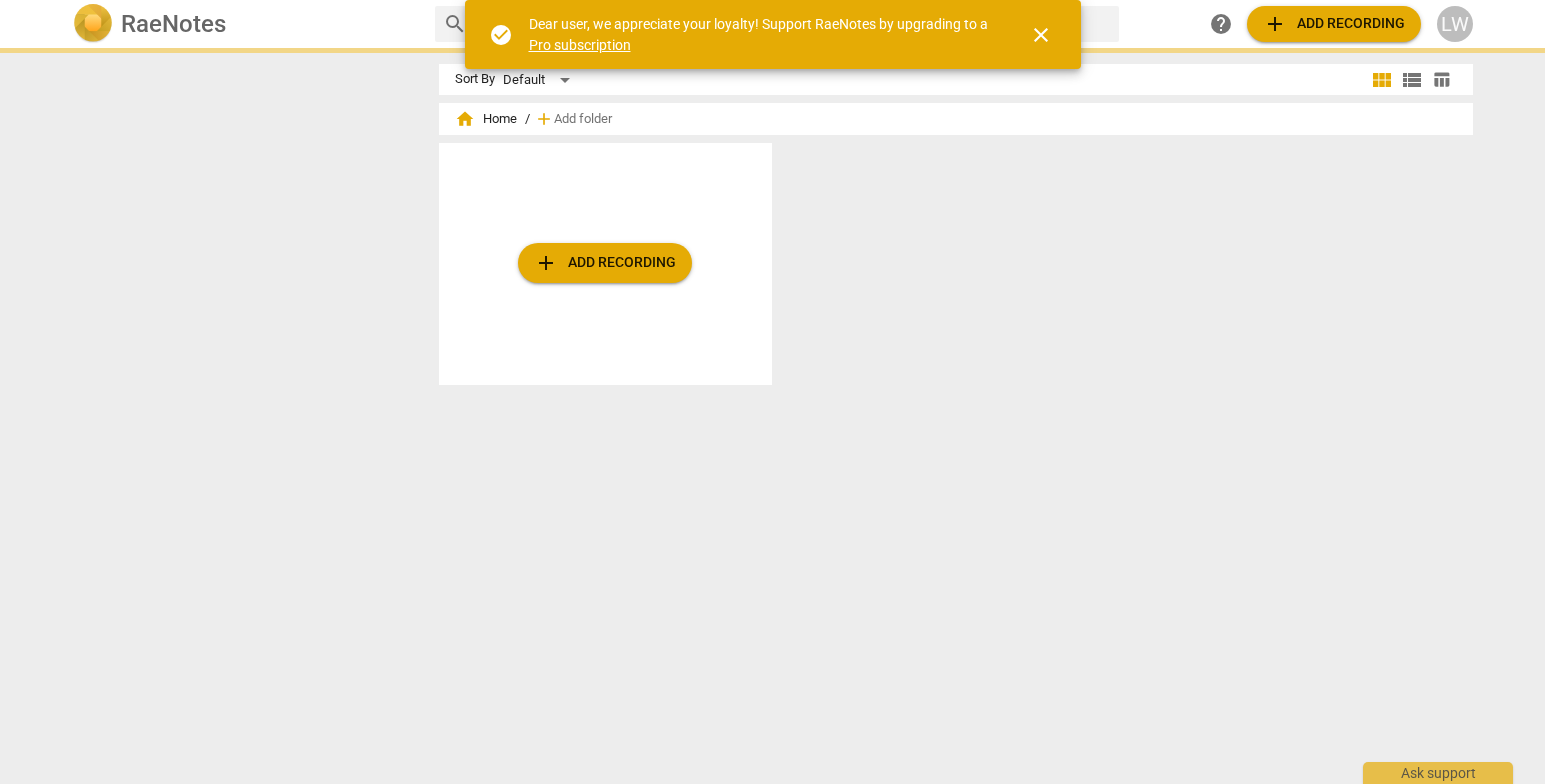 scroll, scrollTop: 0, scrollLeft: 0, axis: both 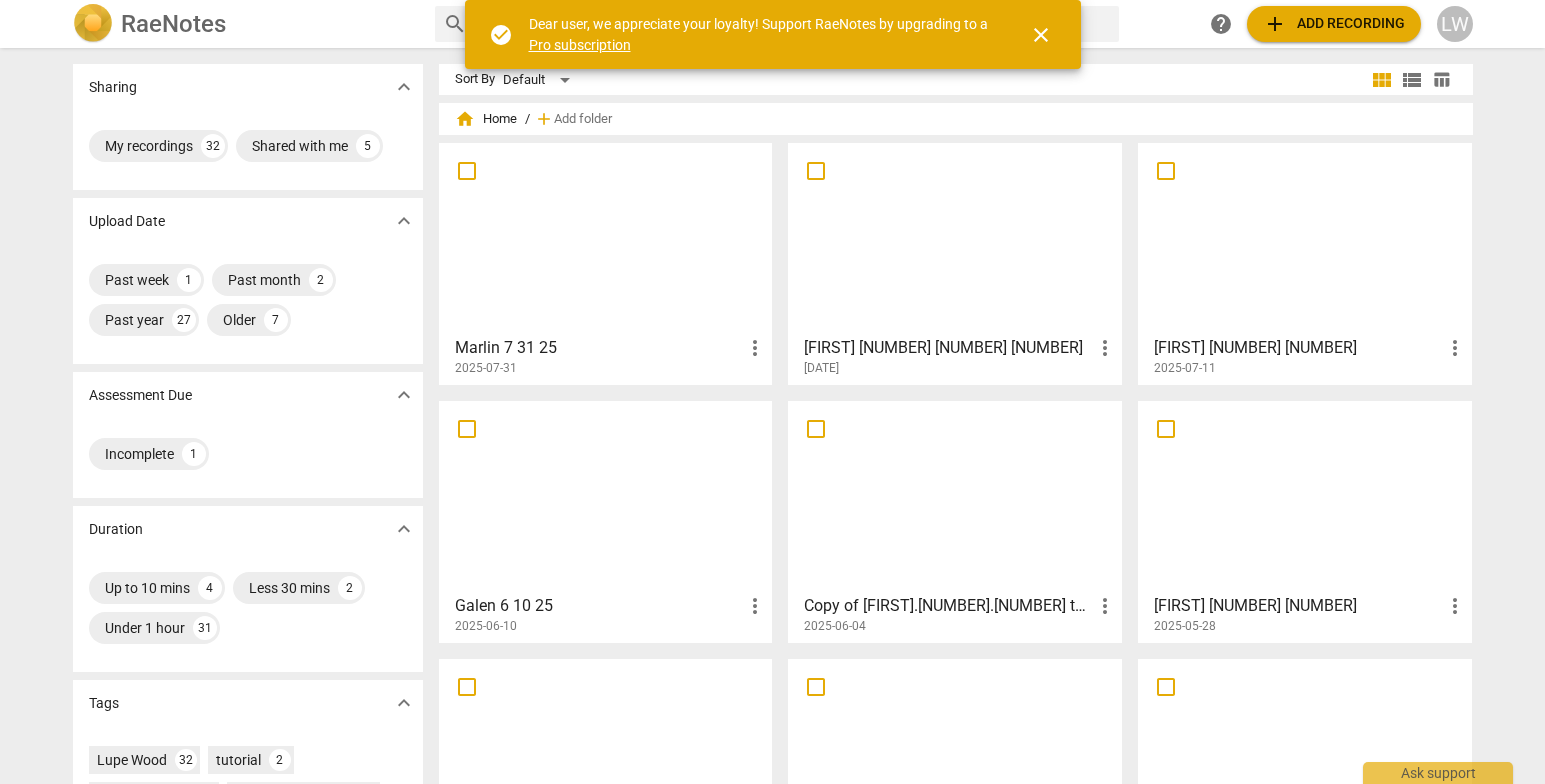 click at bounding box center [606, 238] 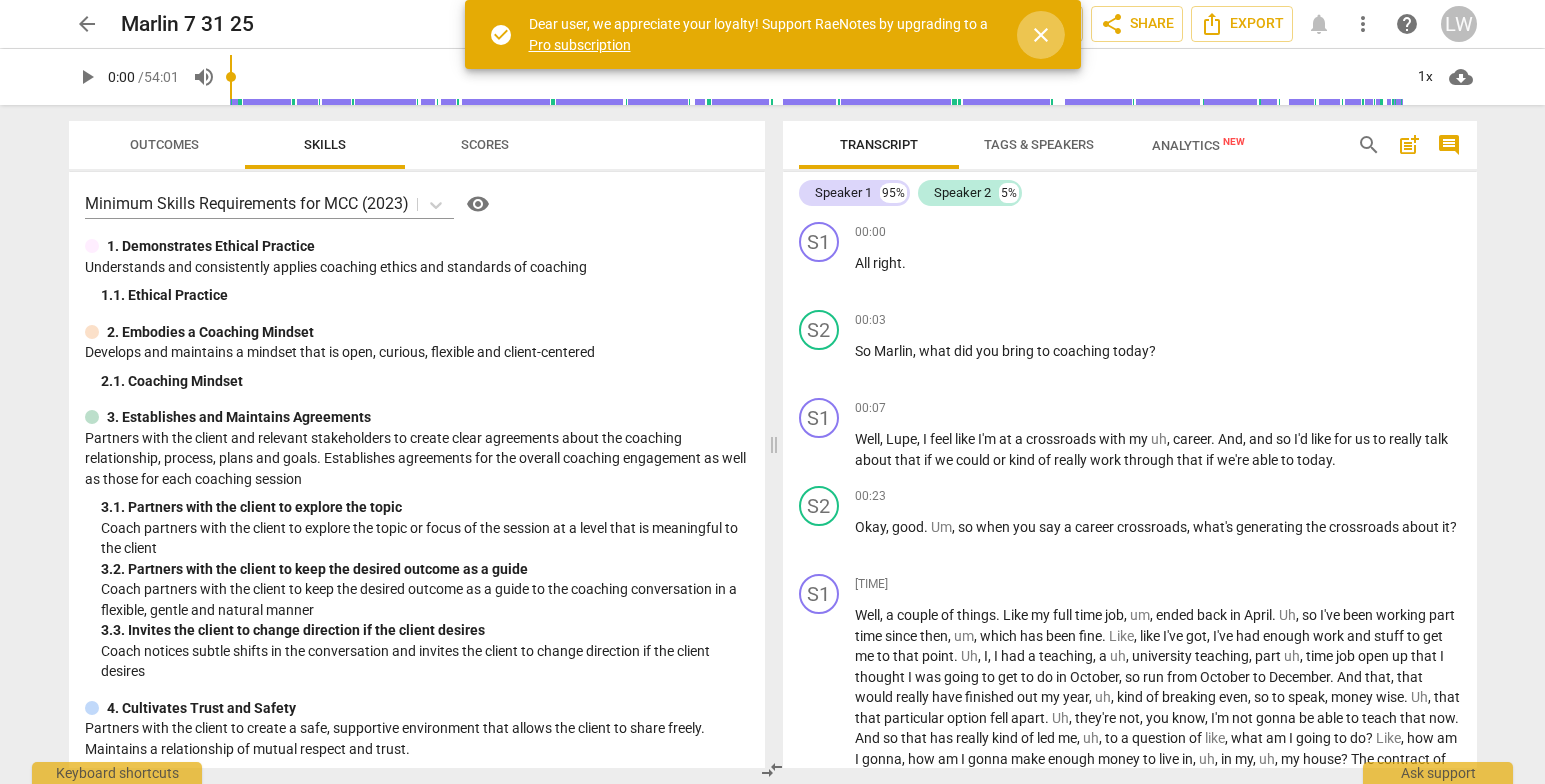 click on "close" at bounding box center [1041, 35] 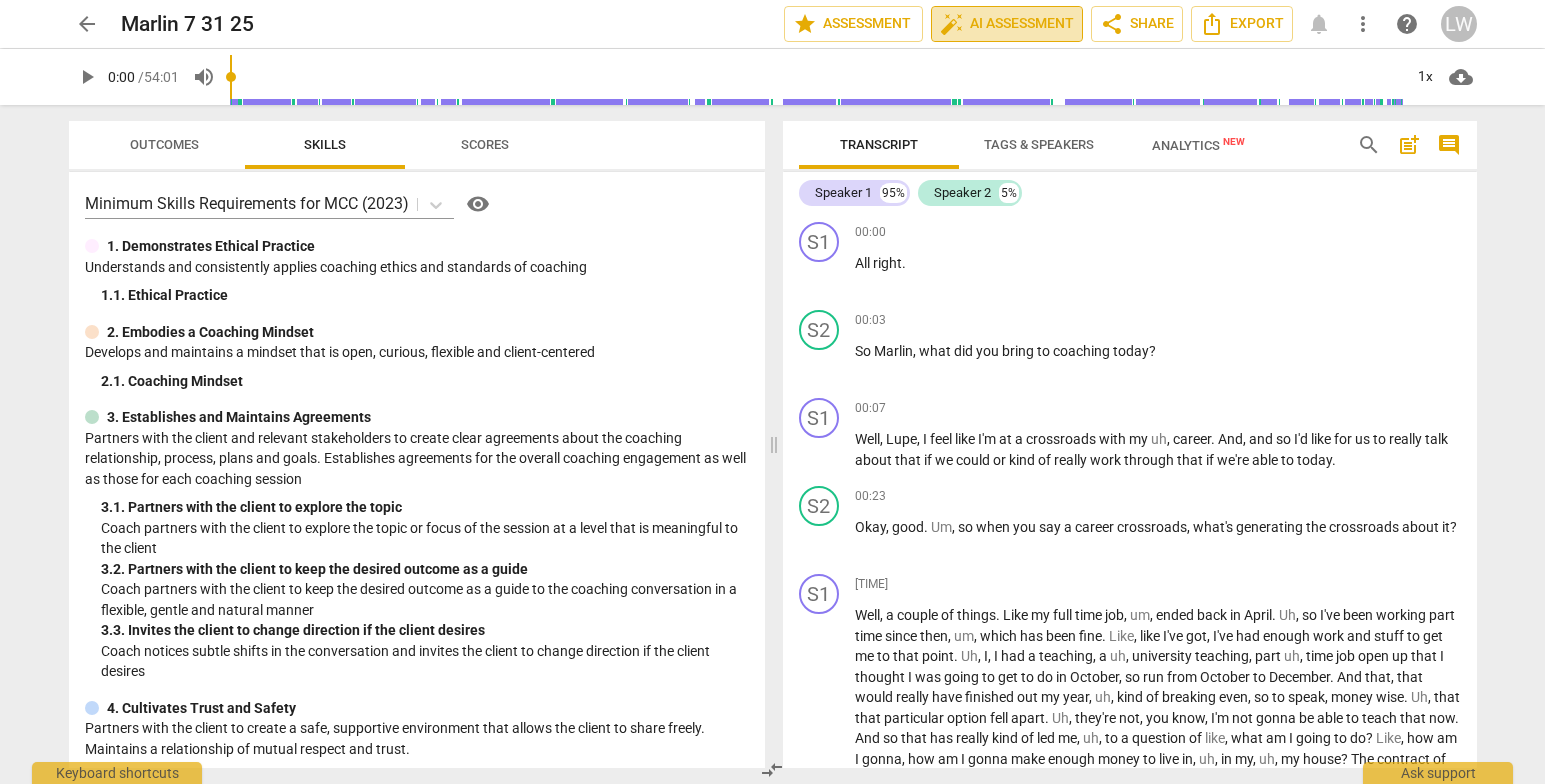 click on "auto_fix_high    AI Assessment" at bounding box center [1007, 24] 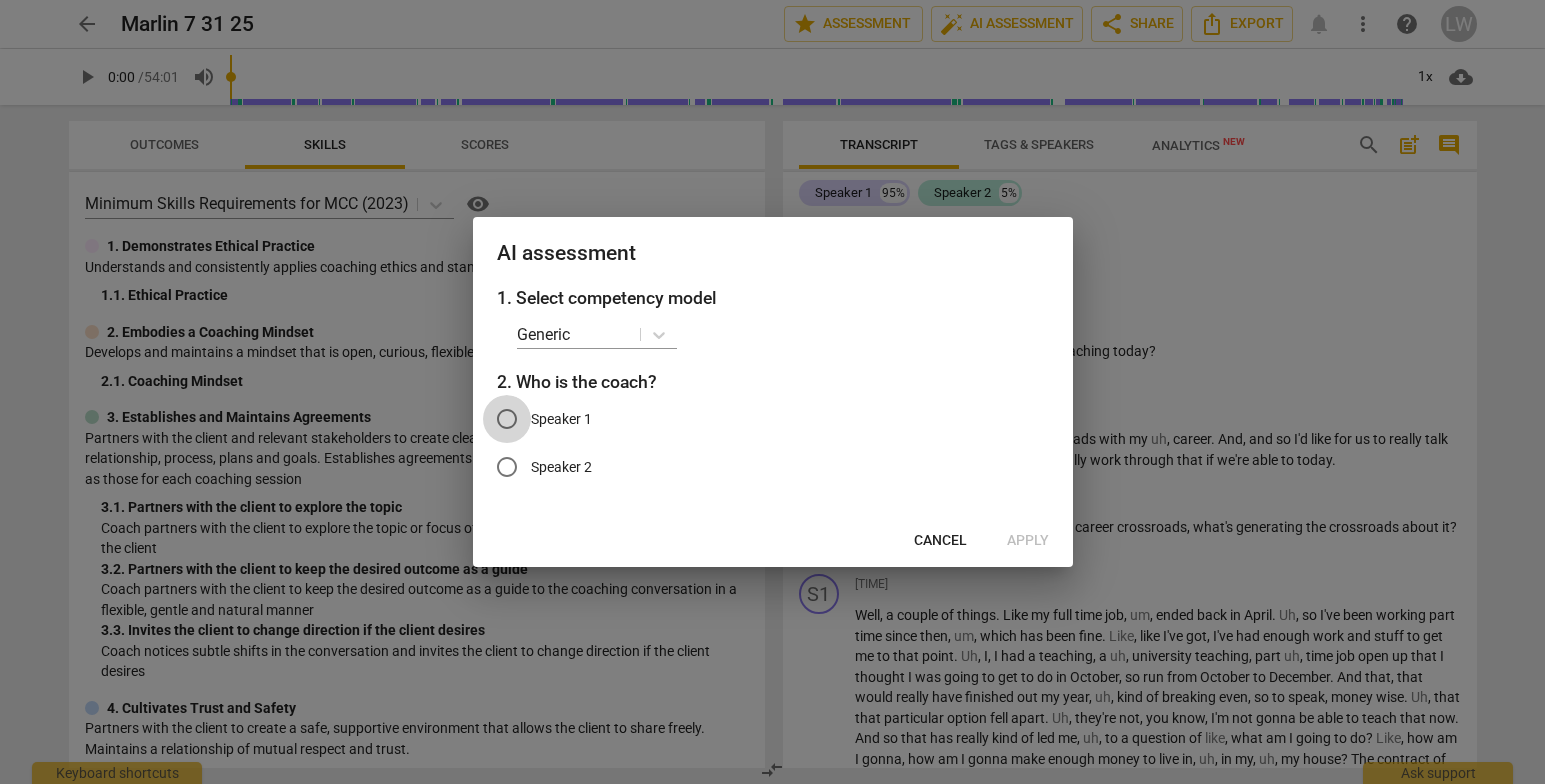 click on "Speaker [NUMBER]" at bounding box center [507, 419] 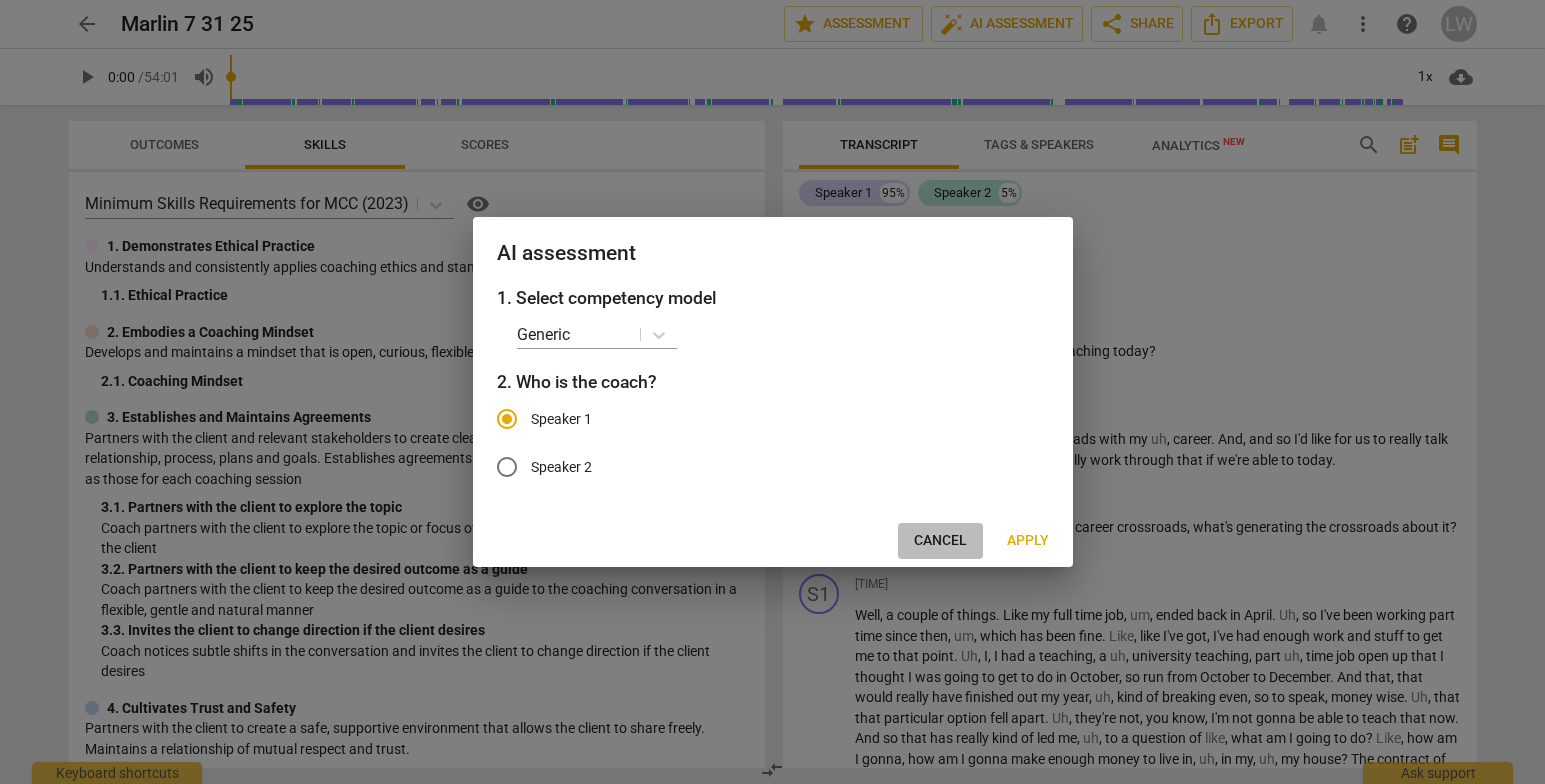 click on "Cancel" at bounding box center [940, 541] 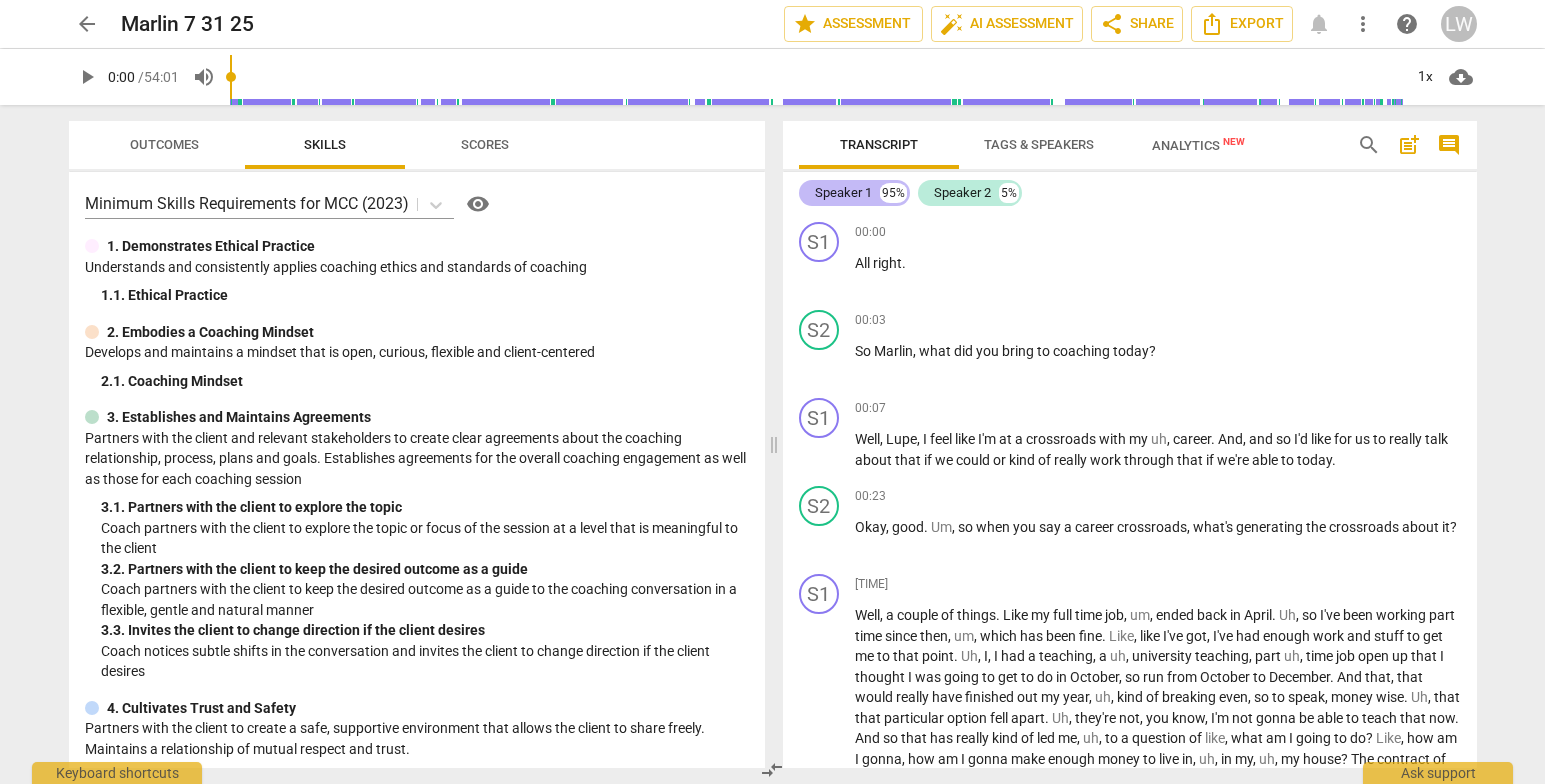 click on "Speaker 1" at bounding box center (843, 193) 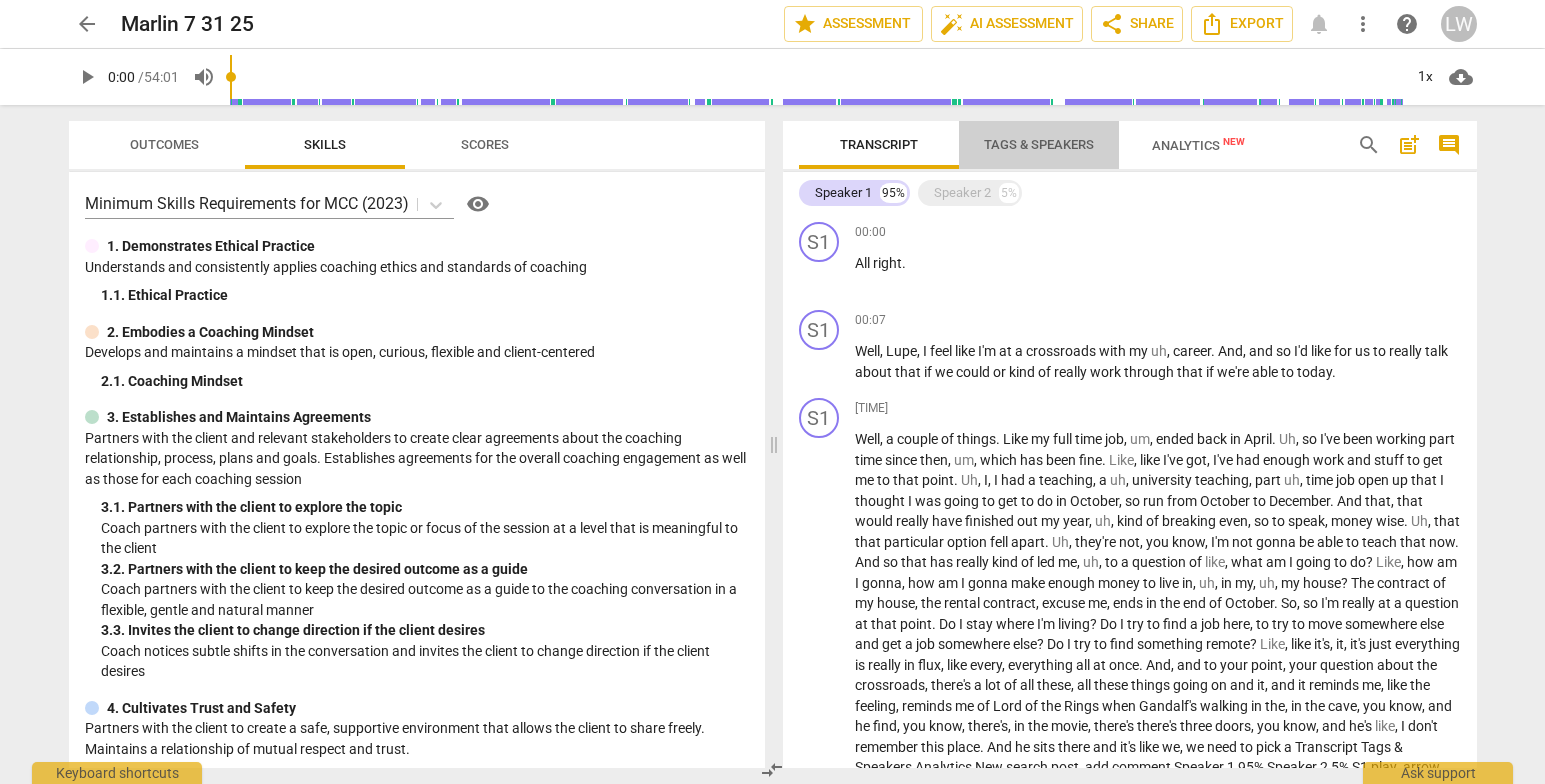 click on "Tags & Speakers" at bounding box center (1039, 144) 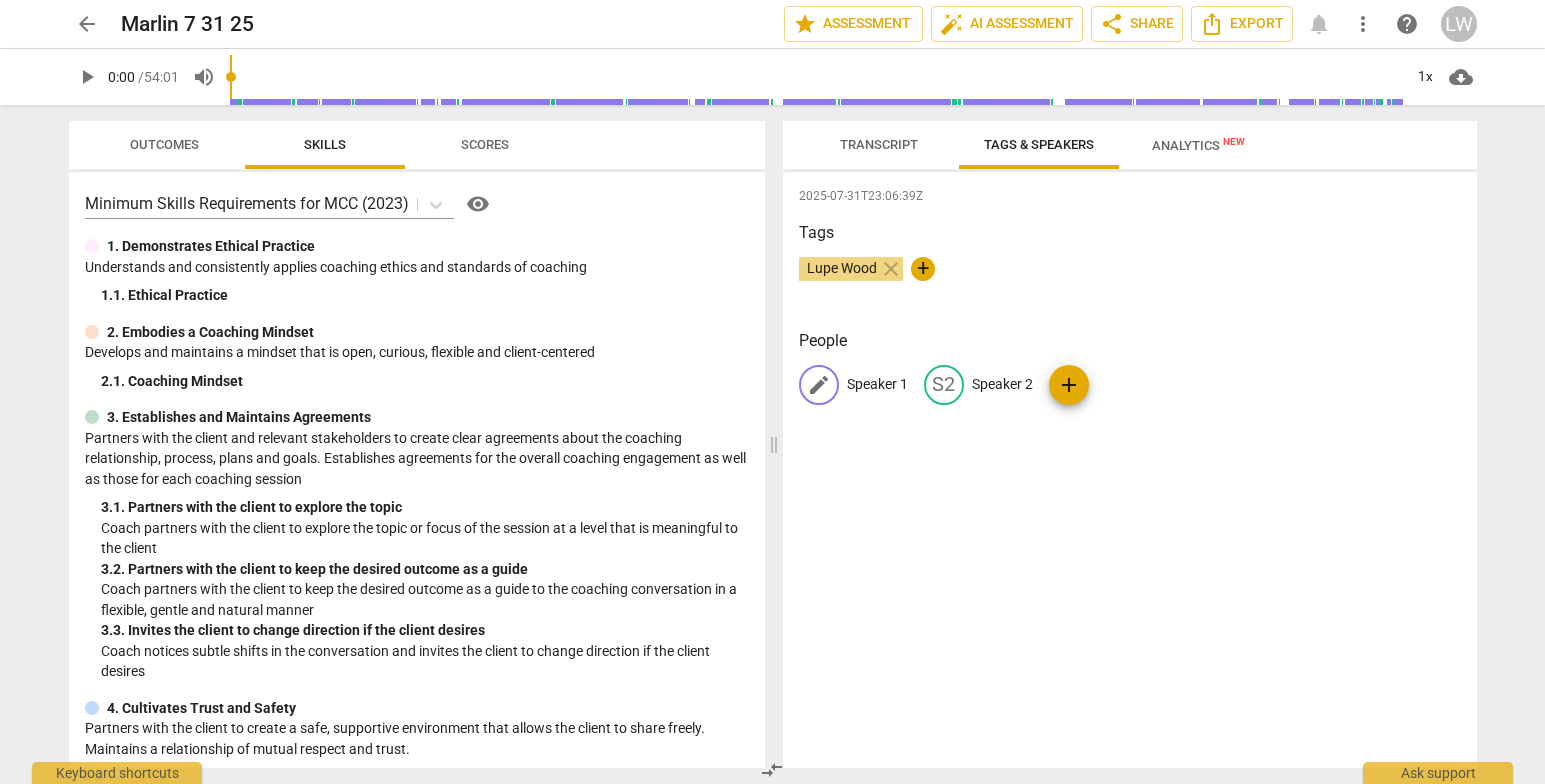 click on "Speaker 1" at bounding box center [877, 384] 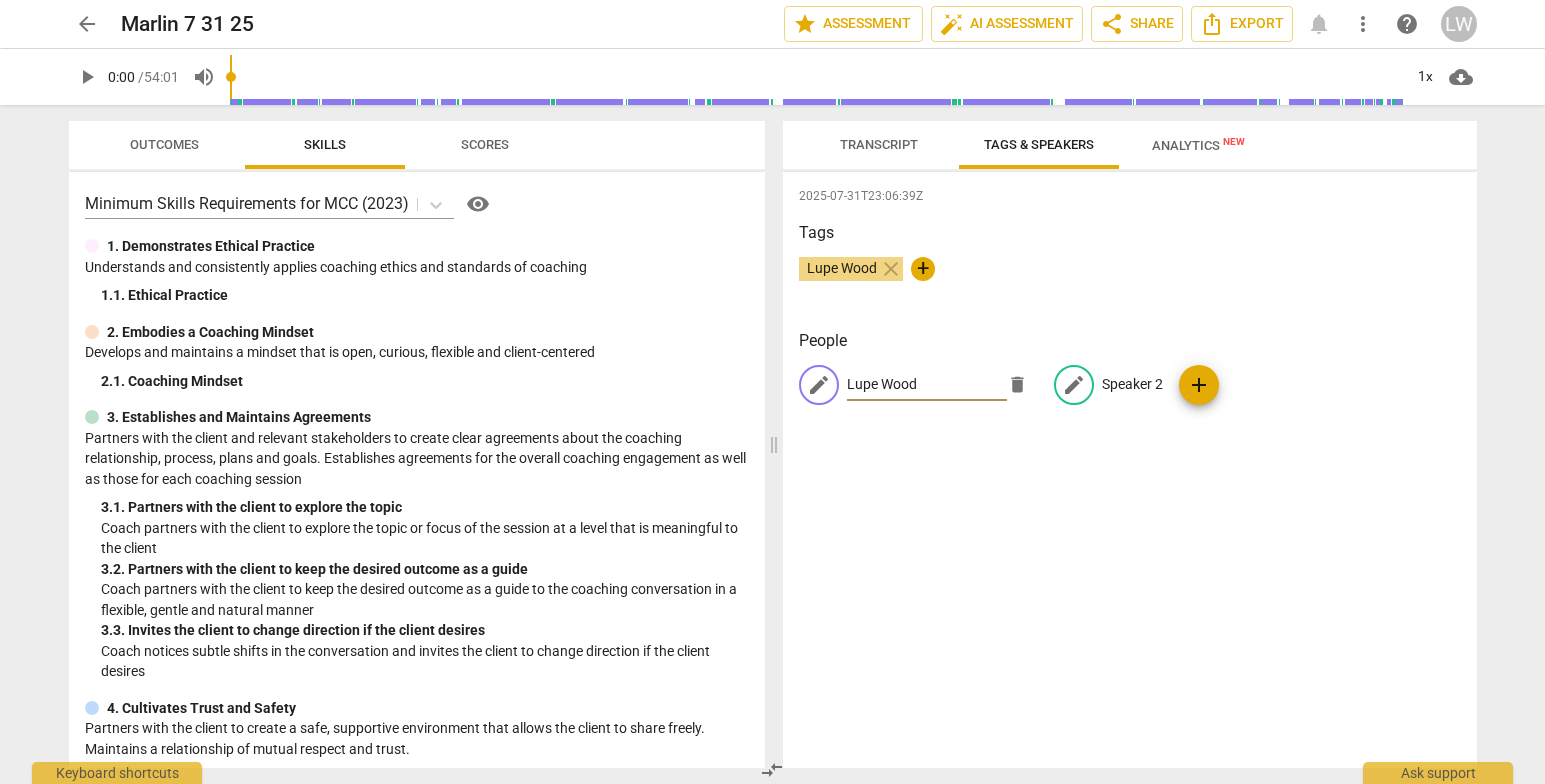 type on "Lupe Wood" 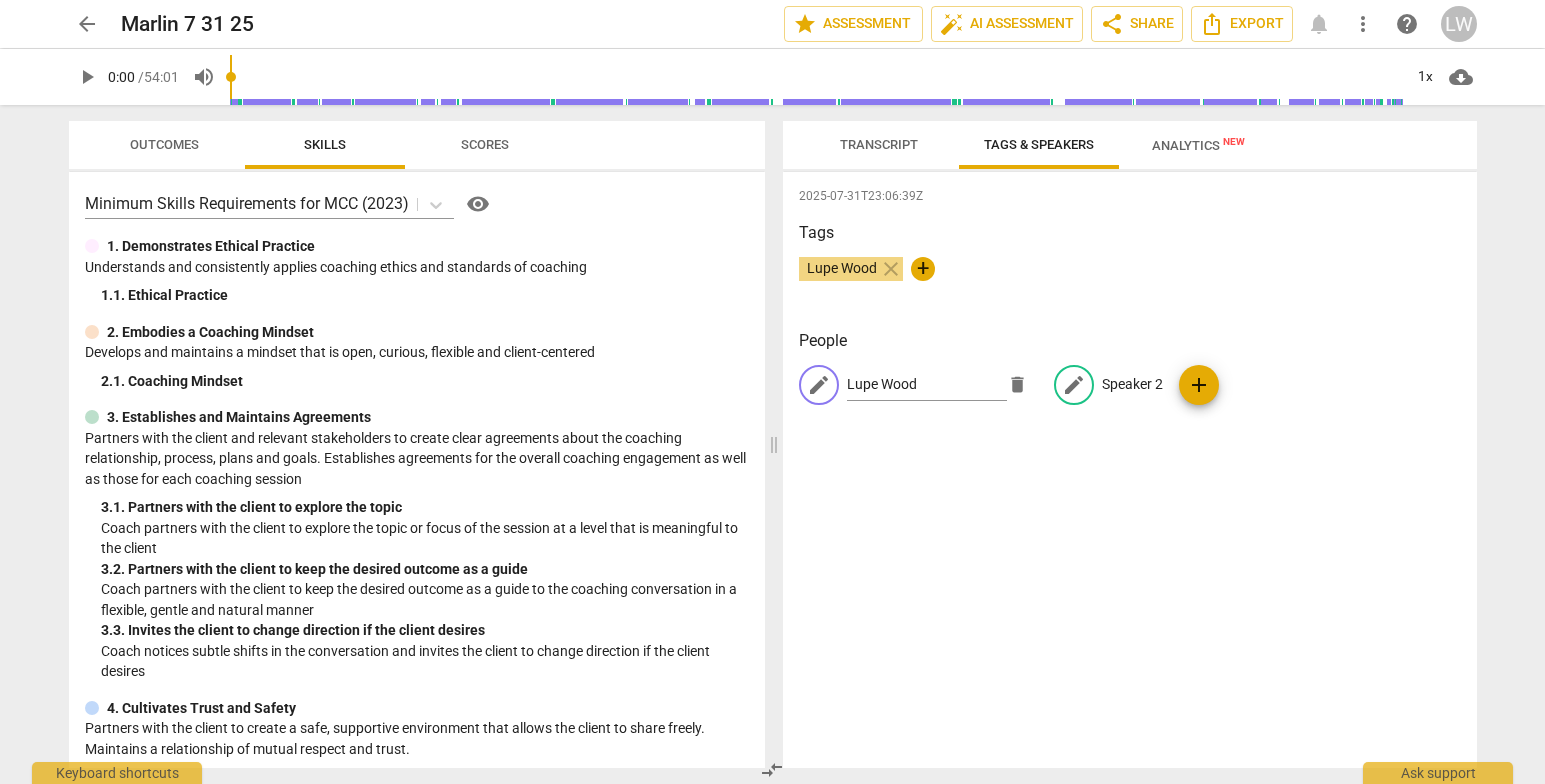 click on "Speaker 2" at bounding box center [1132, 384] 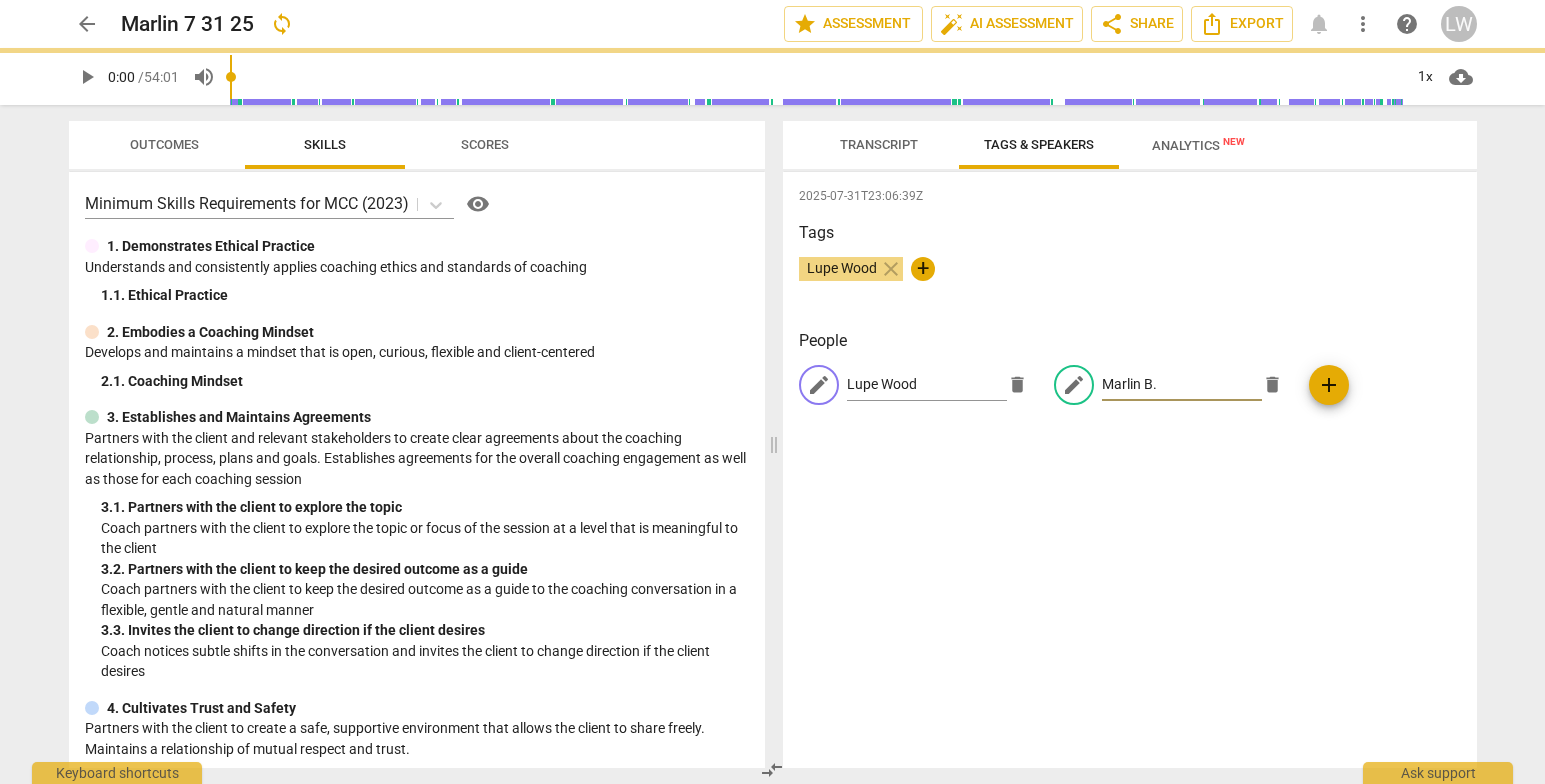 type on "Marlin B." 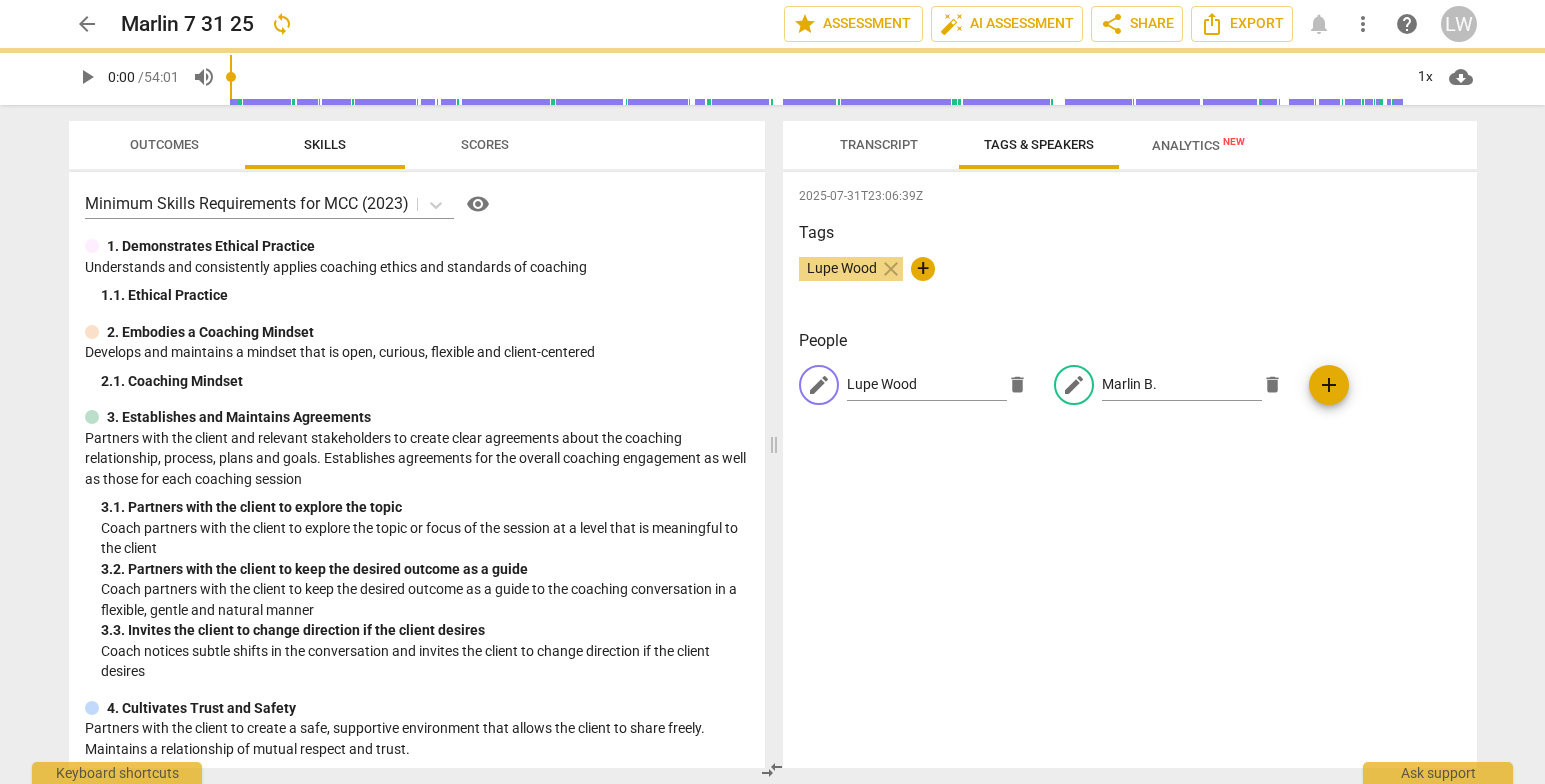 click on "2025-07-31T23:06:39Z Tags Lupe Wood close + People edit Lupe Wood delete edit Marlin B. delete add" at bounding box center [1130, 470] 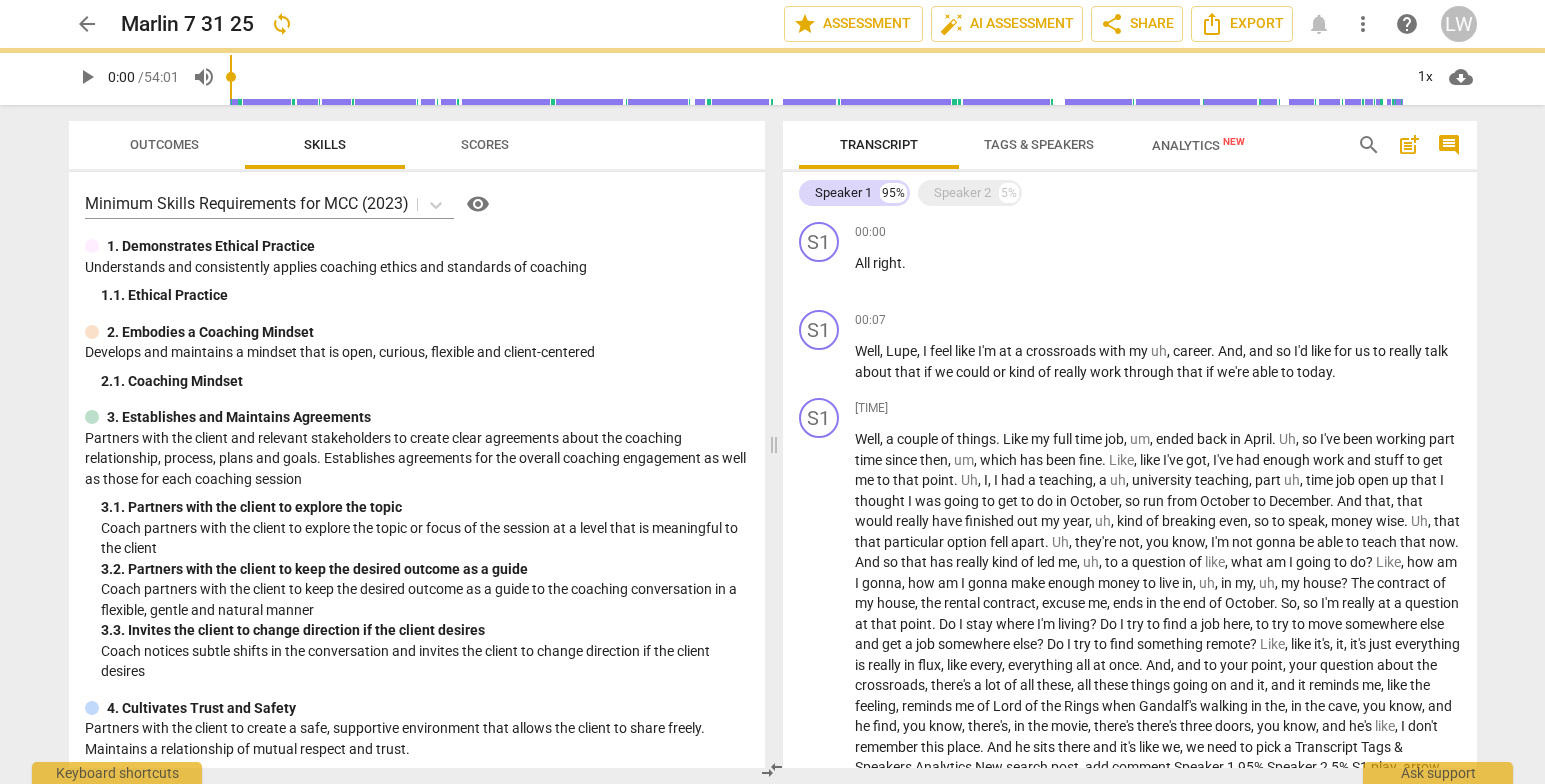 click on "Transcript Tags & Speakers Analytics   New search post_add comment Speaker 1 95% Speaker 2 5% S1 play_arrow pause 00:00 + Add competency keyboard_arrow_right All   right . S2 play_arrow pause 00:03 + Add competency keyboard_arrow_right So   Marlin ,   what   did   you   bring   to   coaching   today ? S1 play_arrow pause 00:07 + Add competency keyboard_arrow_right Well ,   Lupe ,   I   feel   like   I'm   at   a   crossroads   with   my   uh ,   career .   And ,   and   so   I'd   like   for   us   to   really   talk   about   that   if   we   could   or   kind   of   really   work   through   that   if   we're   able   to   today . S2 play_arrow pause 00:23 + Add competency keyboard_arrow_right Okay ,   good .   Um ,   so   when   you   say   a   career   crossroads ,   what's   generating   the   crossroads   about   it ? S1 play_arrow pause 00:36 + Add competency keyboard_arrow_right Well ,   a   couple   of   things .   Like   my   full   time   job ,   um ,   ended   back   in   April .   Uh ,   so" at bounding box center (1134, 444) 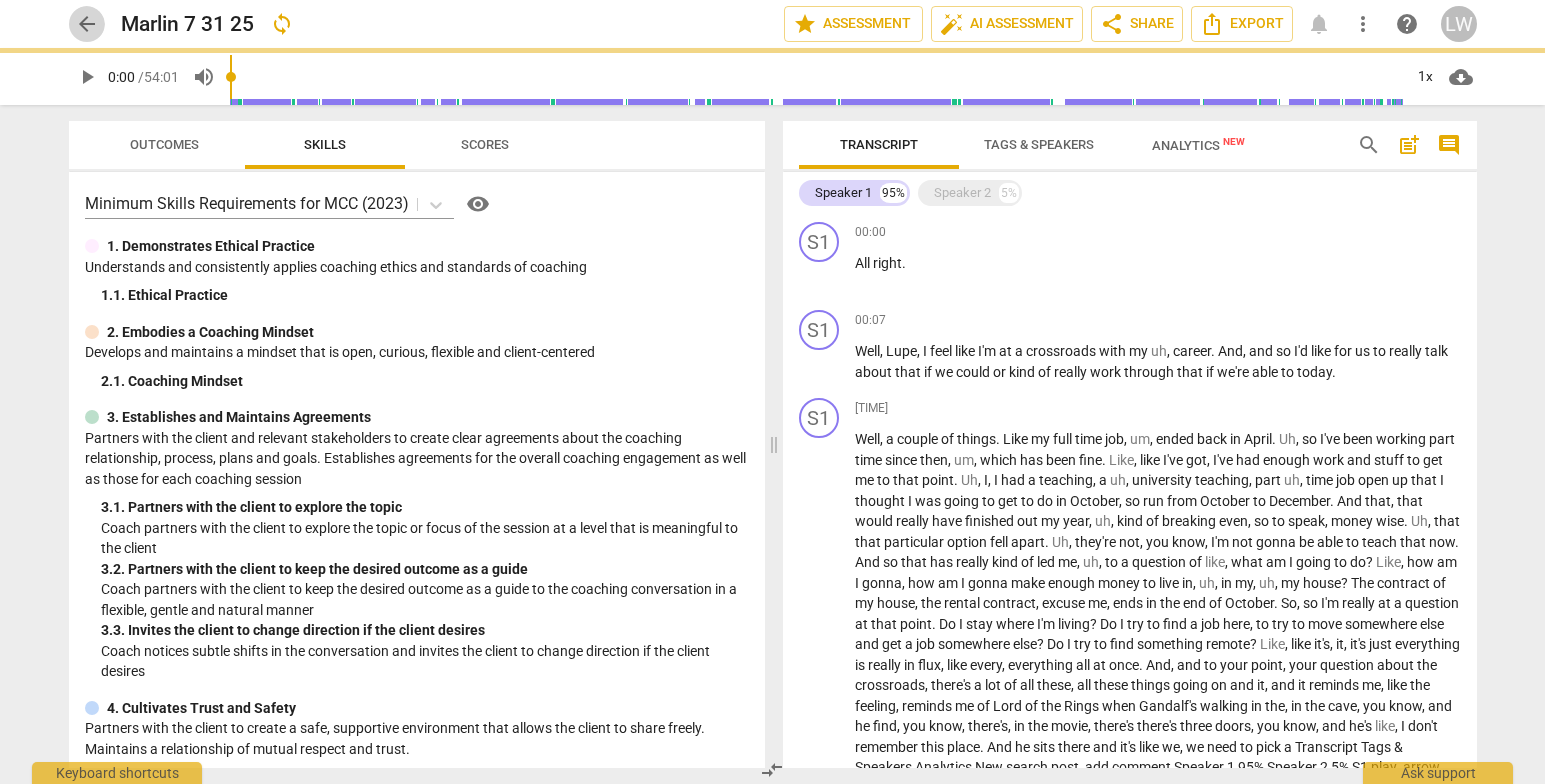 click on "arrow_back" at bounding box center [87, 24] 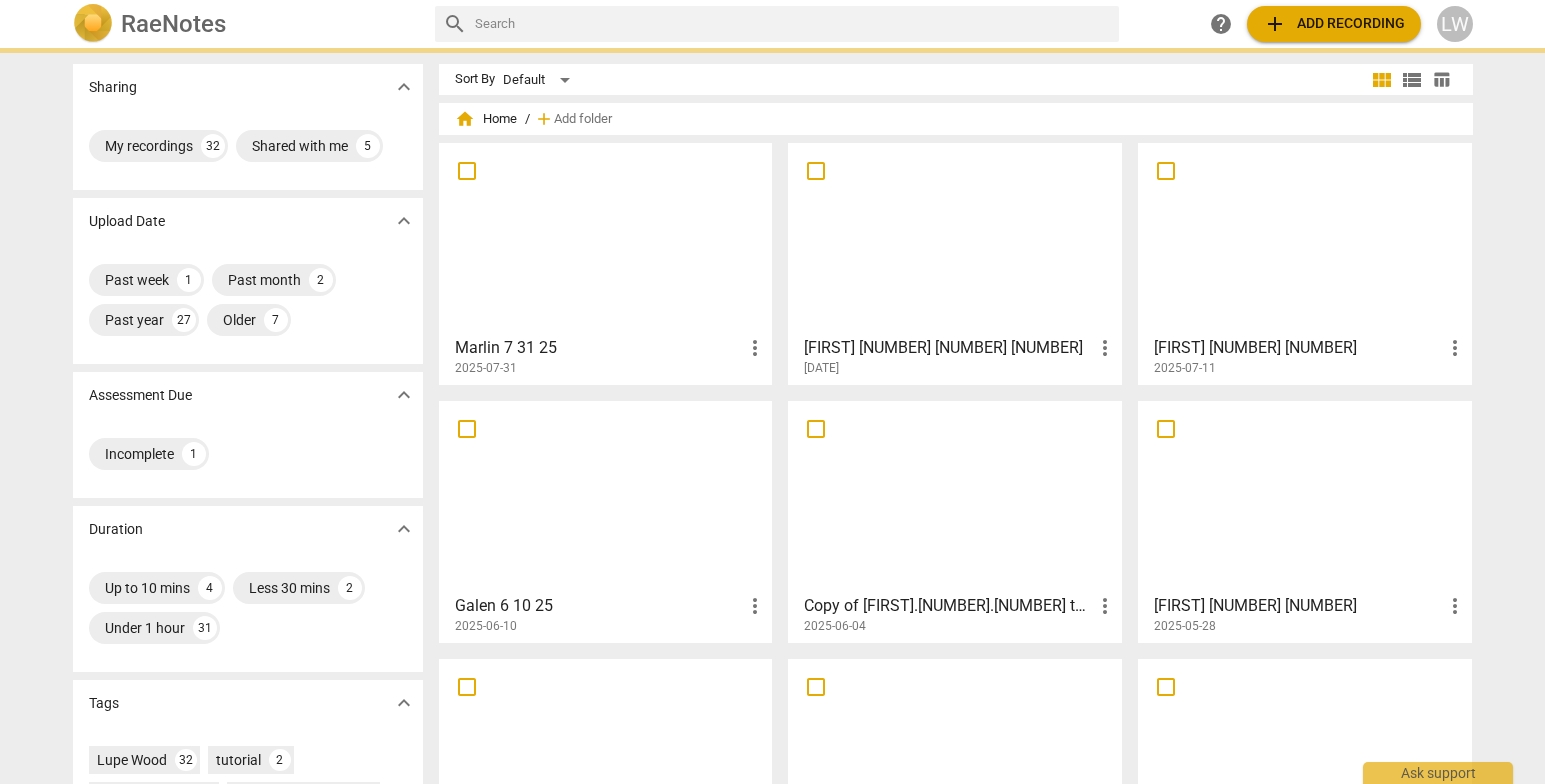 click at bounding box center (606, 238) 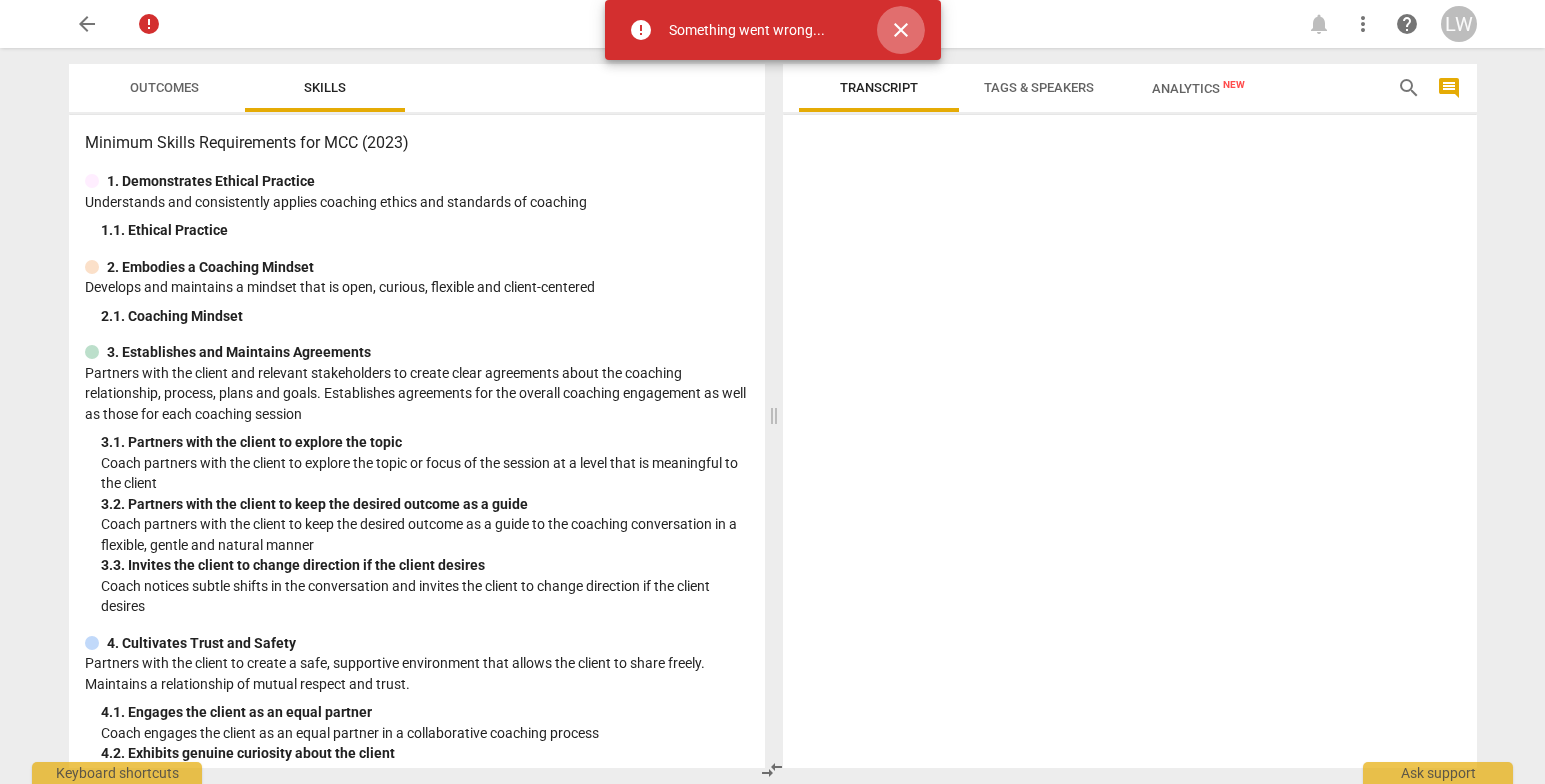click on "close" at bounding box center (901, 30) 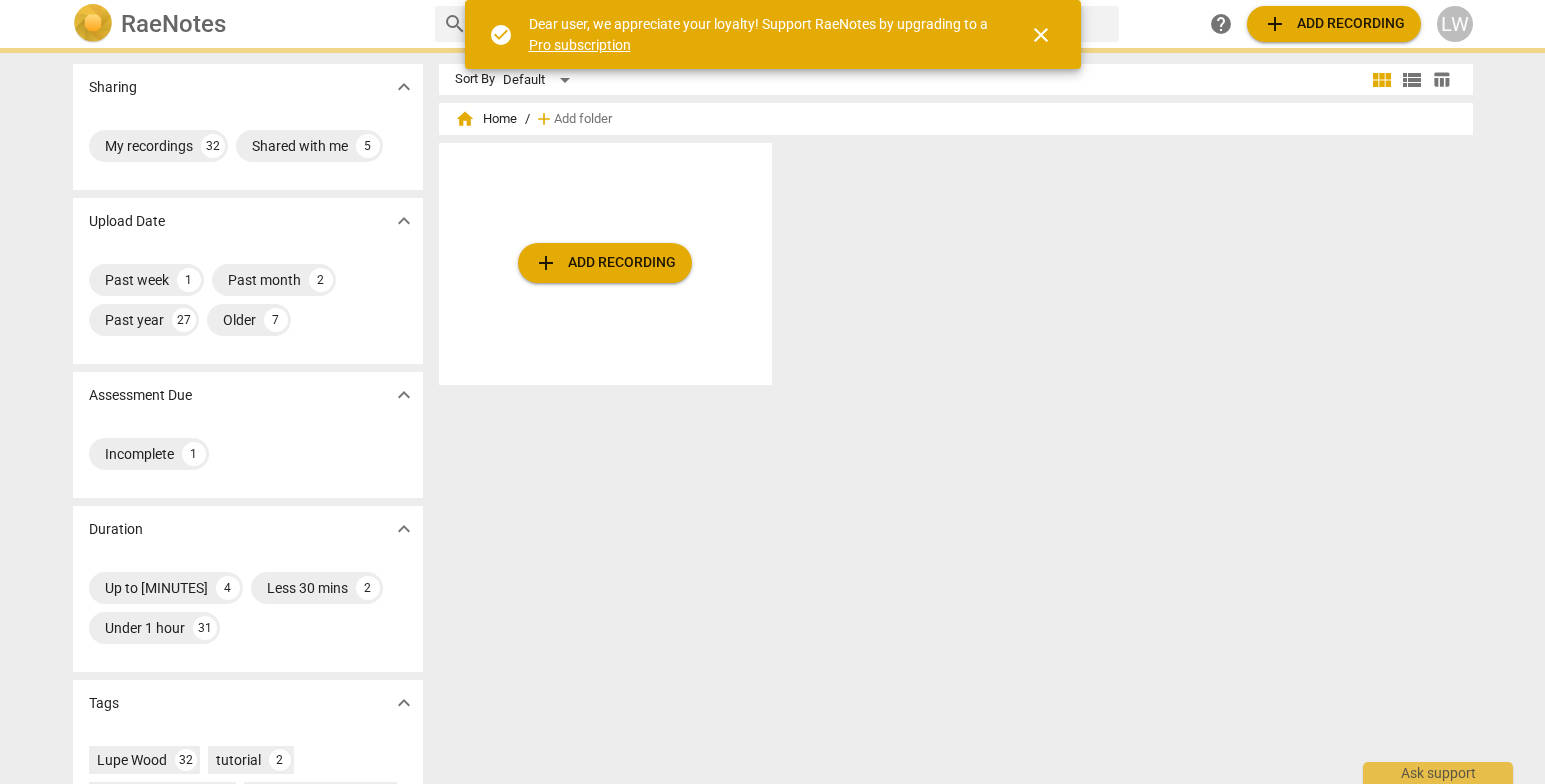 scroll, scrollTop: 0, scrollLeft: 0, axis: both 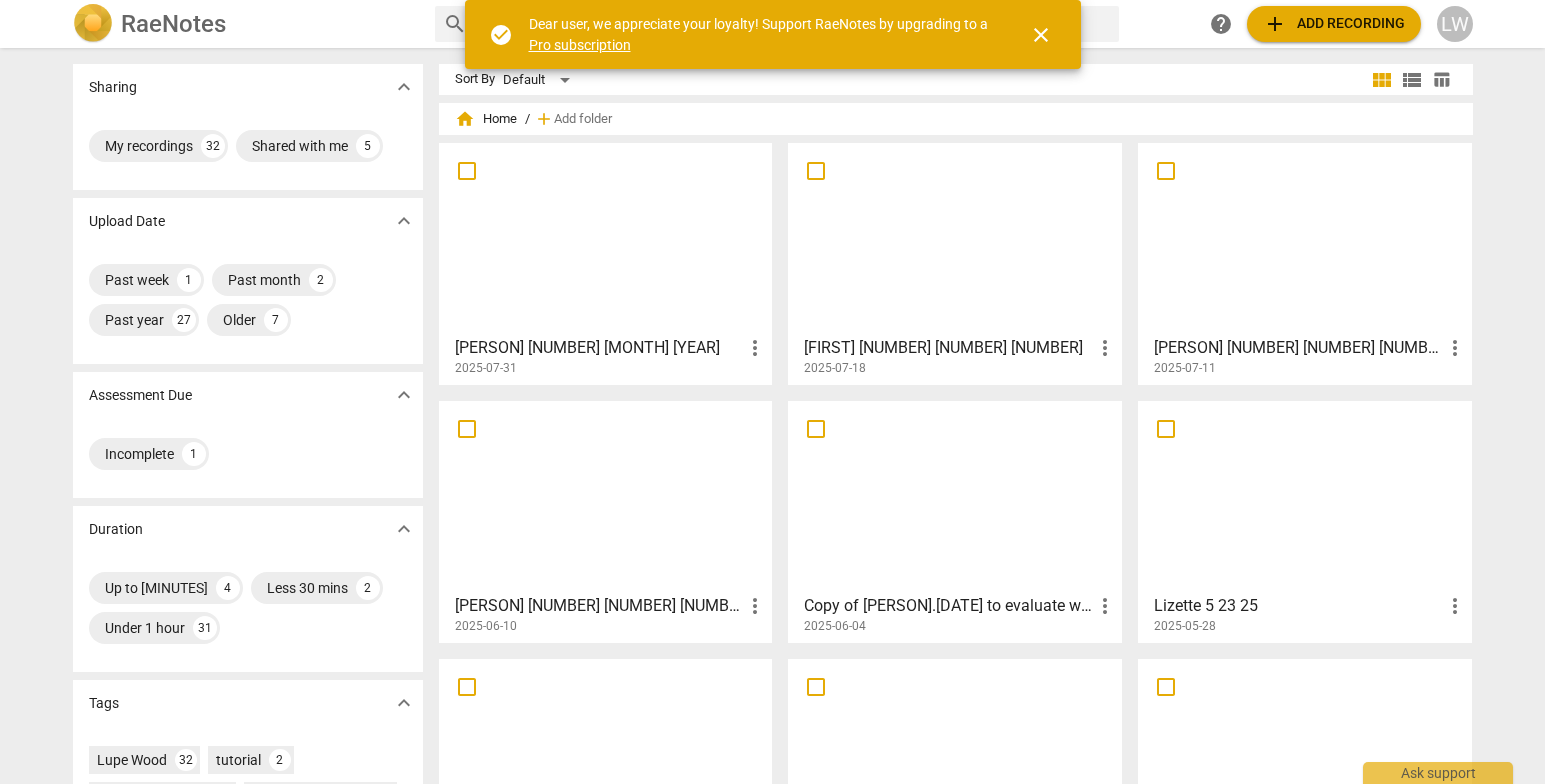 click at bounding box center (606, 238) 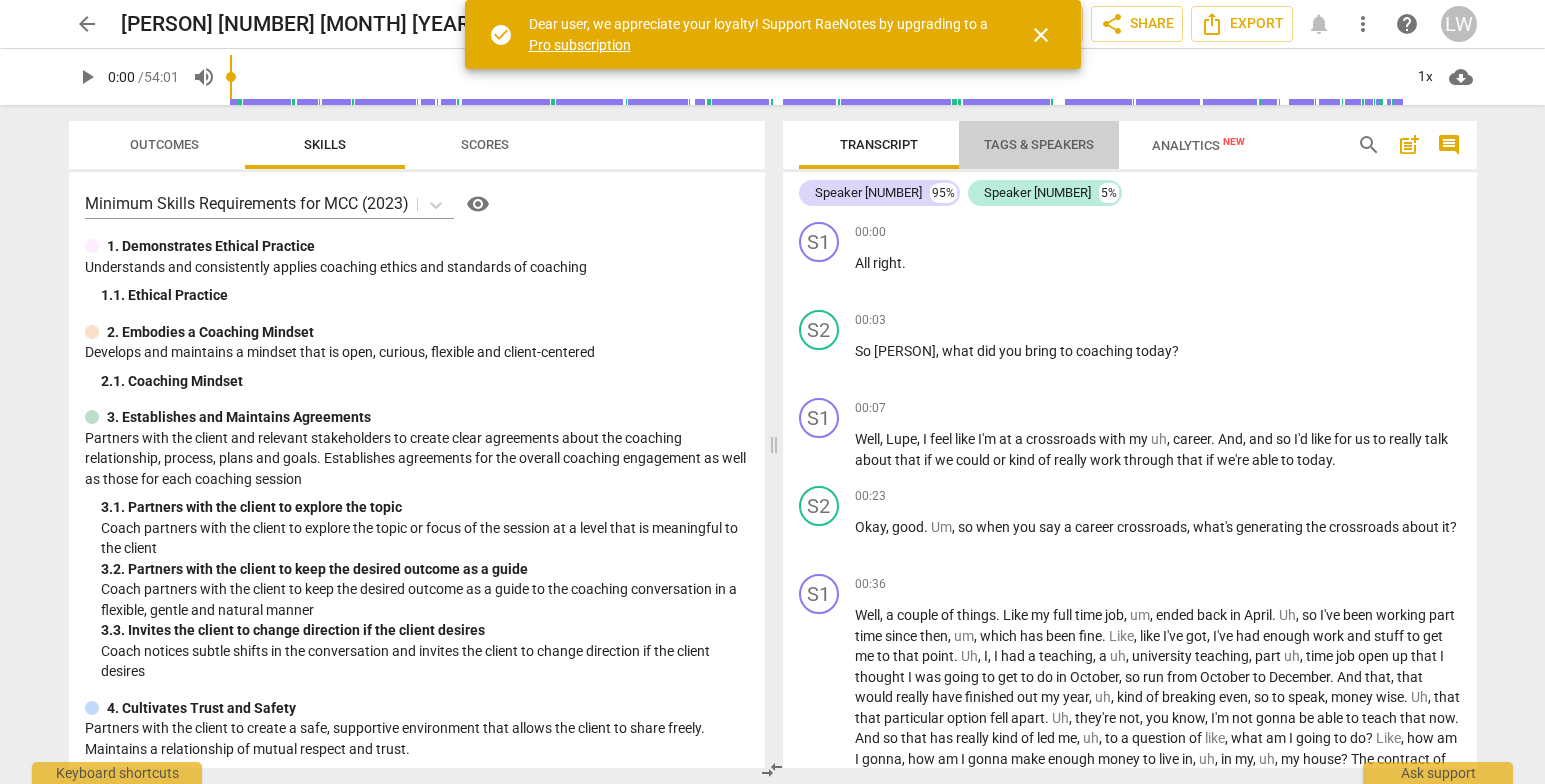 click on "Tags & Speakers" at bounding box center [1039, 144] 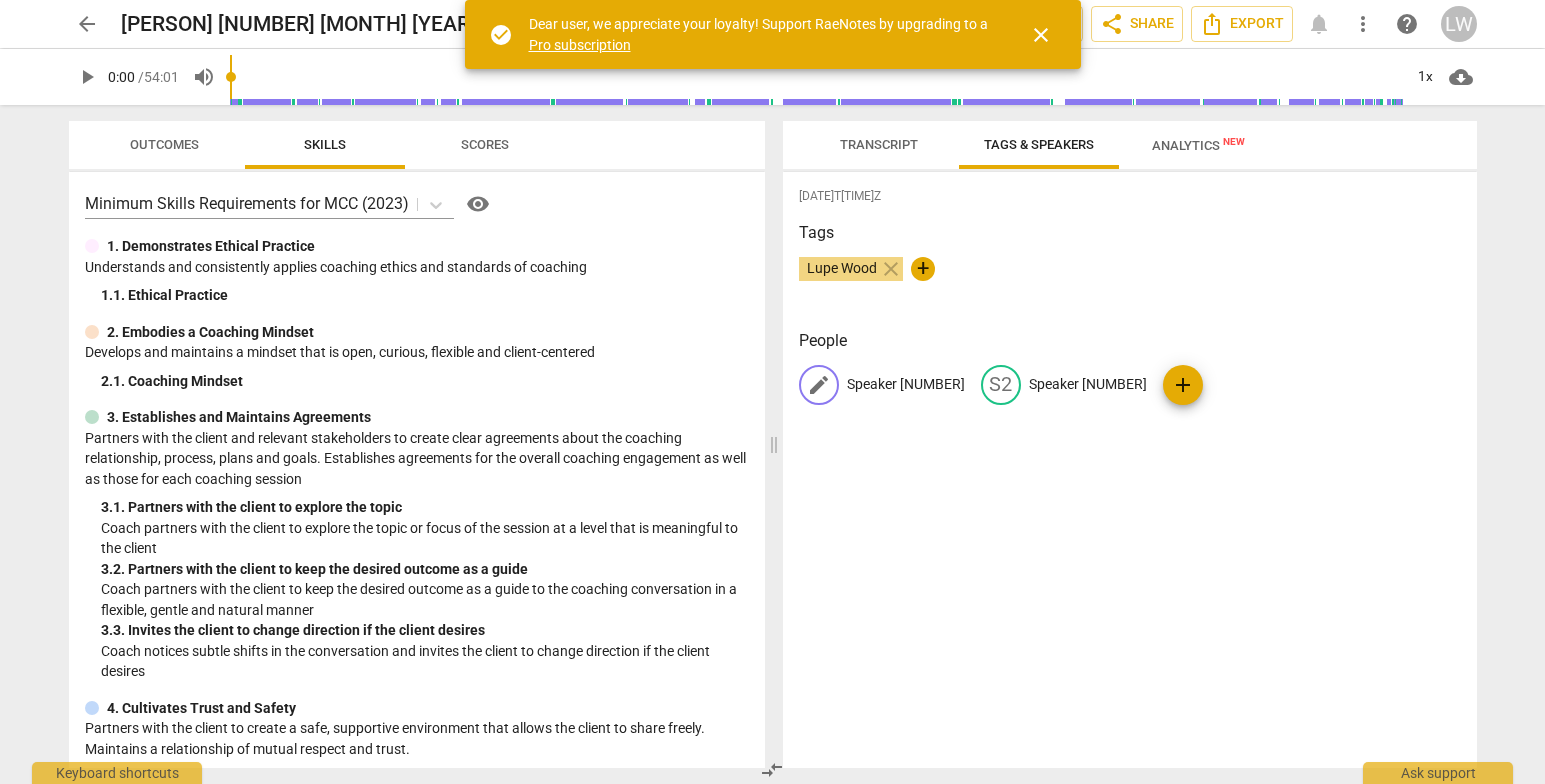 click on "Speaker [NUMBER]" at bounding box center [906, 384] 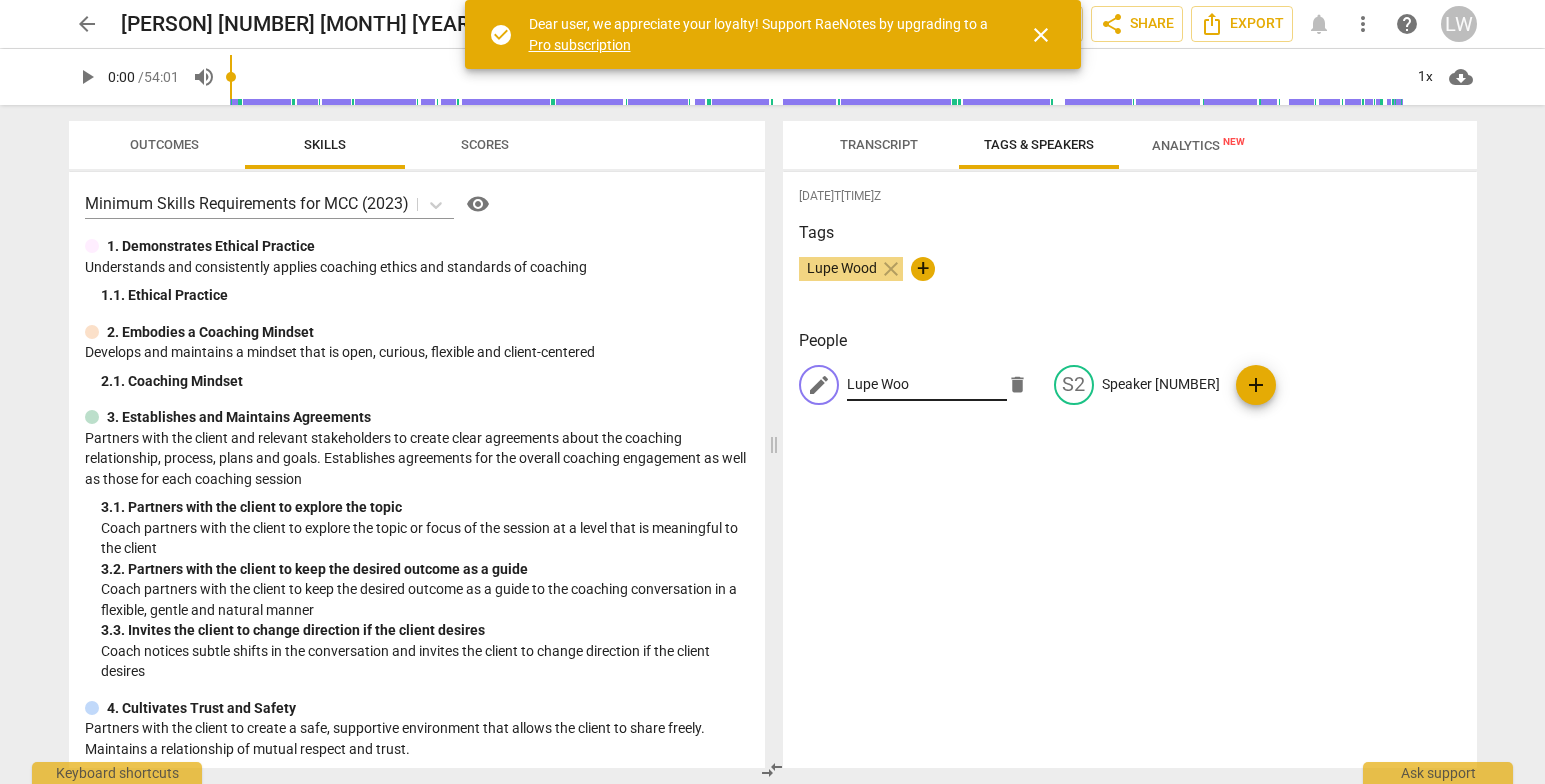 click on "Lupe Woo" at bounding box center (927, 385) 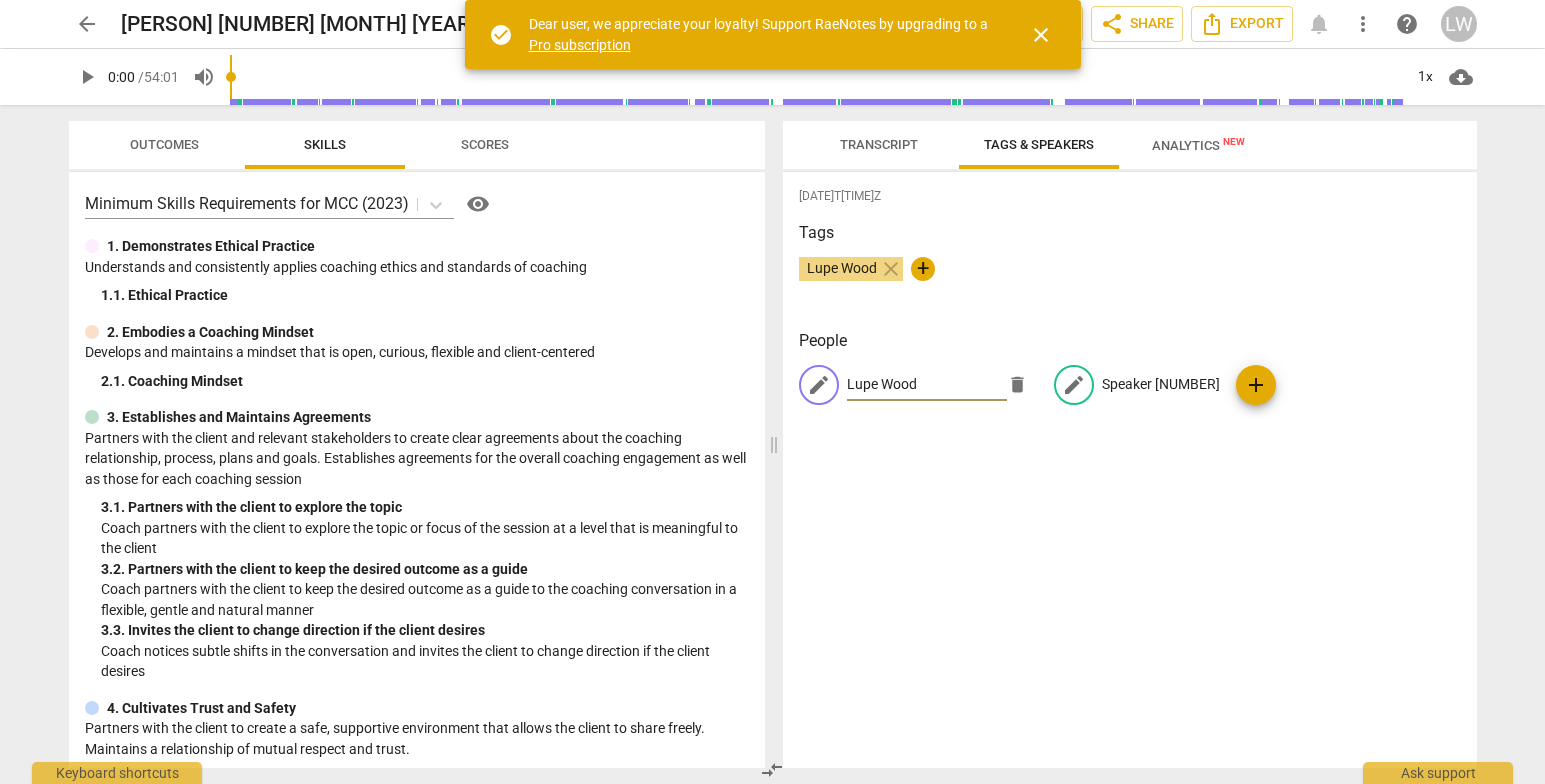 type on "Lupe Wood" 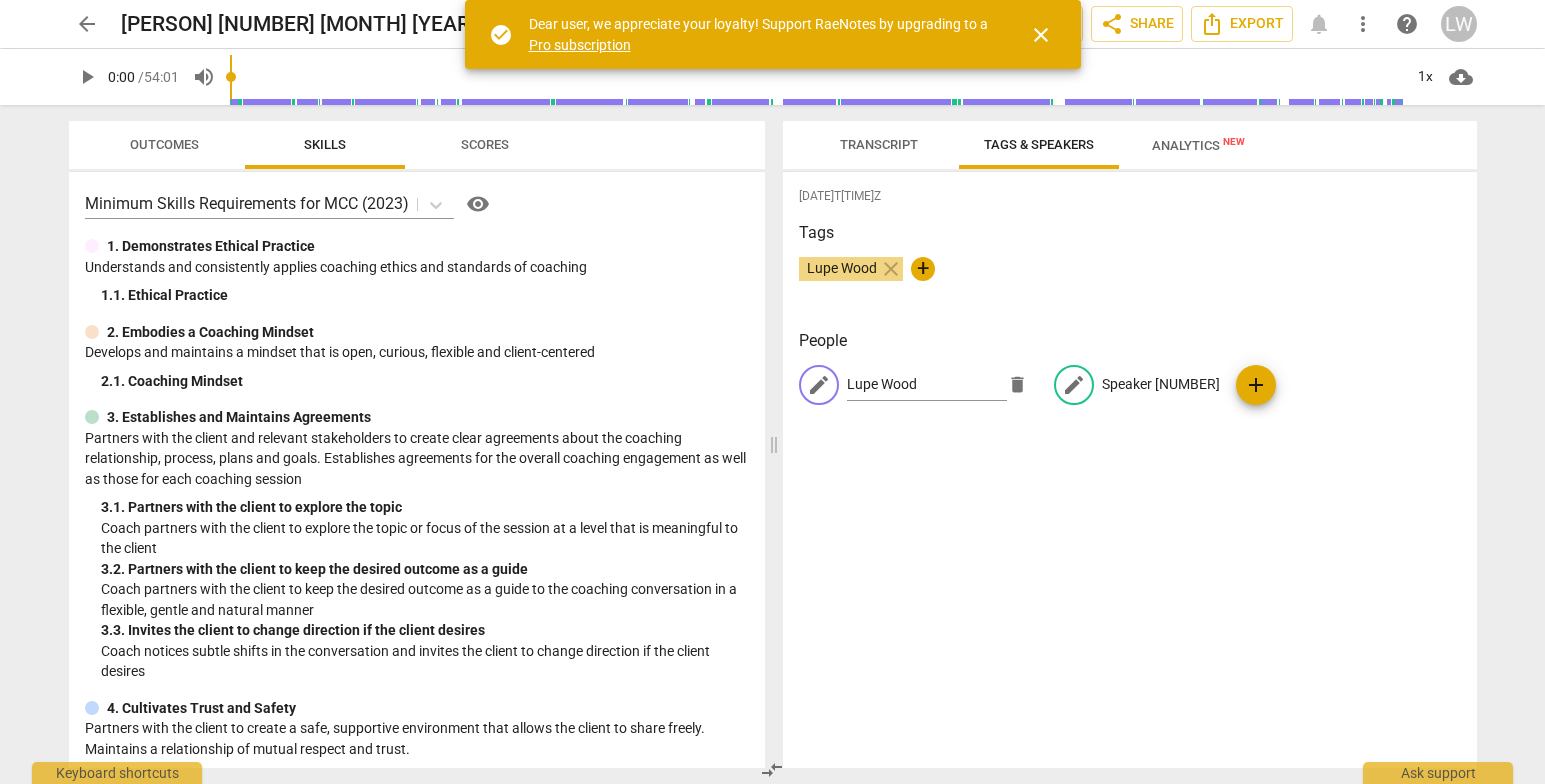 click on "Speaker [NUMBER]" at bounding box center [1161, 384] 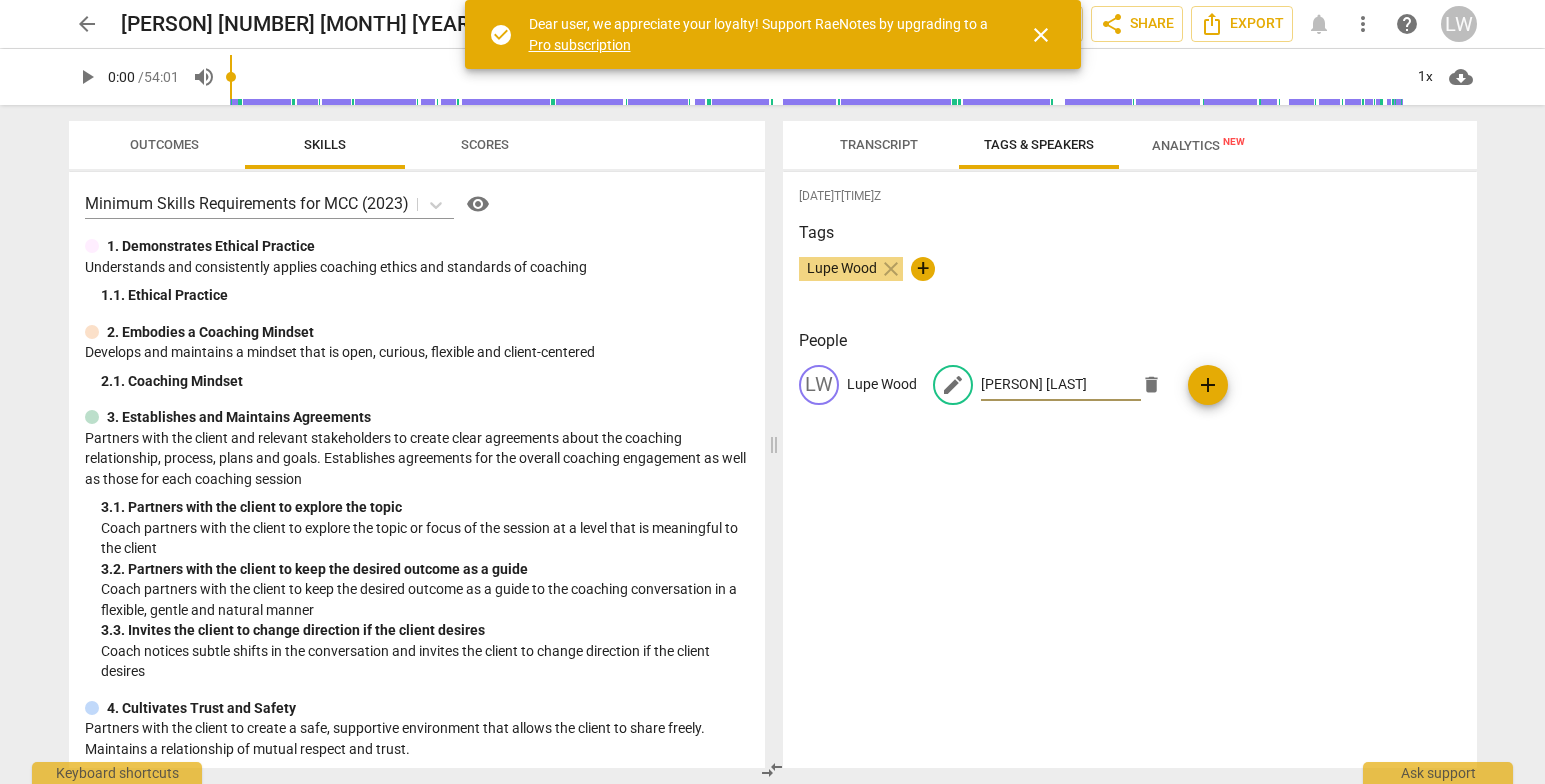 type on "[PERSON] [LAST]" 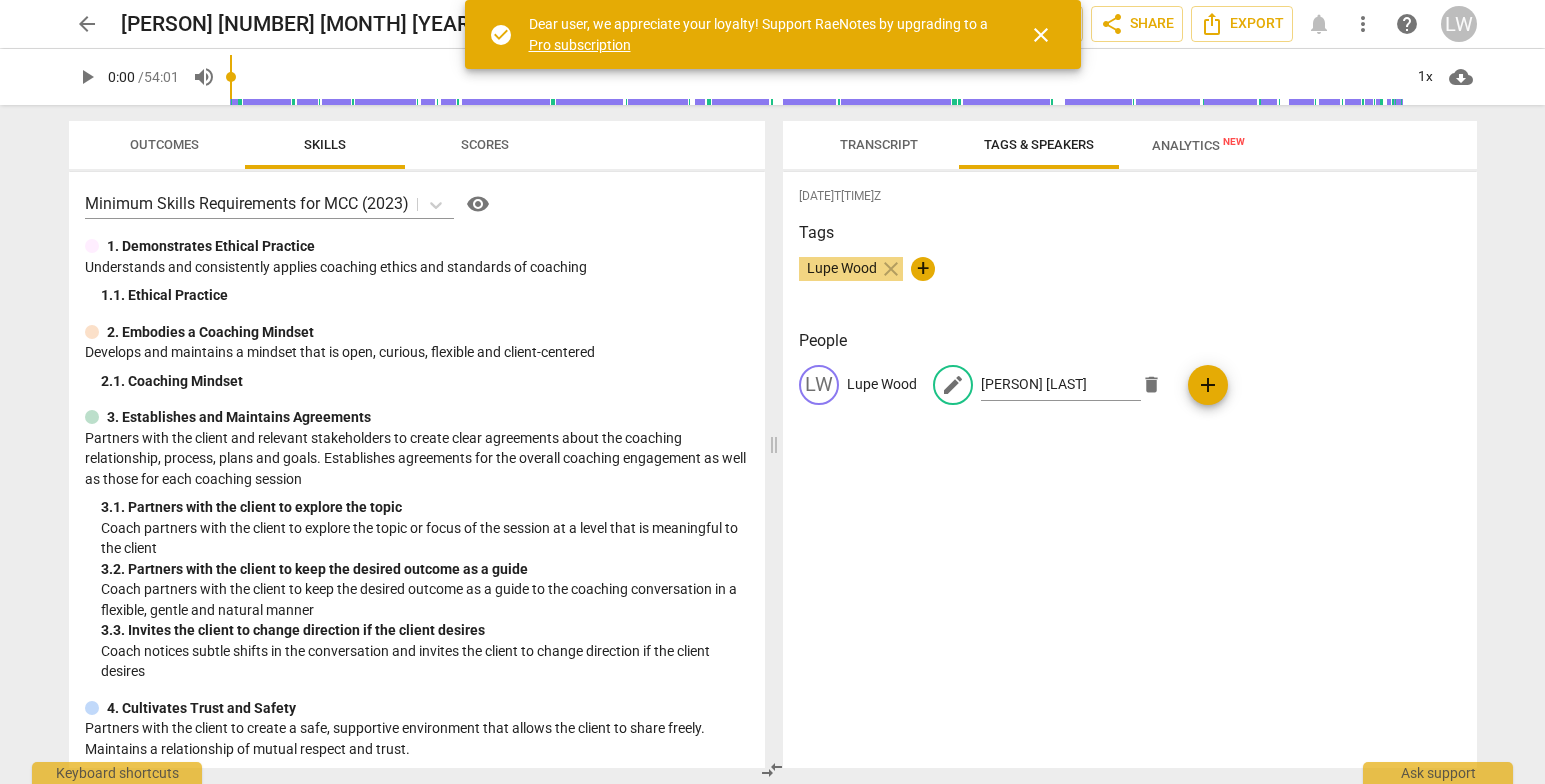 click on "[DATE]T[TIME]Z Tags [PERSON] [PERSON] [PERSON] [PERSON] [PERSON] [PERSON] [PERSON] [PERSON] [PERSON]" at bounding box center (1130, 470) 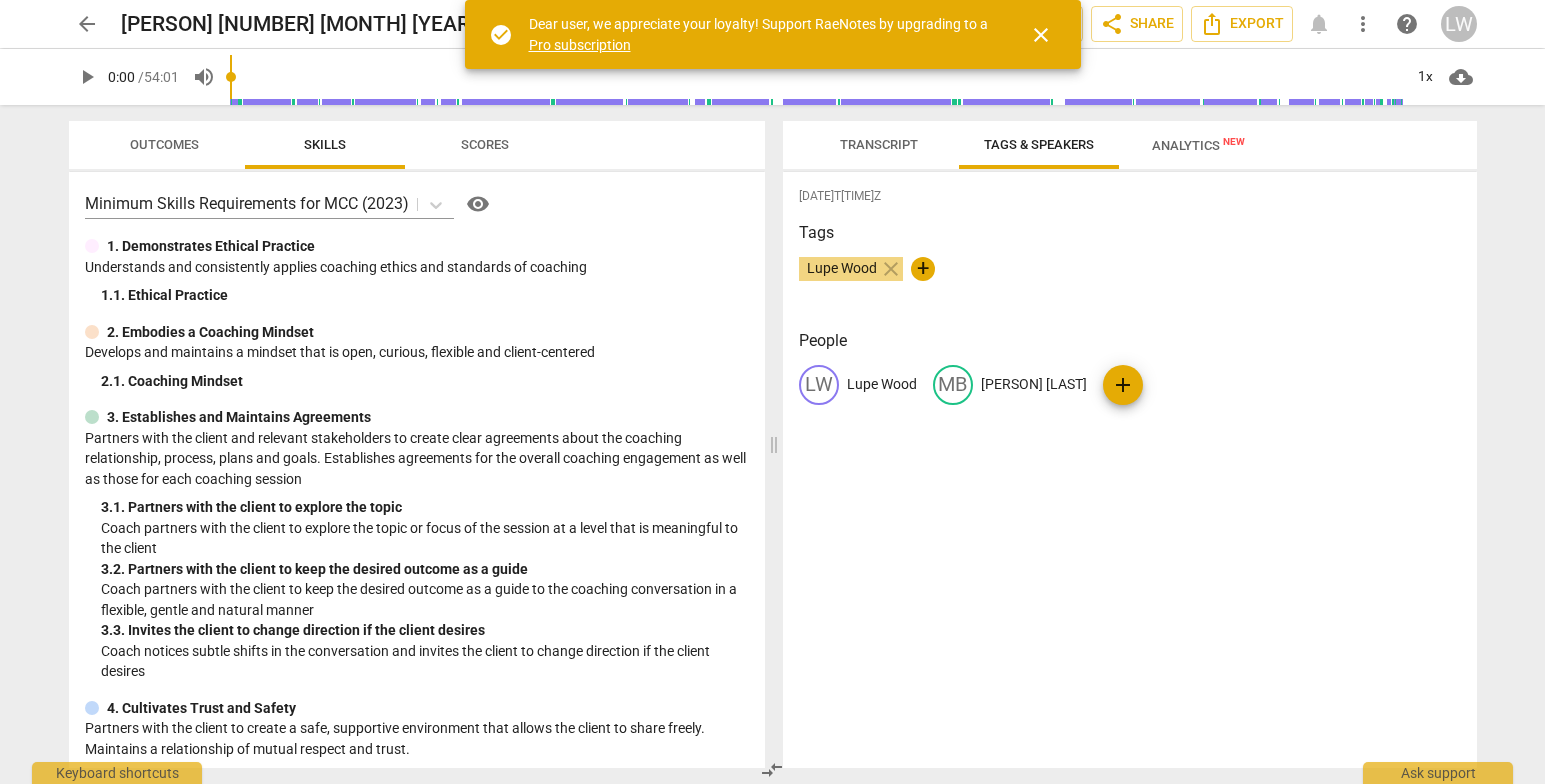 click on "Transcript" at bounding box center (879, 144) 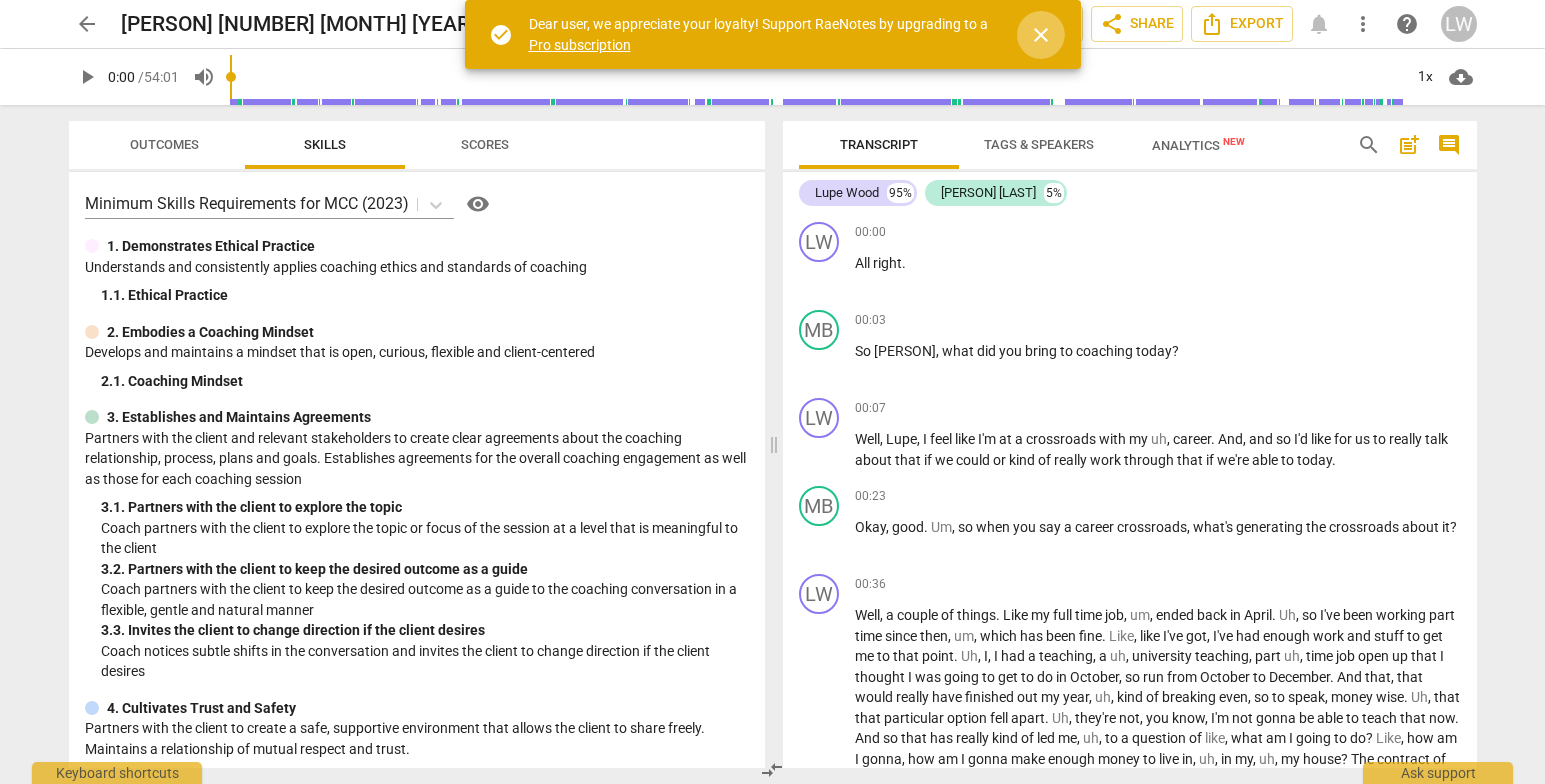 drag, startPoint x: 1043, startPoint y: 34, endPoint x: 1049, endPoint y: 21, distance: 14.3178215 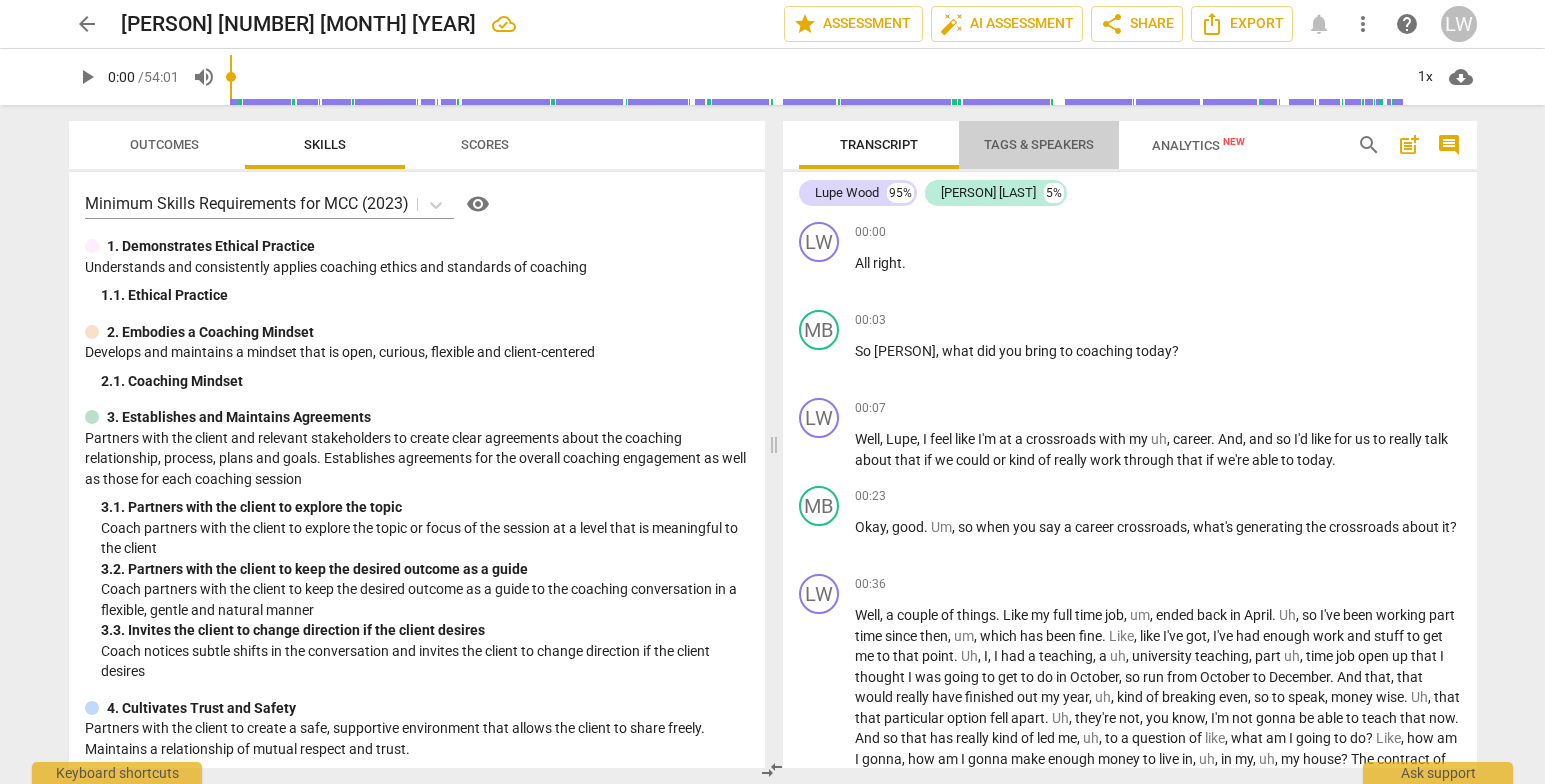 click on "Tags & Speakers" at bounding box center [1039, 144] 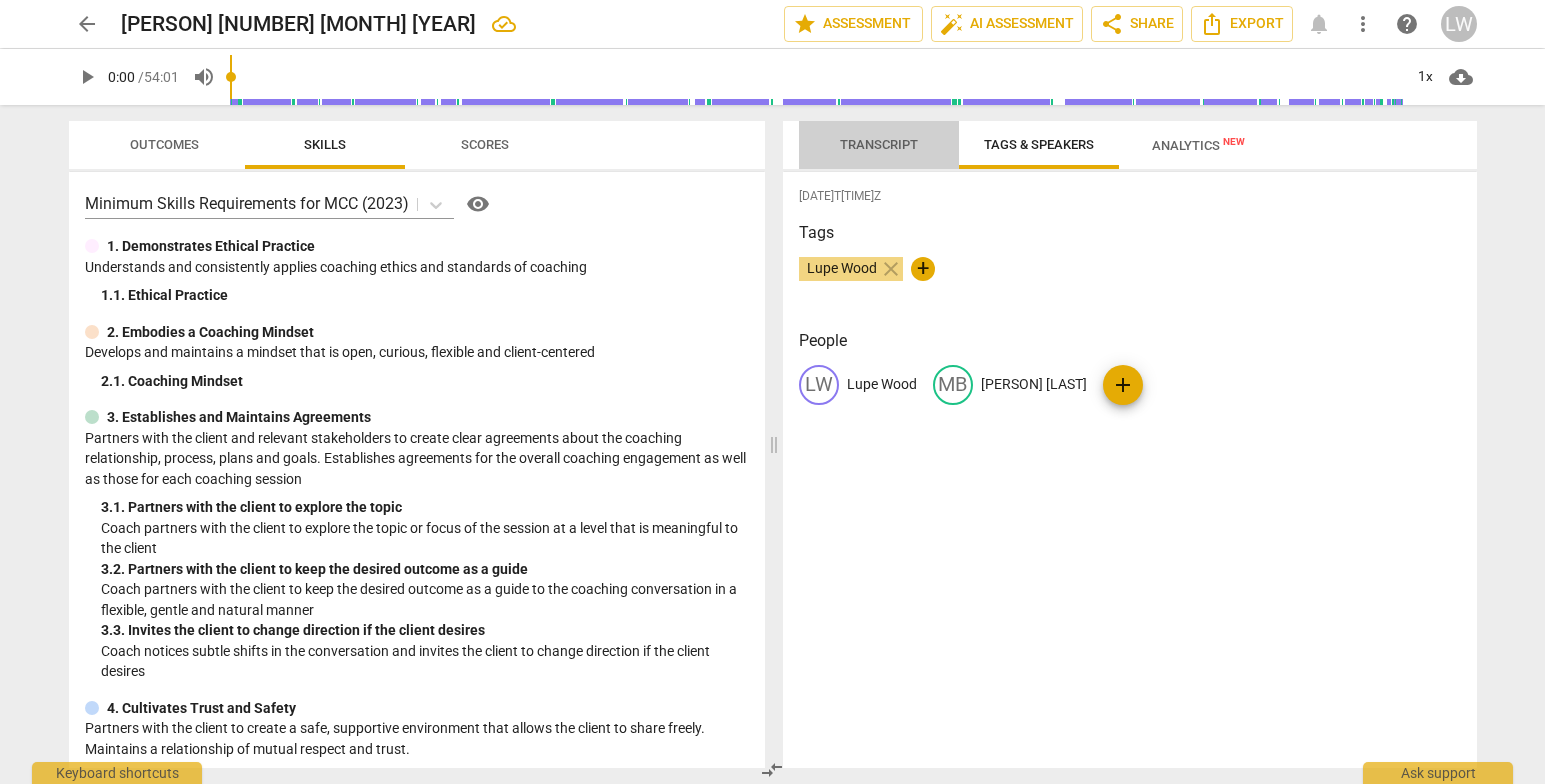 click on "Transcript" at bounding box center [879, 144] 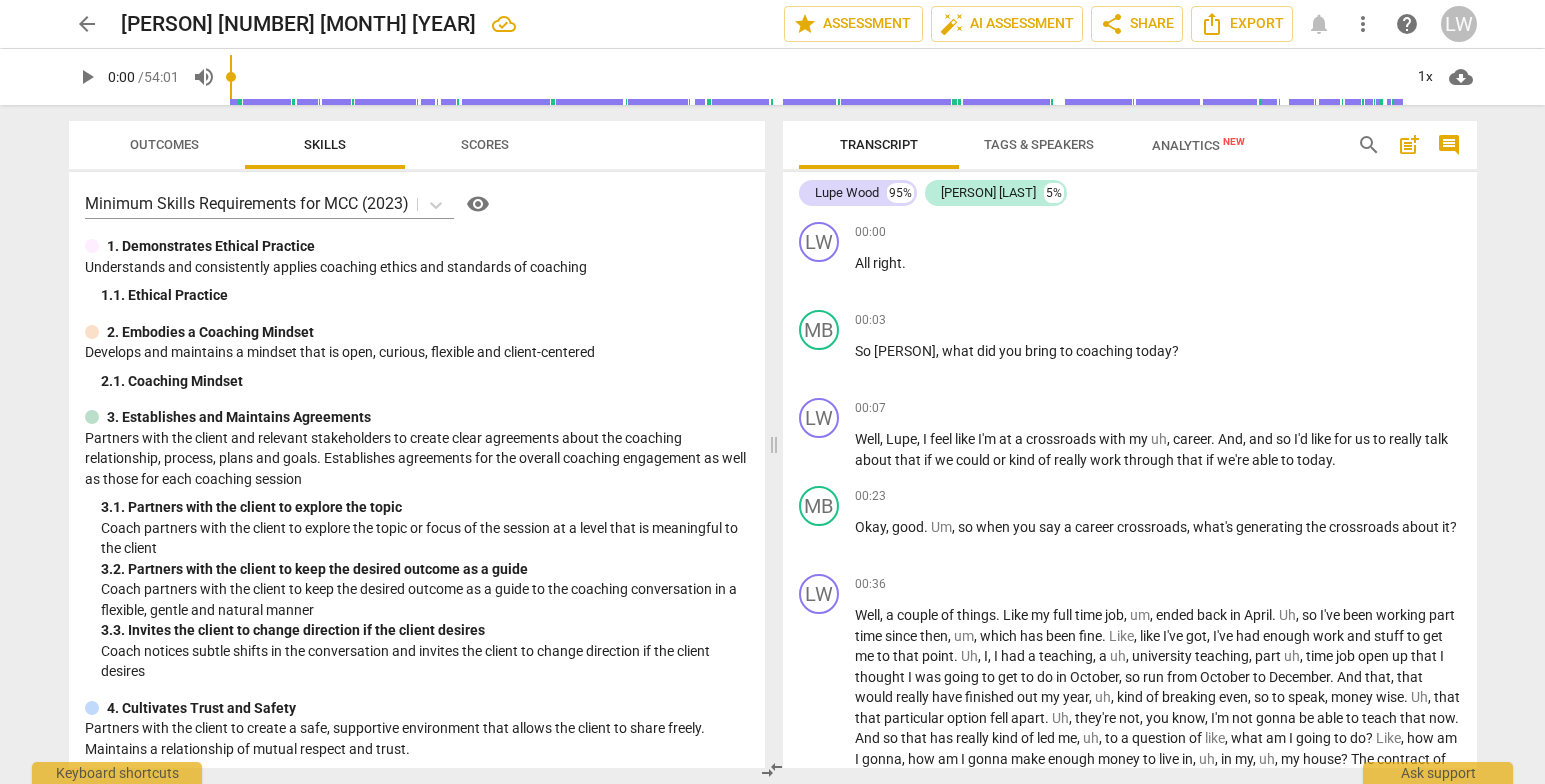 click on "Tags & Speakers" at bounding box center (1039, 144) 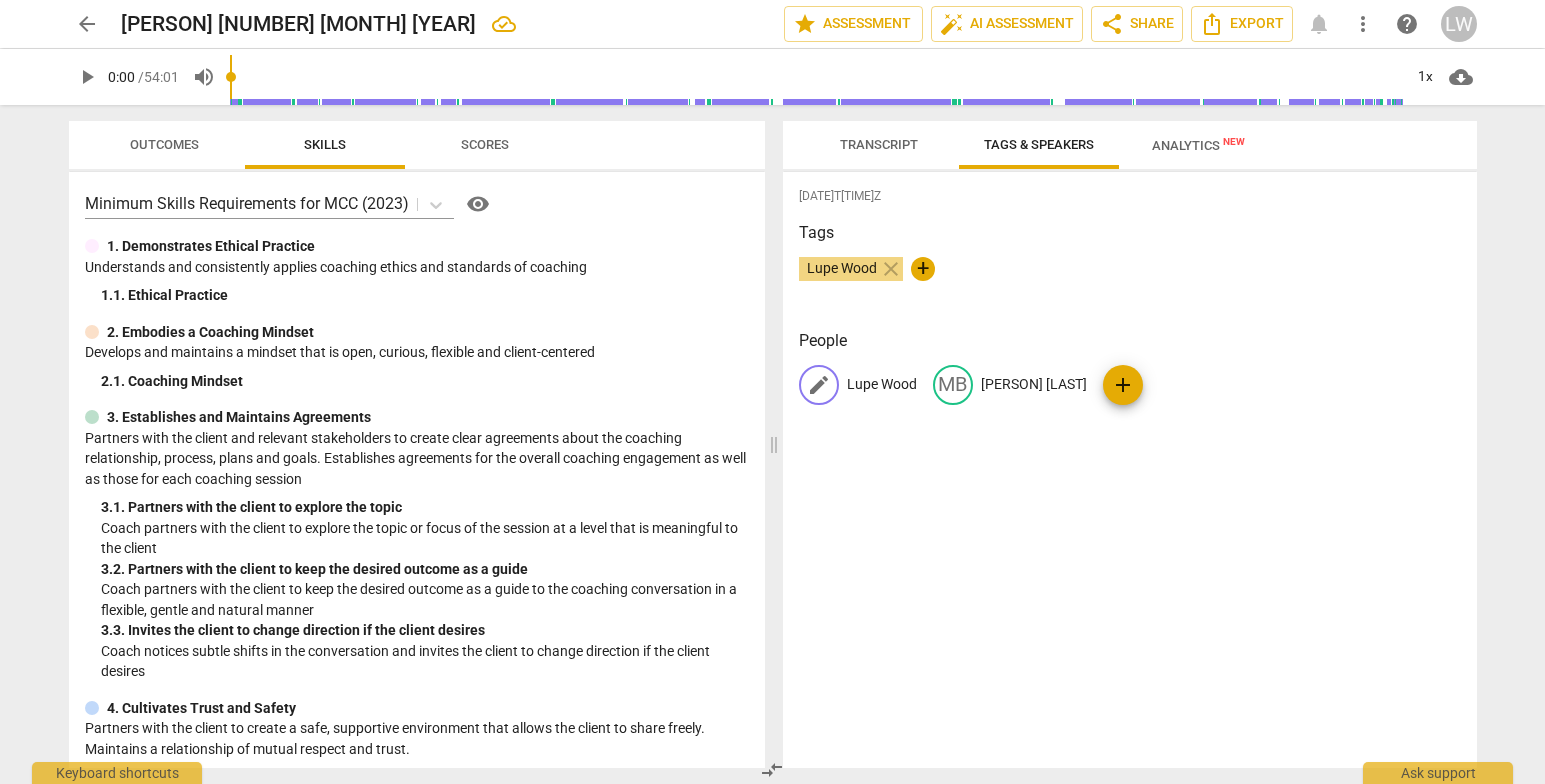click on "Lupe Wood" at bounding box center (882, 384) 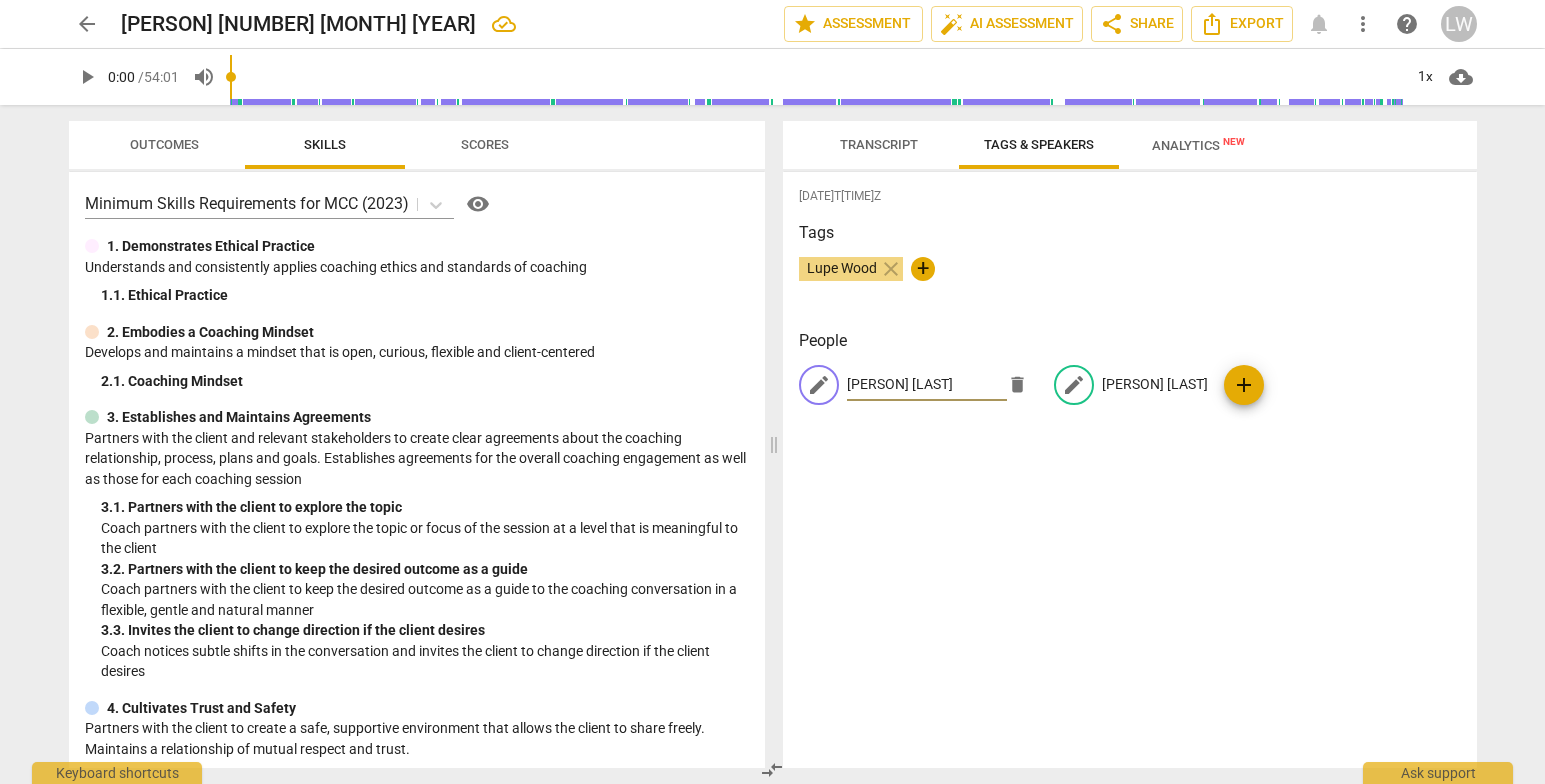 type on "Marlin B." 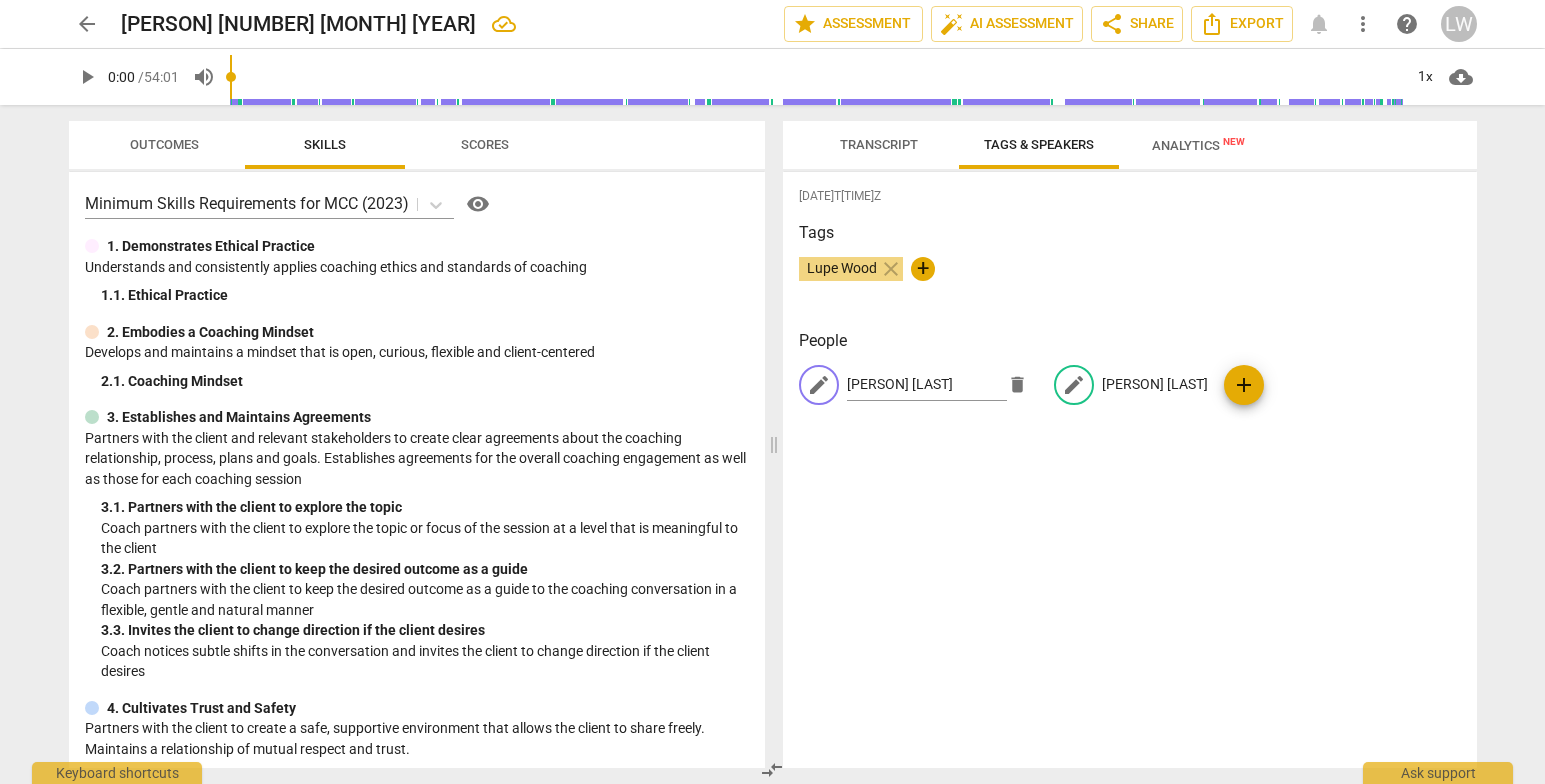 click on "Marlin B." at bounding box center (1155, 384) 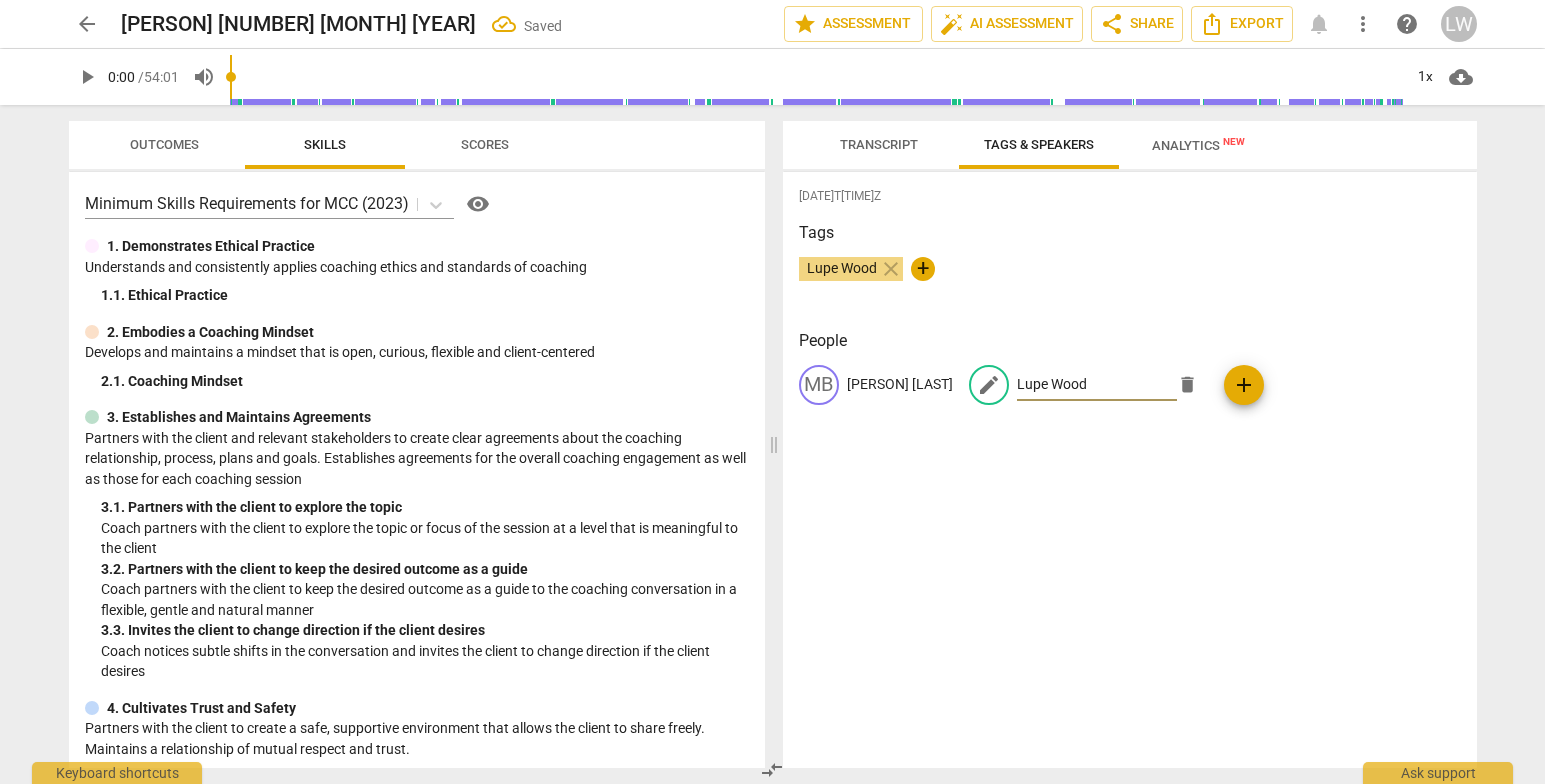 type on "Lupe Wood" 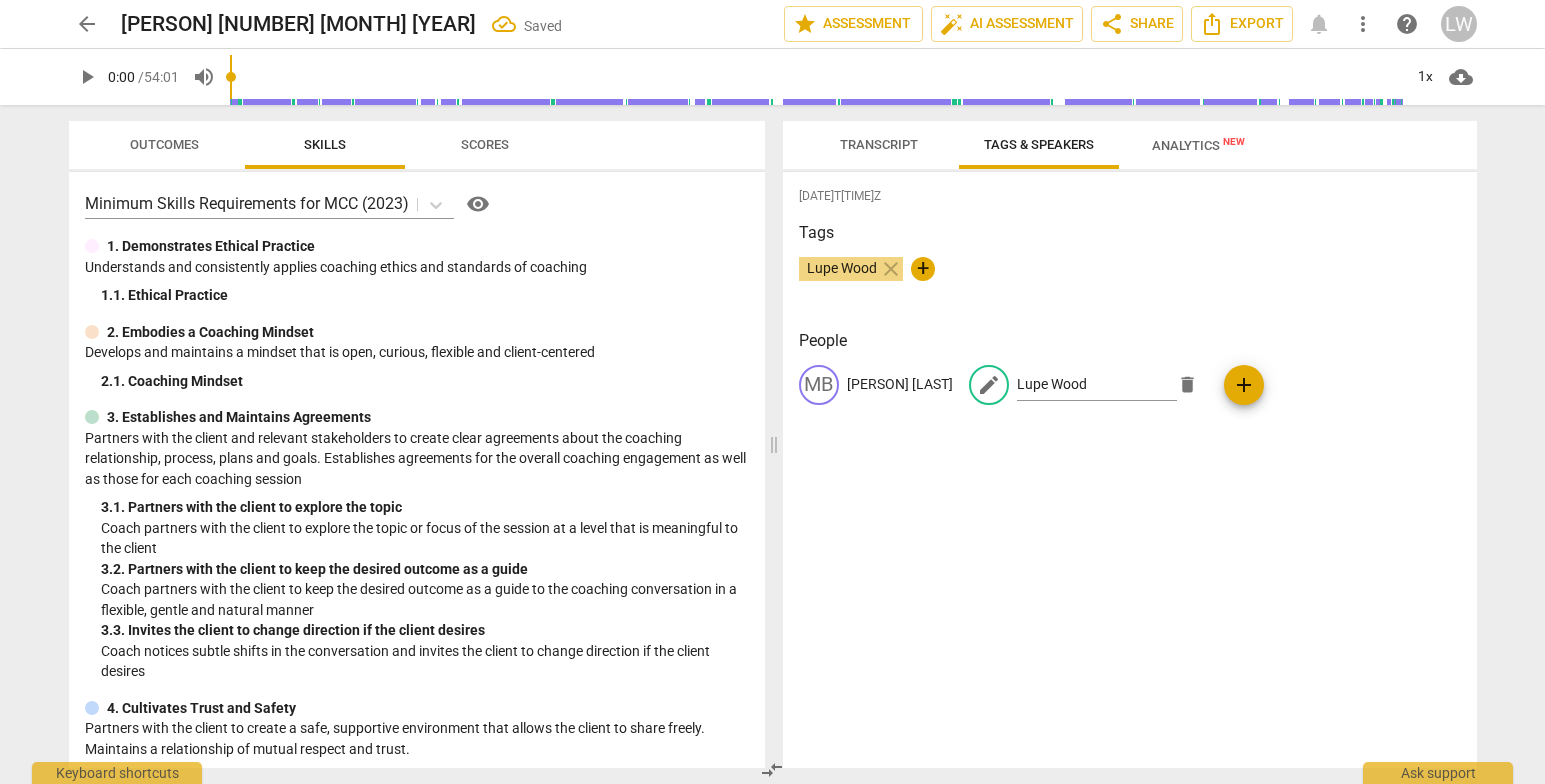 click on "2025-07-31T23:06:39Z Tags Lupe Wood close + People MB Marlin B. edit Lupe Wood delete add" at bounding box center [1130, 470] 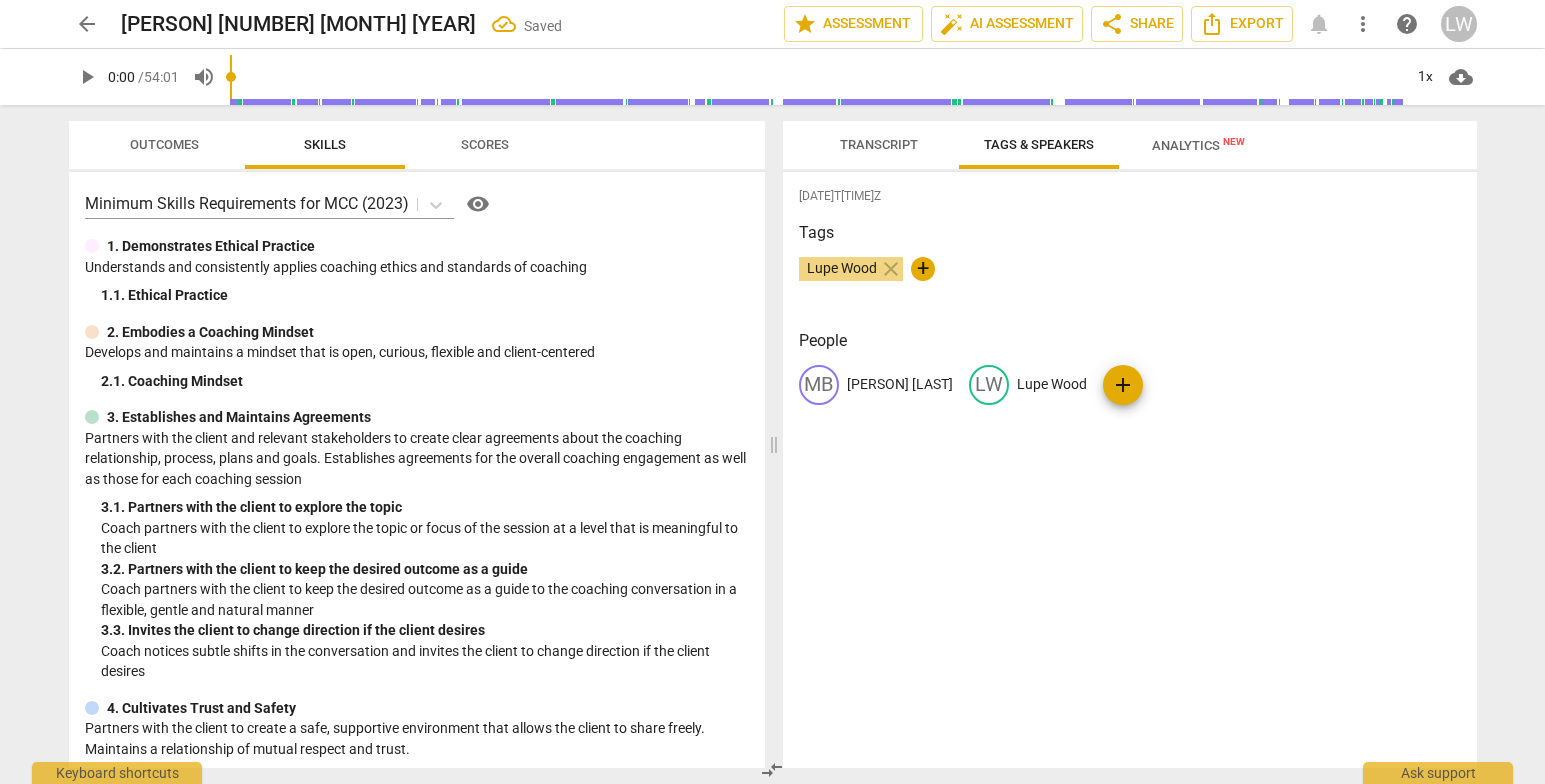 click on "Transcript" at bounding box center (879, 144) 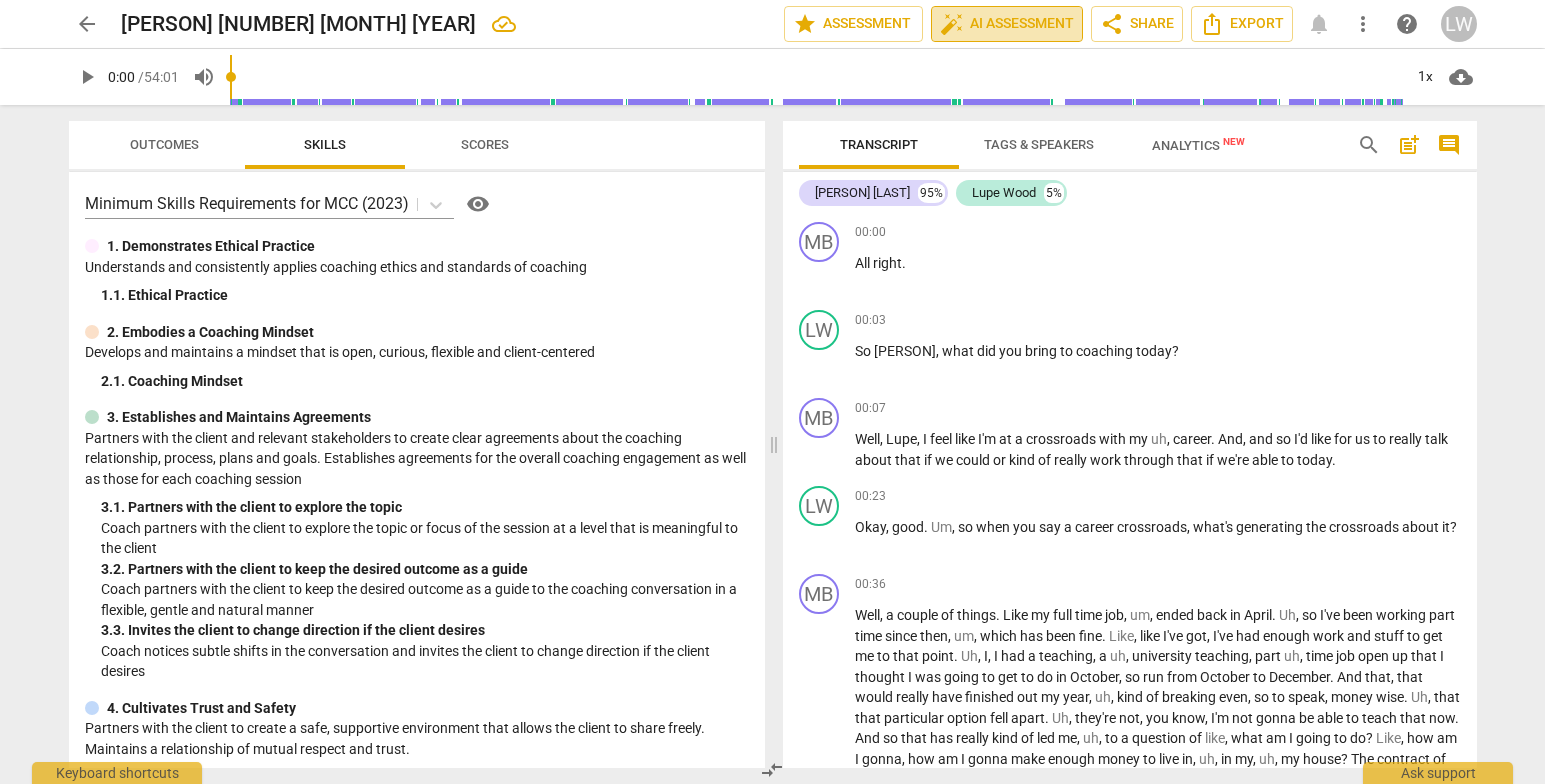 click on "auto_fix_high    AI Assessment" at bounding box center (1007, 24) 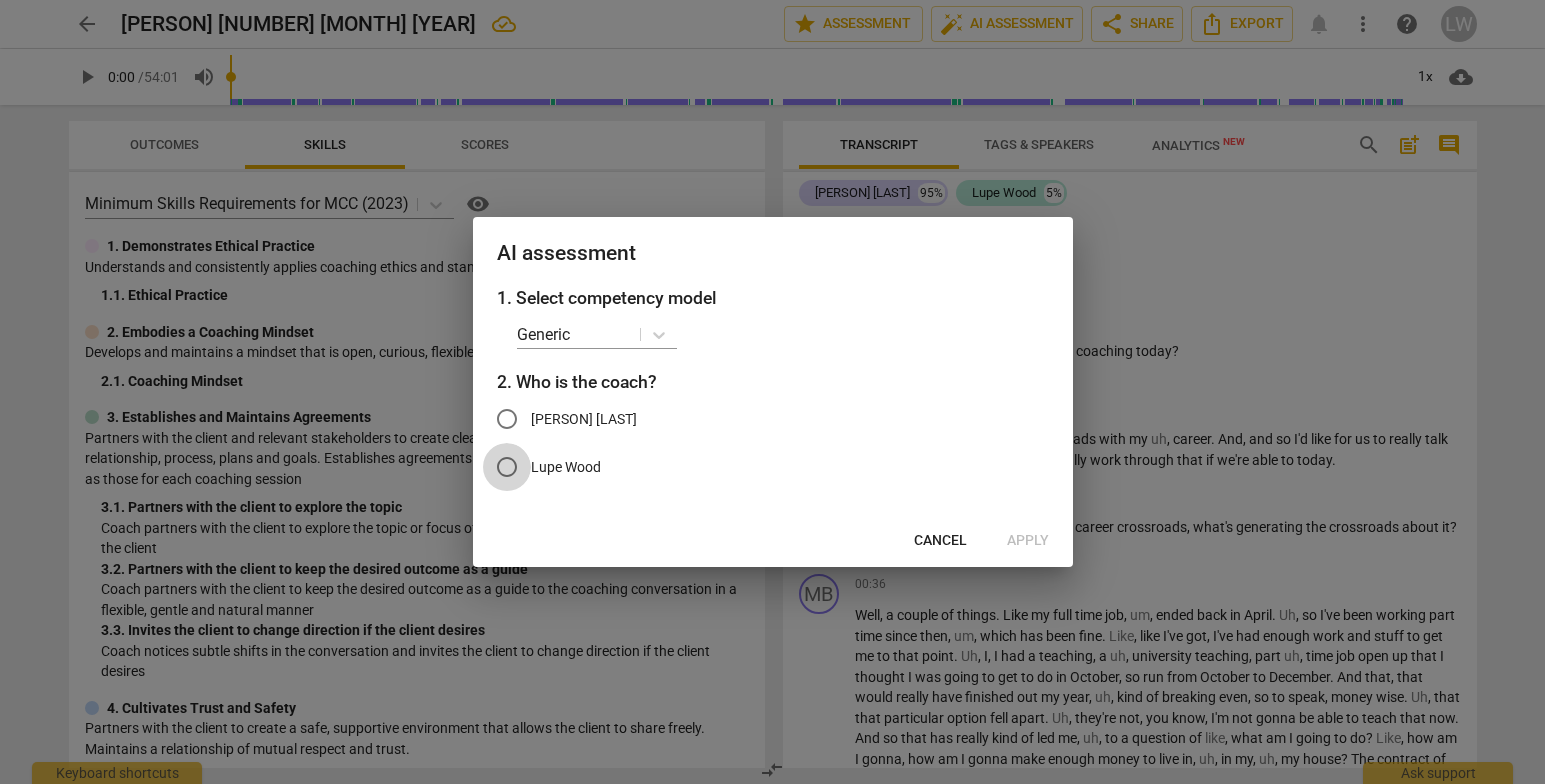 click on "Lupe Wood" at bounding box center (507, 467) 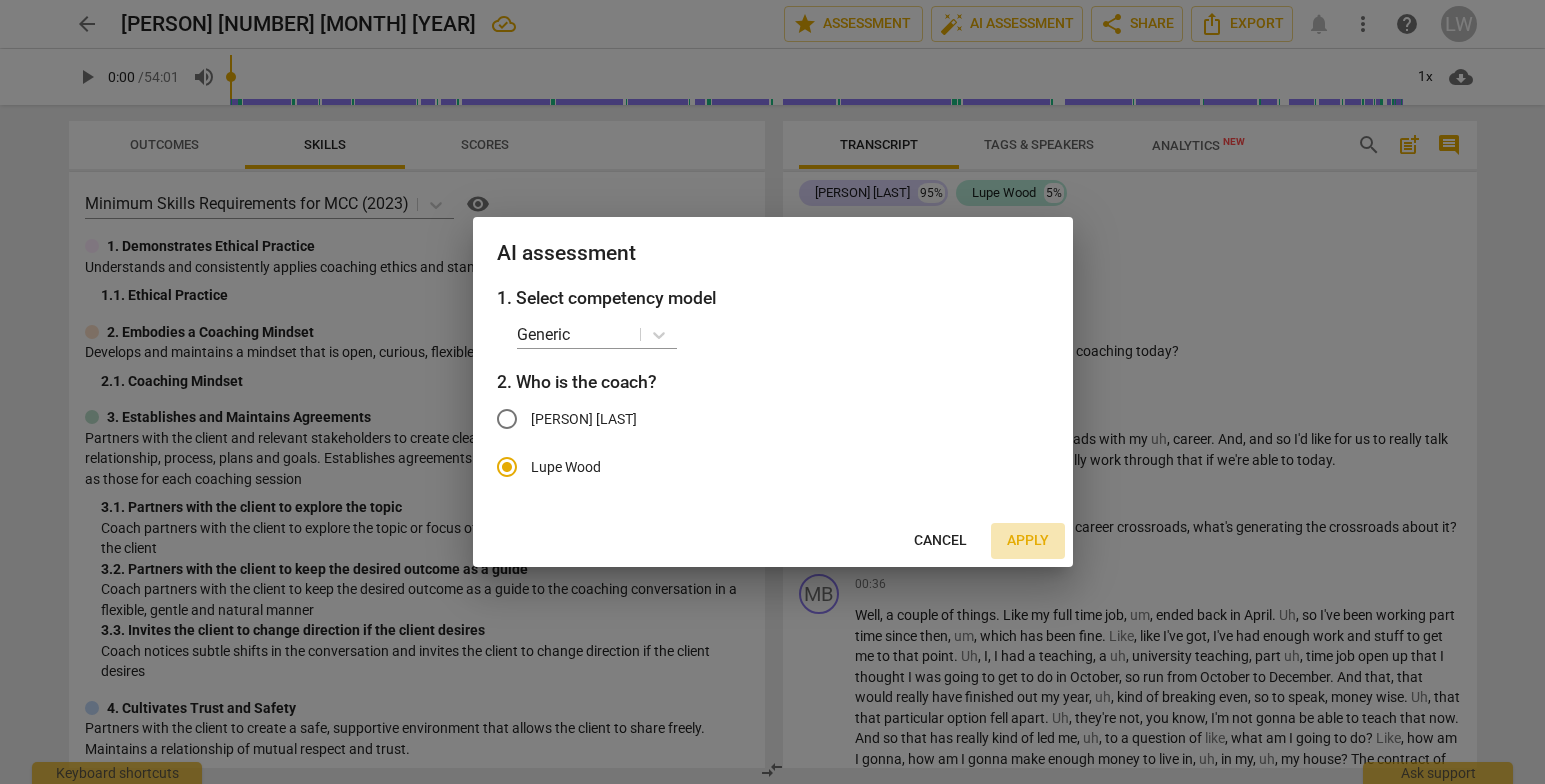 click on "Apply" at bounding box center (1028, 541) 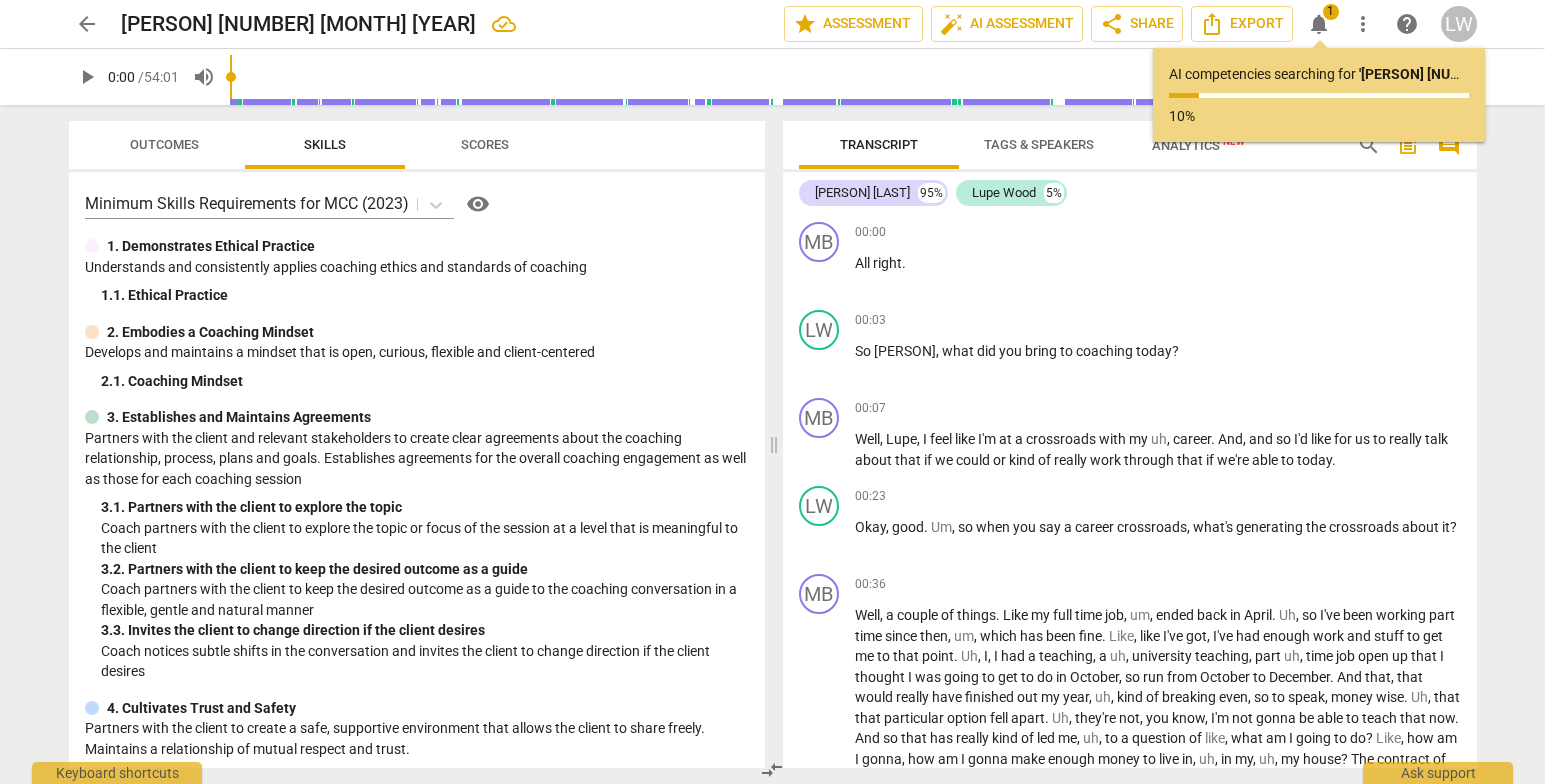 drag, startPoint x: 1477, startPoint y: 233, endPoint x: 1488, endPoint y: 255, distance: 24.596748 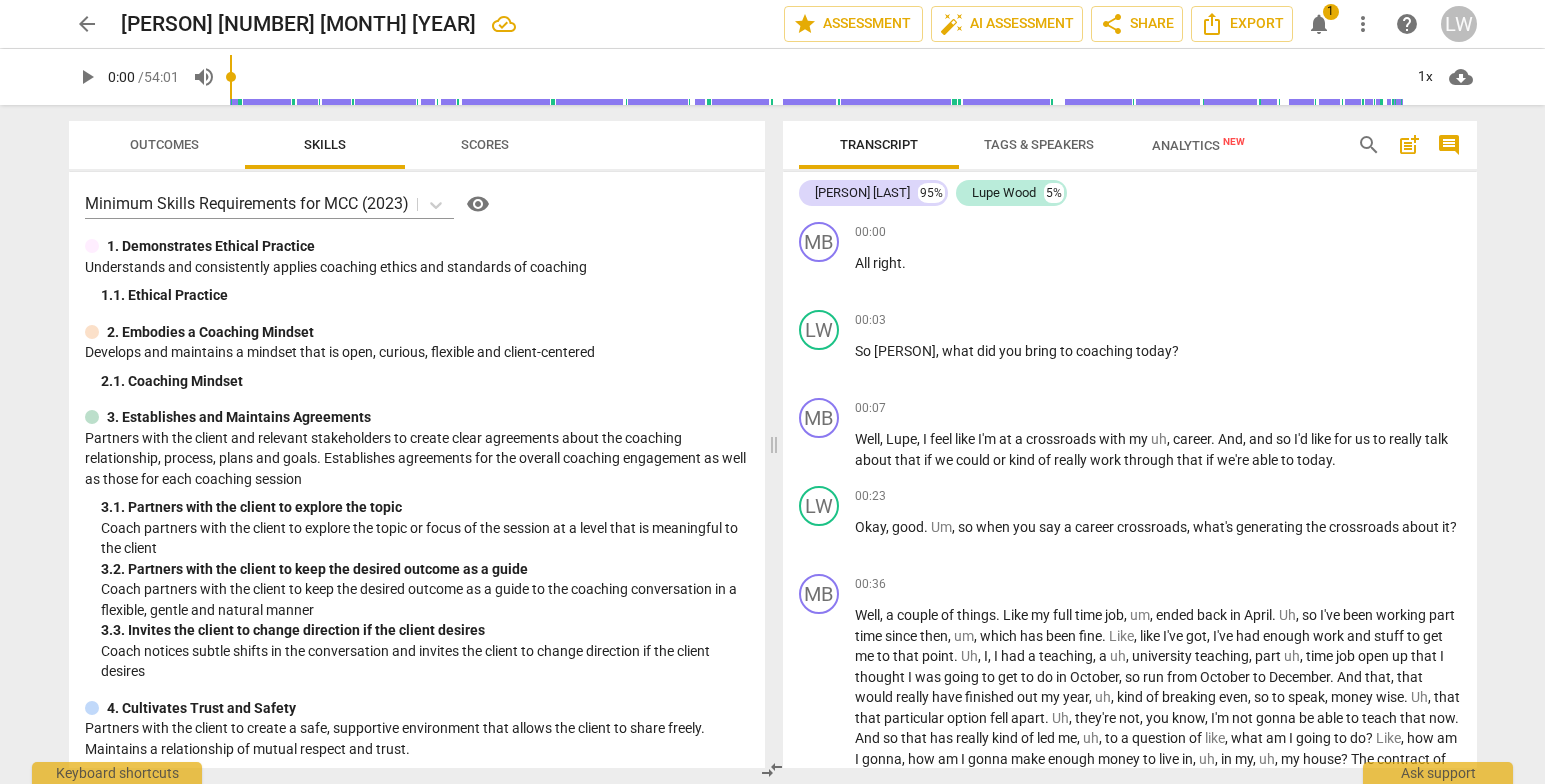 scroll, scrollTop: 19, scrollLeft: 0, axis: vertical 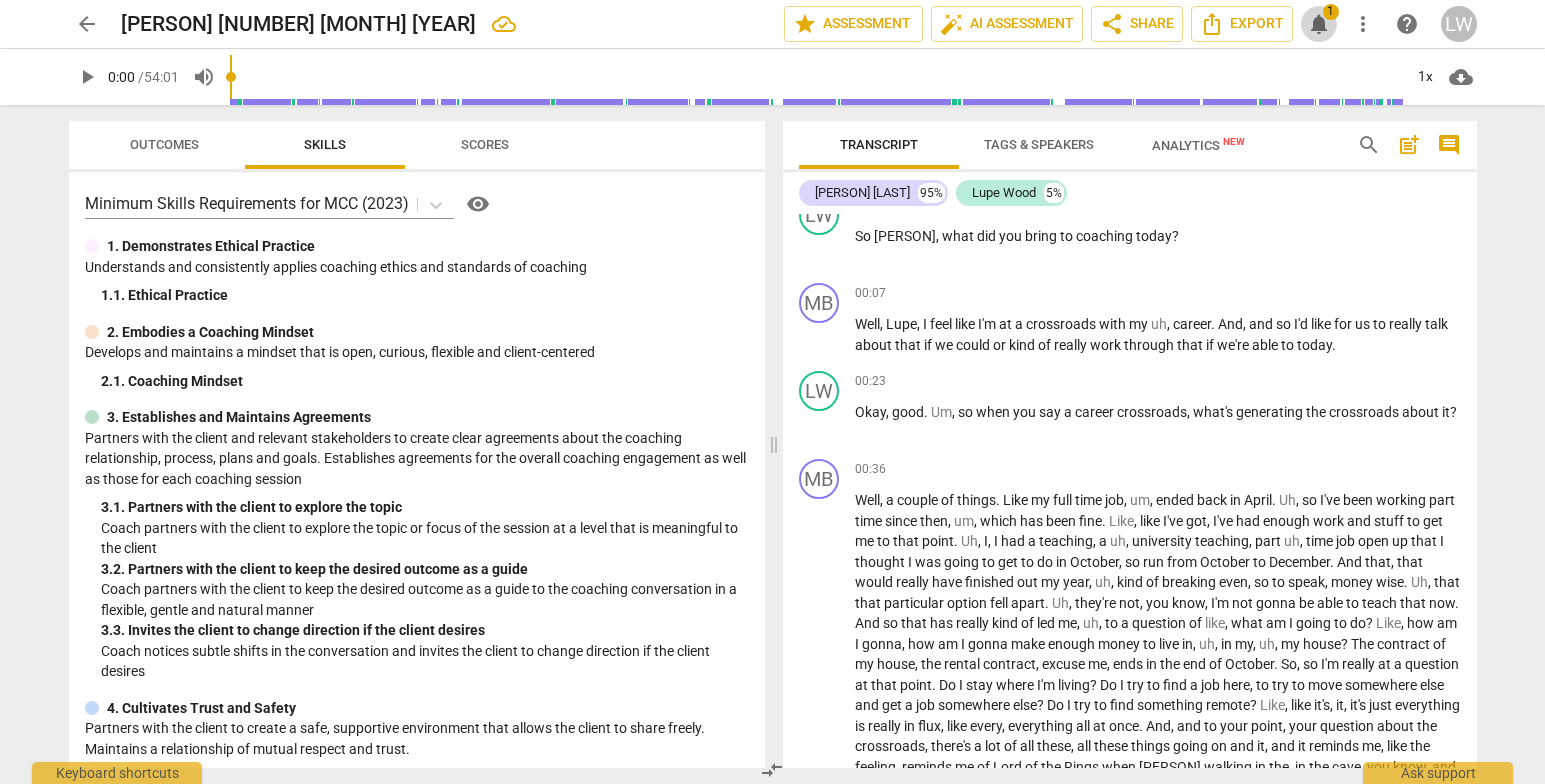 click on "1" at bounding box center [1331, 12] 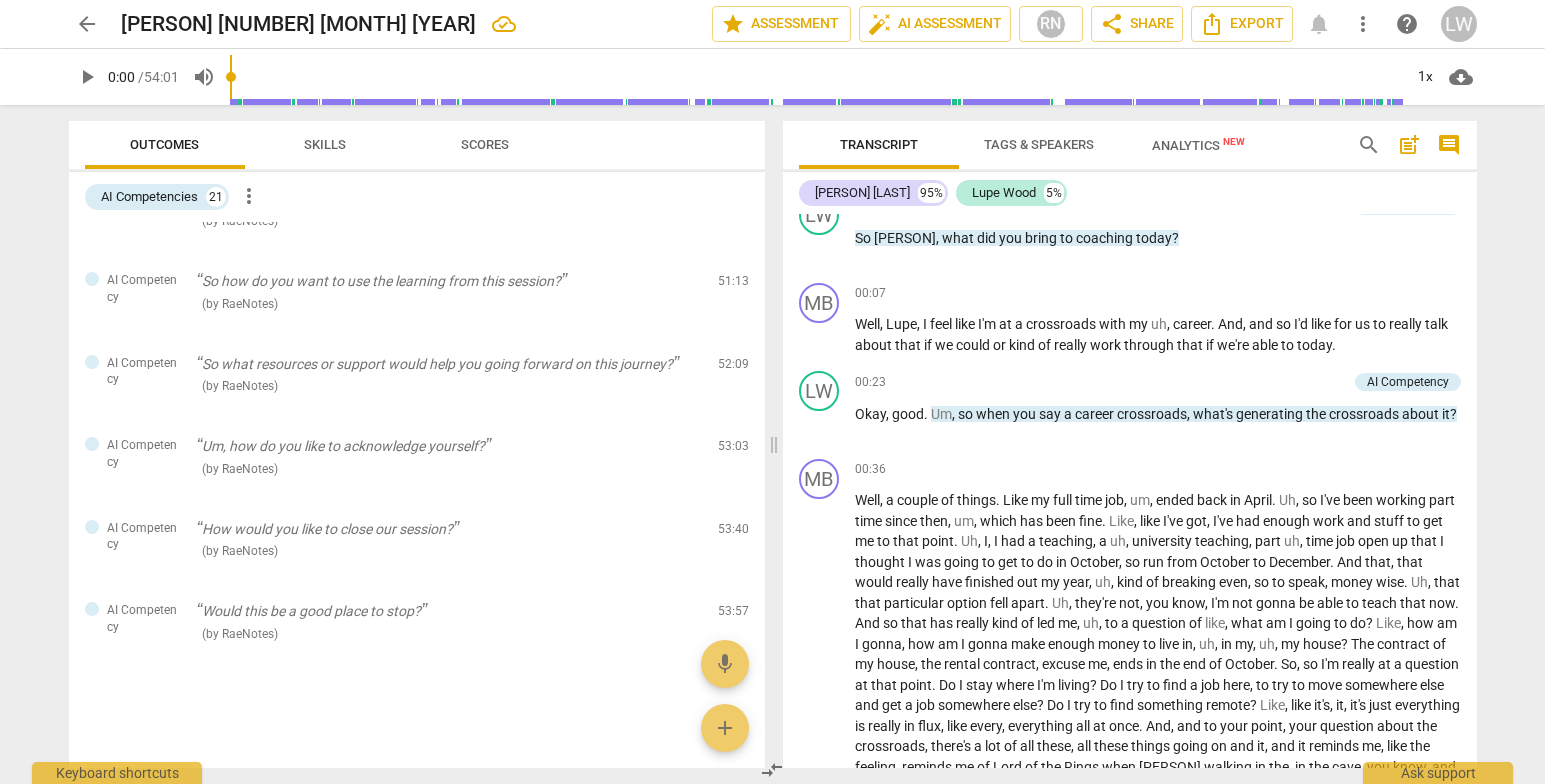 scroll, scrollTop: 0, scrollLeft: 0, axis: both 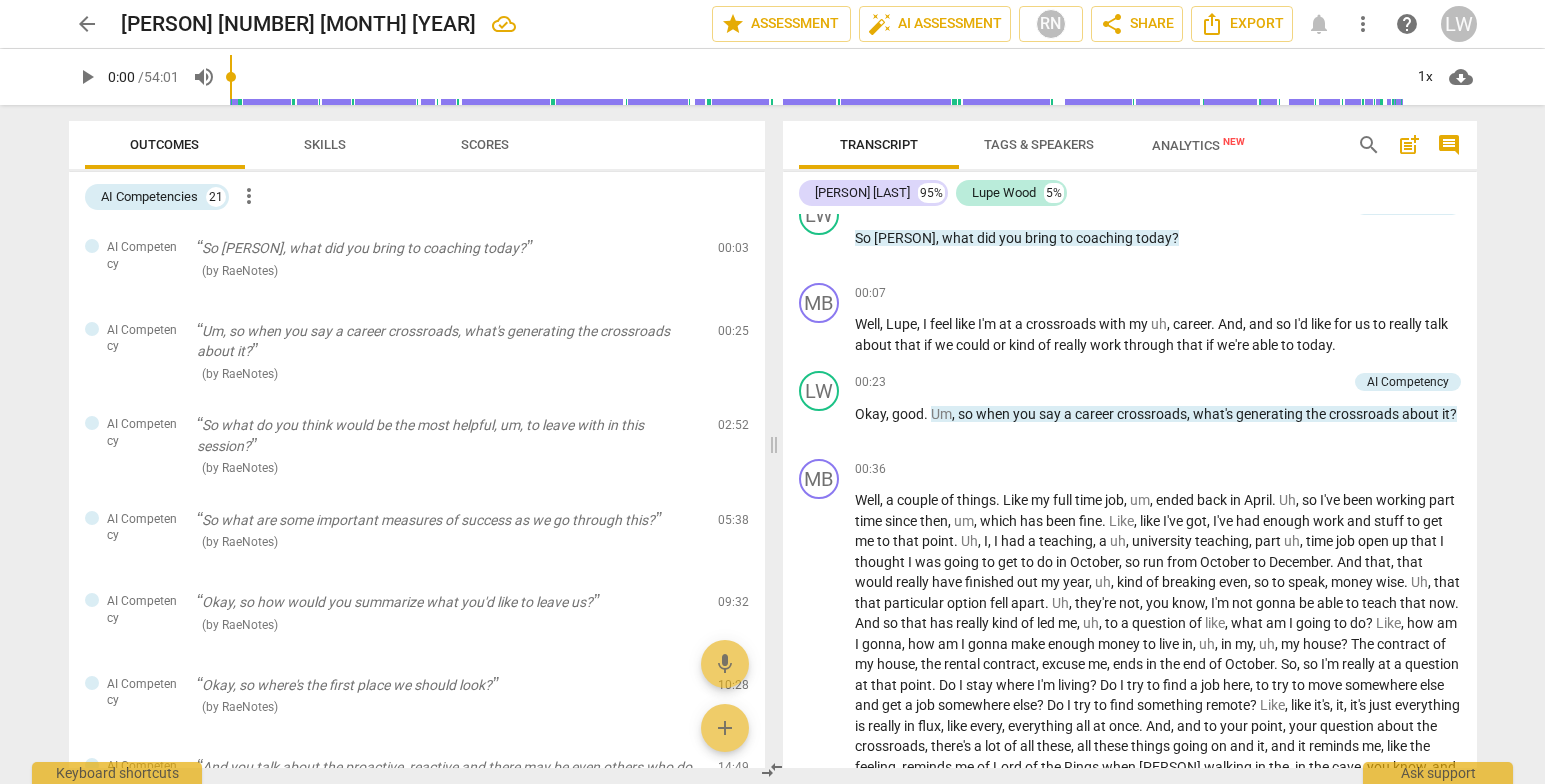 click on "Analytics   New" at bounding box center [1198, 145] 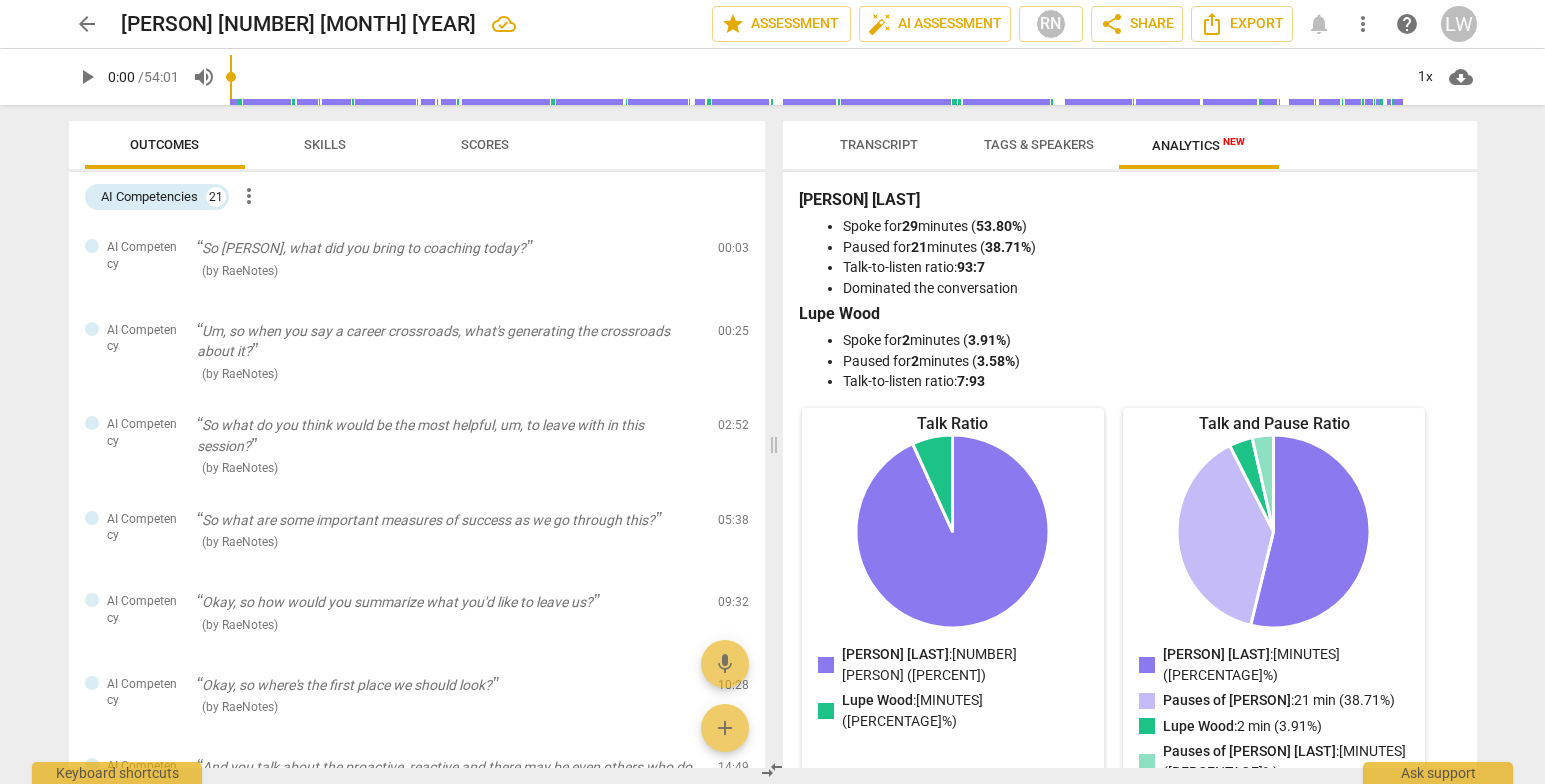 click on "Transcript" at bounding box center [879, 144] 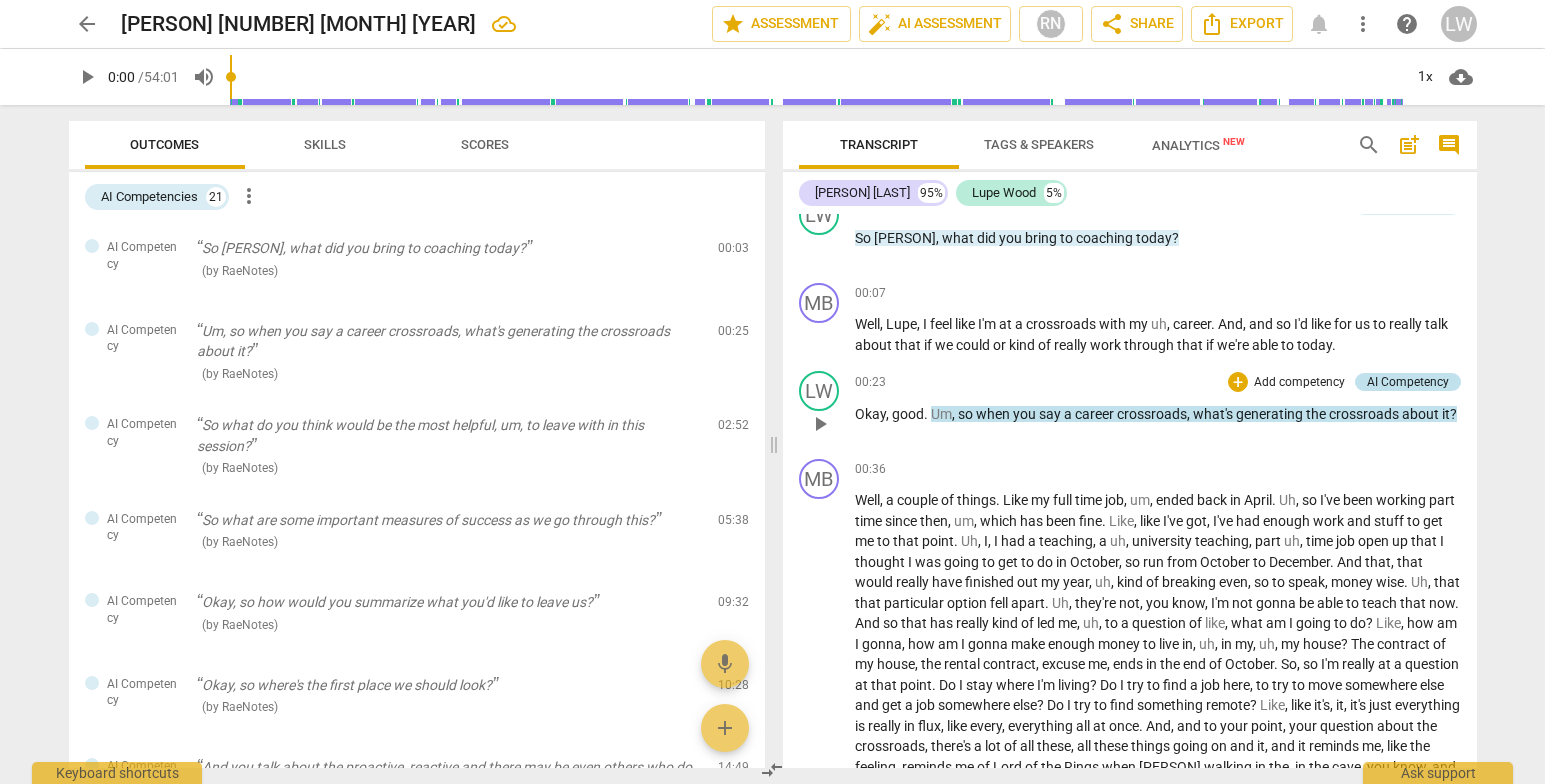 click on "AI Competency" at bounding box center [1408, 382] 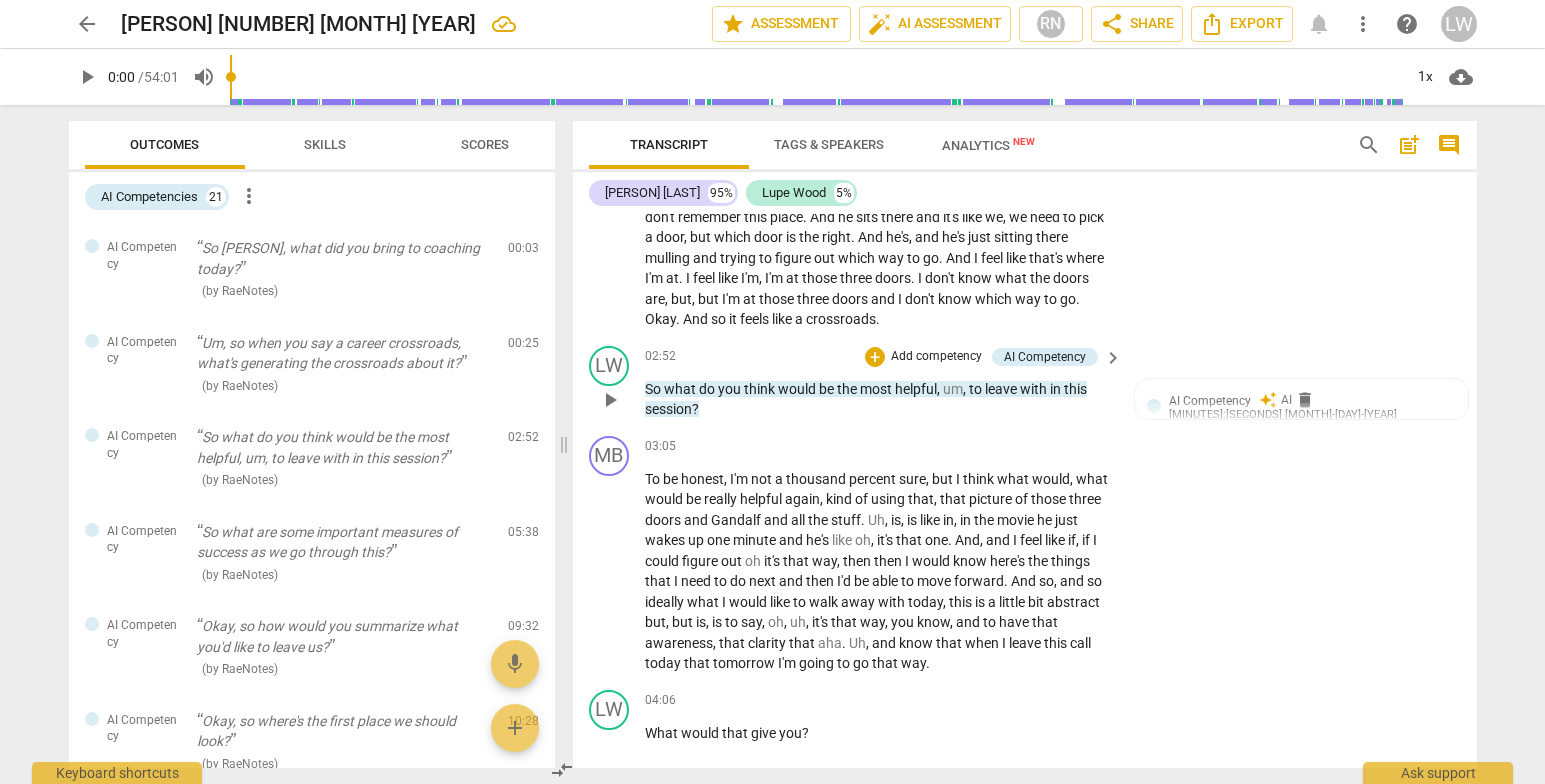 scroll, scrollTop: 858, scrollLeft: 0, axis: vertical 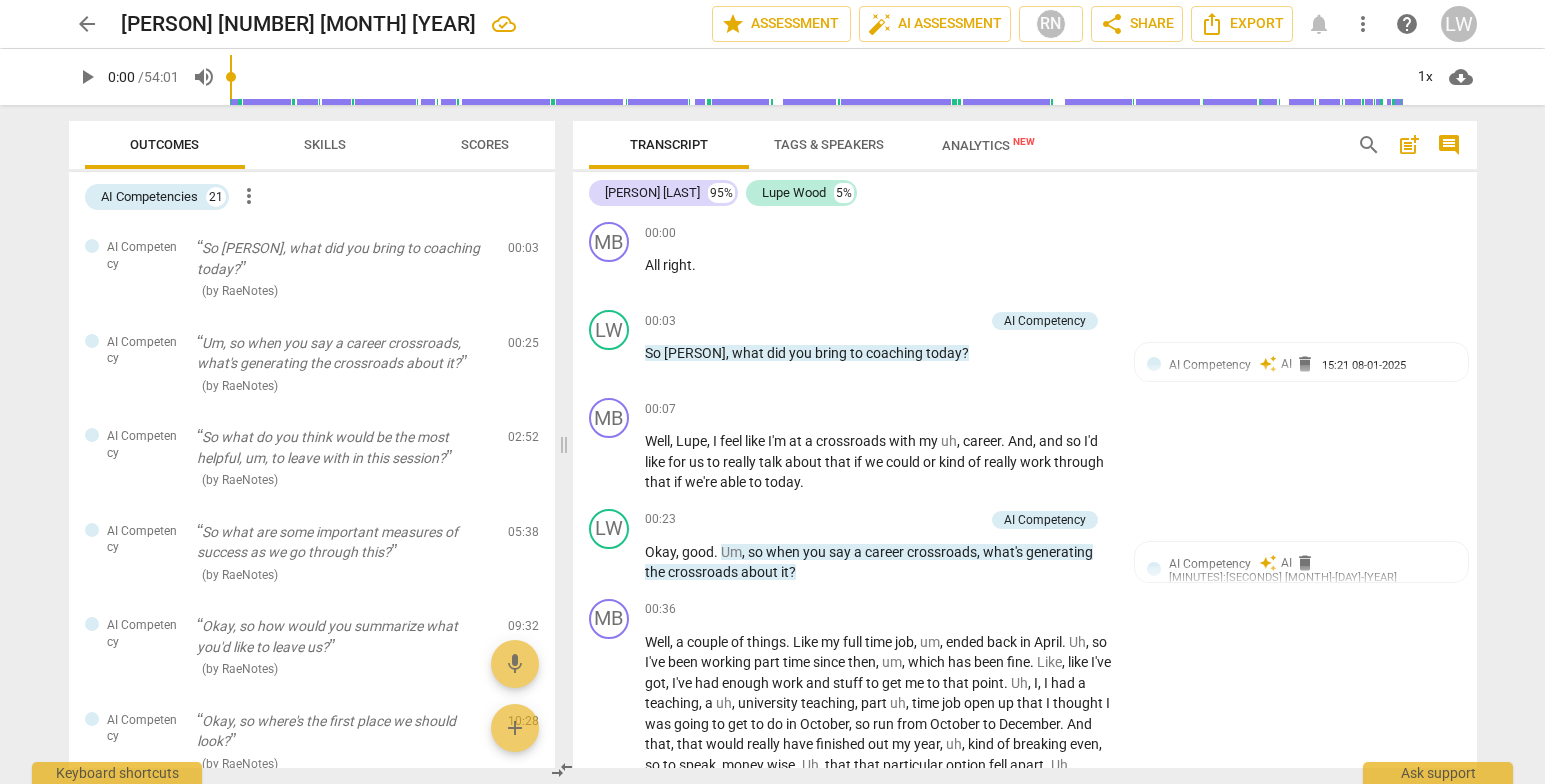 click on "Scores" at bounding box center (485, 144) 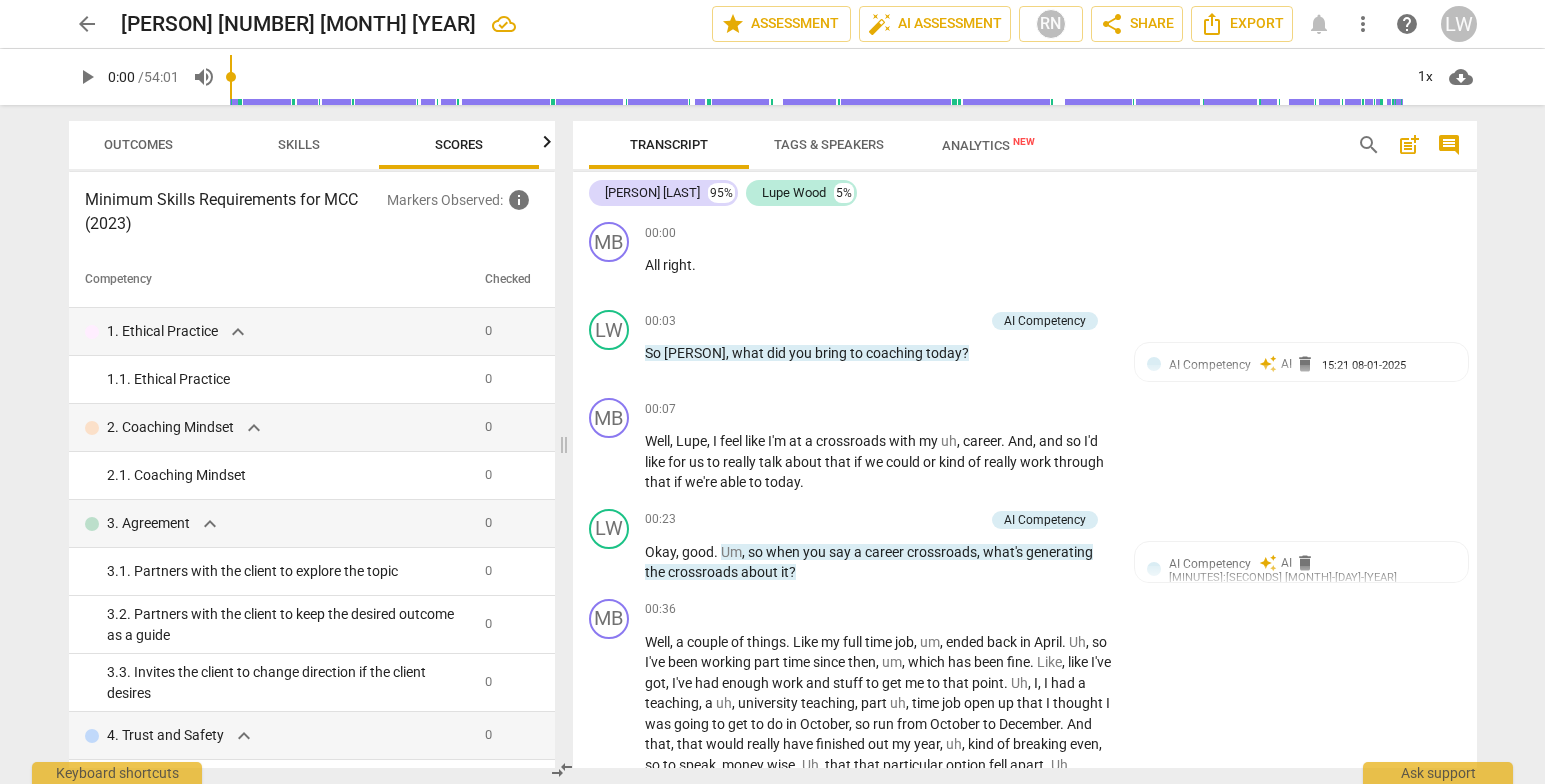 scroll, scrollTop: 0, scrollLeft: 26, axis: horizontal 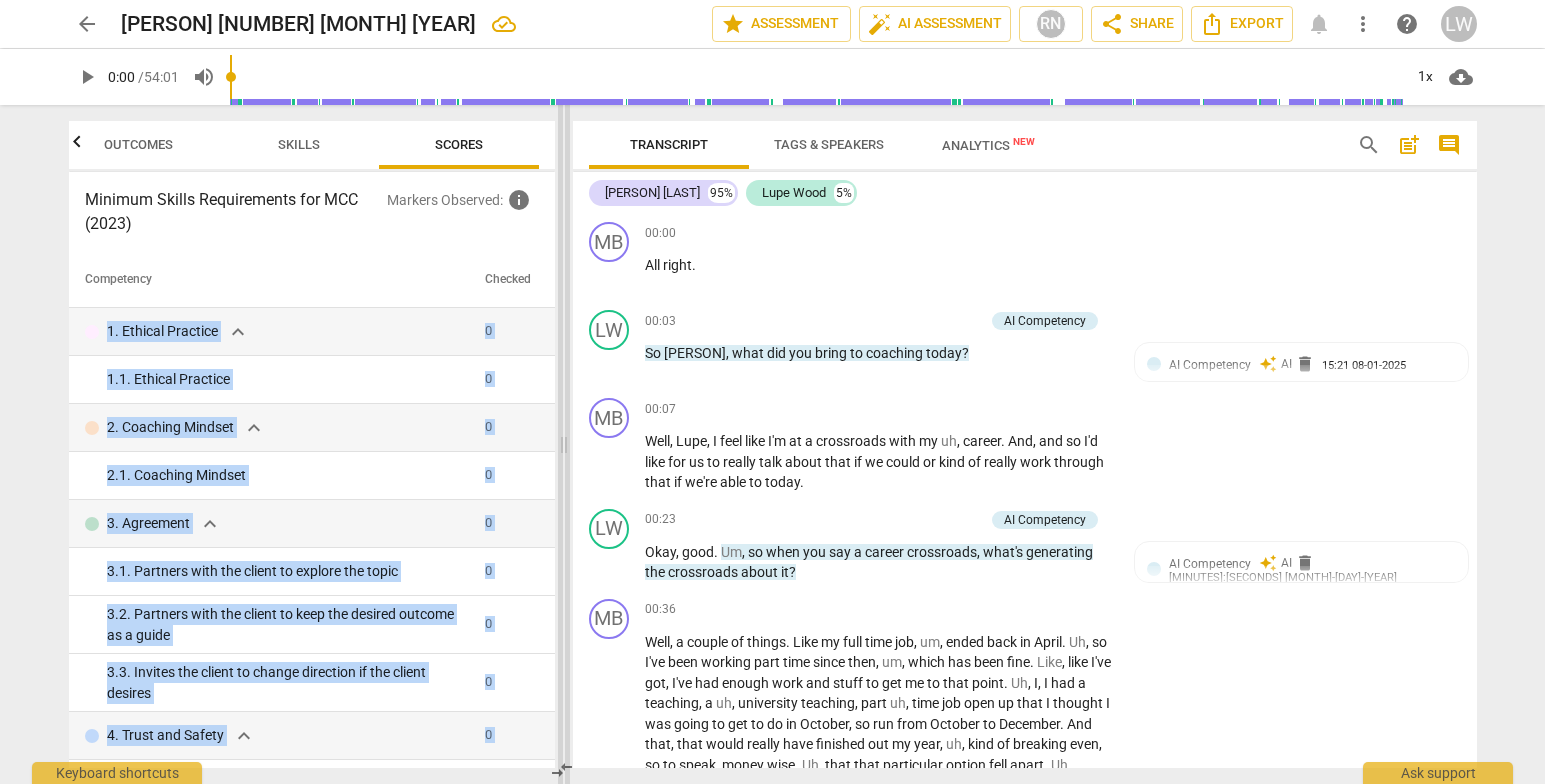 drag, startPoint x: 545, startPoint y: 306, endPoint x: 561, endPoint y: 366, distance: 62.0967 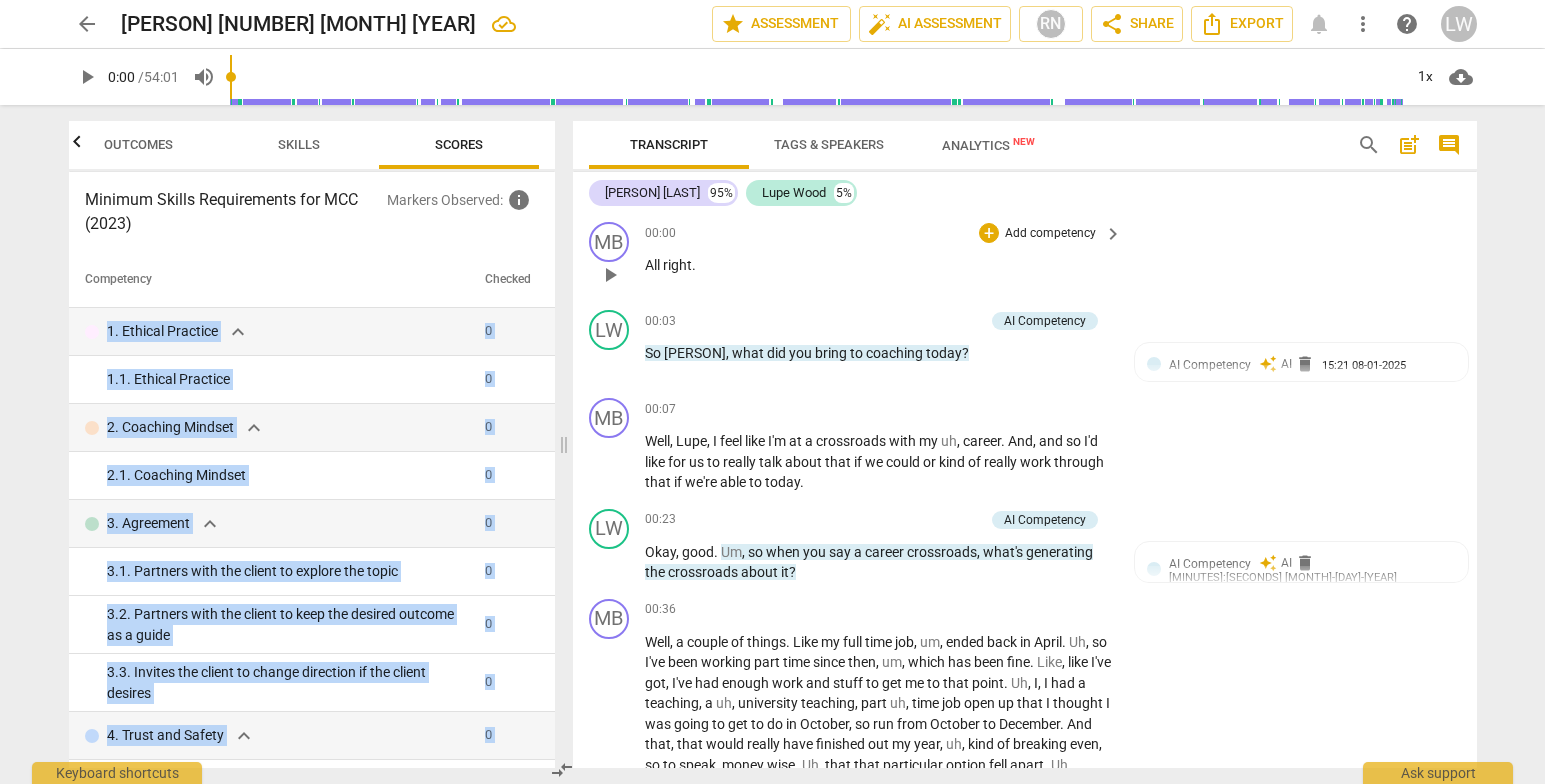 click on "00:00 + Add competency keyboard_arrow_right" at bounding box center [885, 233] 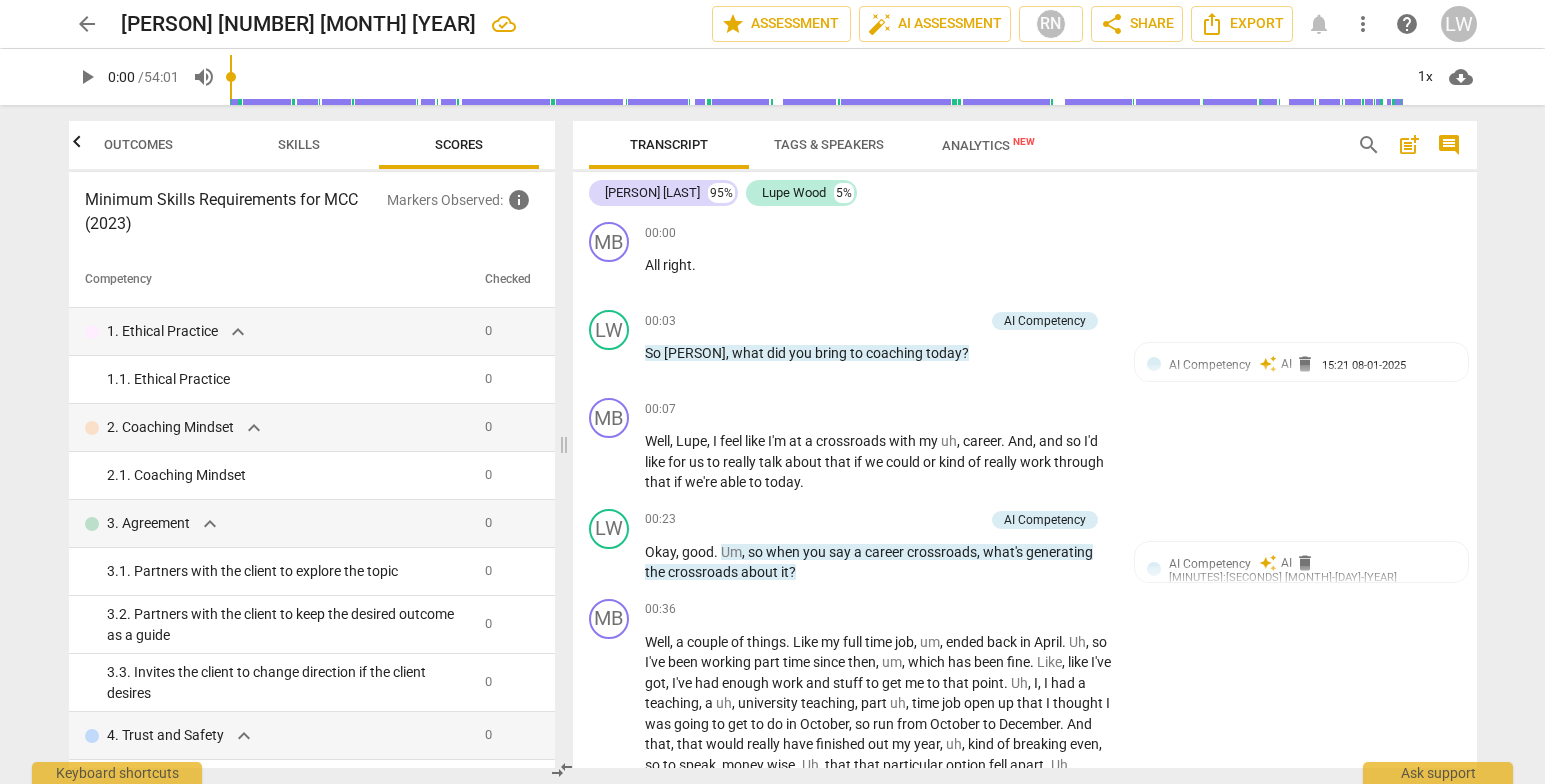 click on "Minimum Skills Requirements for MCC (2023)" at bounding box center [236, 212] 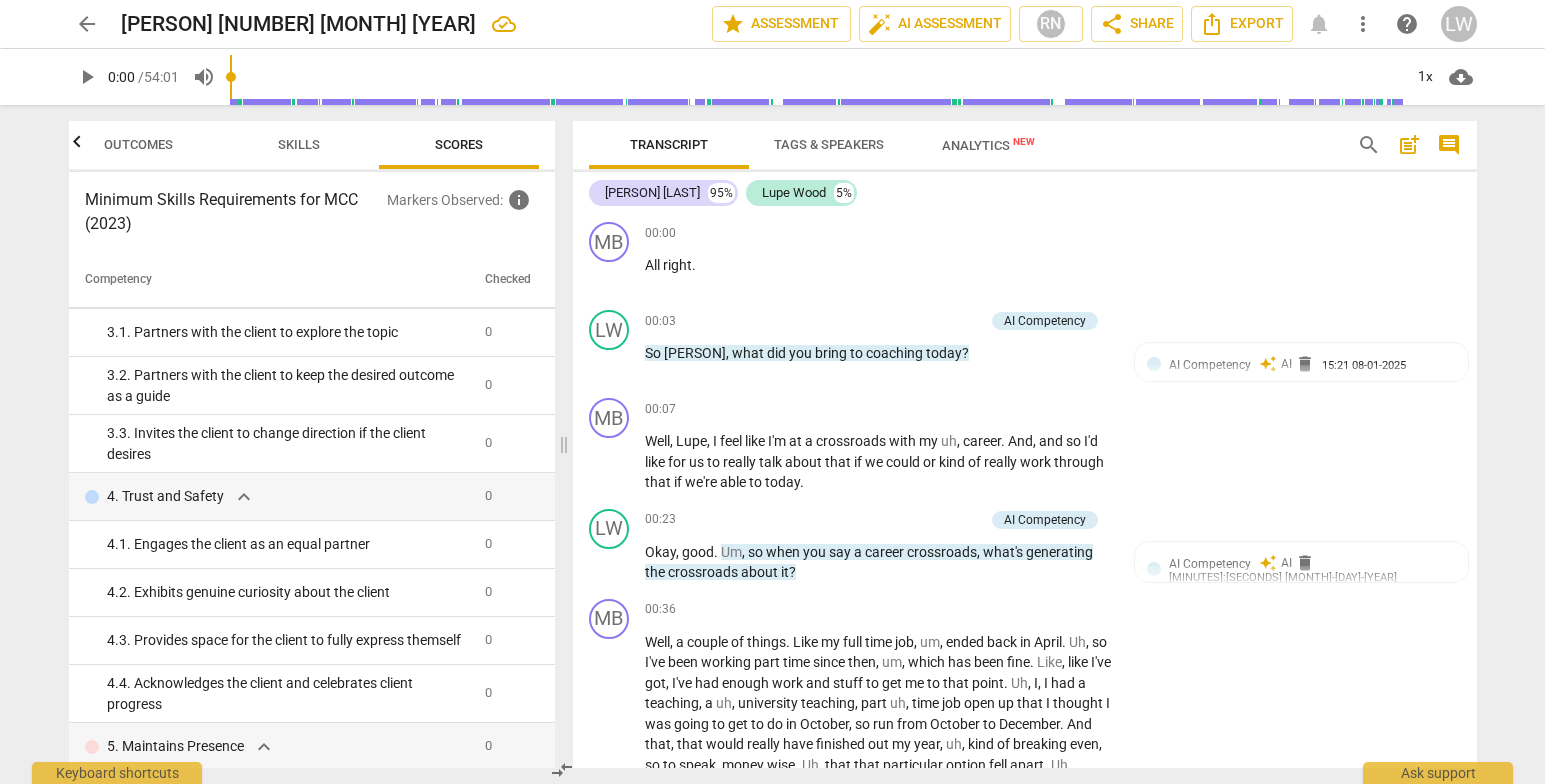 scroll, scrollTop: 0, scrollLeft: 0, axis: both 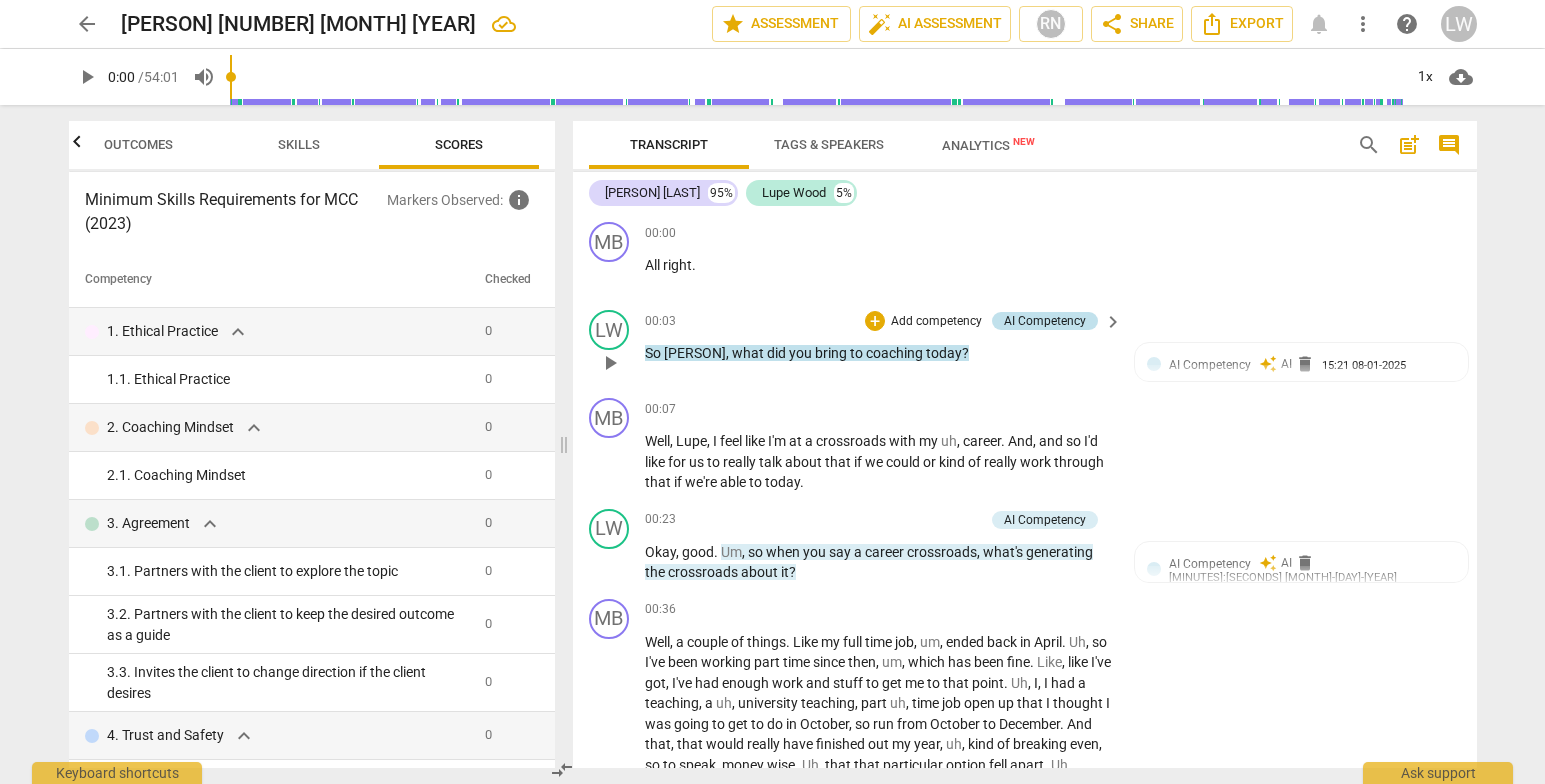 click on "AI Competency" at bounding box center [1045, 321] 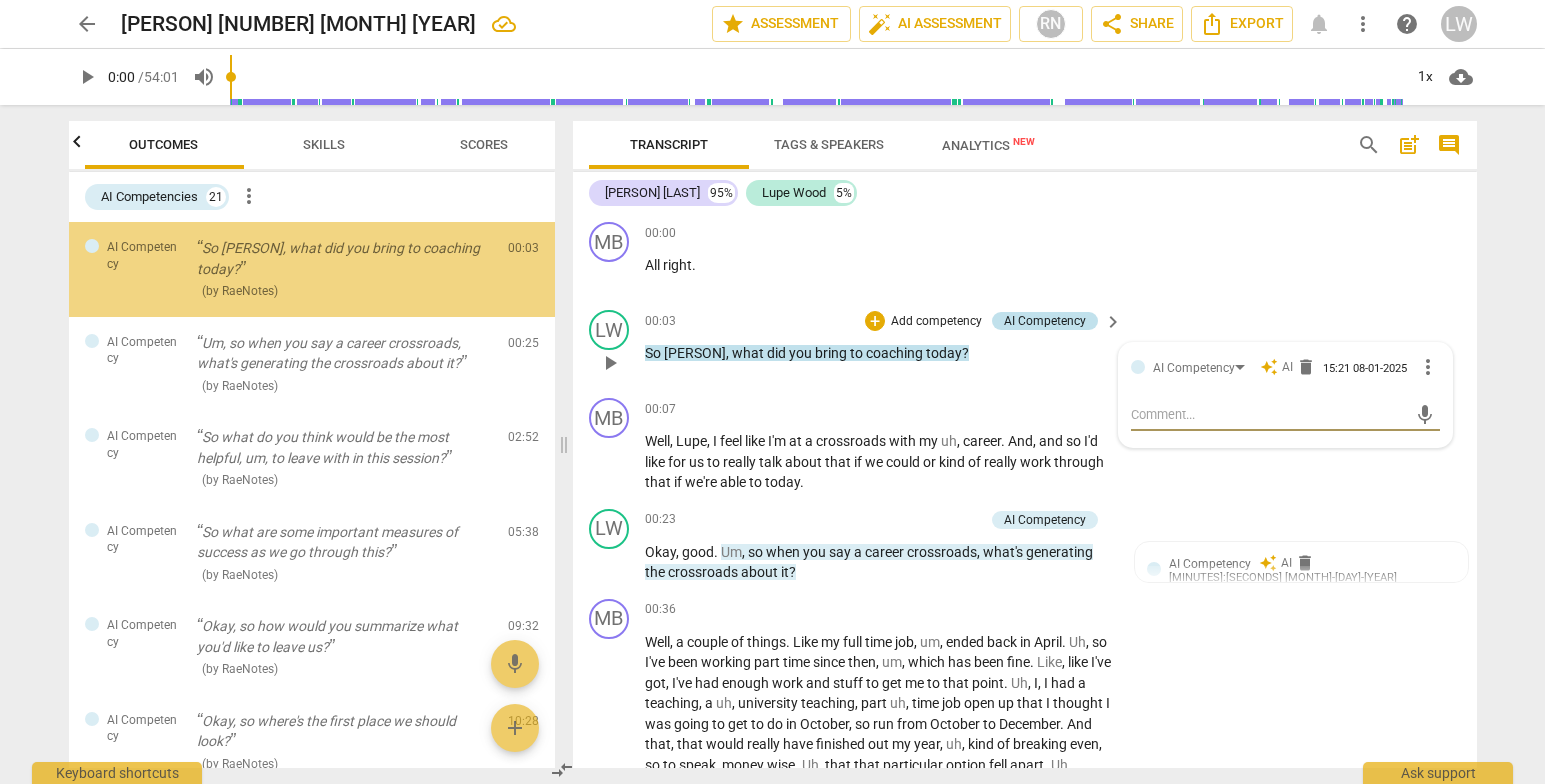 scroll, scrollTop: 0, scrollLeft: 0, axis: both 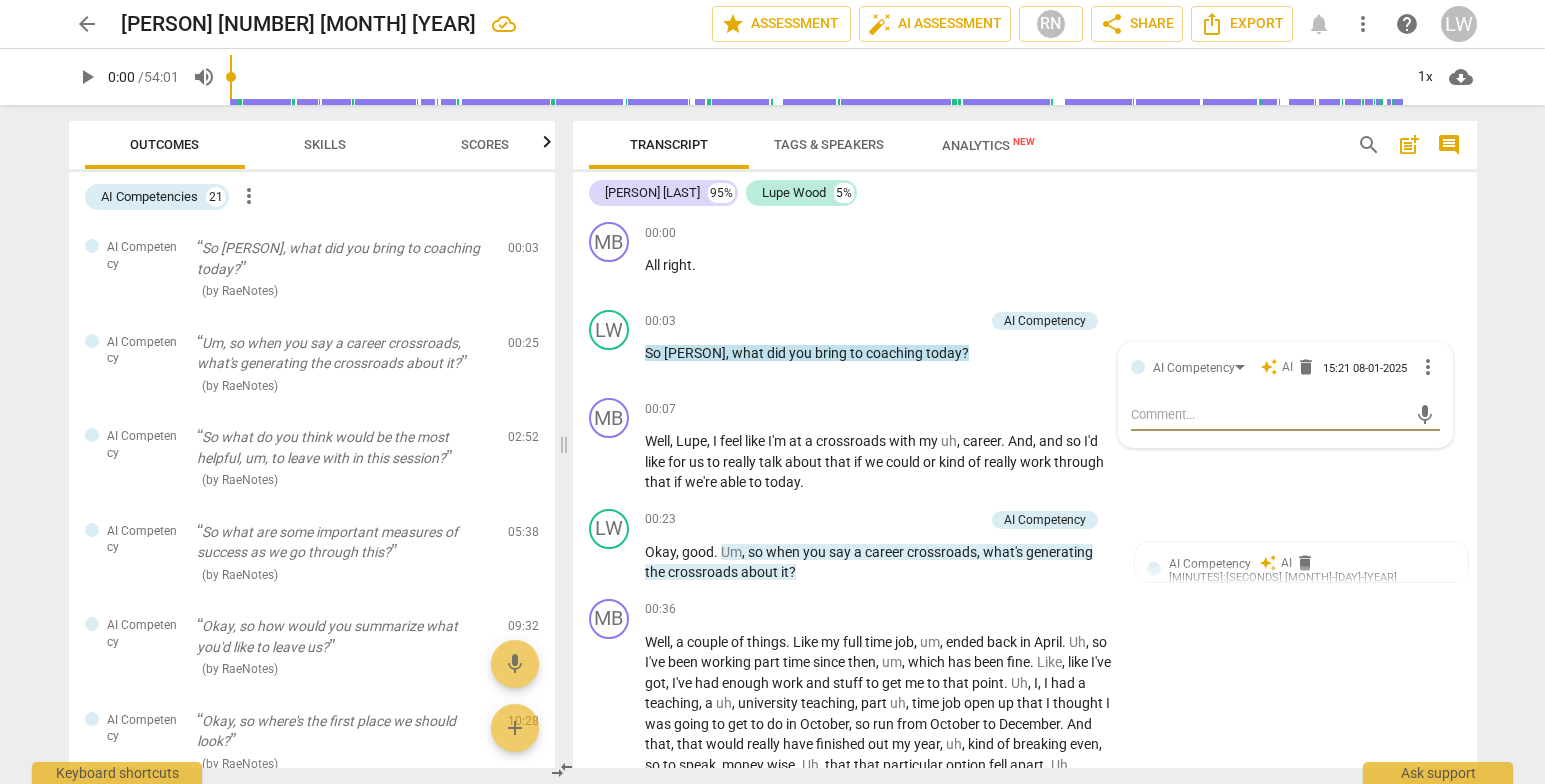 click on "Transcript" at bounding box center [669, 144] 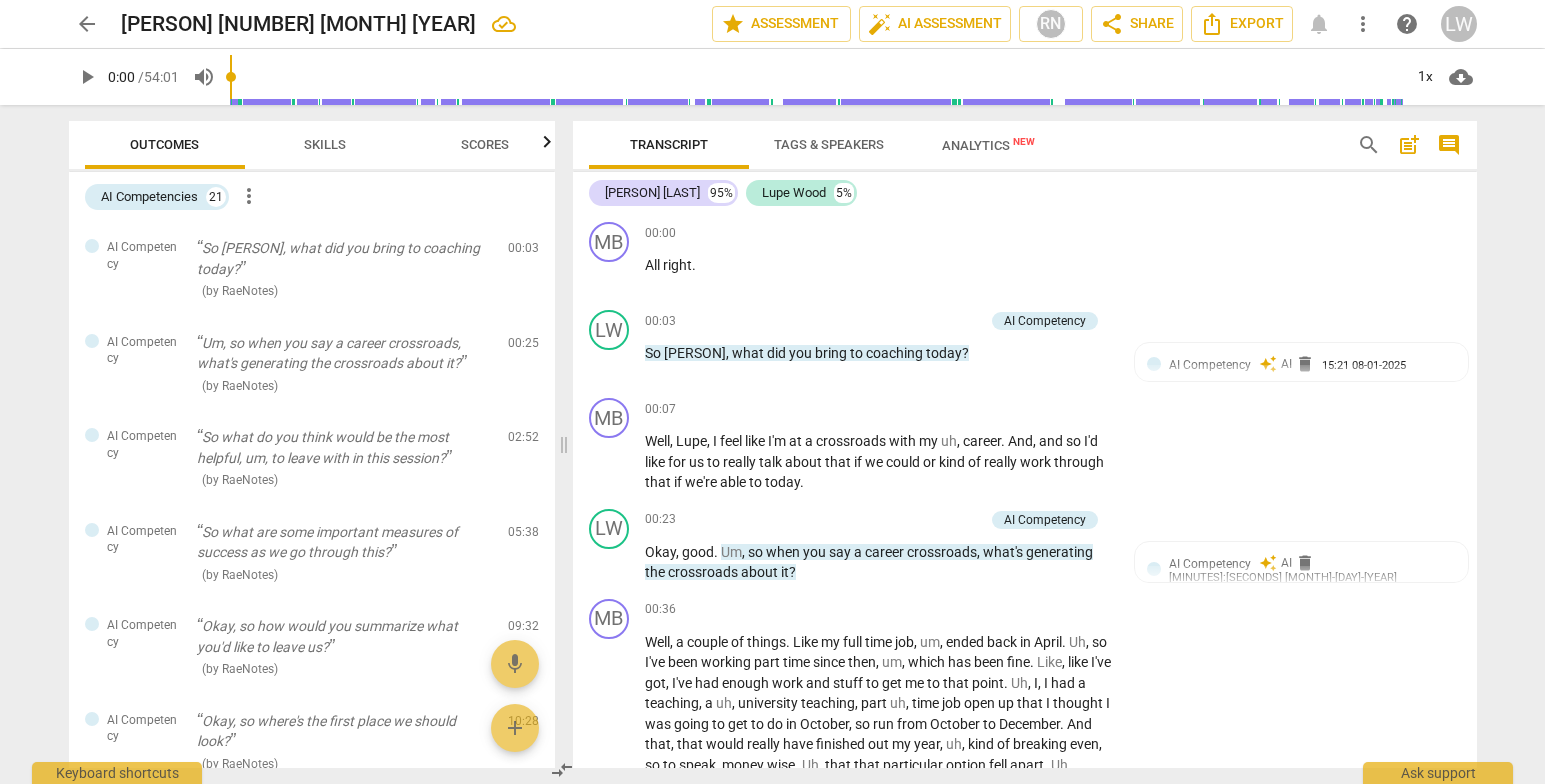 click on "Scores" at bounding box center (485, 144) 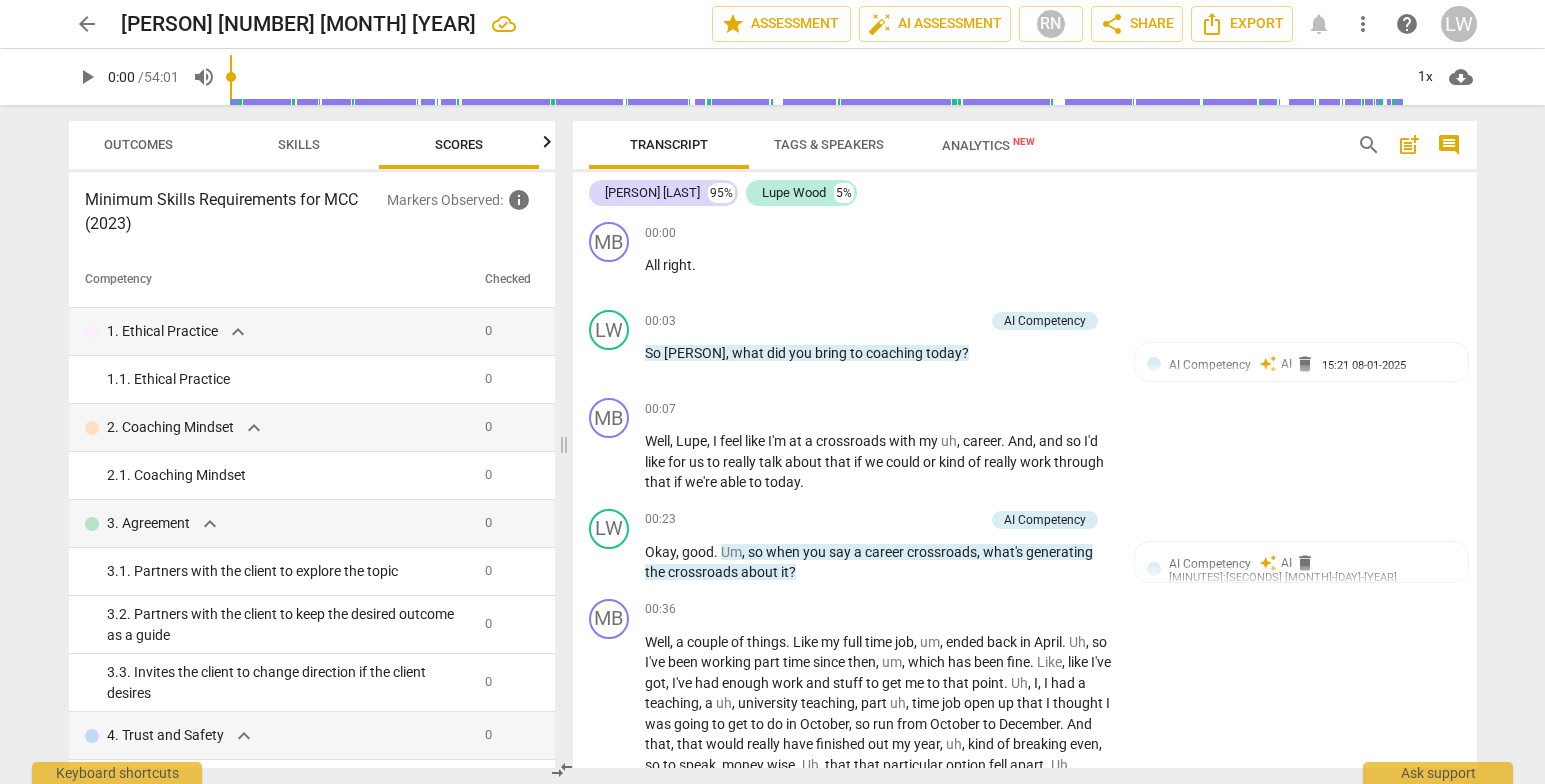 scroll, scrollTop: 0, scrollLeft: 26, axis: horizontal 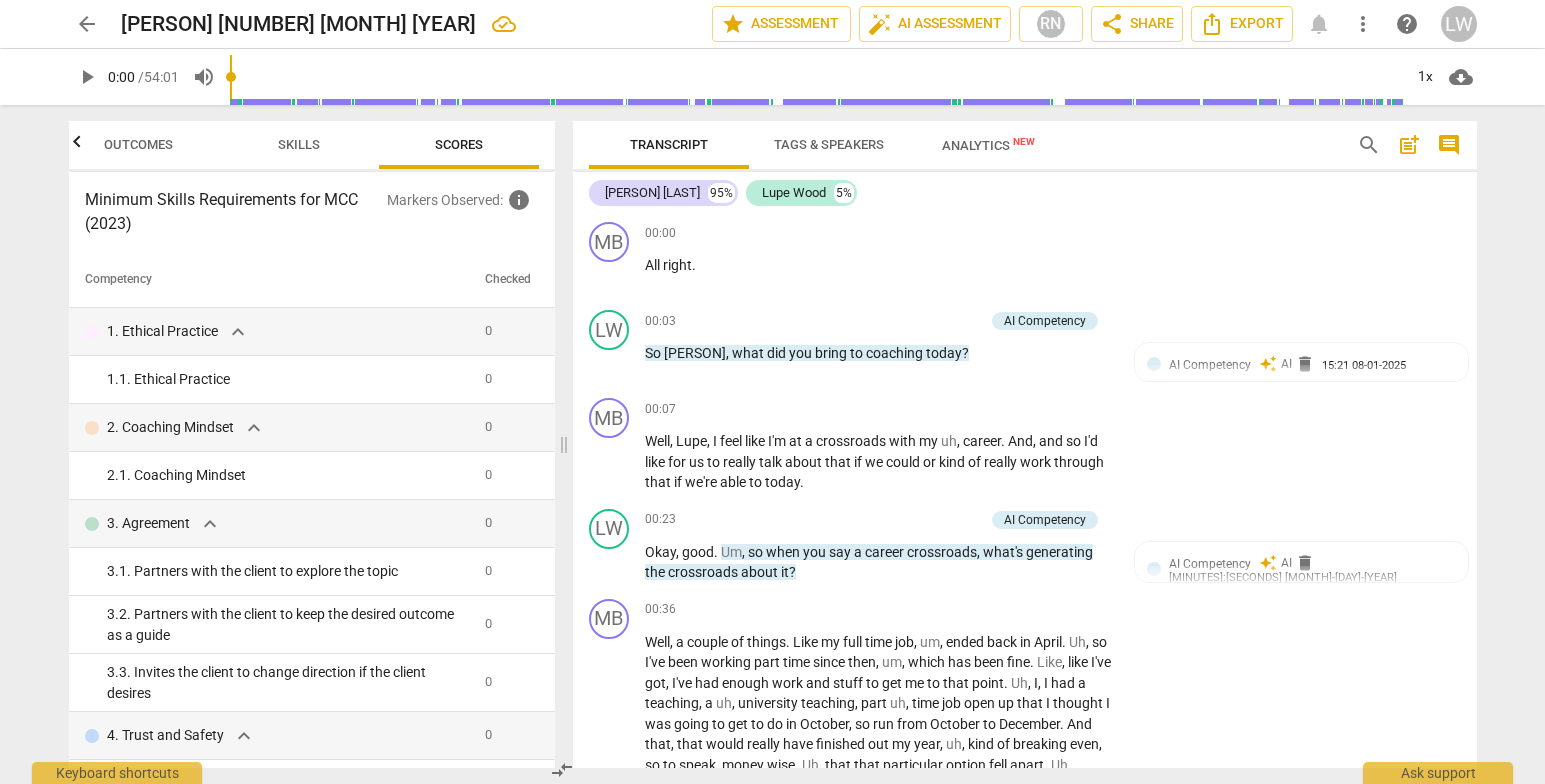 click on "Skills" at bounding box center (299, 144) 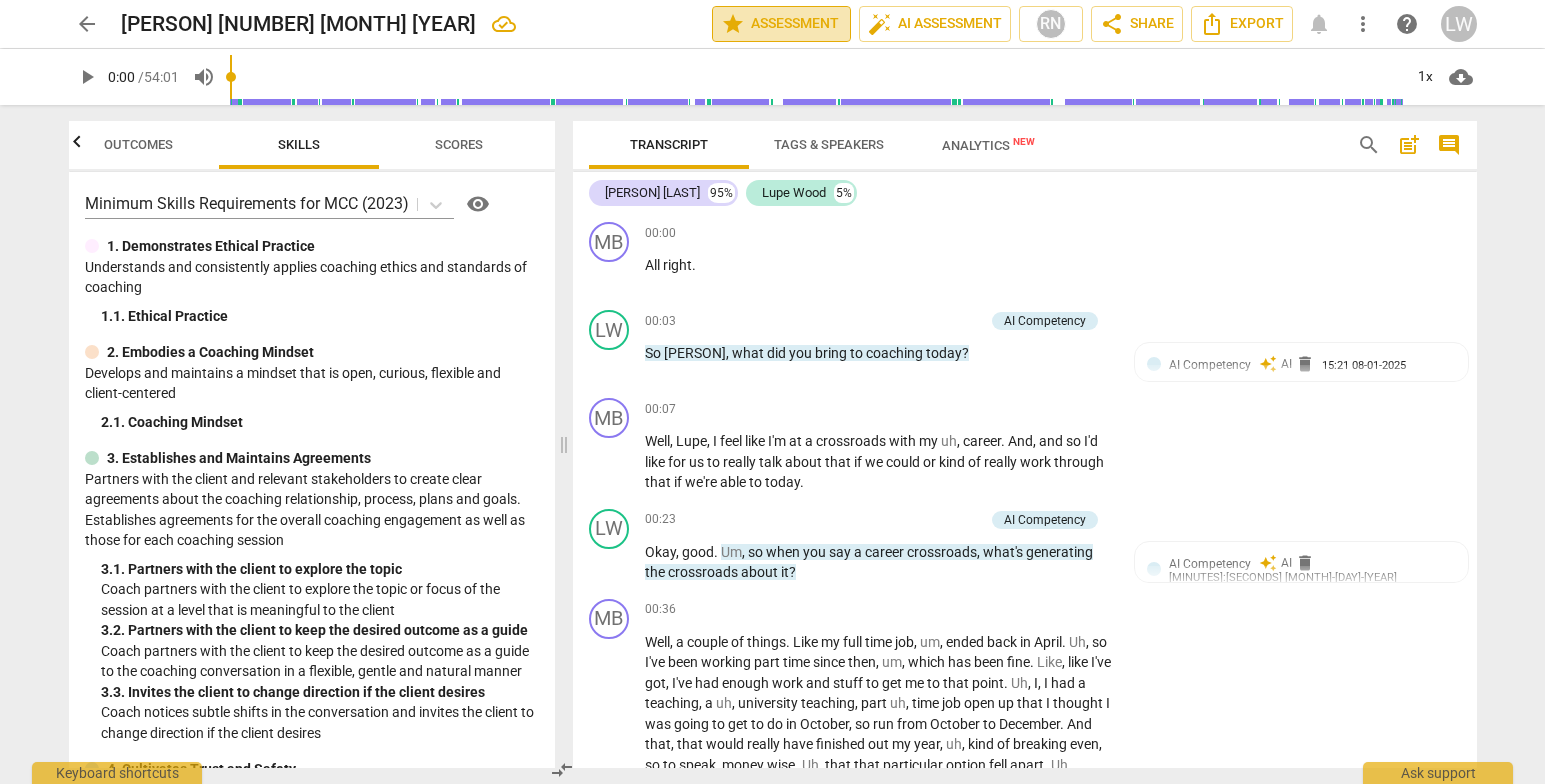 click on "star    Assessment" at bounding box center [781, 24] 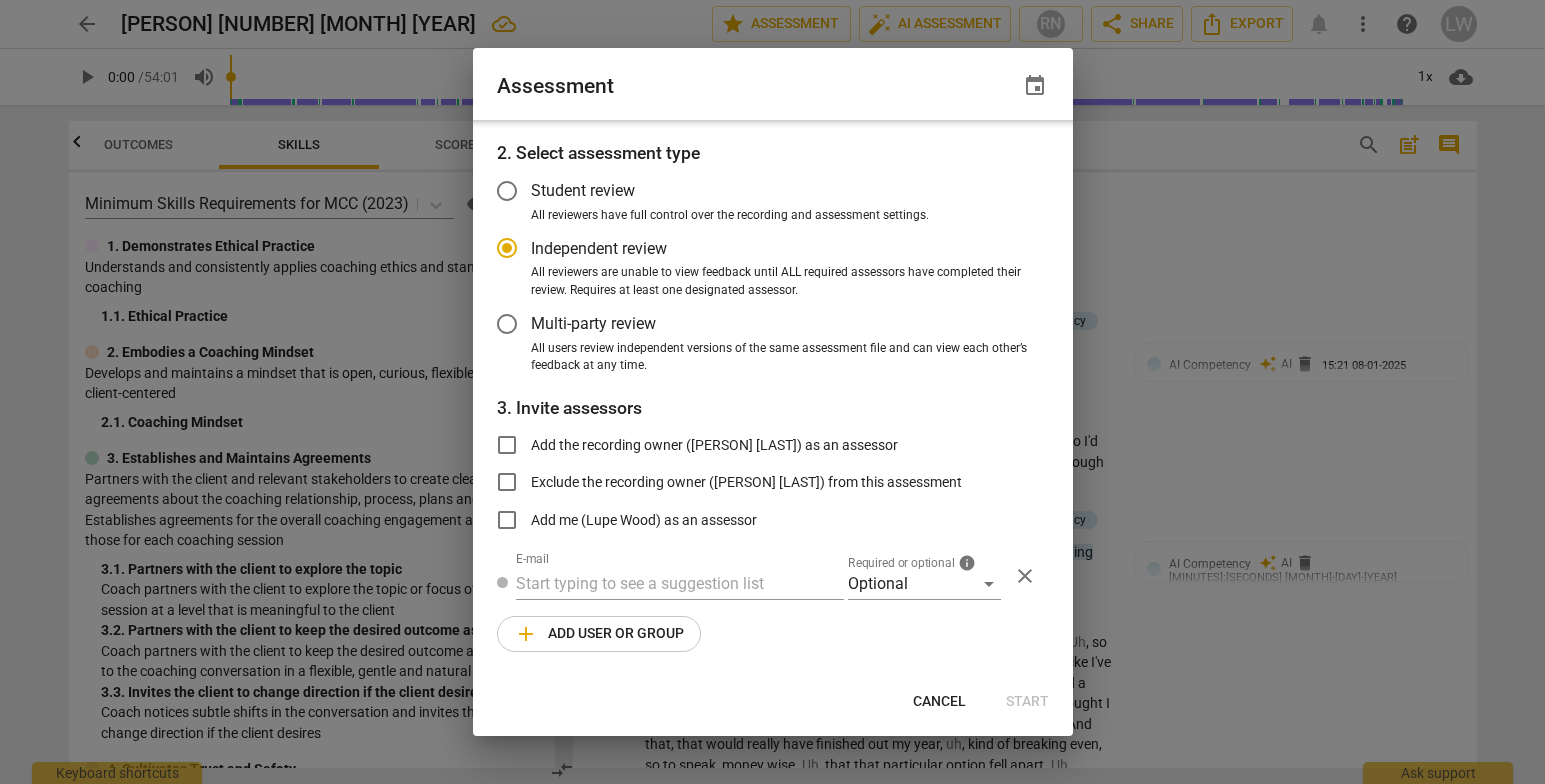 scroll, scrollTop: 0, scrollLeft: 0, axis: both 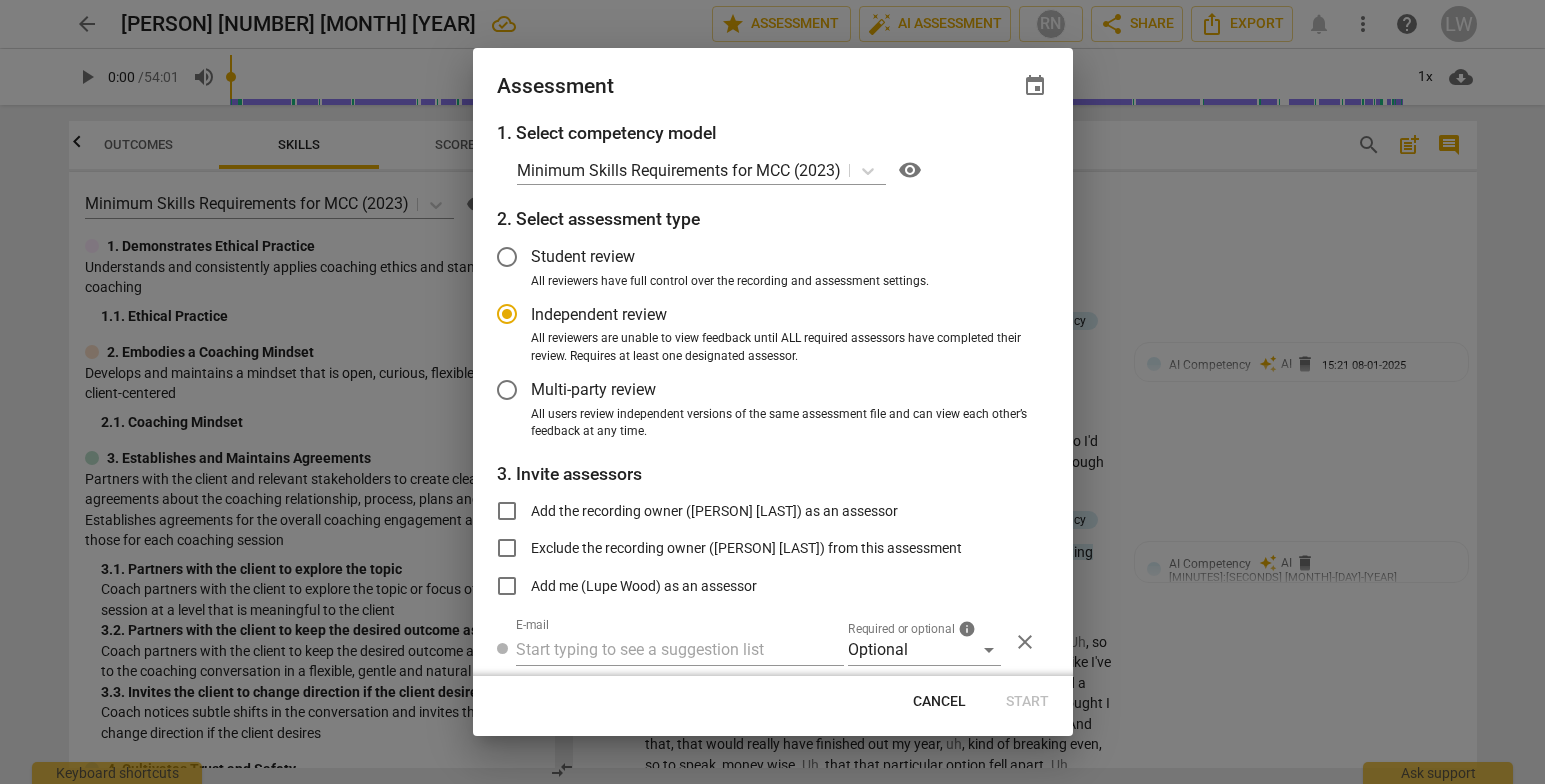 click at bounding box center (772, 392) 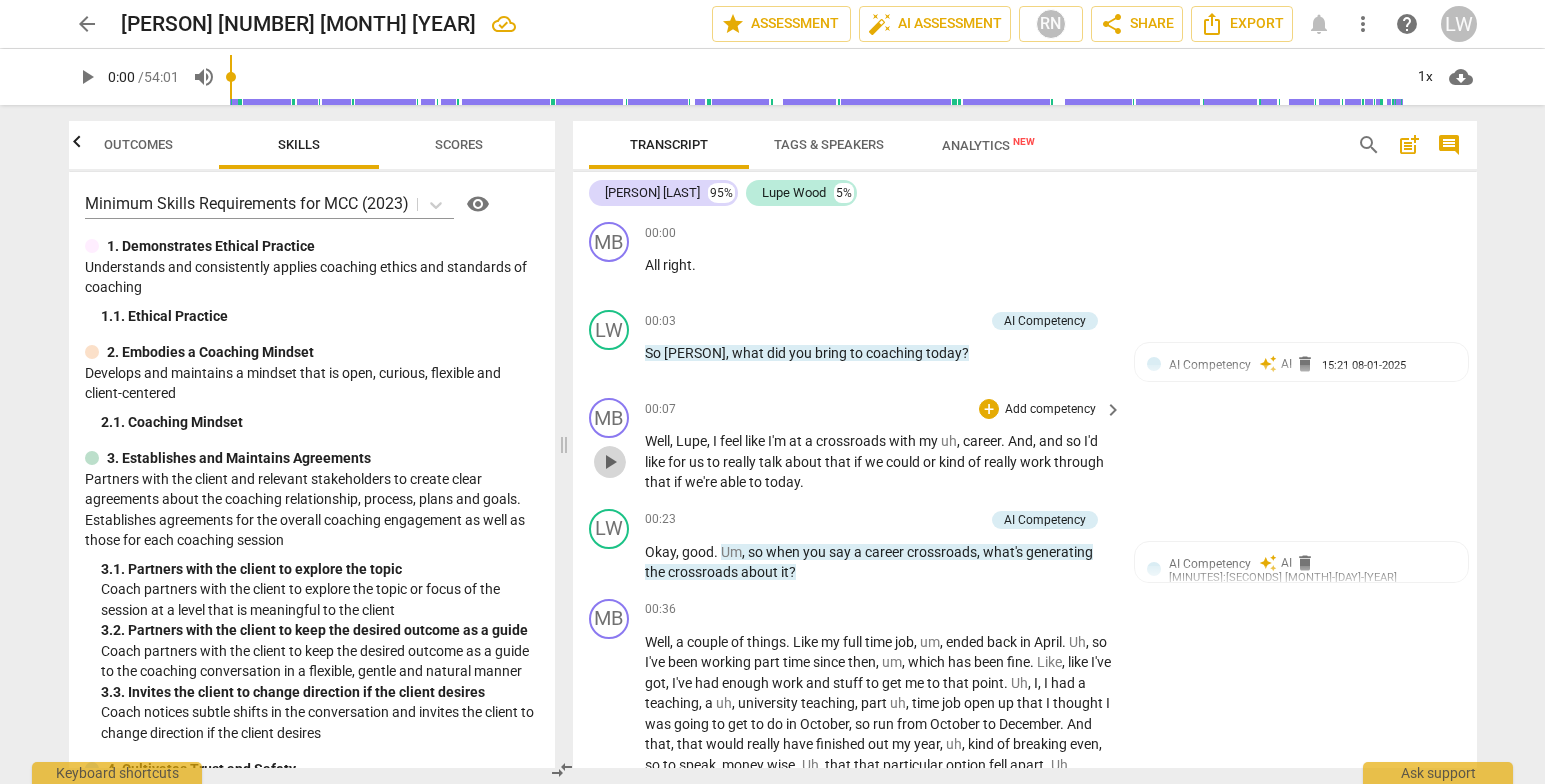 click on "play_arrow" at bounding box center [610, 462] 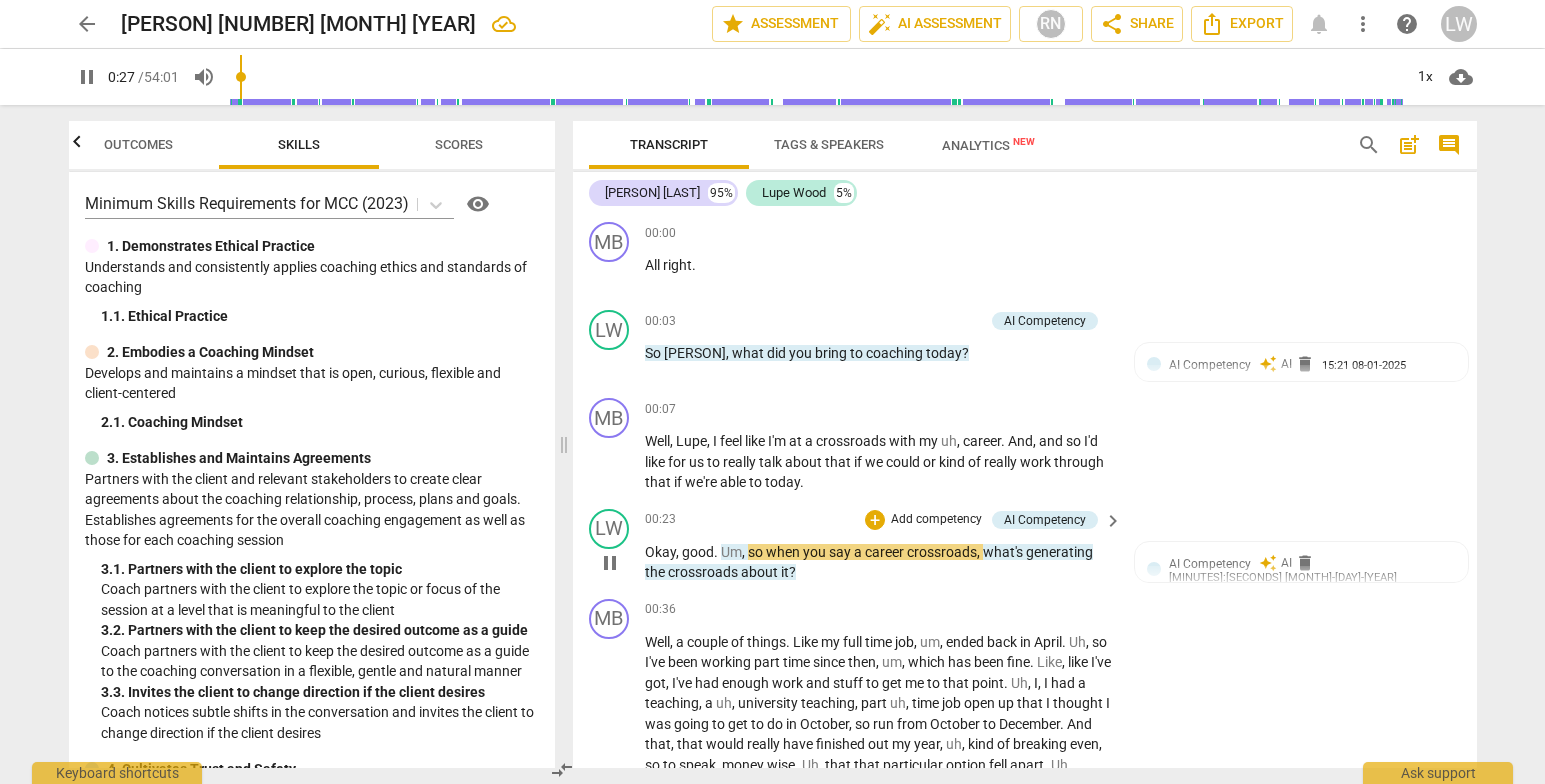 click on "pause" at bounding box center [610, 563] 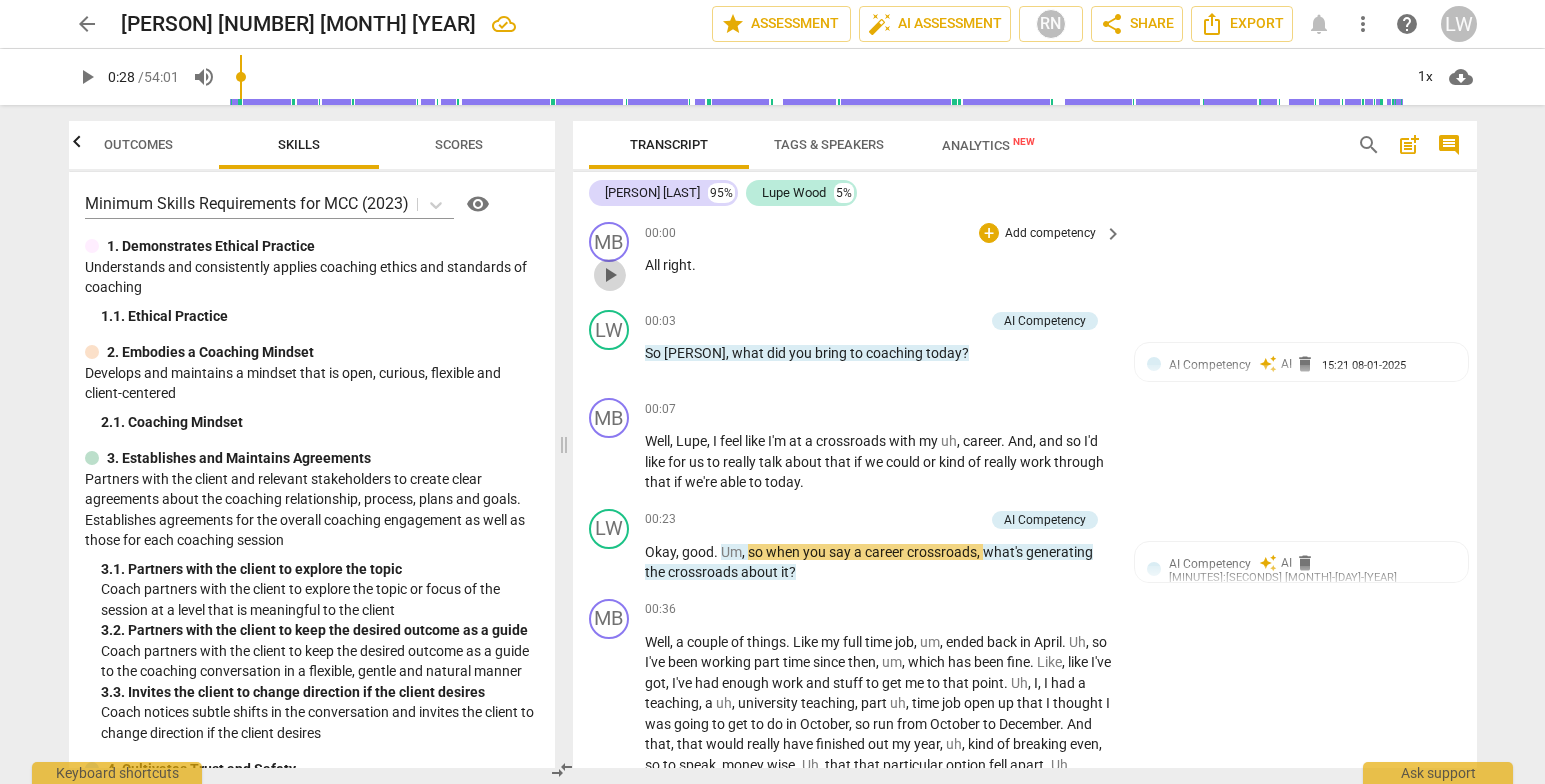 click on "play_arrow" at bounding box center [610, 275] 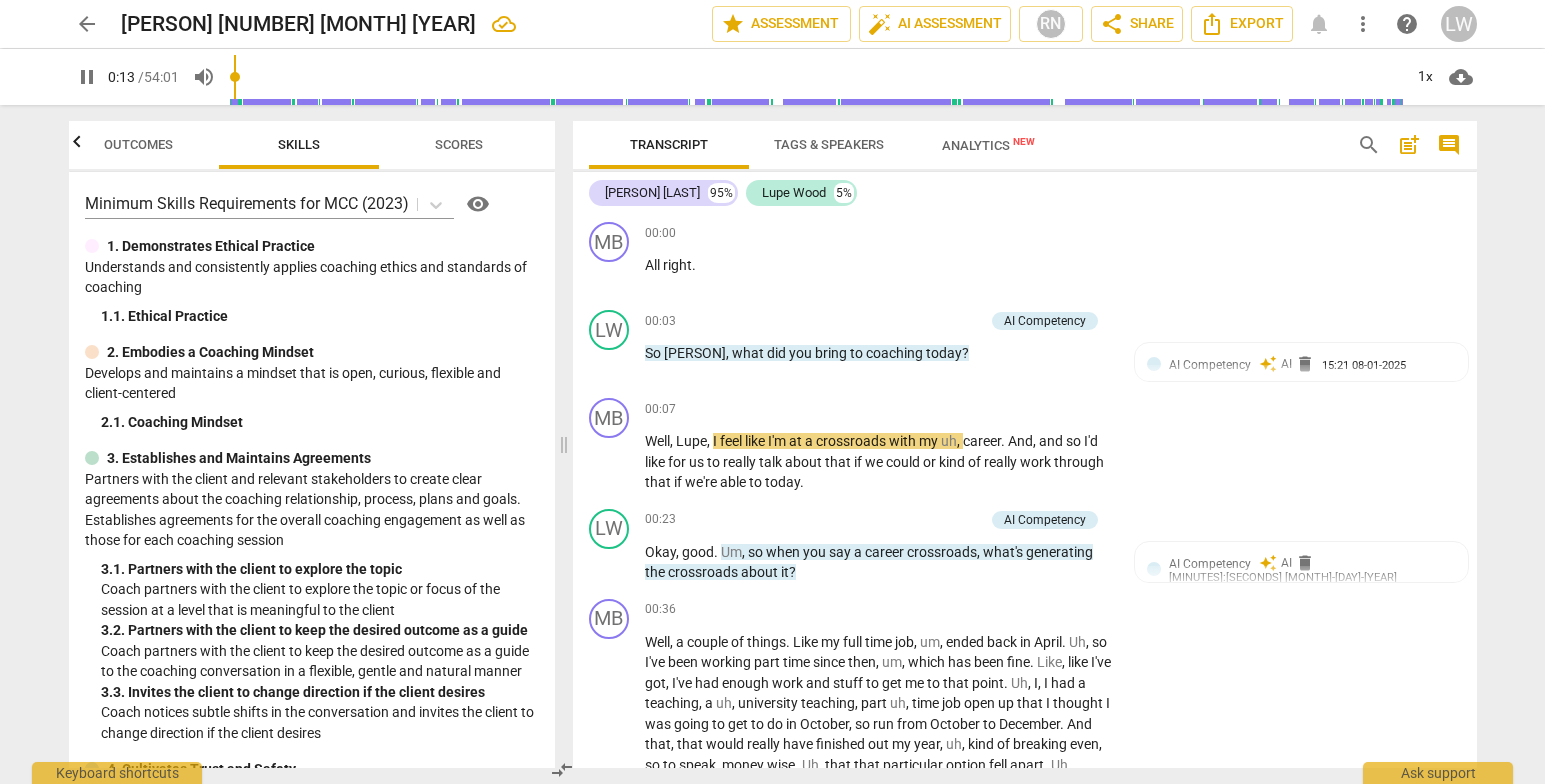 drag, startPoint x: 1476, startPoint y: 227, endPoint x: 1478, endPoint y: 261, distance: 34.058773 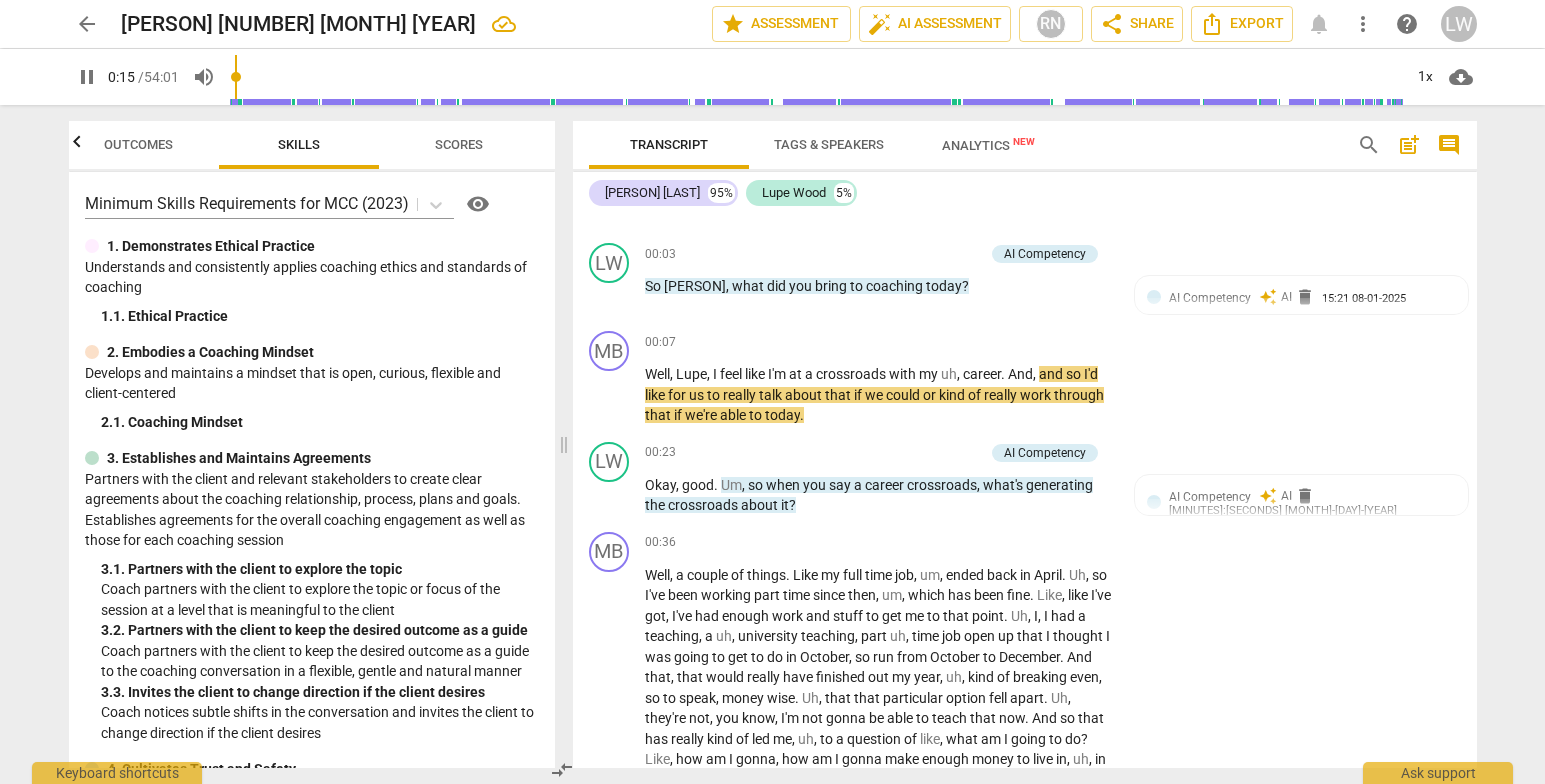 scroll, scrollTop: 135, scrollLeft: 0, axis: vertical 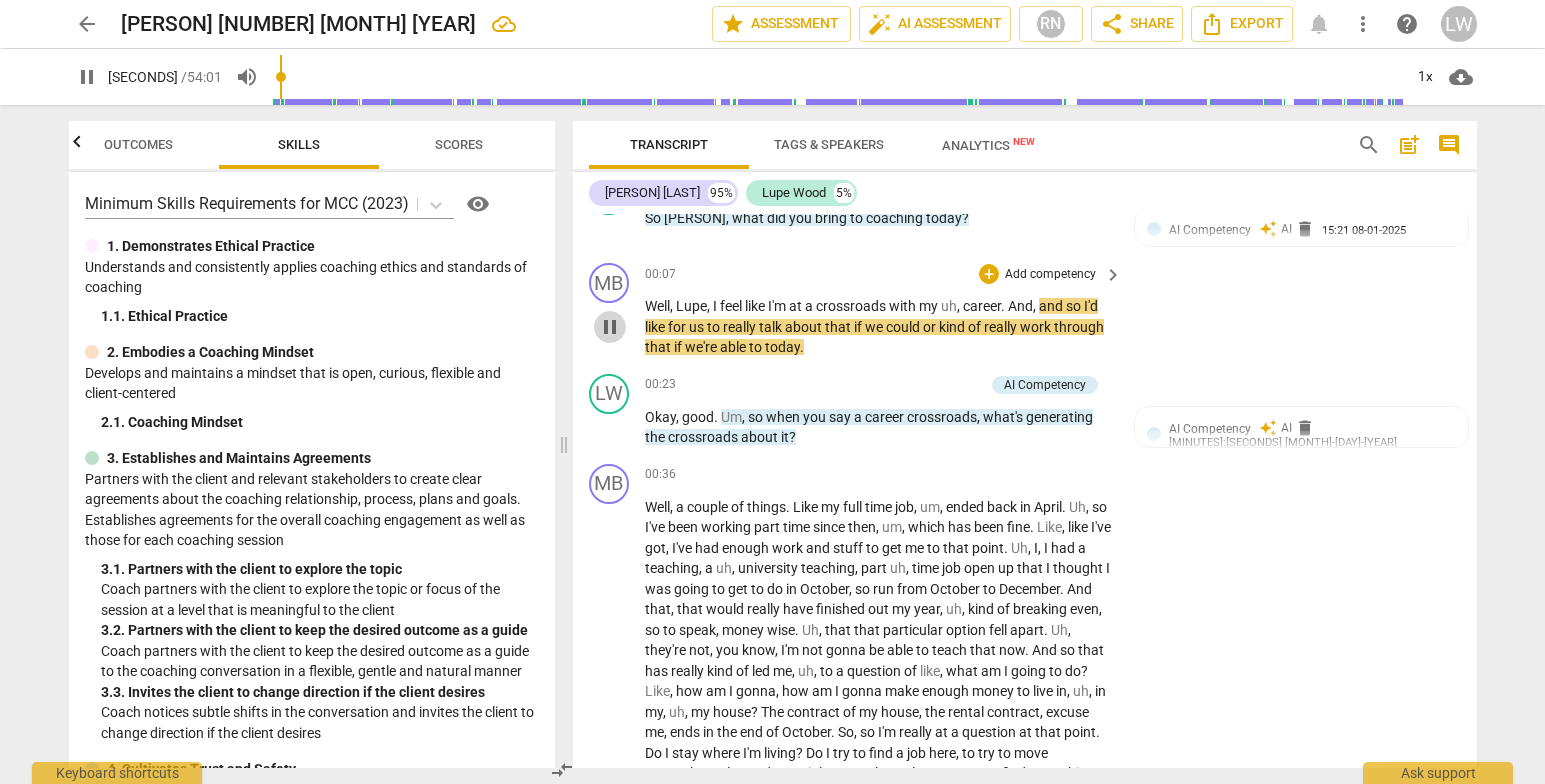 click on "pause" at bounding box center (610, 327) 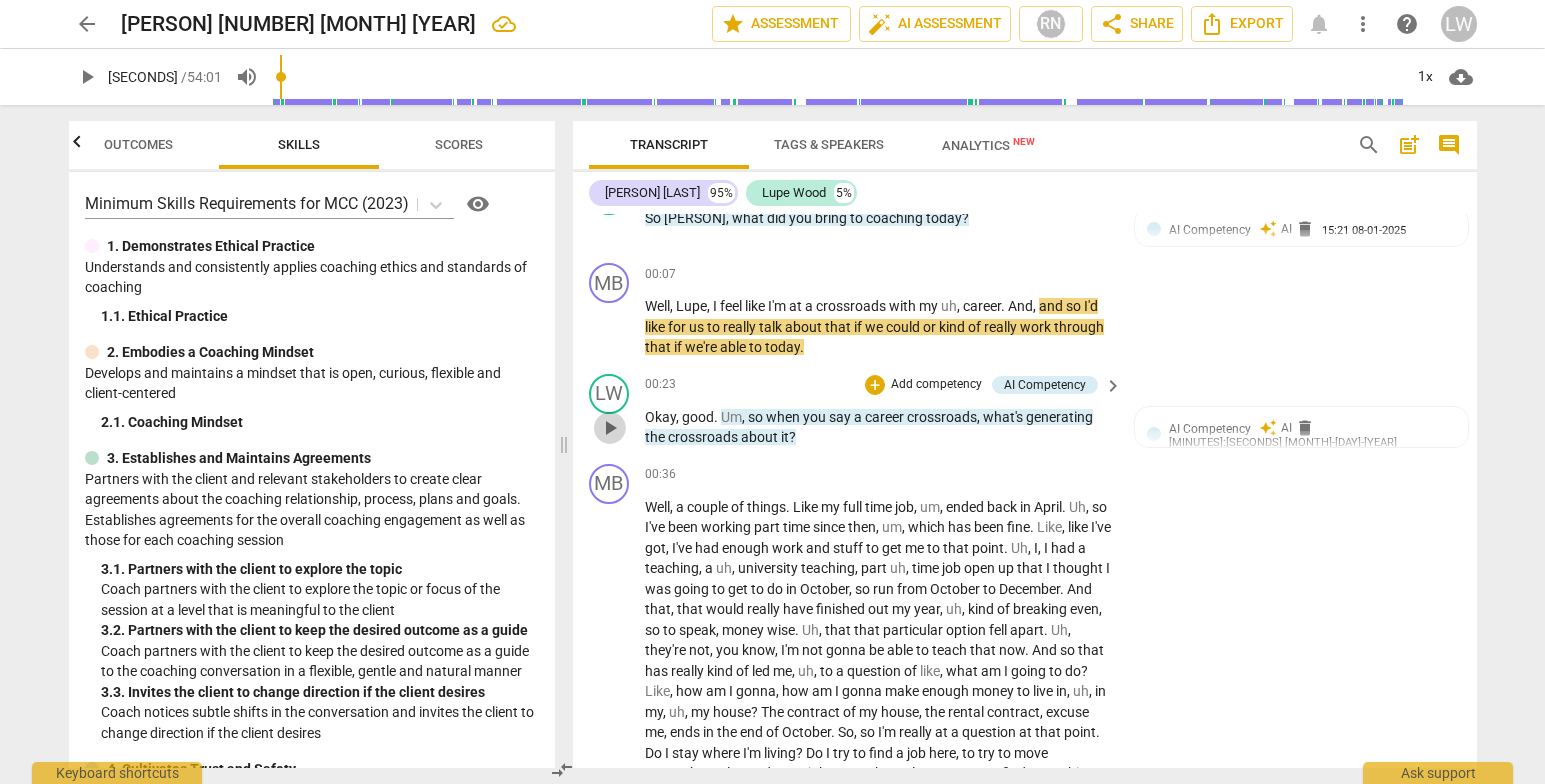 click on "play_arrow" at bounding box center [610, 428] 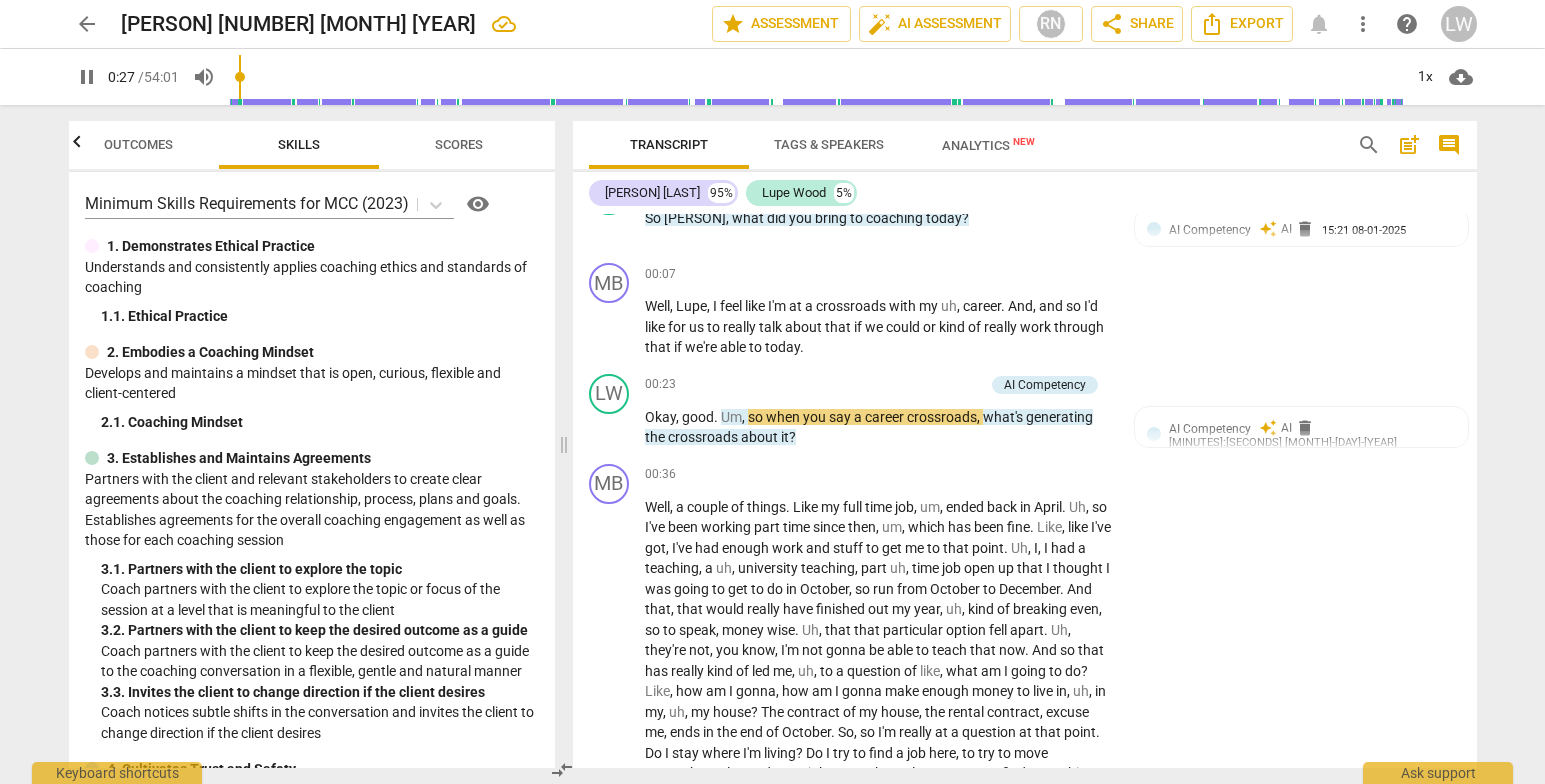 scroll, scrollTop: 91, scrollLeft: 0, axis: vertical 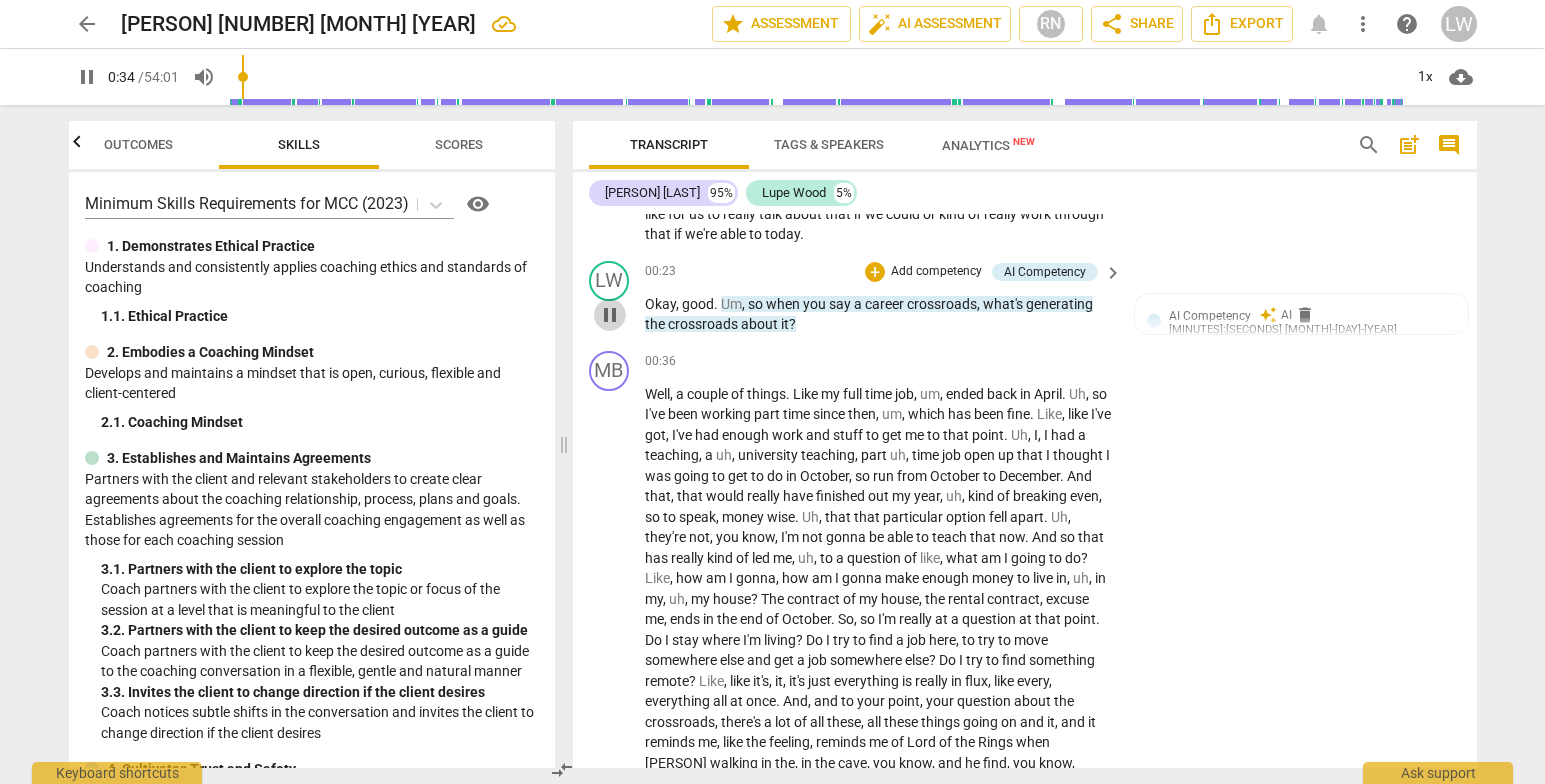 drag, startPoint x: 611, startPoint y: 305, endPoint x: 496, endPoint y: 282, distance: 117.27745 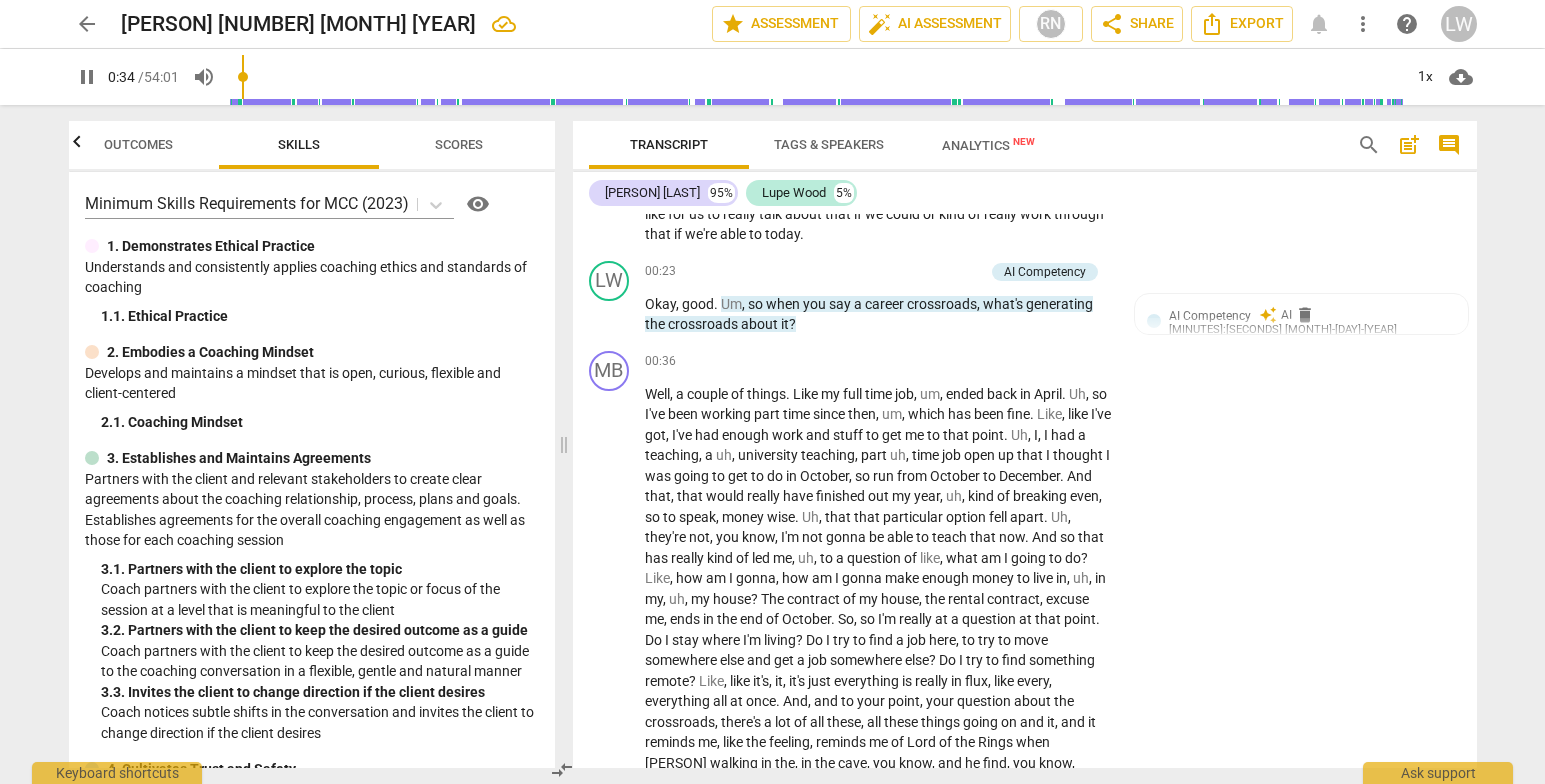 click on "pause" at bounding box center [610, 315] 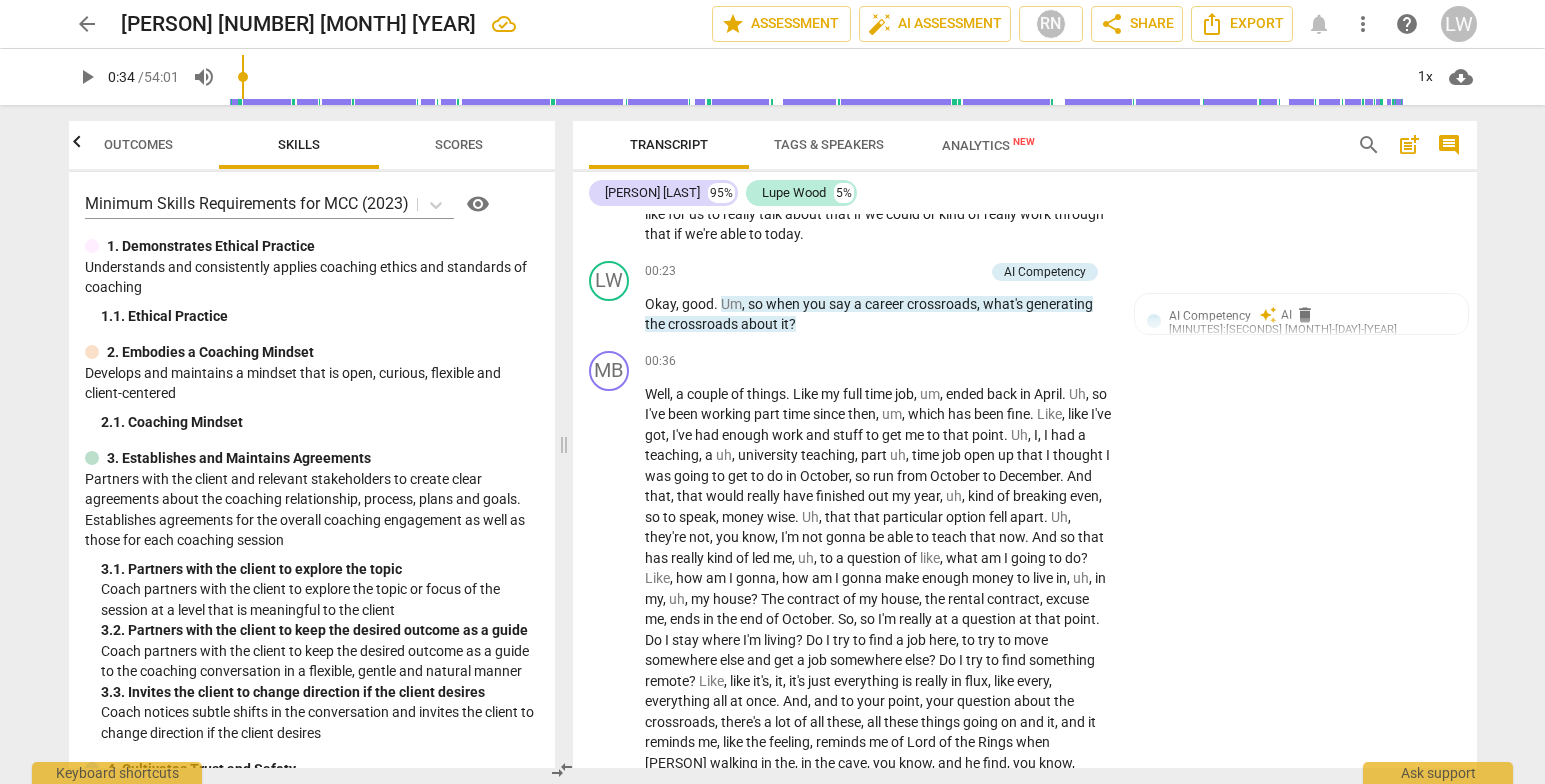 click on "MB play_arrow pause 00:00 + Add competency keyboard_arrow_right All   right . LW play_arrow pause 00:03 + Add competency AI Competency keyboard_arrow_right So   Marlin ,   what   did   you   bring   to   coaching   today ? AI Competency auto_awesome AI delete 15:21 08-01-2025 MB play_arrow pause 00:07 + Add competency keyboard_arrow_right Well ,   Lupe ,   I   feel   like   I'm   at   a   crossroads   with   my   uh ,   career .   And ,   and   so   I'd   like   for   us   to   really   talk   about   that   if   we   could   or   kind   of   really   work   through   that   if   we're   able   to   today . LW play_arrow pause 00:23 + Add competency AI Competency keyboard_arrow_right Okay ,   good .   Um ,   so   when   you   say   a   career   crossroads ,   what's   generating   the   crossroads   about   it ? AI Competency auto_awesome AI delete 15:22 08-01-2025 MB play_arrow pause 00:36 + Add competency keyboard_arrow_right Well ,   a   couple   of   things .   Like   my   full   time   job ,   um ," at bounding box center [1025, 491] 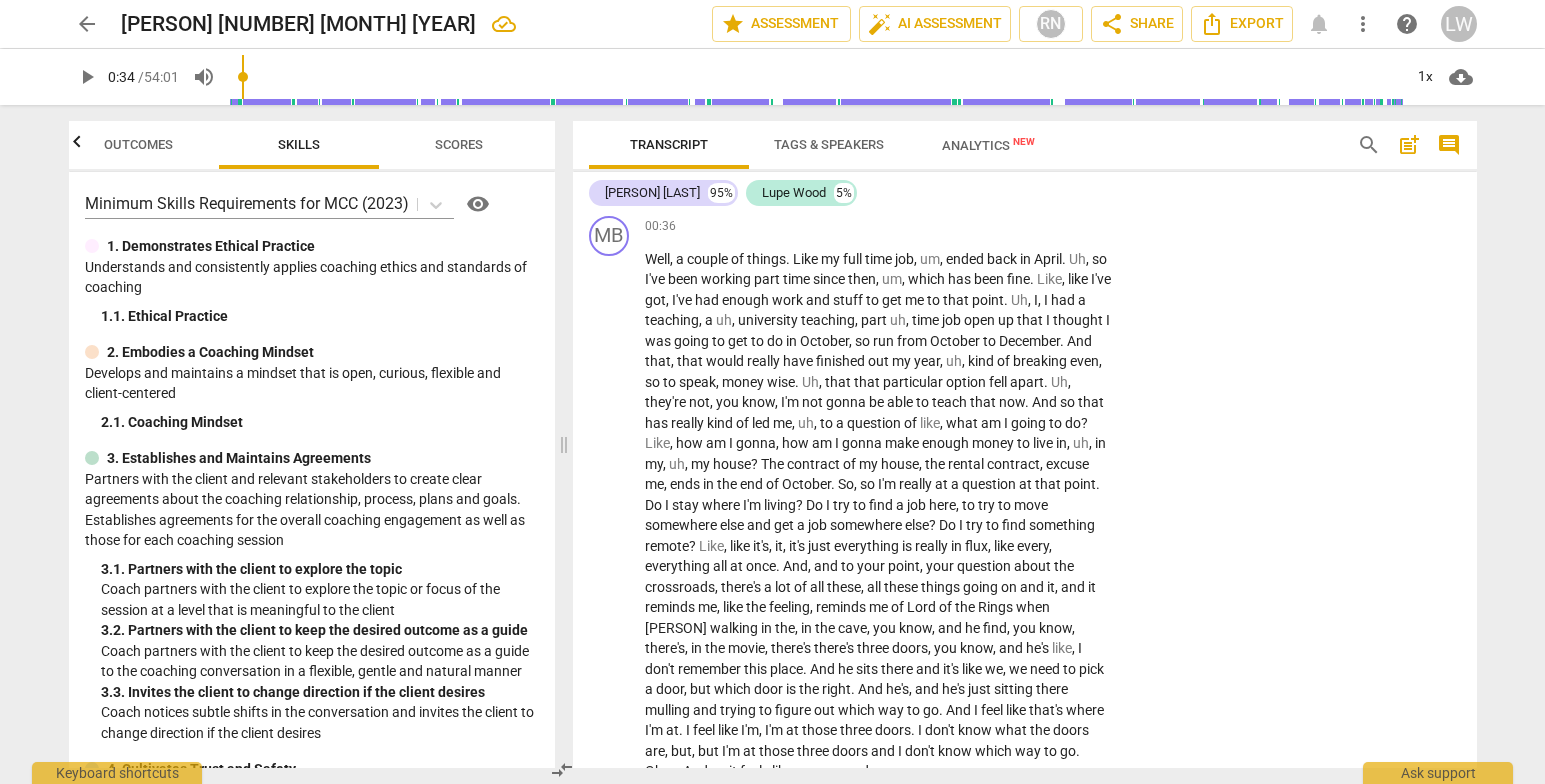 scroll, scrollTop: 406, scrollLeft: 0, axis: vertical 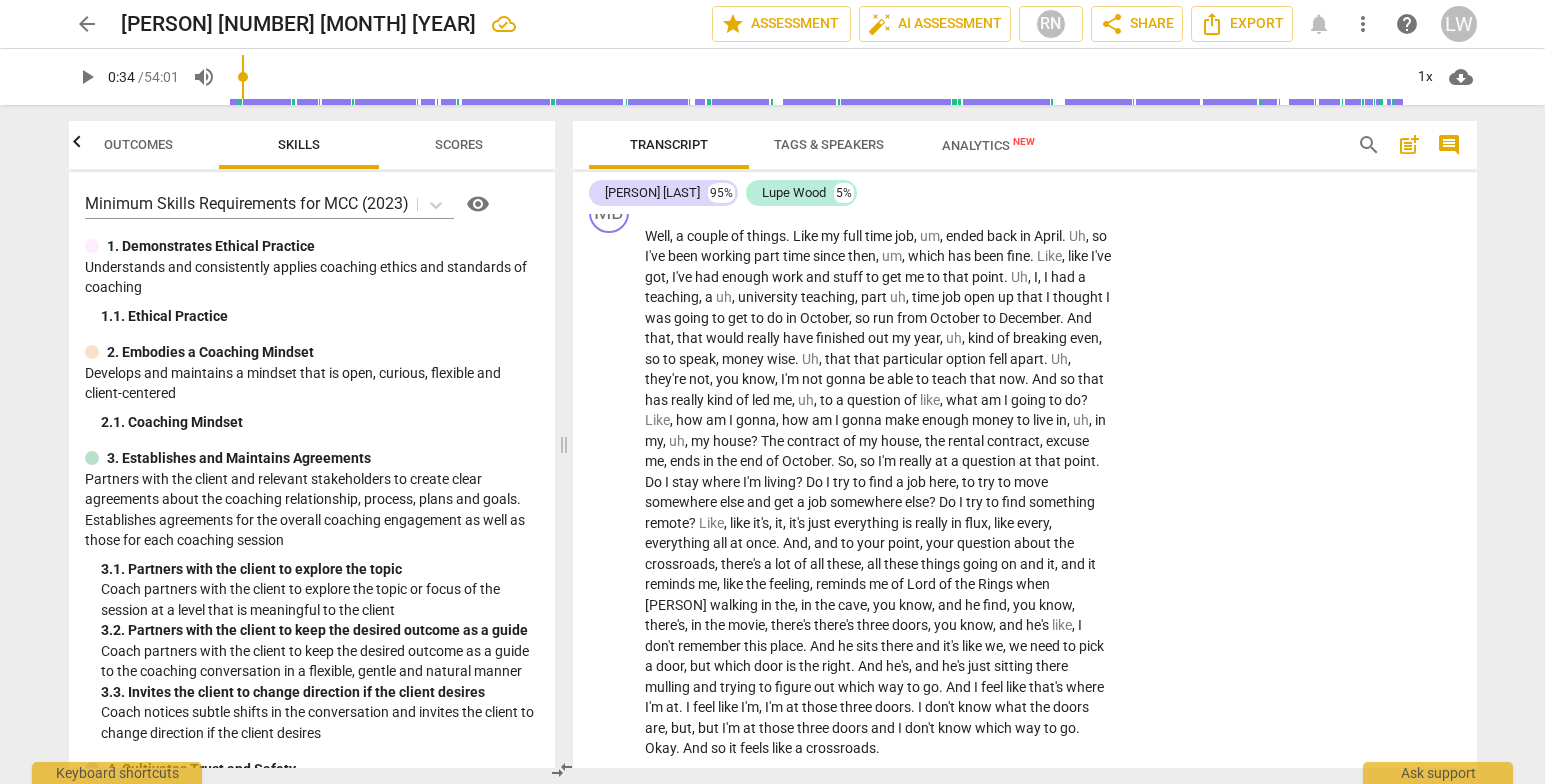 click on "Transcript Tags & Speakers Analytics   New search post_add comment Marlin B. 95% Lupe Wood 5% MB play_arrow pause 00:00 + Add competency keyboard_arrow_right All   right . LW play_arrow pause 00:03 + Add competency AI Competency keyboard_arrow_right So   Marlin ,   what   did   you   bring   to   coaching   today ? AI Competency auto_awesome AI delete 15:21 08-01-2025 MB play_arrow pause 00:07 + Add competency keyboard_arrow_right Well ,   Lupe ,   I   feel   like   I'm   at   a   crossroads   with   my   uh ,   career .   And ,   and   so   I'd   like   for   us   to   really   talk   about   that   if   we   could   or   kind   of   really   work   through   that   if   we're   able   to   today . LW play_arrow pause 00:23 + Add competency AI Competency keyboard_arrow_right Okay ,   good .   Um ,   so   when   you   say   a   career   crossroads ,   what's   generating   the   crossroads   about   it ? AI Competency auto_awesome AI delete 15:22 08-01-2025 MB play_arrow pause 00:36 + Add competency Well ," at bounding box center (1029, 444) 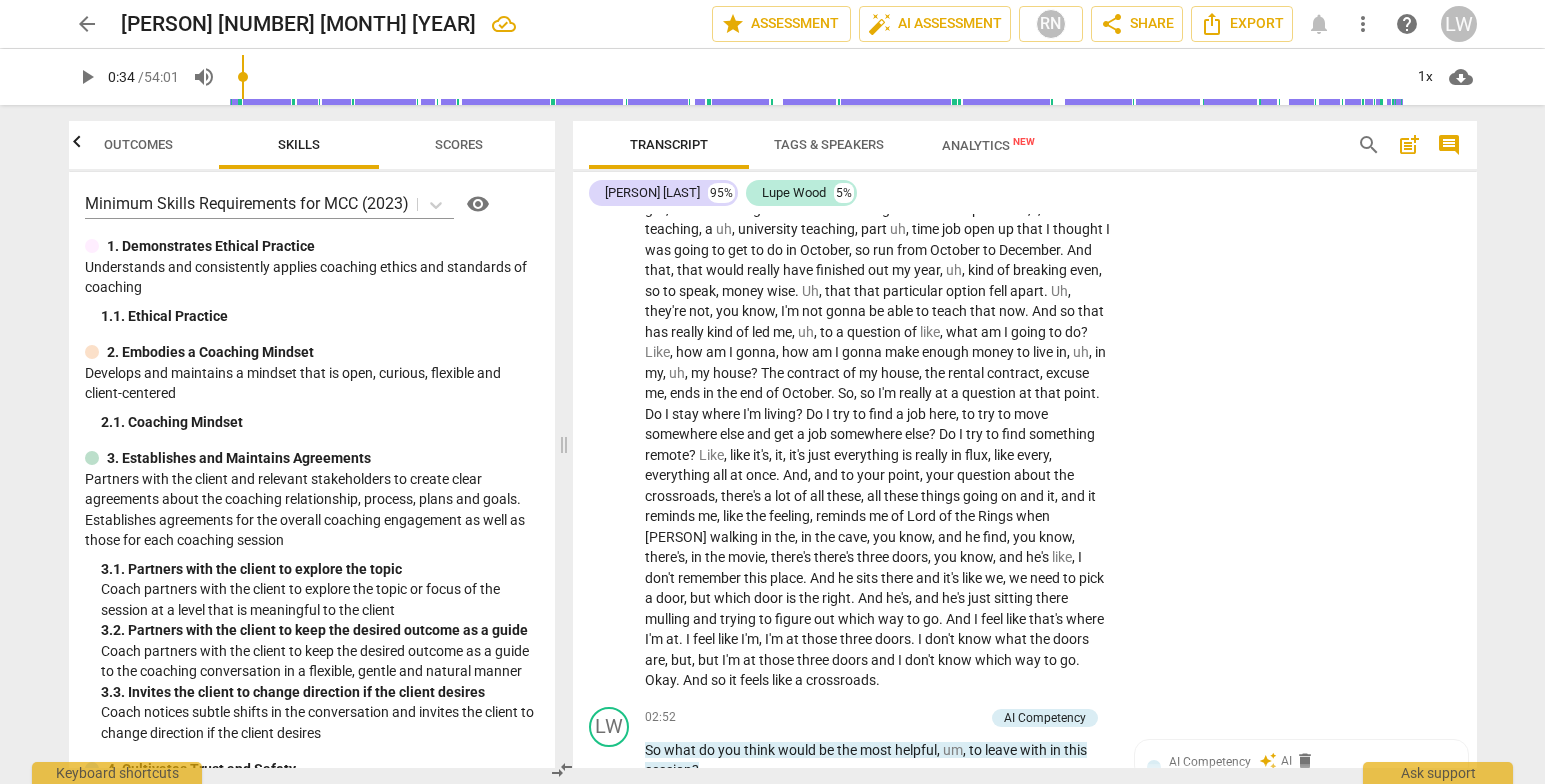 scroll, scrollTop: 519, scrollLeft: 0, axis: vertical 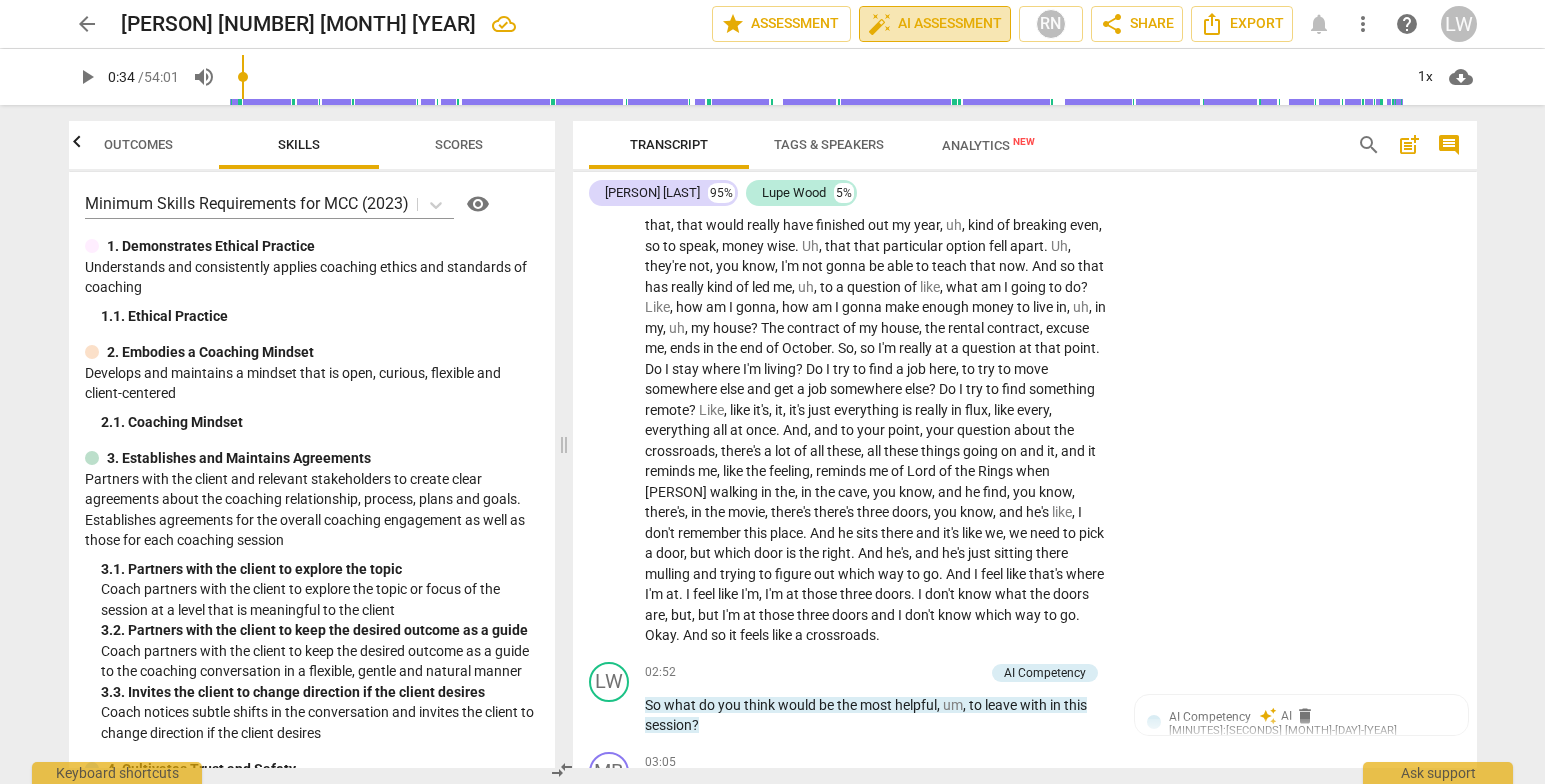 click on "auto_fix_high    AI Assessment" at bounding box center [935, 24] 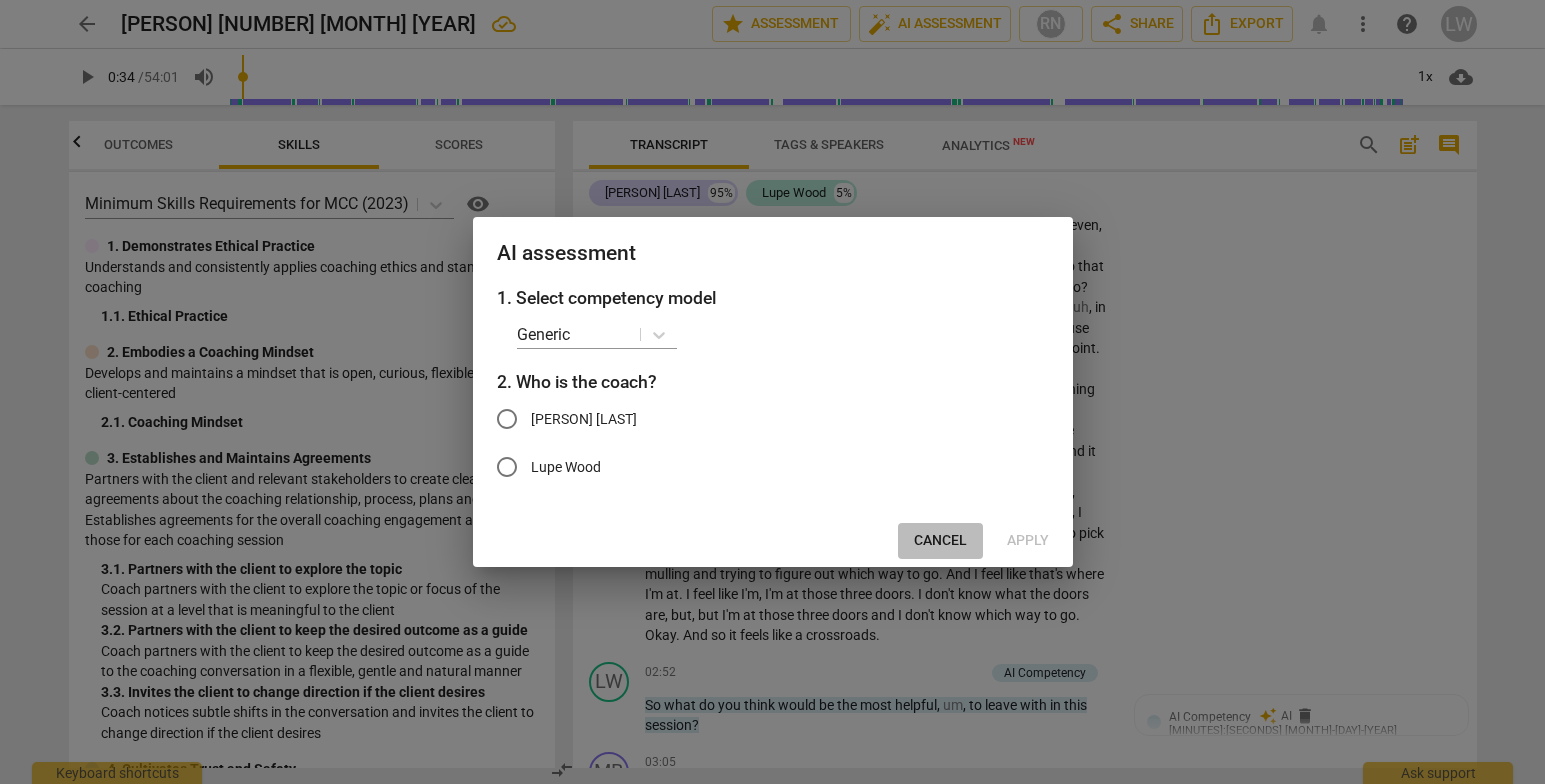 click on "Cancel" at bounding box center [940, 541] 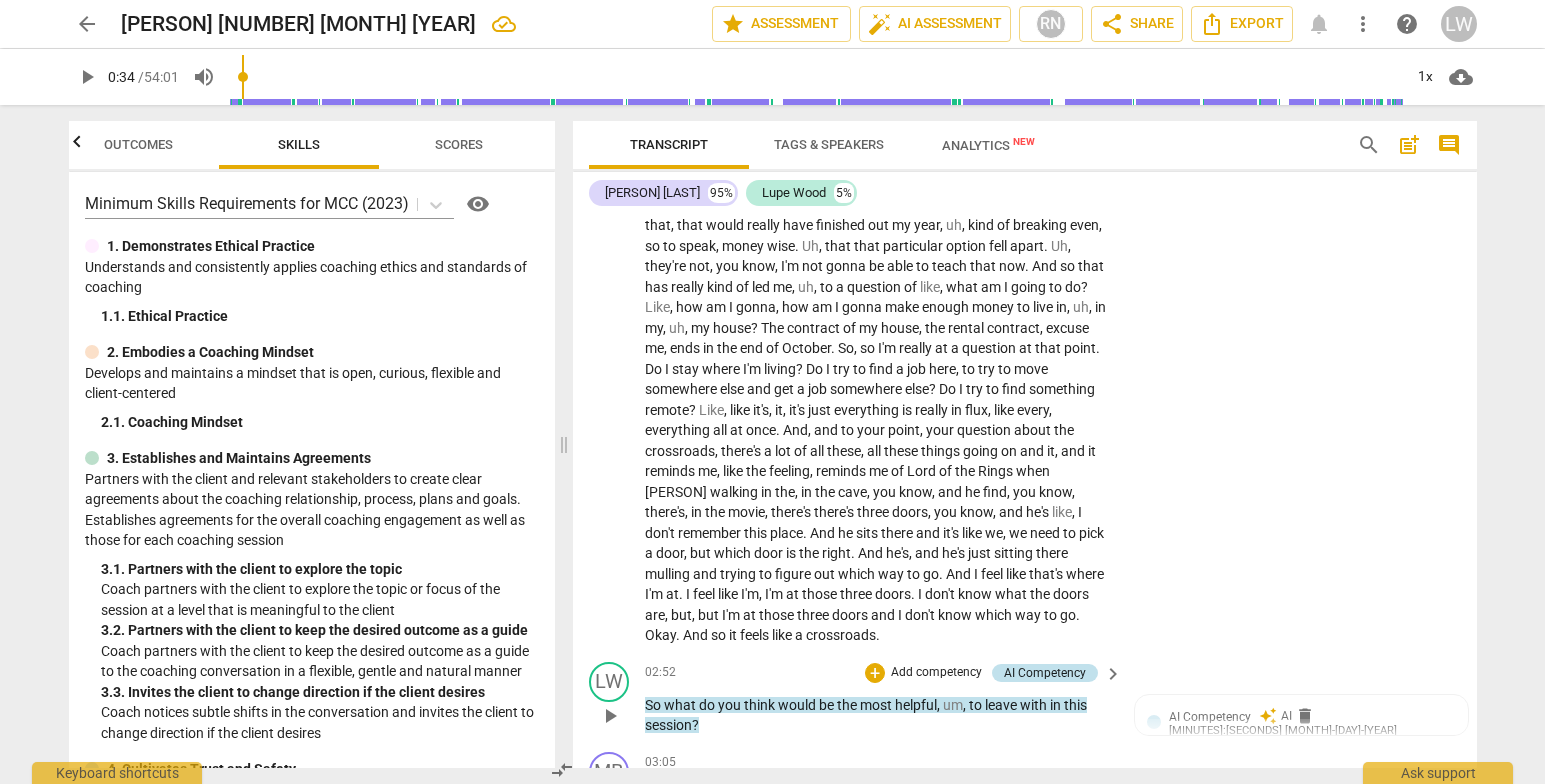 click on "AI Competency" at bounding box center [1045, 673] 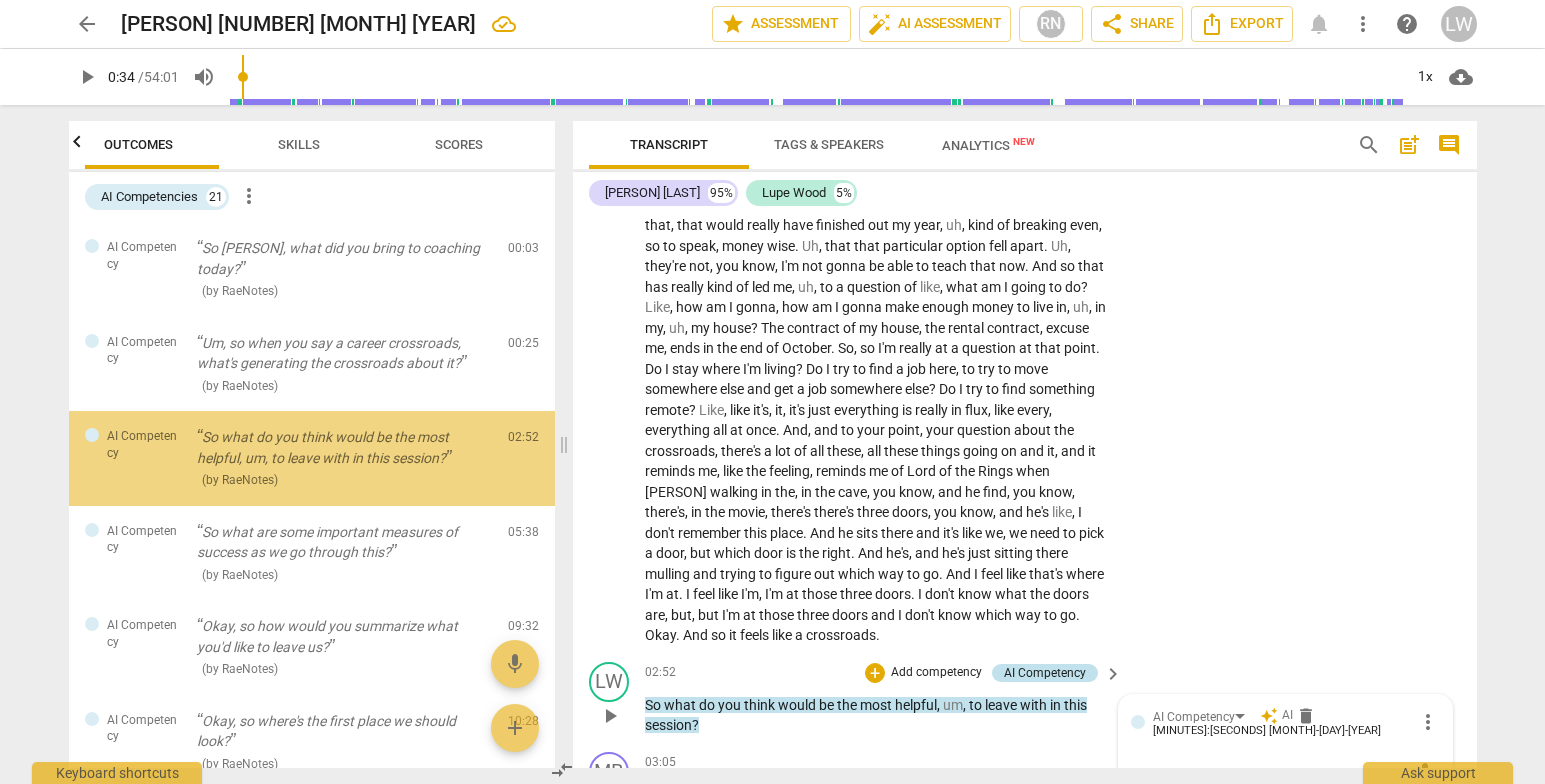 scroll, scrollTop: 525, scrollLeft: 0, axis: vertical 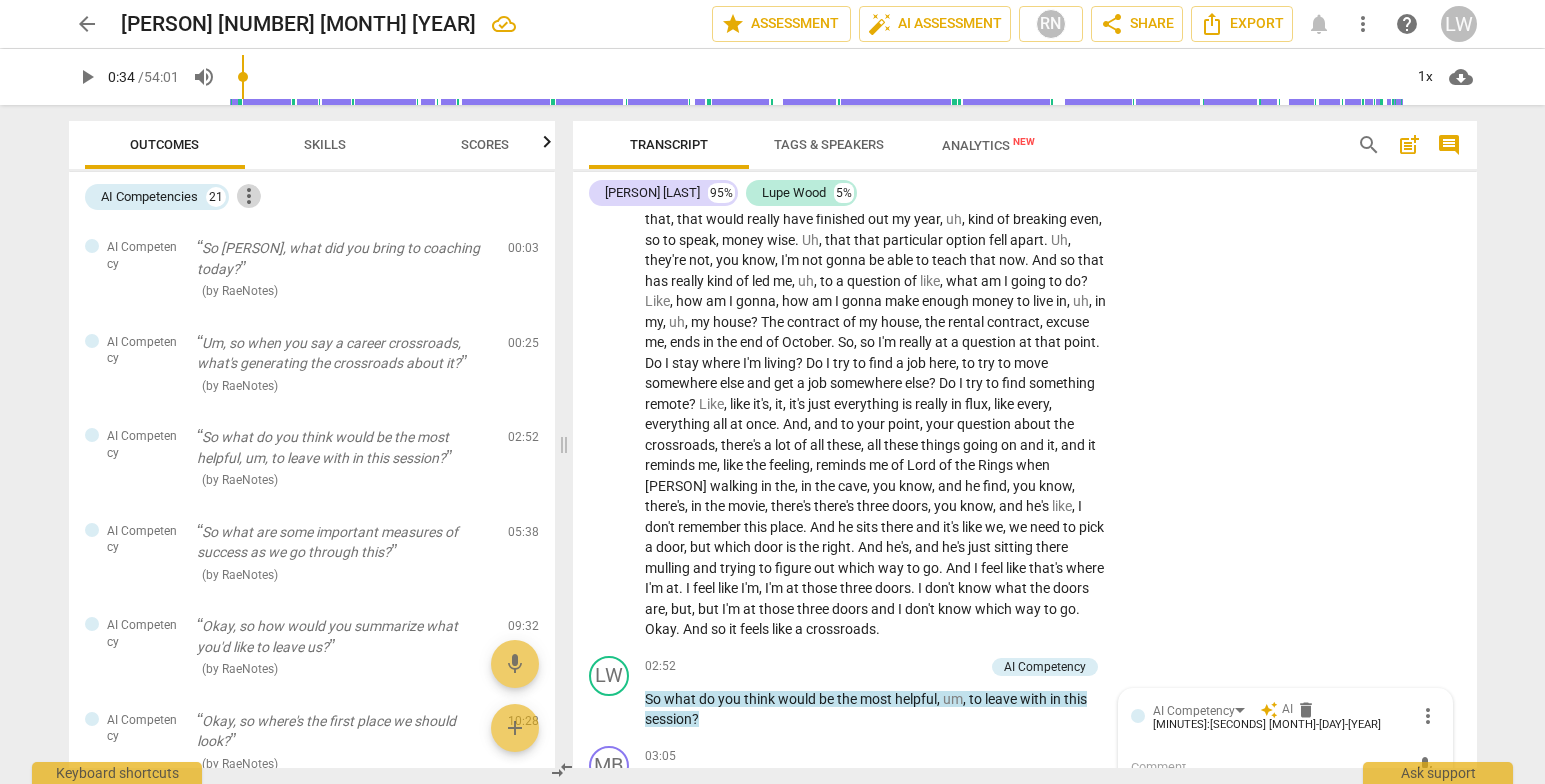click on "more_vert" at bounding box center (249, 196) 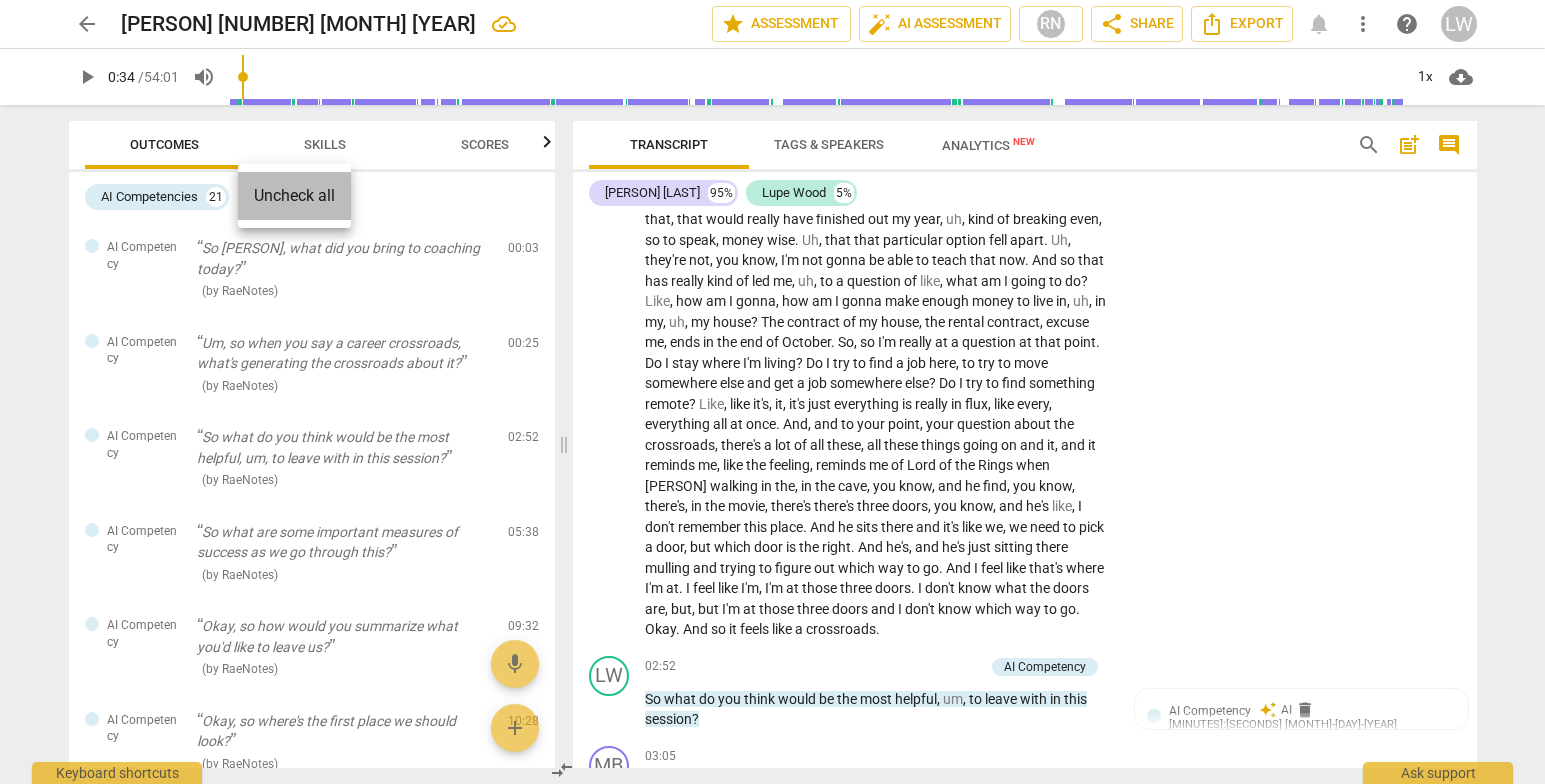 drag, startPoint x: 287, startPoint y: 189, endPoint x: 8, endPoint y: 171, distance: 279.58005 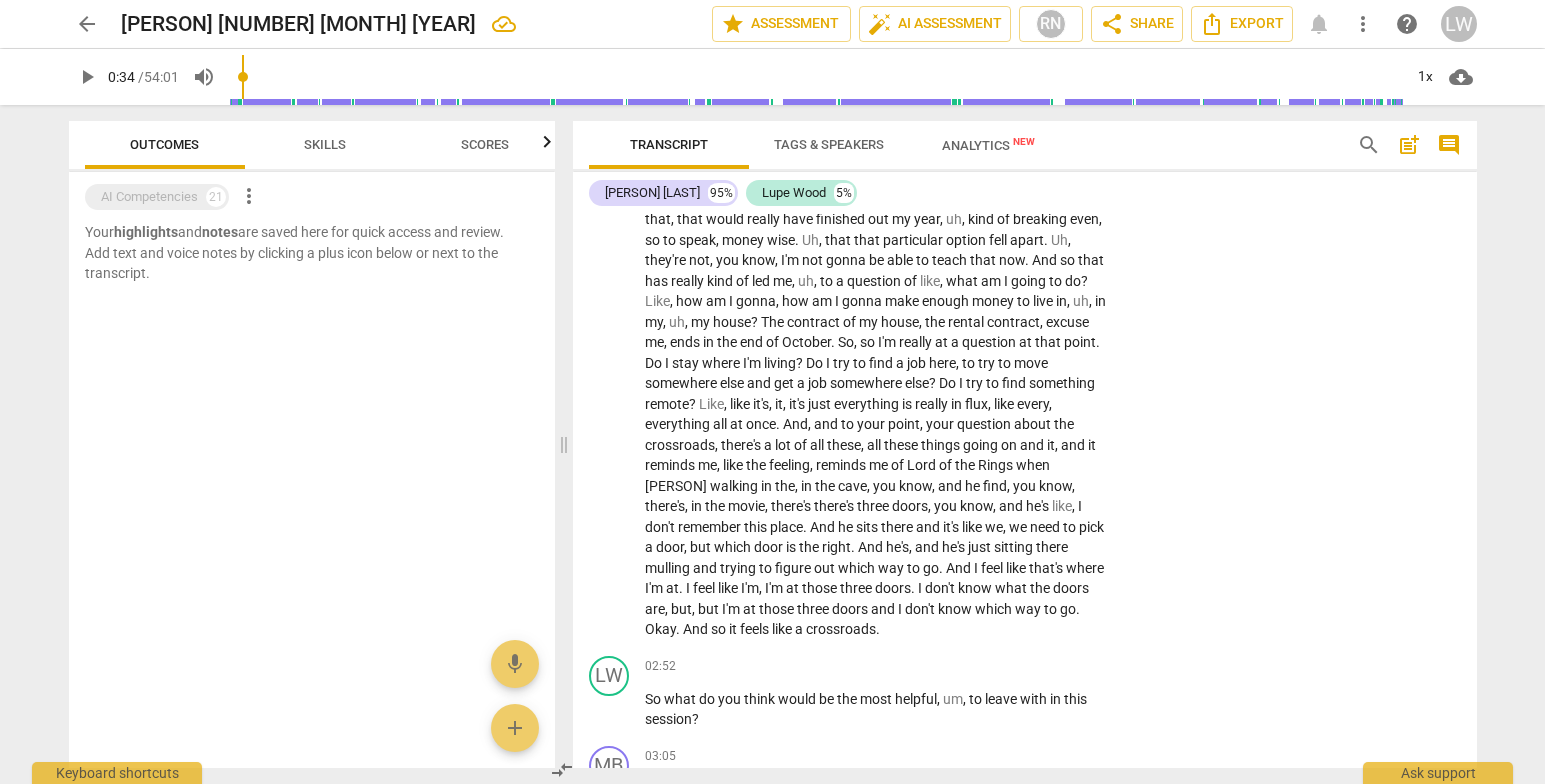 drag, startPoint x: 489, startPoint y: 141, endPoint x: 454, endPoint y: 149, distance: 35.902645 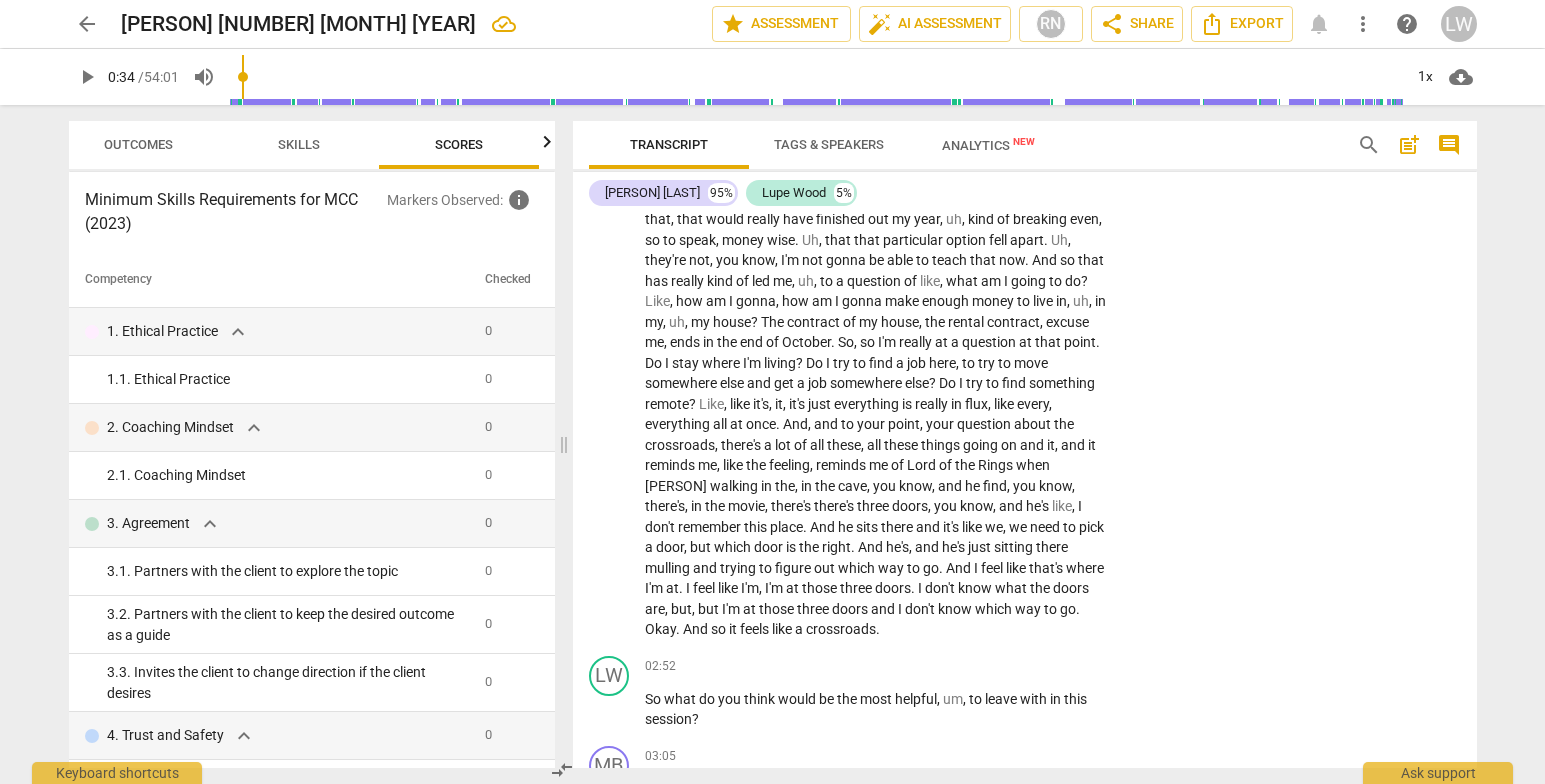 scroll, scrollTop: 0, scrollLeft: 26, axis: horizontal 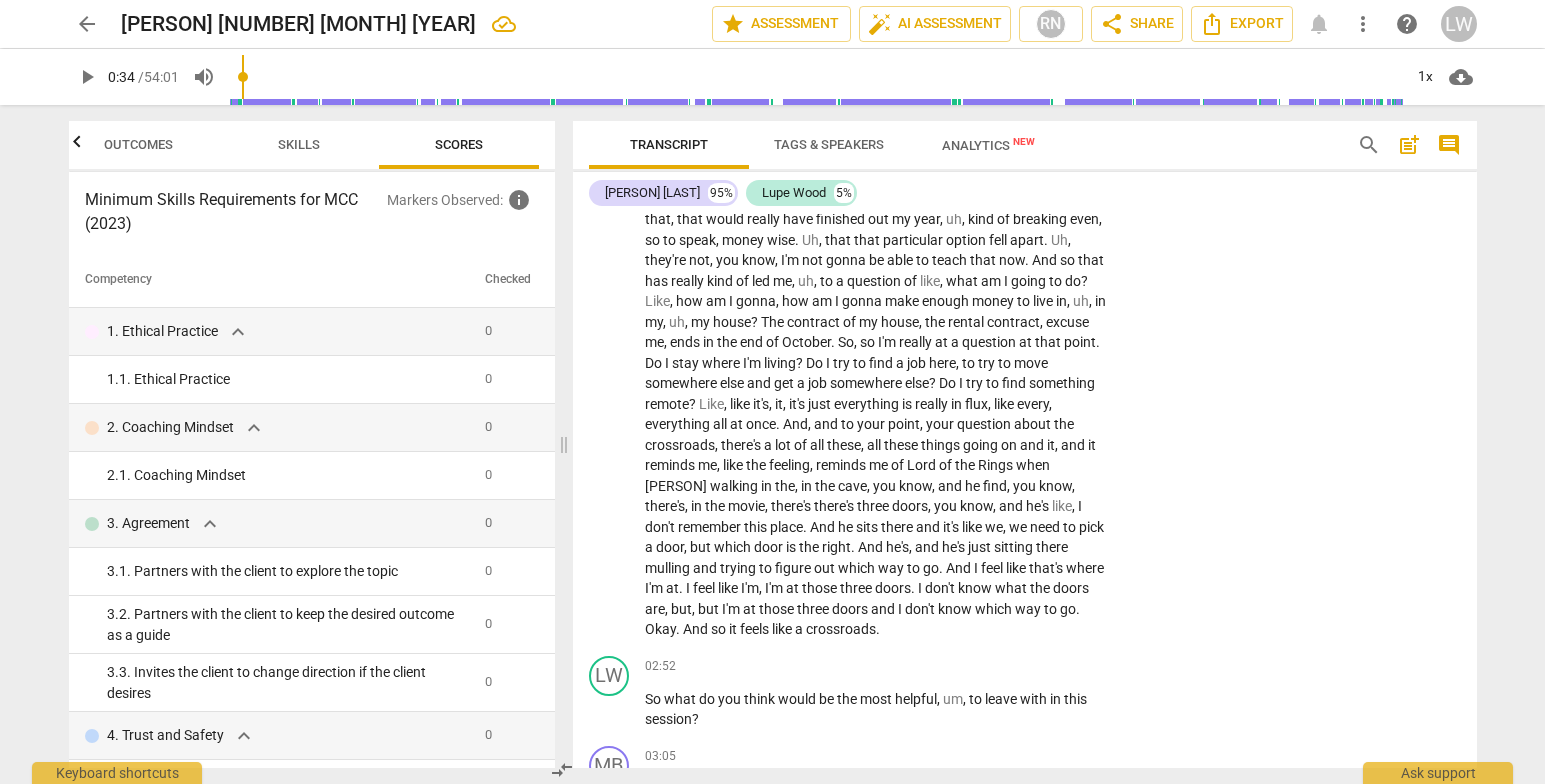 click on "Skills" at bounding box center [299, 144] 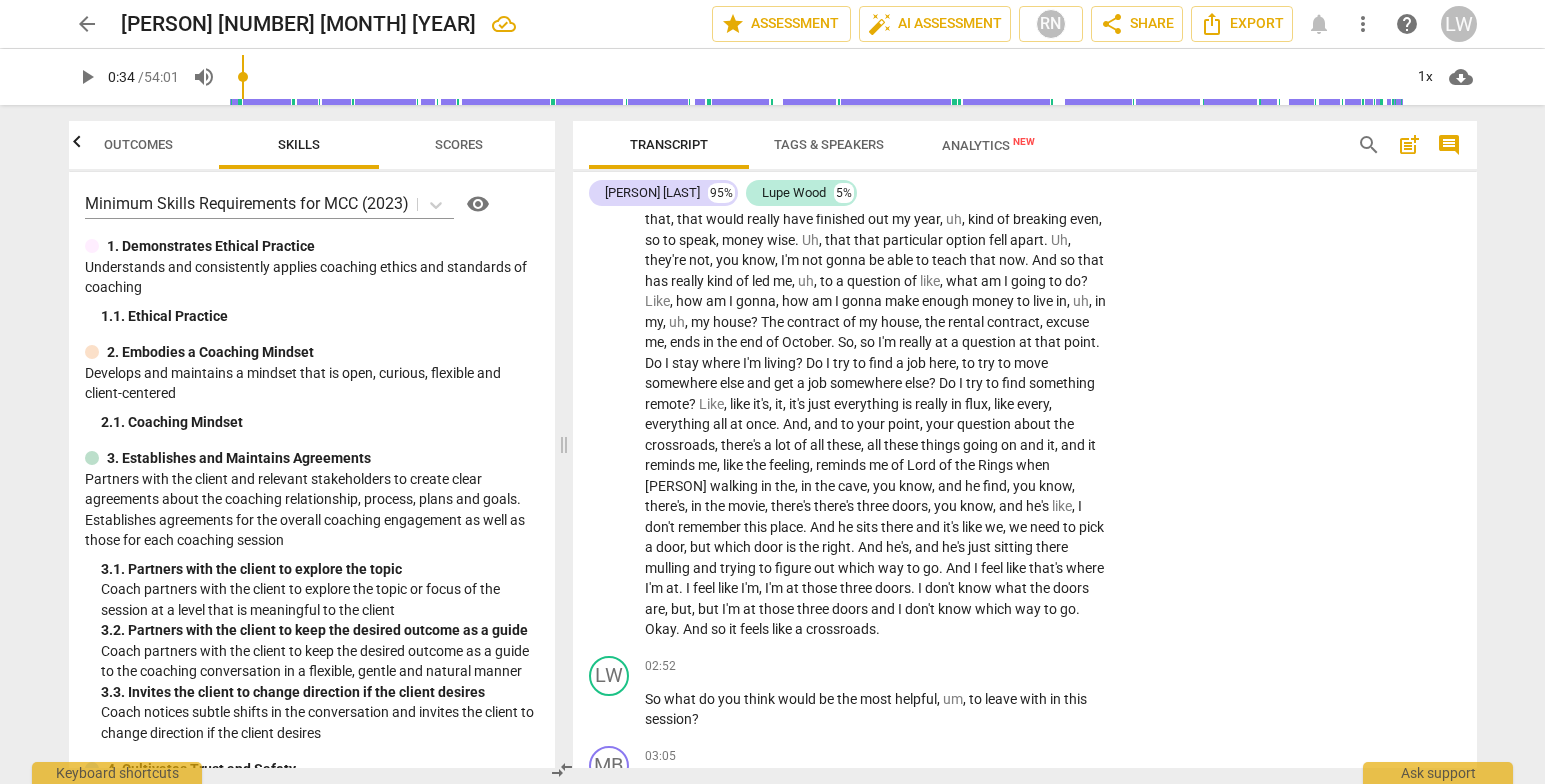 scroll, scrollTop: 0, scrollLeft: 0, axis: both 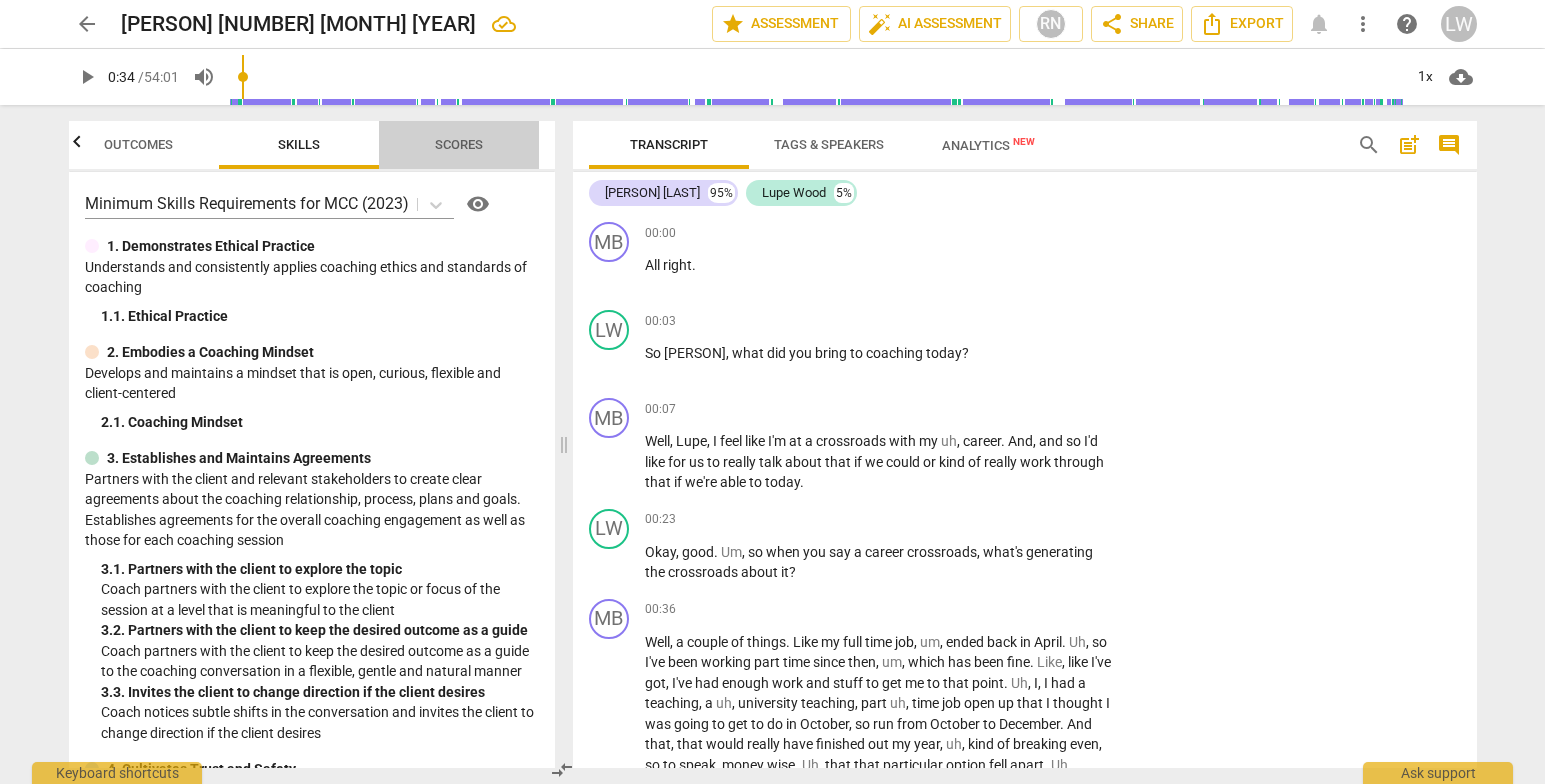 click on "Scores" at bounding box center (459, 144) 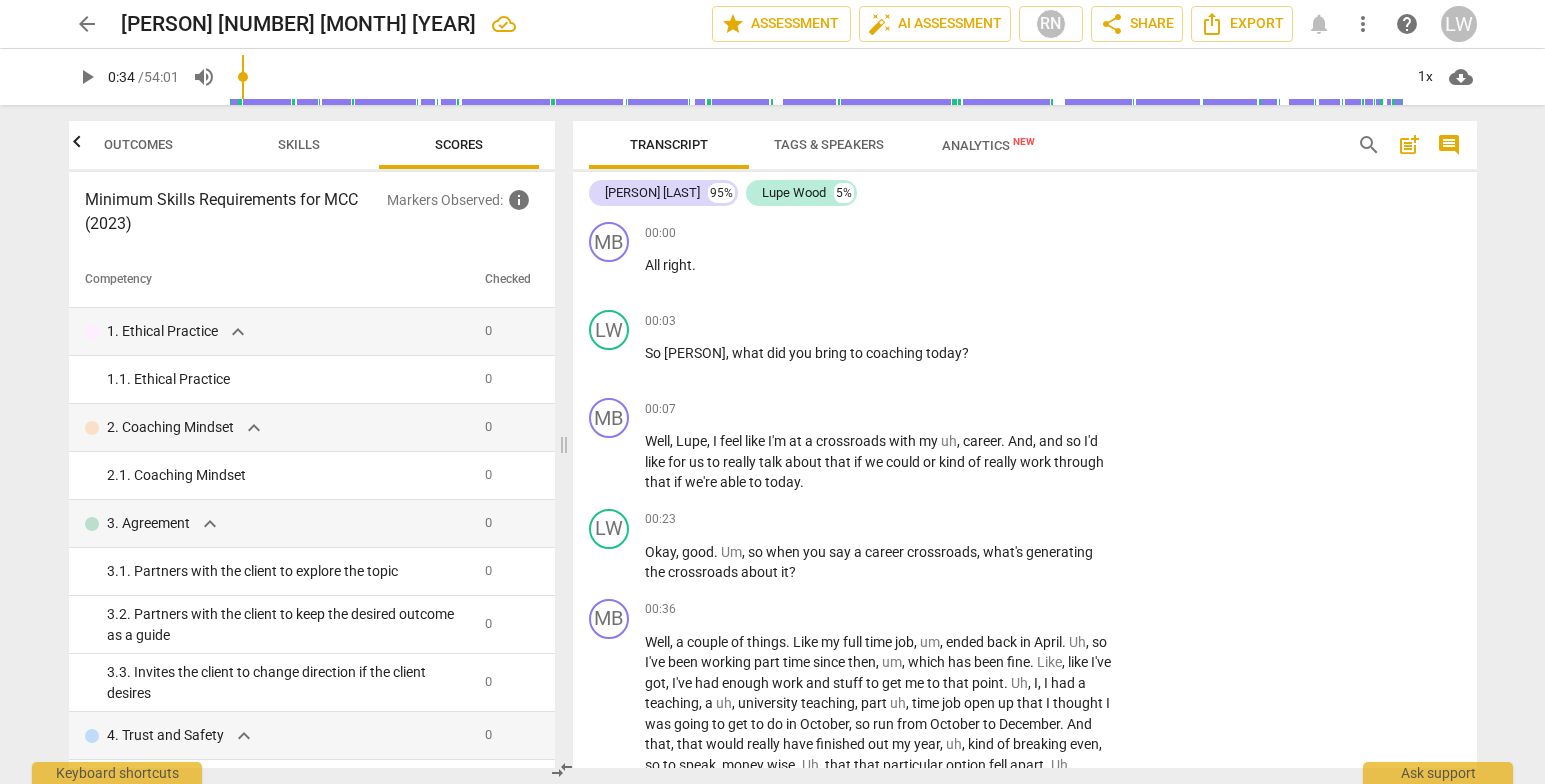 click on "Skills" at bounding box center (299, 144) 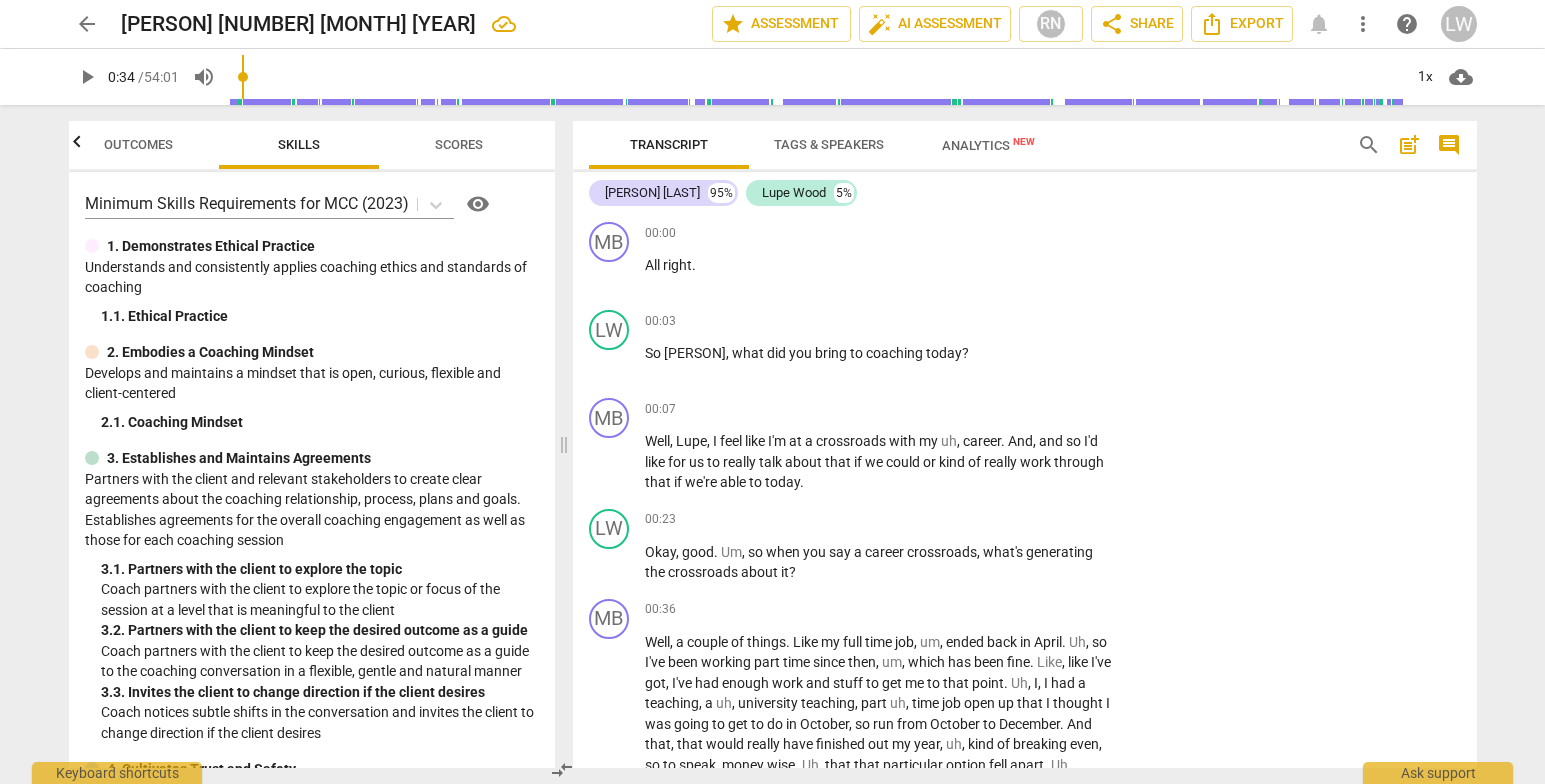 click on "MB play_arrow pause 00:00 + Add competency keyboard_arrow_right All   right . LW play_arrow pause 00:03 + Add competency keyboard_arrow_right So   [FIRST] ,   what   did   you   bring   to   coaching   today ? MB play_arrow pause 00:07 + Add competency keyboard_arrow_right Well ,   [FIRST] ,   I   feel   like   I'm   at   a   crossroads   with   my   uh ,   career .   And ,   and   so   I'd   like   for   us   to   really   talk   about   that   if   we   could   or   kind   of   really   work   through   that   if   we're   able   to   today . LW play_arrow pause 00:23 + Add competency keyboard_arrow_right Okay ,   good .   Um ,   so   when   you   say   a   career   crossroads ,   what's   generating   the   crossroads   about   it ? MB play_arrow pause 00:36 + Add competency keyboard_arrow_right Well ,   a   couple   of   things .   Like   my   full   time   job ,   um ,   ended   back   in   April .   Uh ,   so   I've   been   working   part   time   since   then ,   um ,   which   has   been   fine .   Like" at bounding box center (1025, 491) 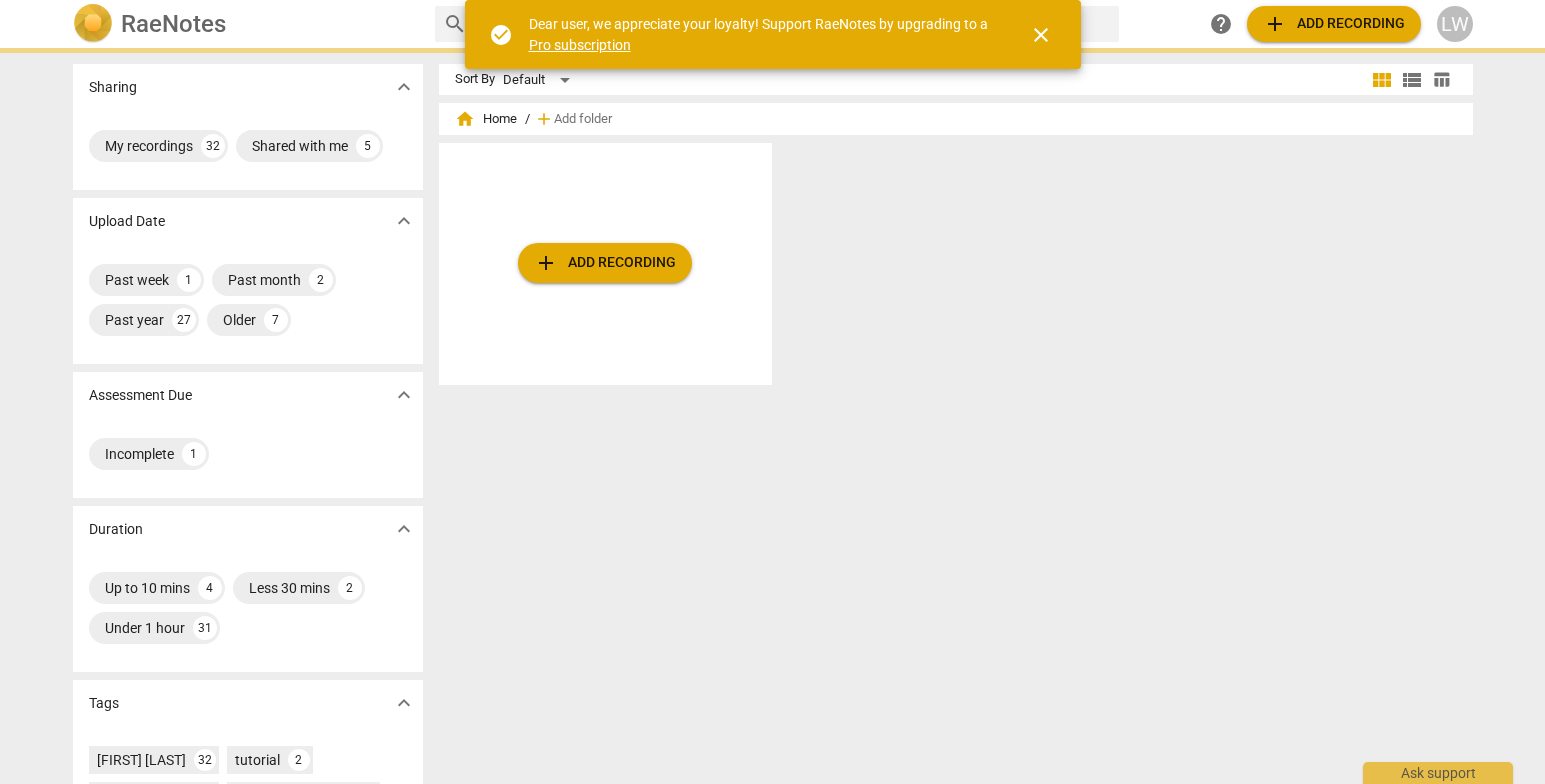 scroll, scrollTop: 0, scrollLeft: 0, axis: both 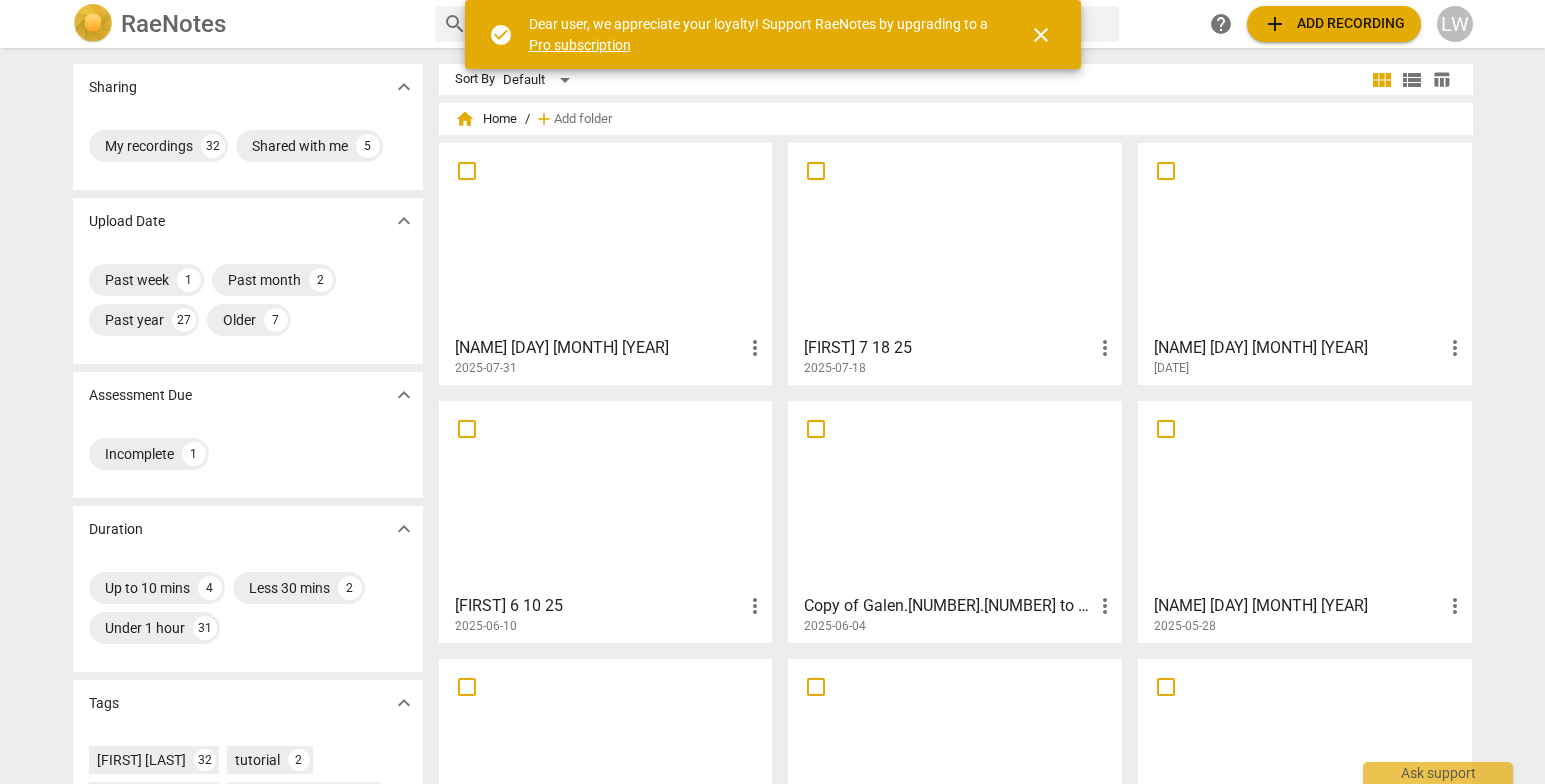 click at bounding box center (606, 238) 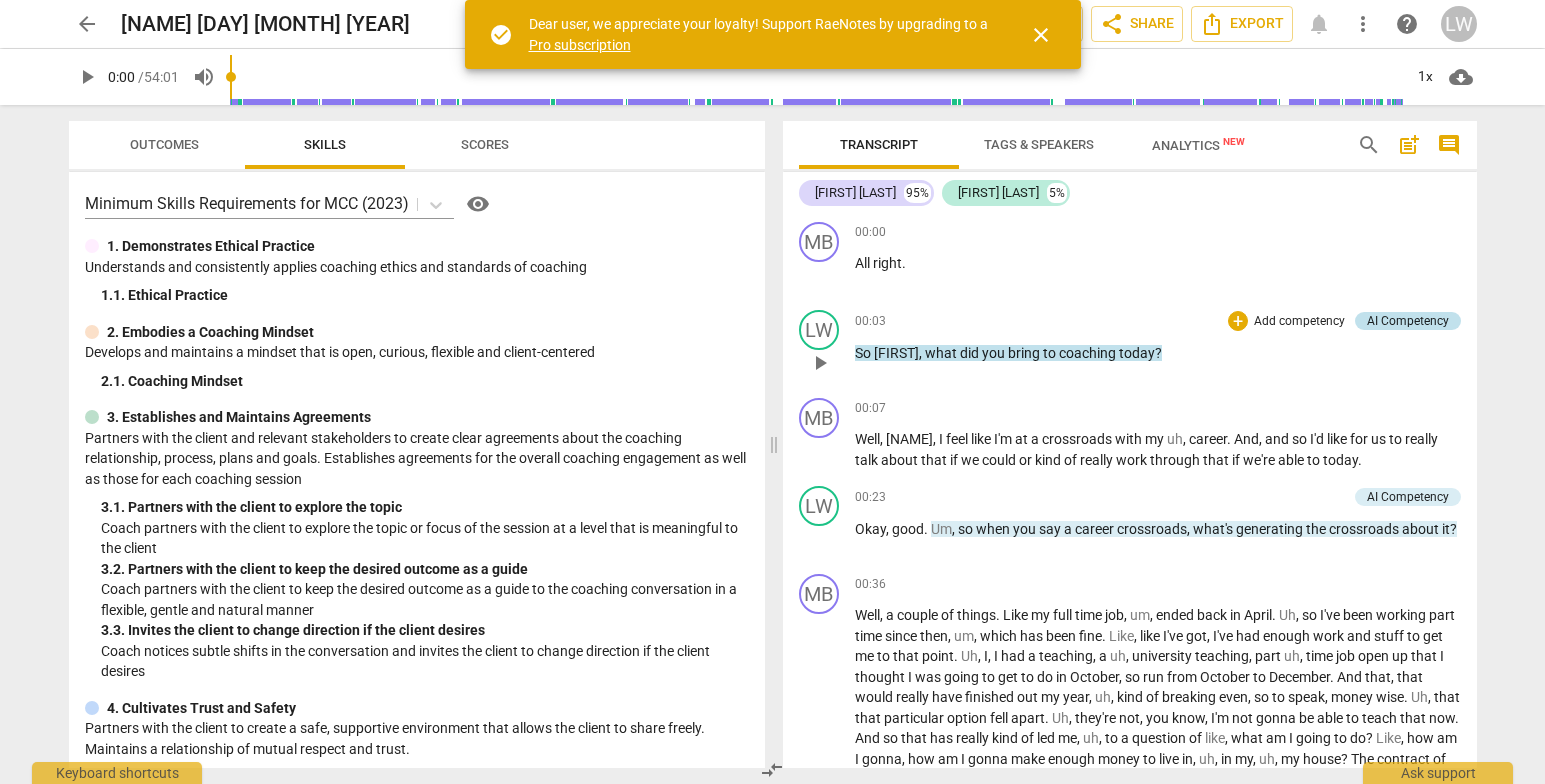 click on "AI Competency" at bounding box center [1408, 321] 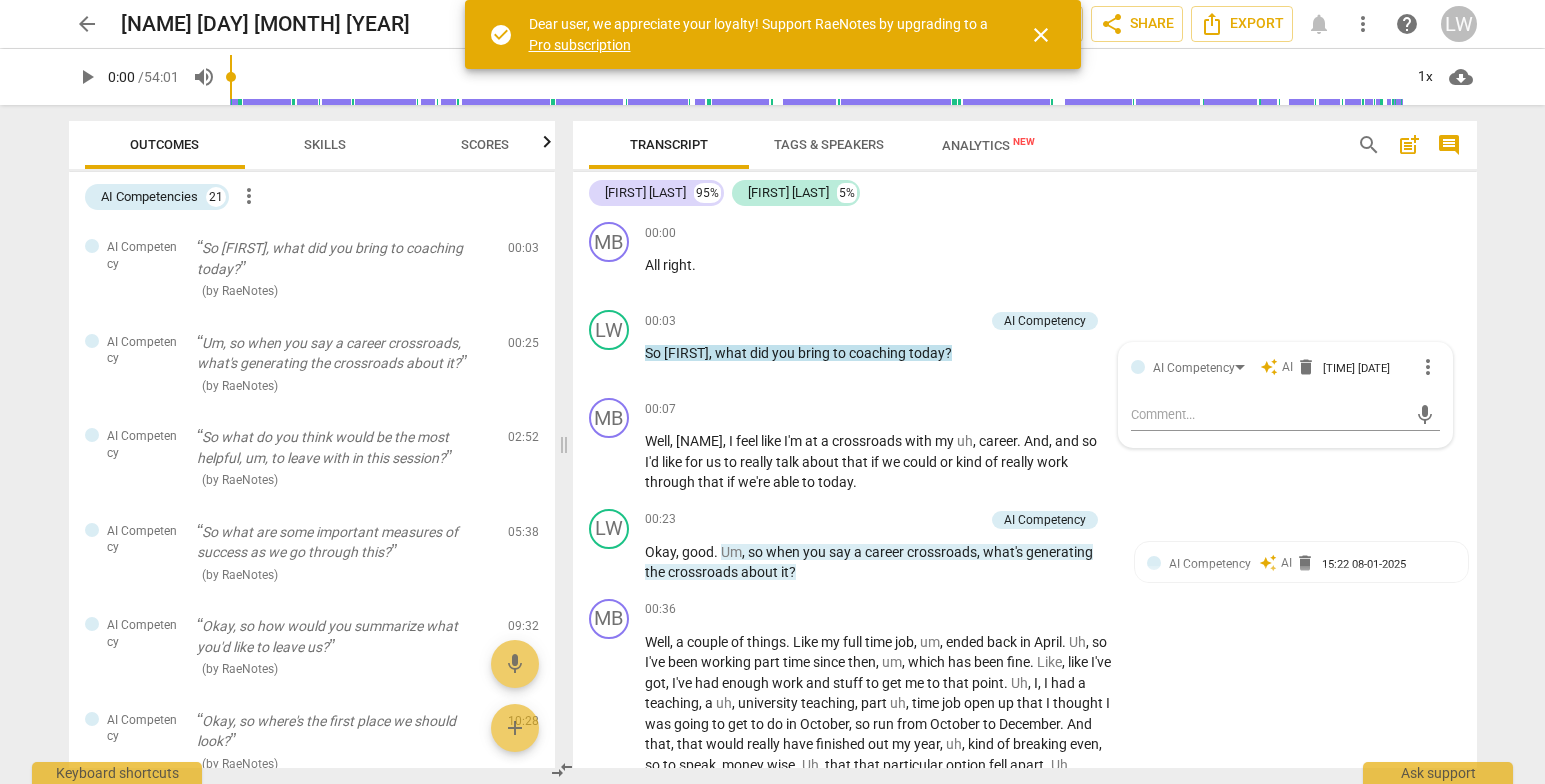 click on "Marlin B. 95% Lupe Wood 5%" at bounding box center (1025, 193) 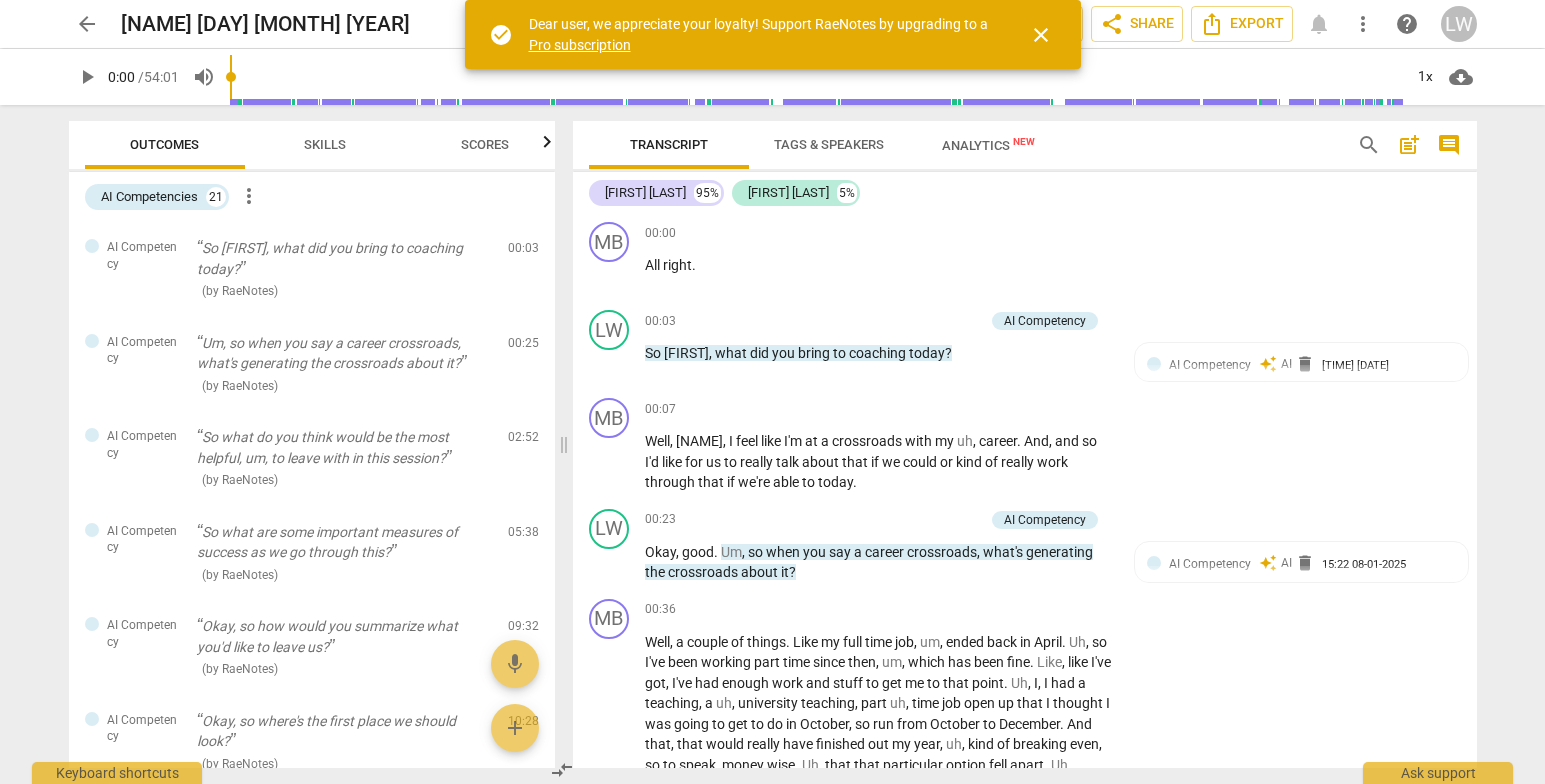 click on "close" at bounding box center (1041, 35) 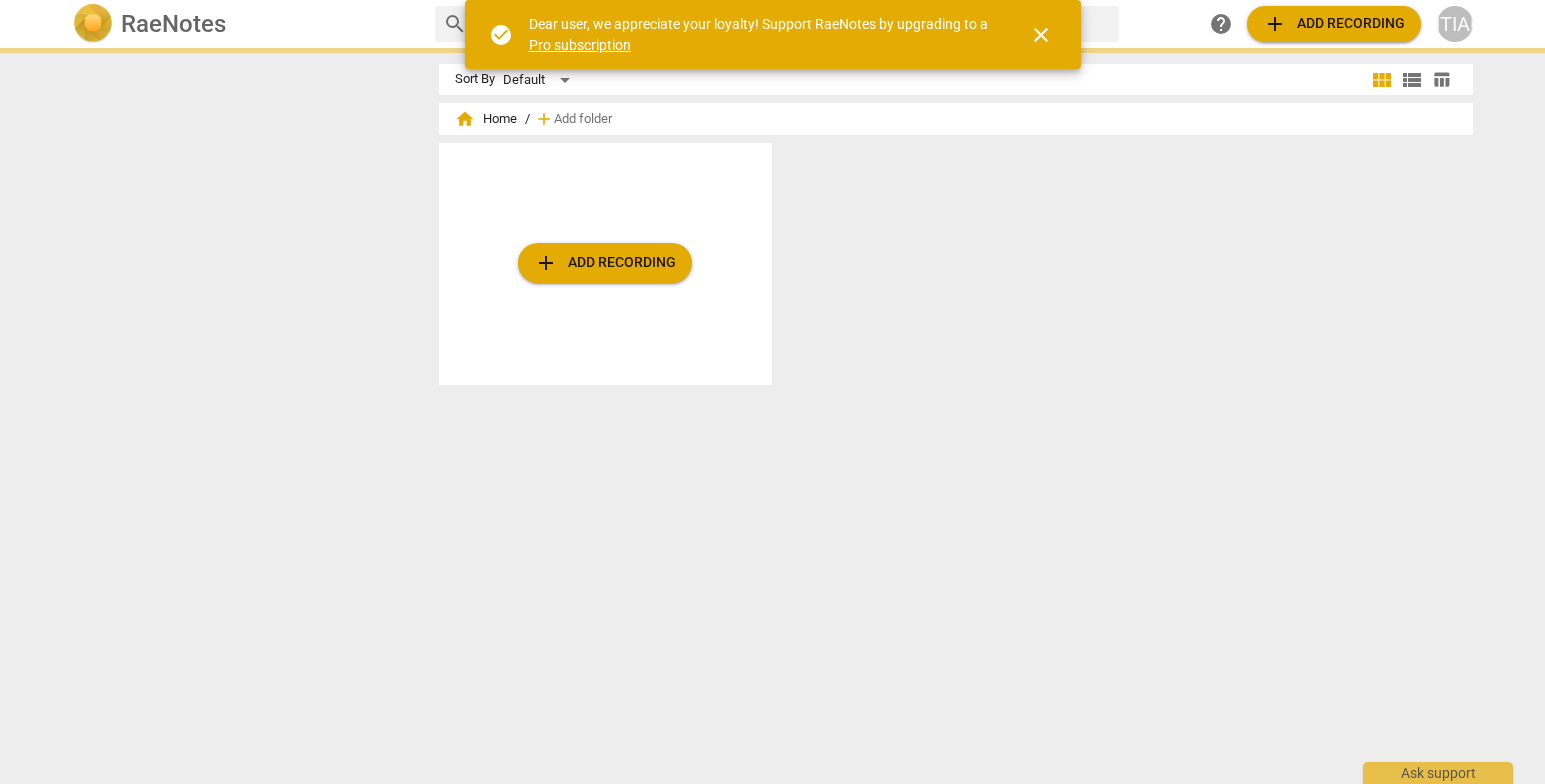 scroll, scrollTop: 0, scrollLeft: 0, axis: both 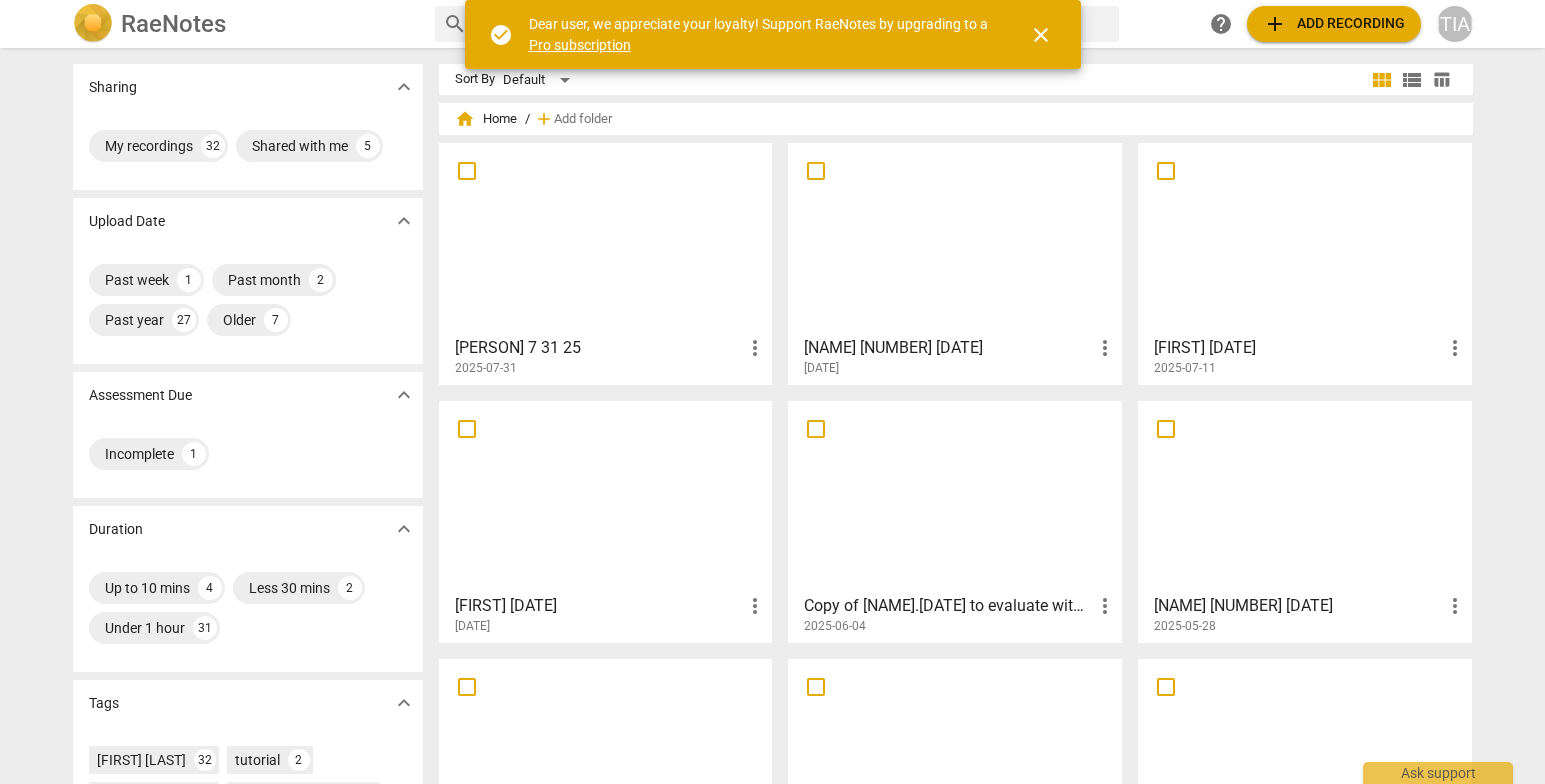 click at bounding box center [606, 238] 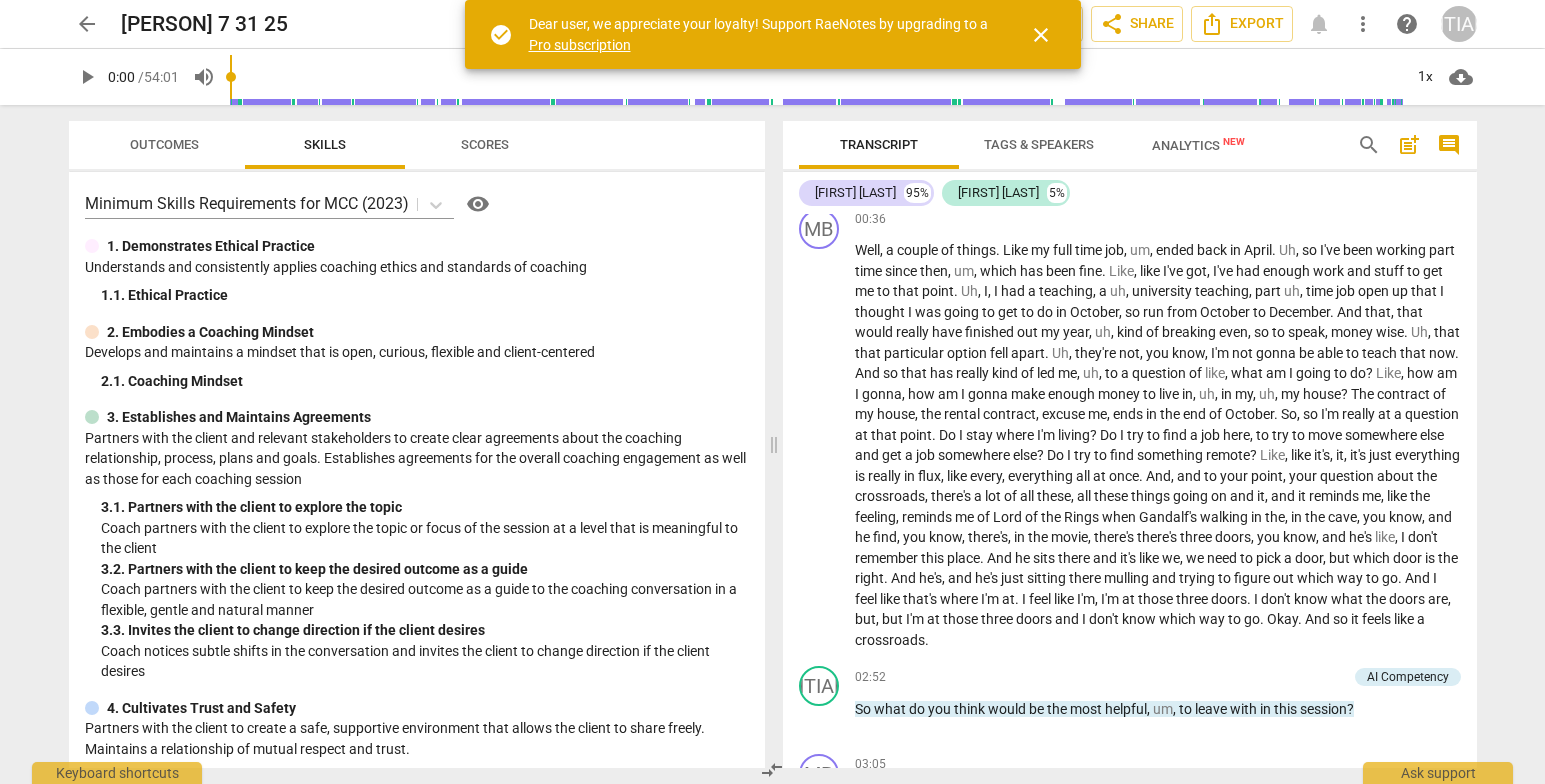 scroll, scrollTop: 383, scrollLeft: 0, axis: vertical 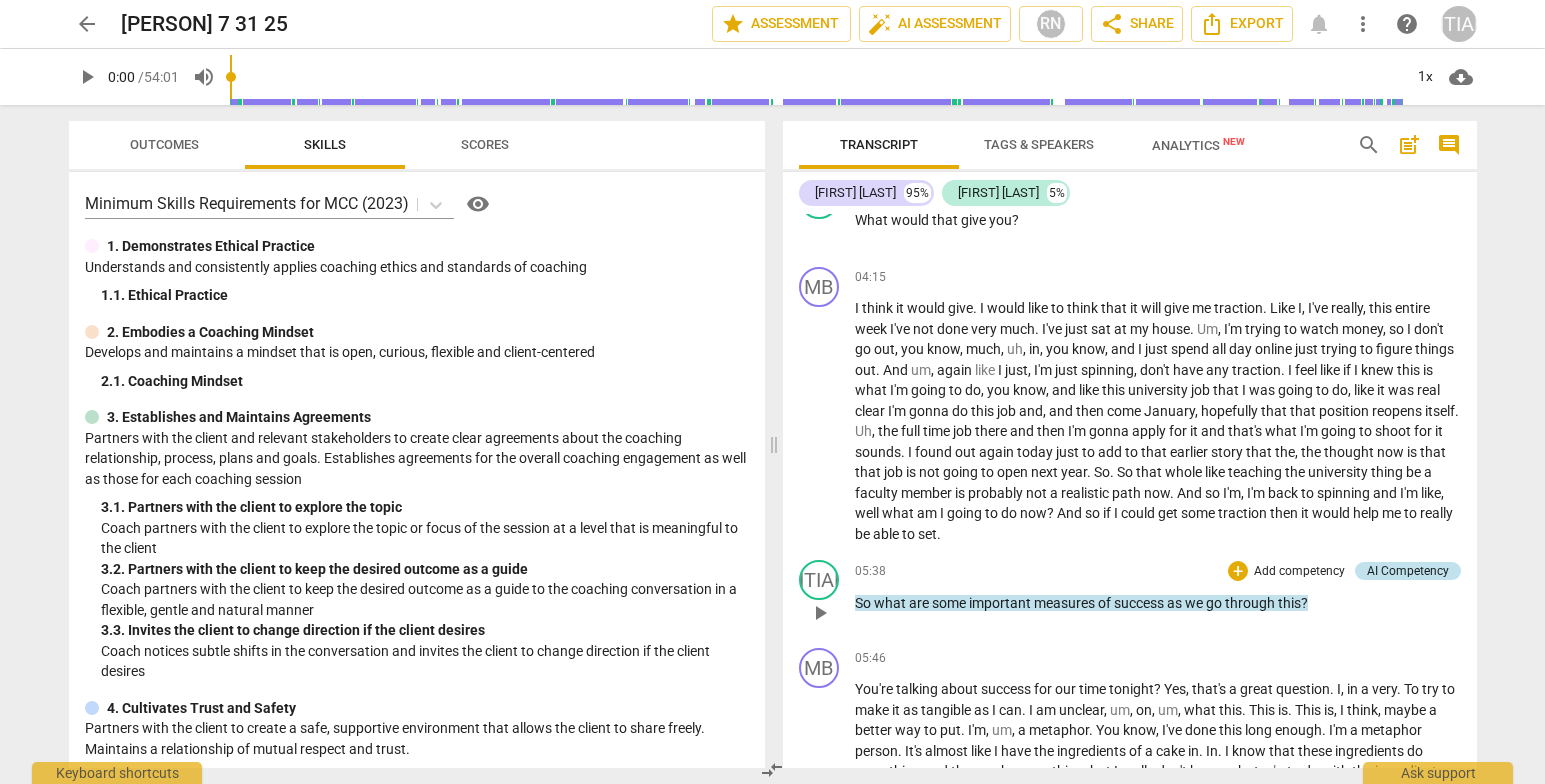 click on "AI Competency" at bounding box center (1408, 571) 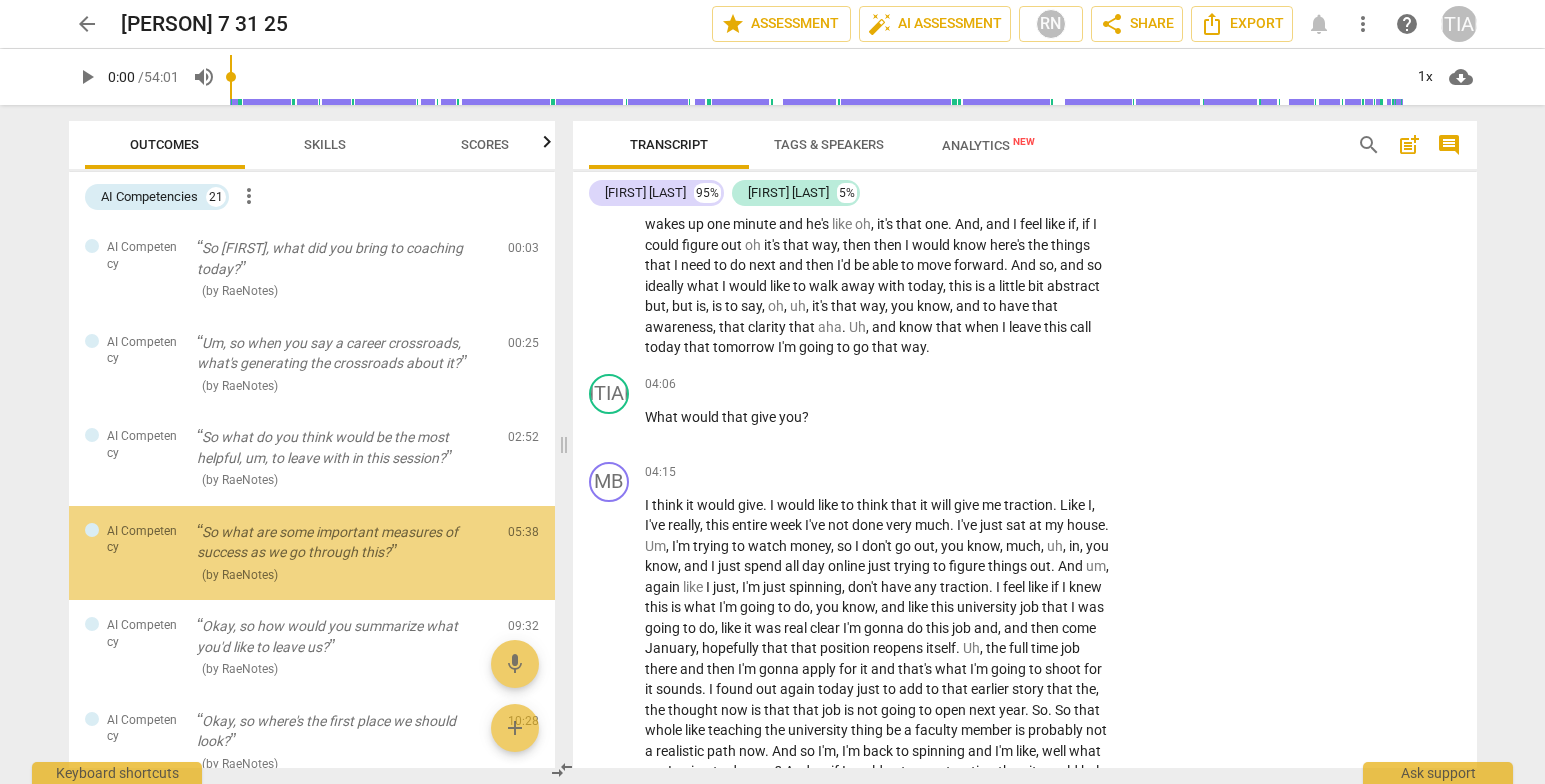 scroll, scrollTop: 1698, scrollLeft: 0, axis: vertical 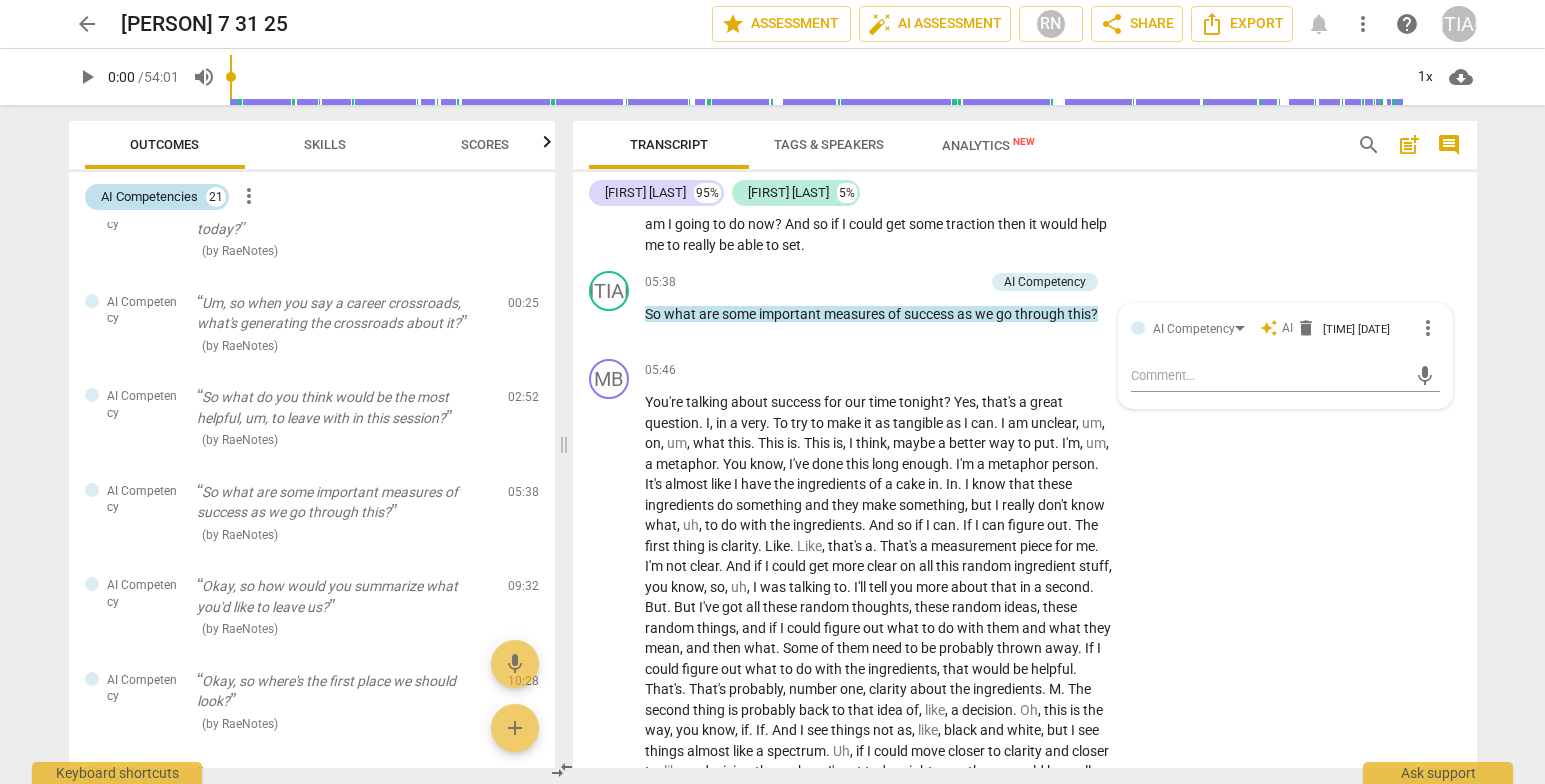 click on "AI Competencies" at bounding box center [149, 197] 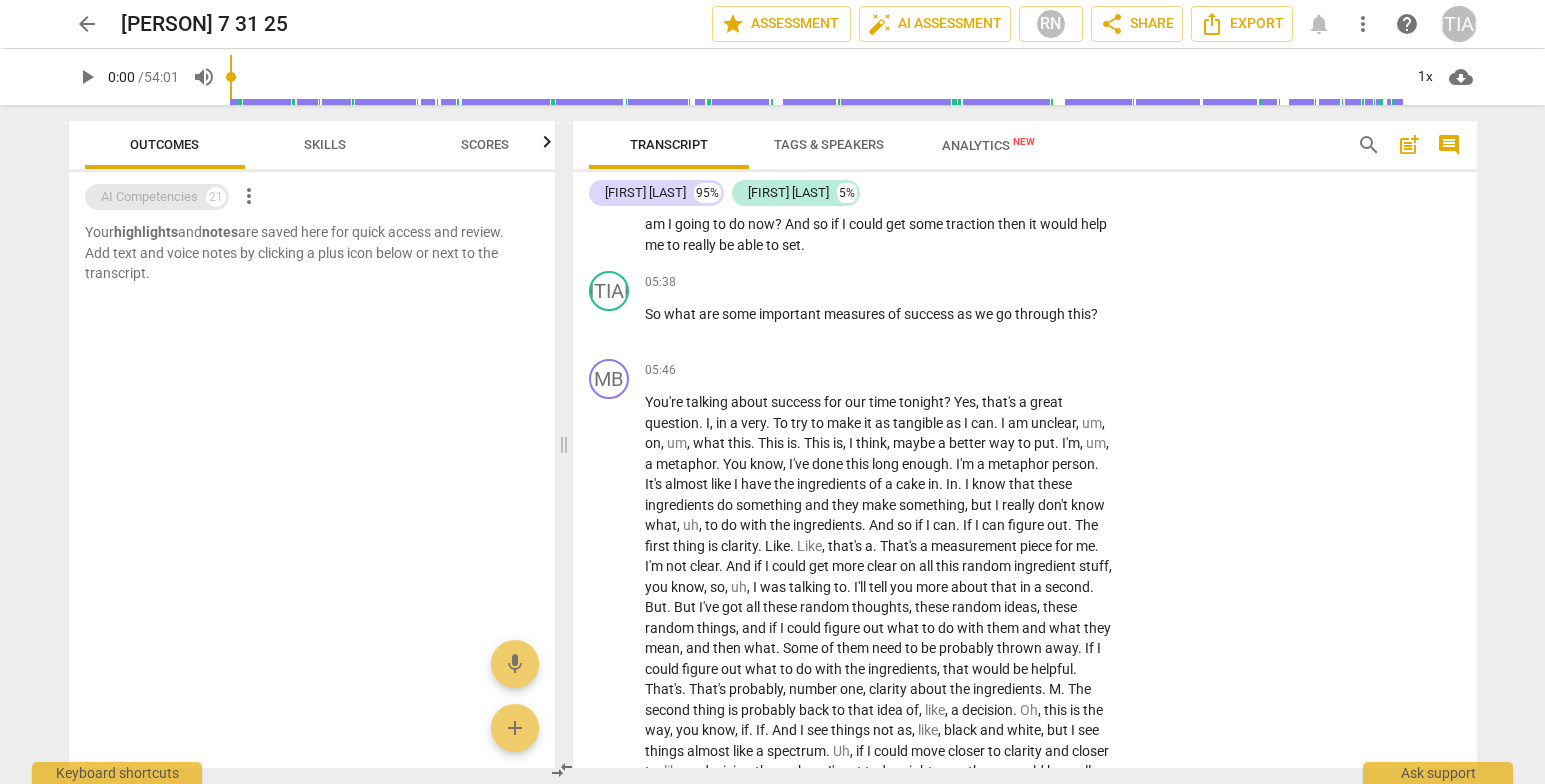 scroll, scrollTop: 0, scrollLeft: 0, axis: both 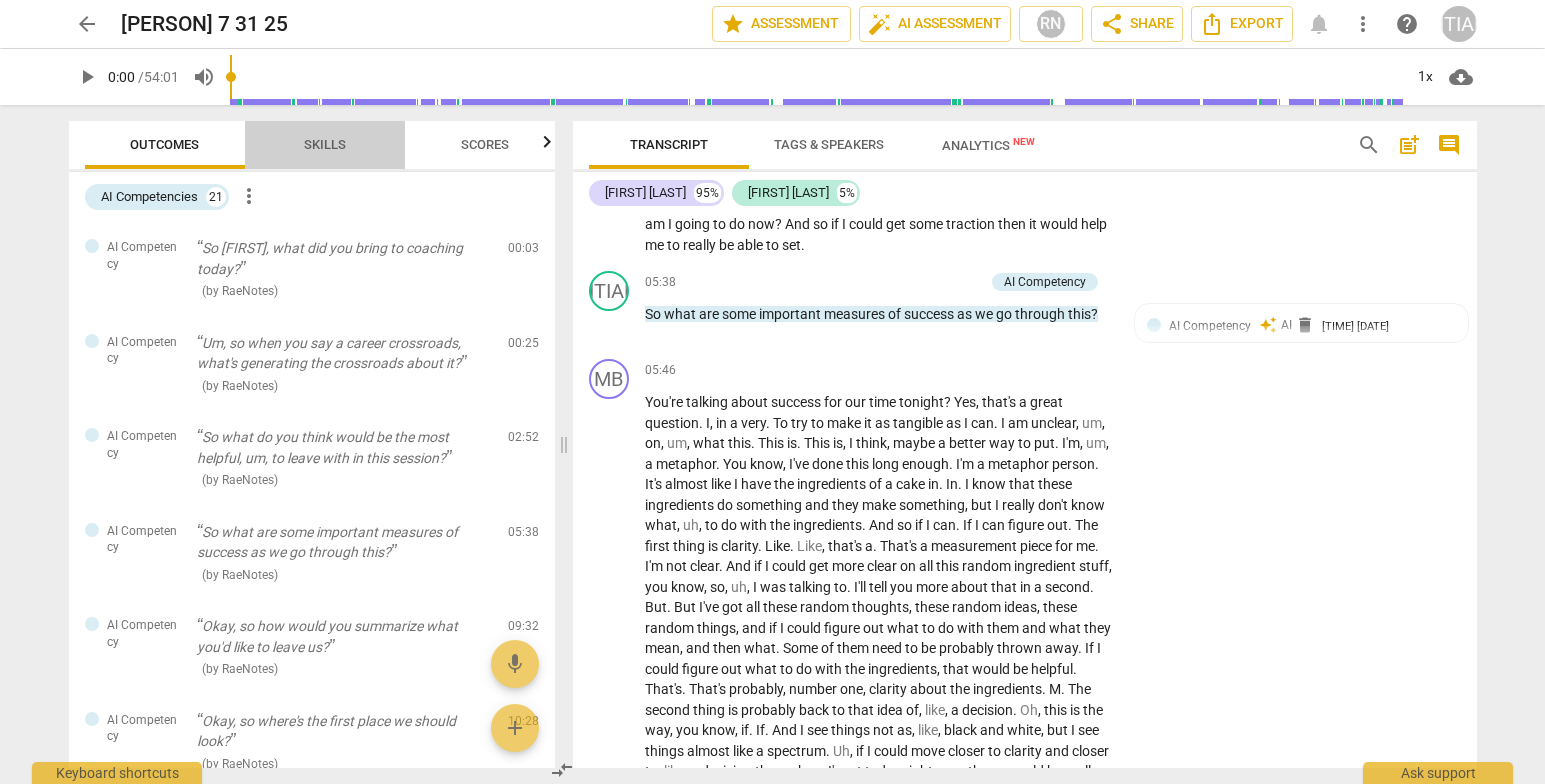 click on "Skills" at bounding box center (325, 144) 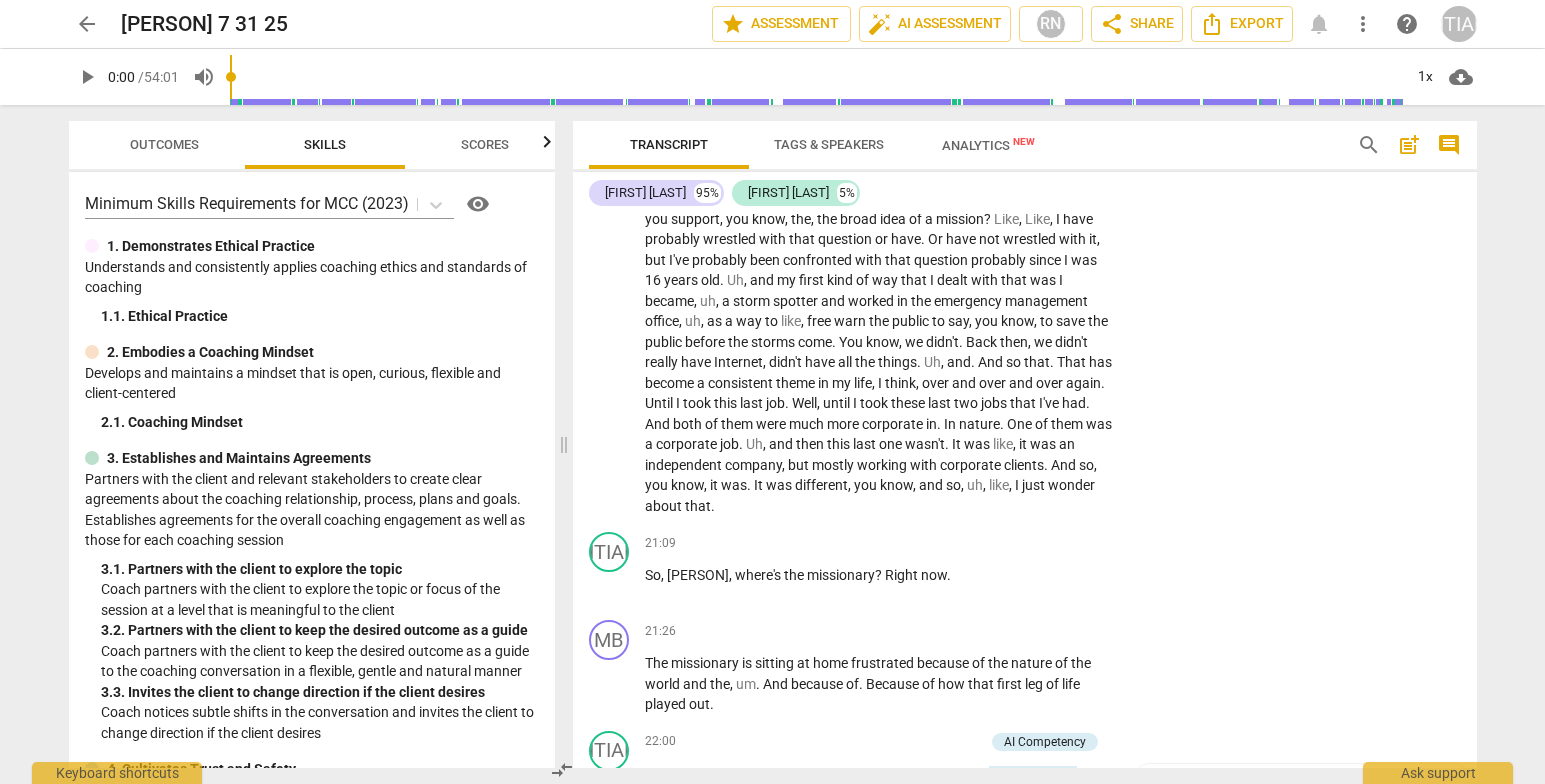 scroll, scrollTop: 4785, scrollLeft: 0, axis: vertical 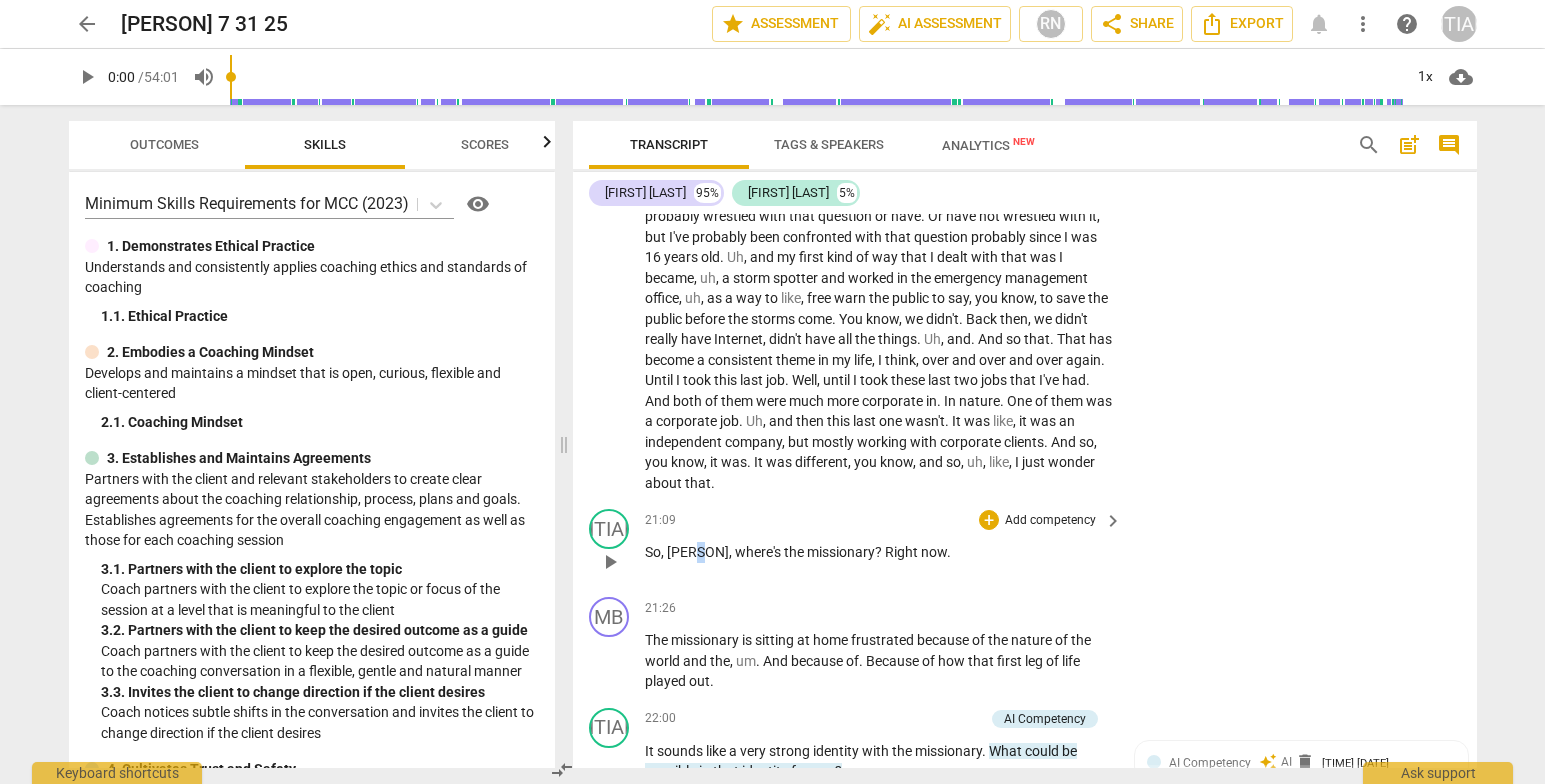 click on "Marlon" at bounding box center [698, 552] 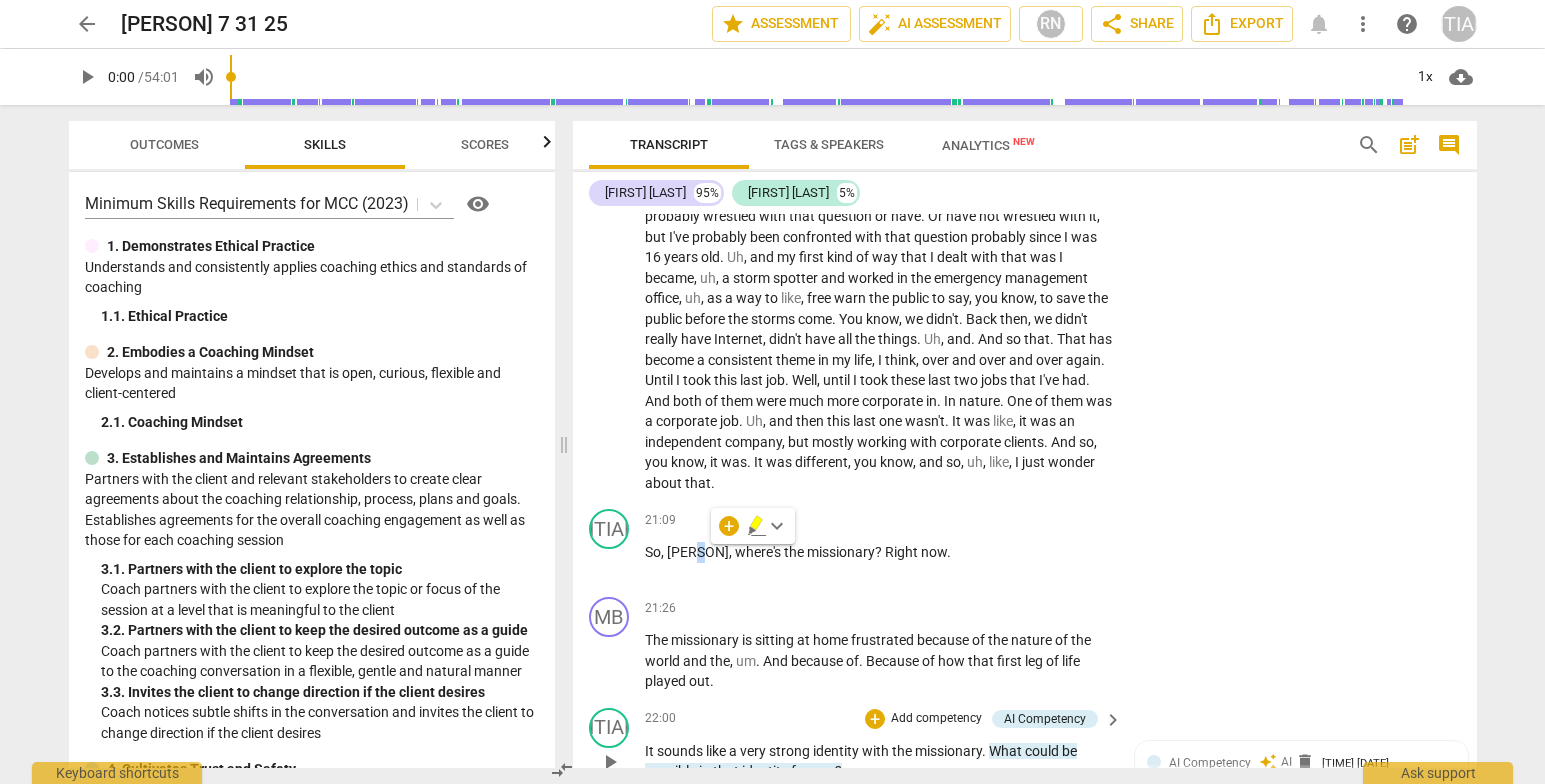 type 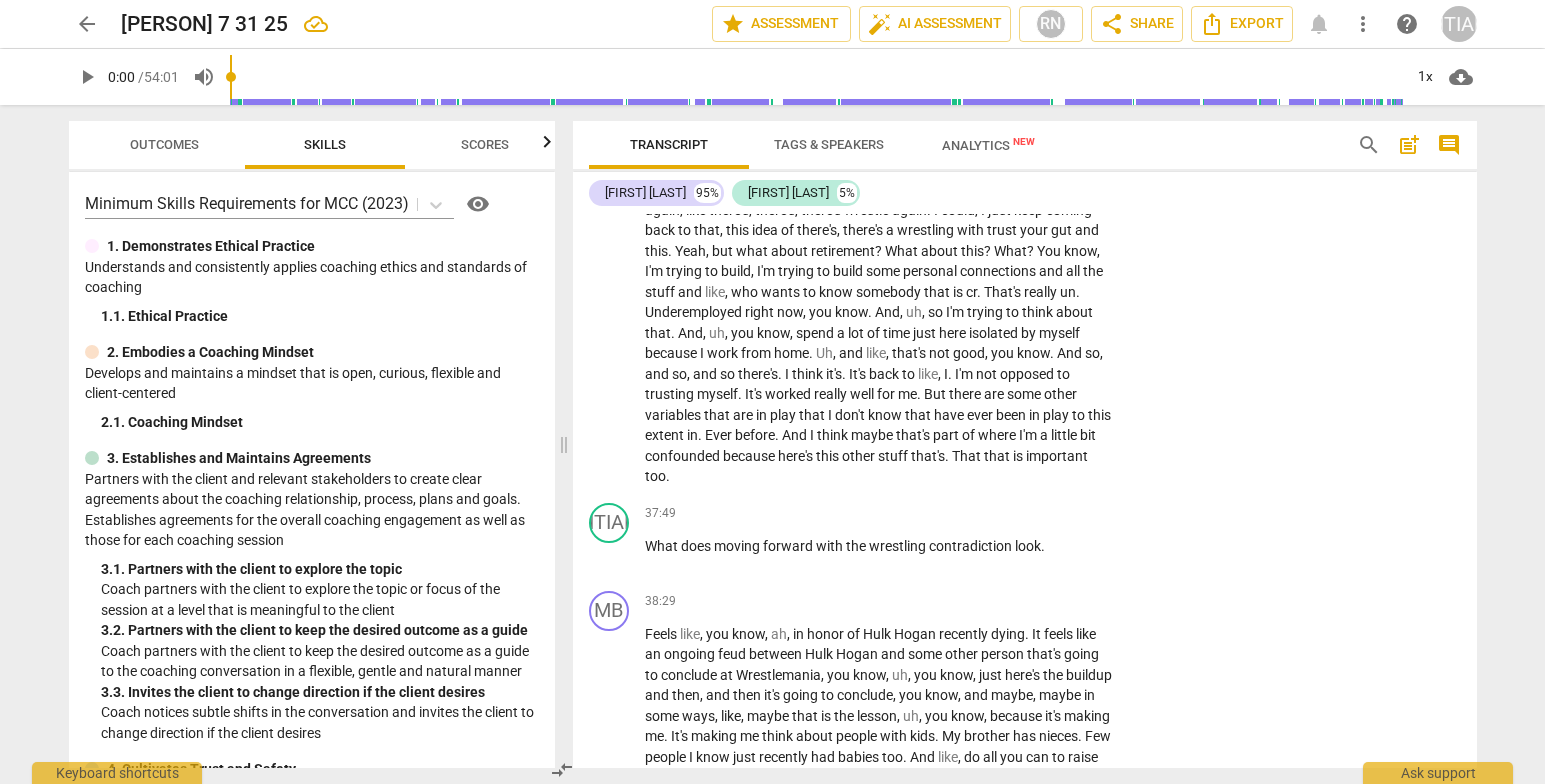 scroll, scrollTop: 7967, scrollLeft: 0, axis: vertical 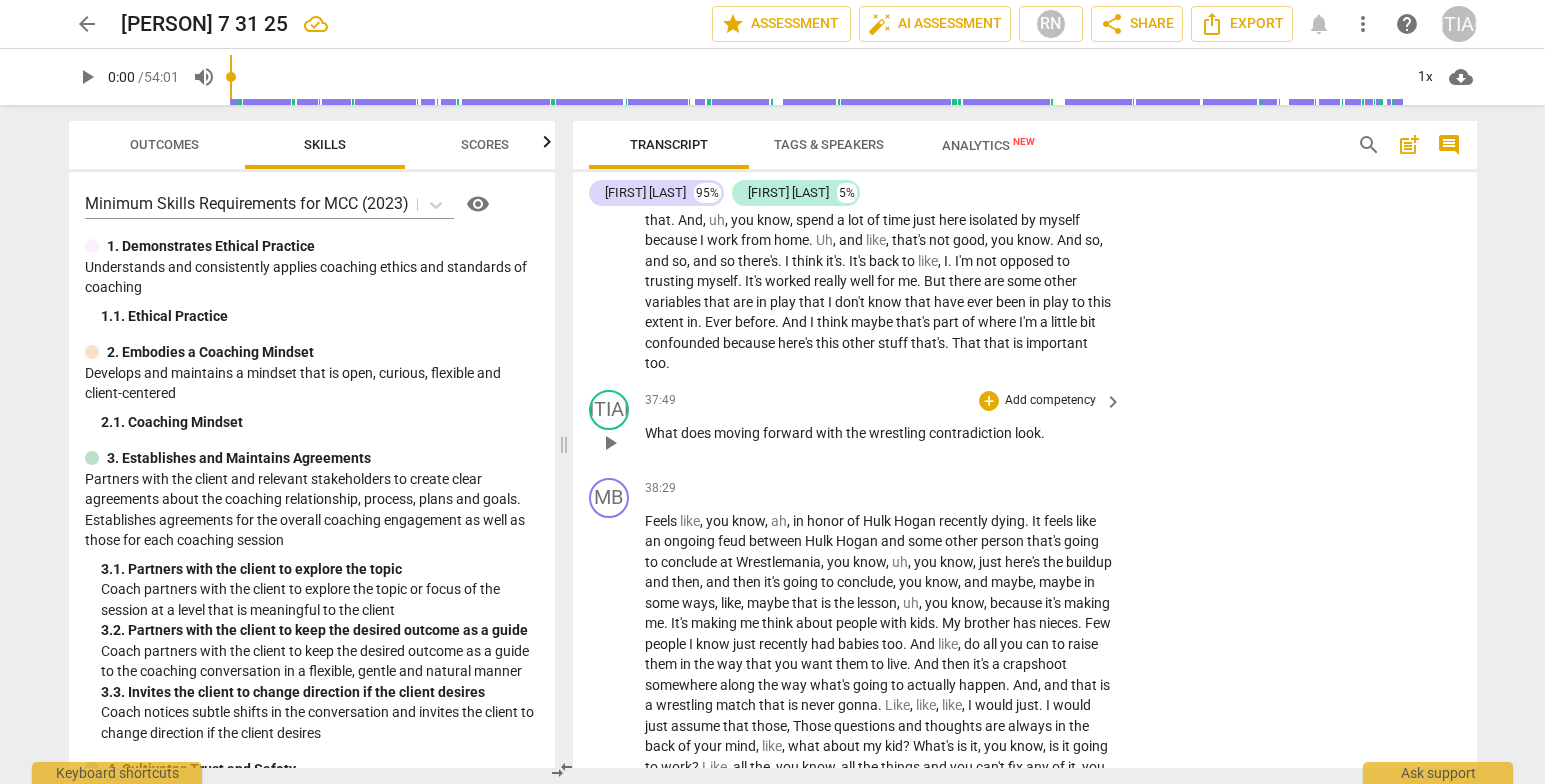 click on "." at bounding box center [1043, 433] 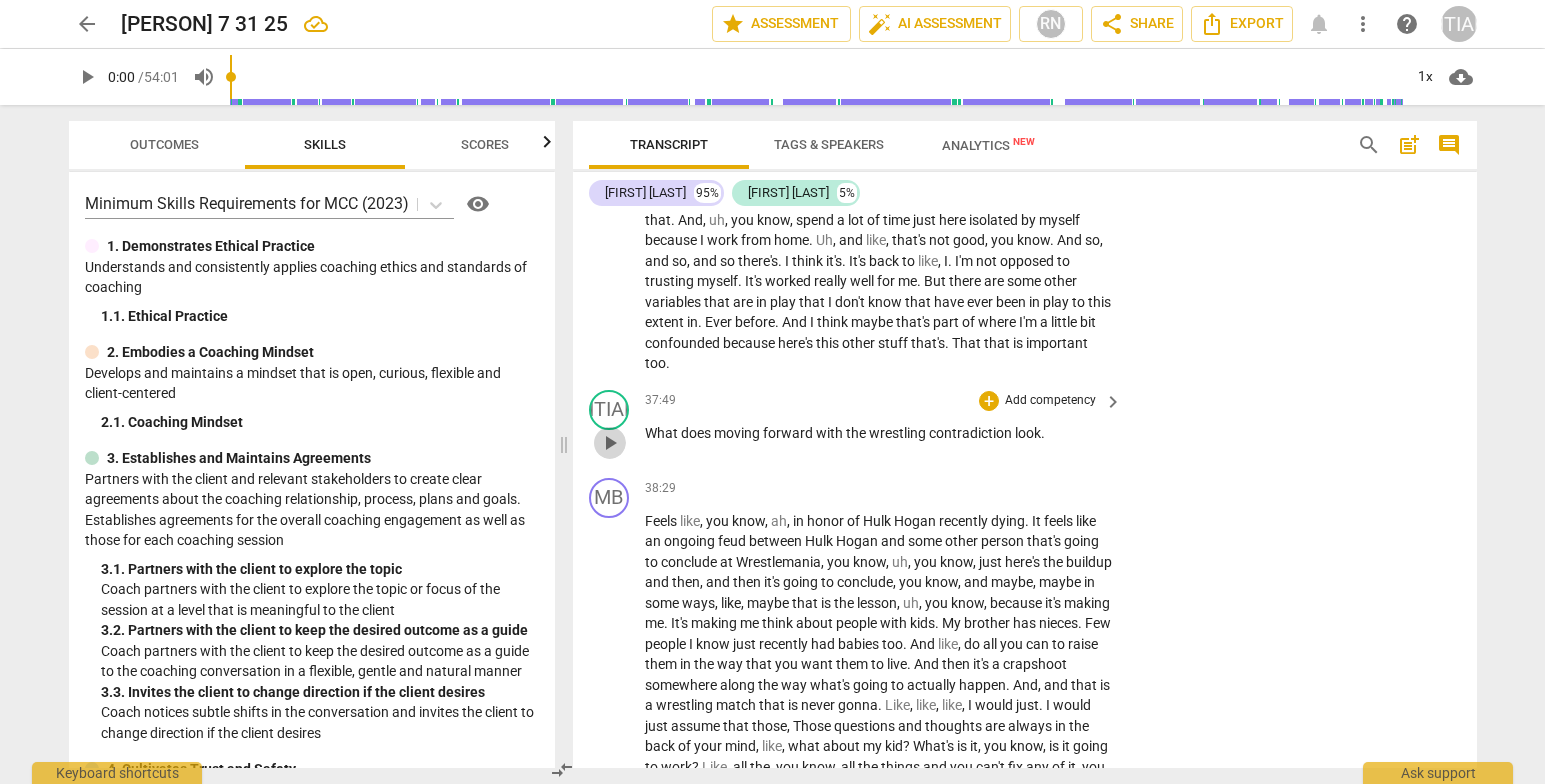 click on "play_arrow" at bounding box center [610, 443] 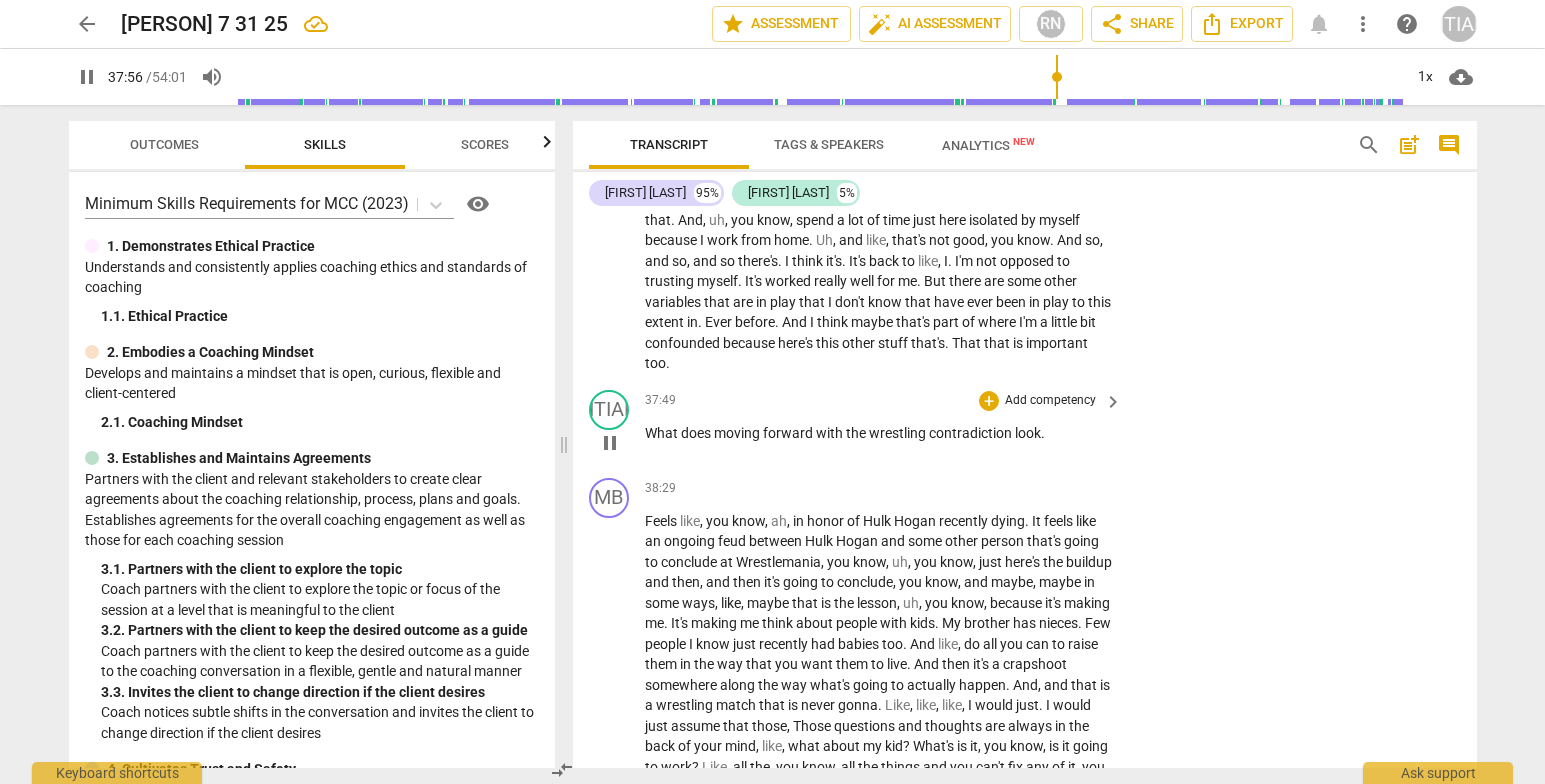 drag, startPoint x: 607, startPoint y: 454, endPoint x: 644, endPoint y: 463, distance: 38.078865 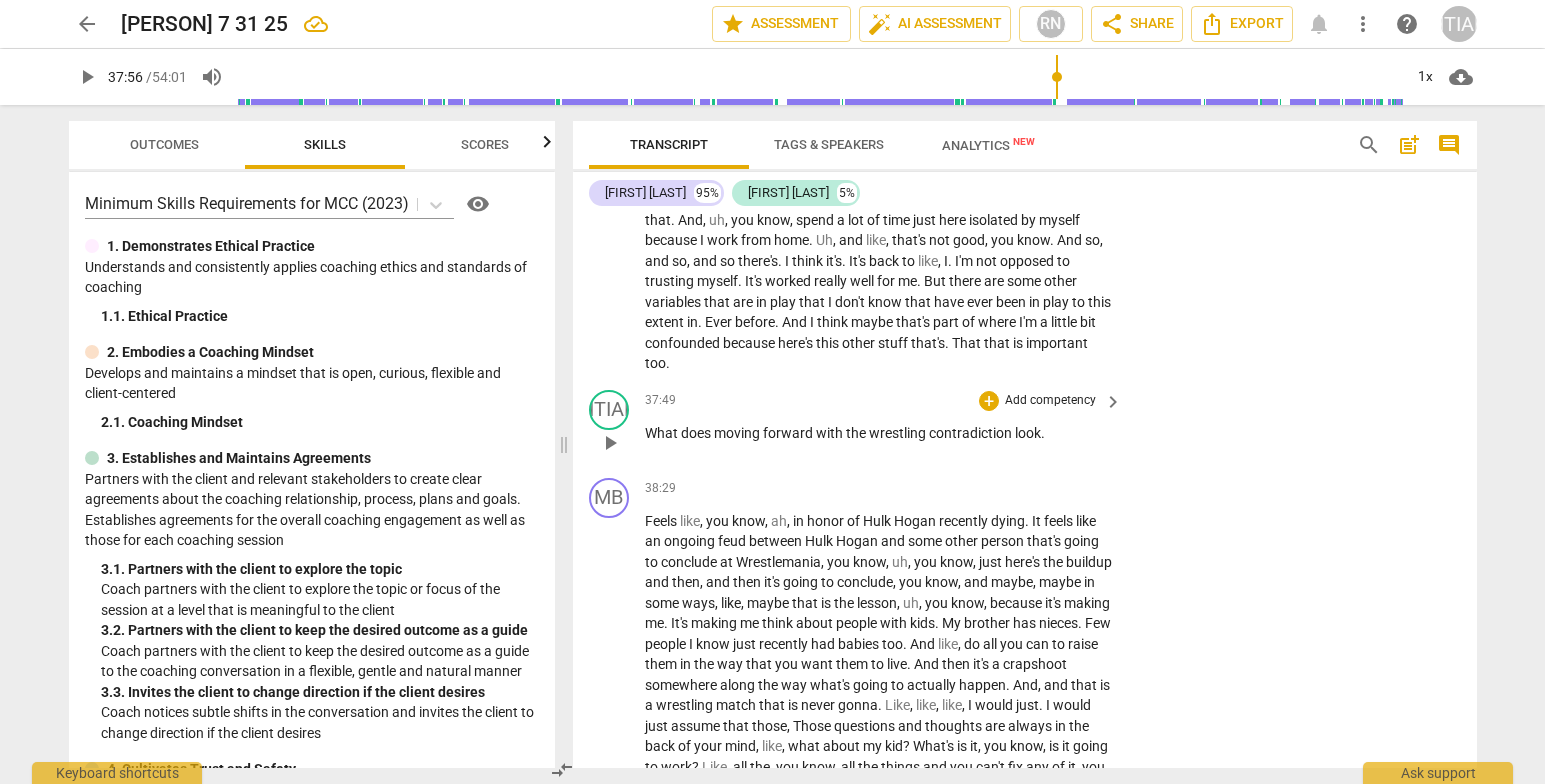 type on "2277" 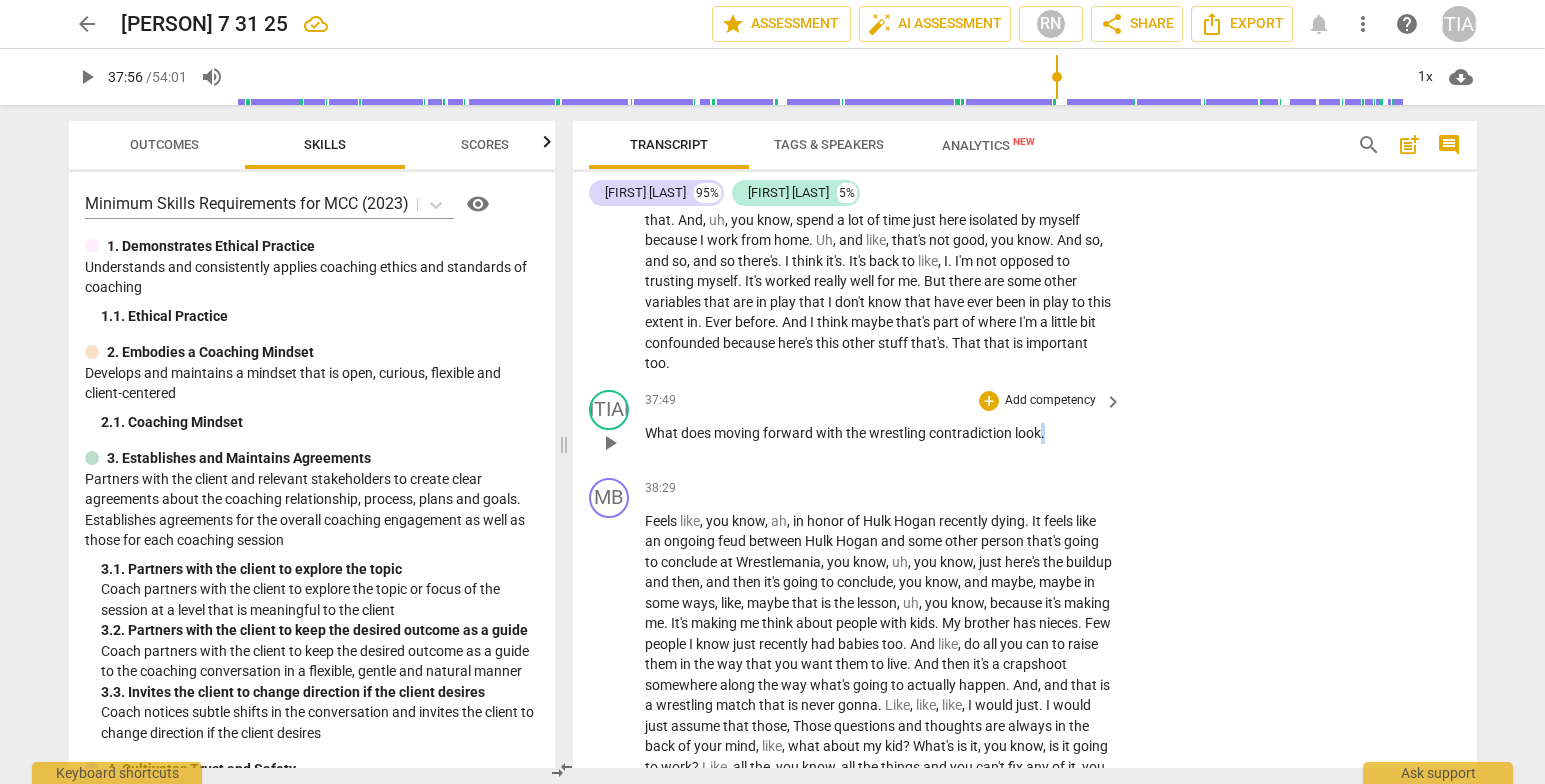 click on "." at bounding box center (1043, 433) 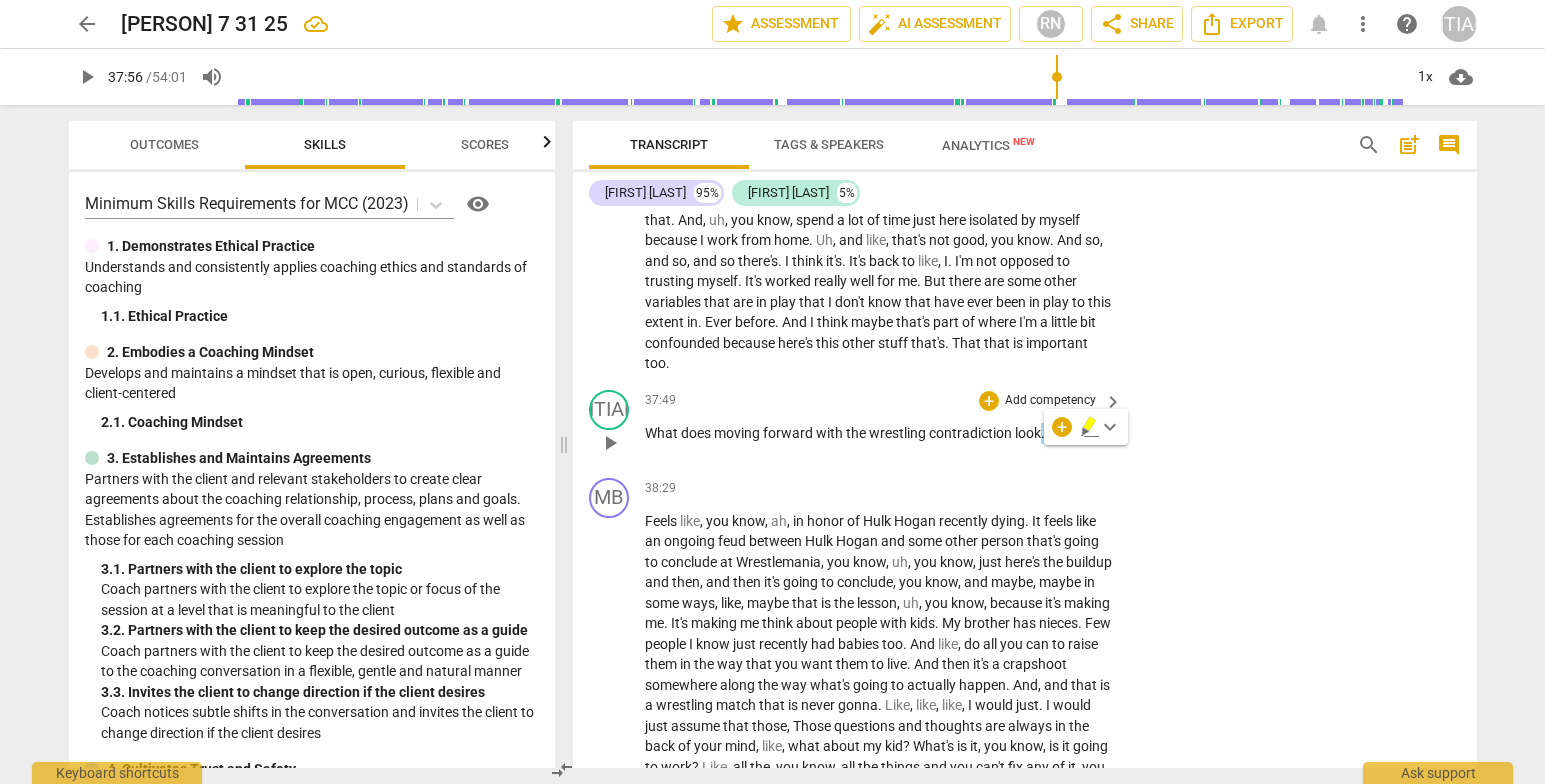 type 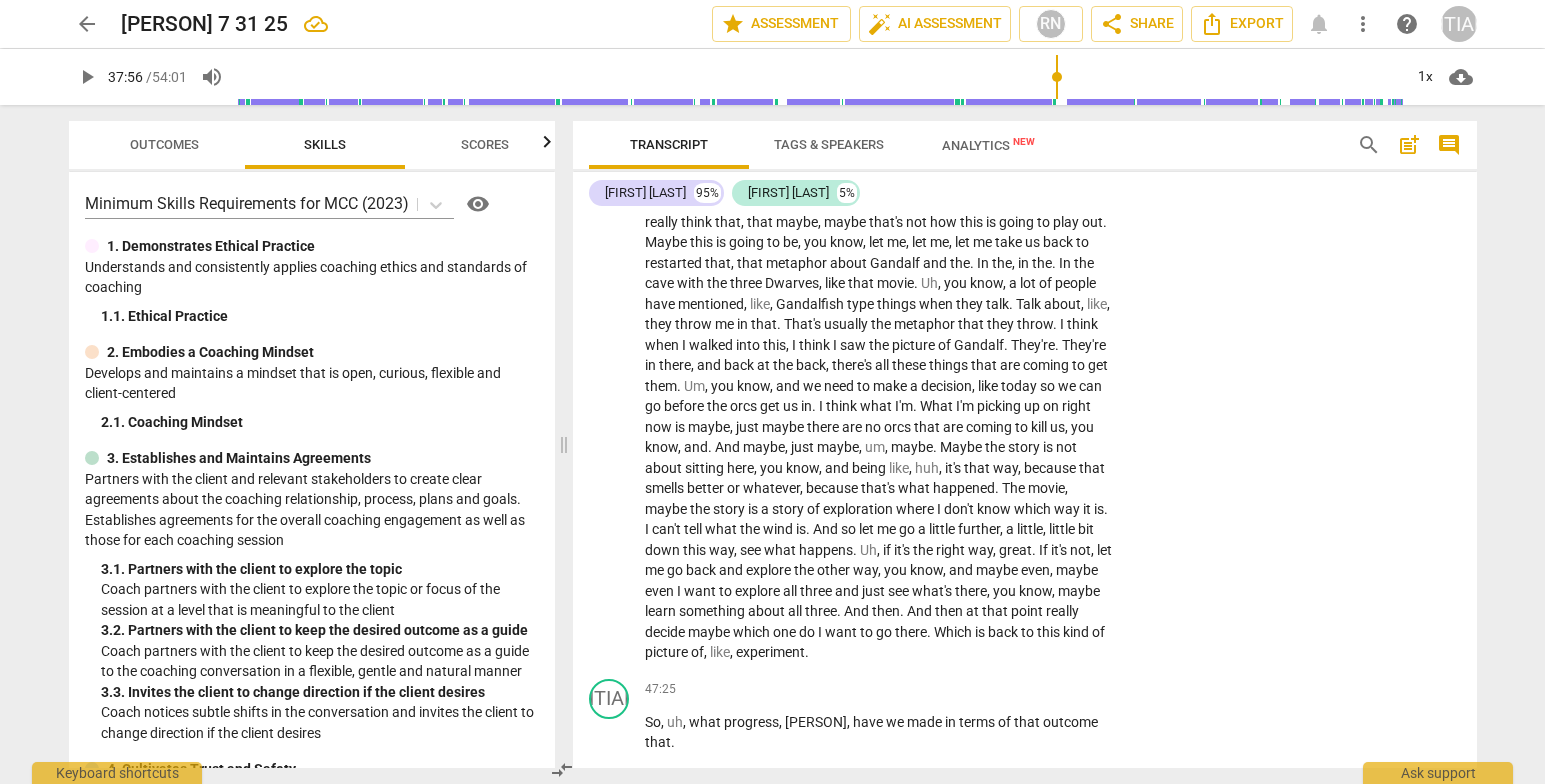 scroll, scrollTop: 9749, scrollLeft: 0, axis: vertical 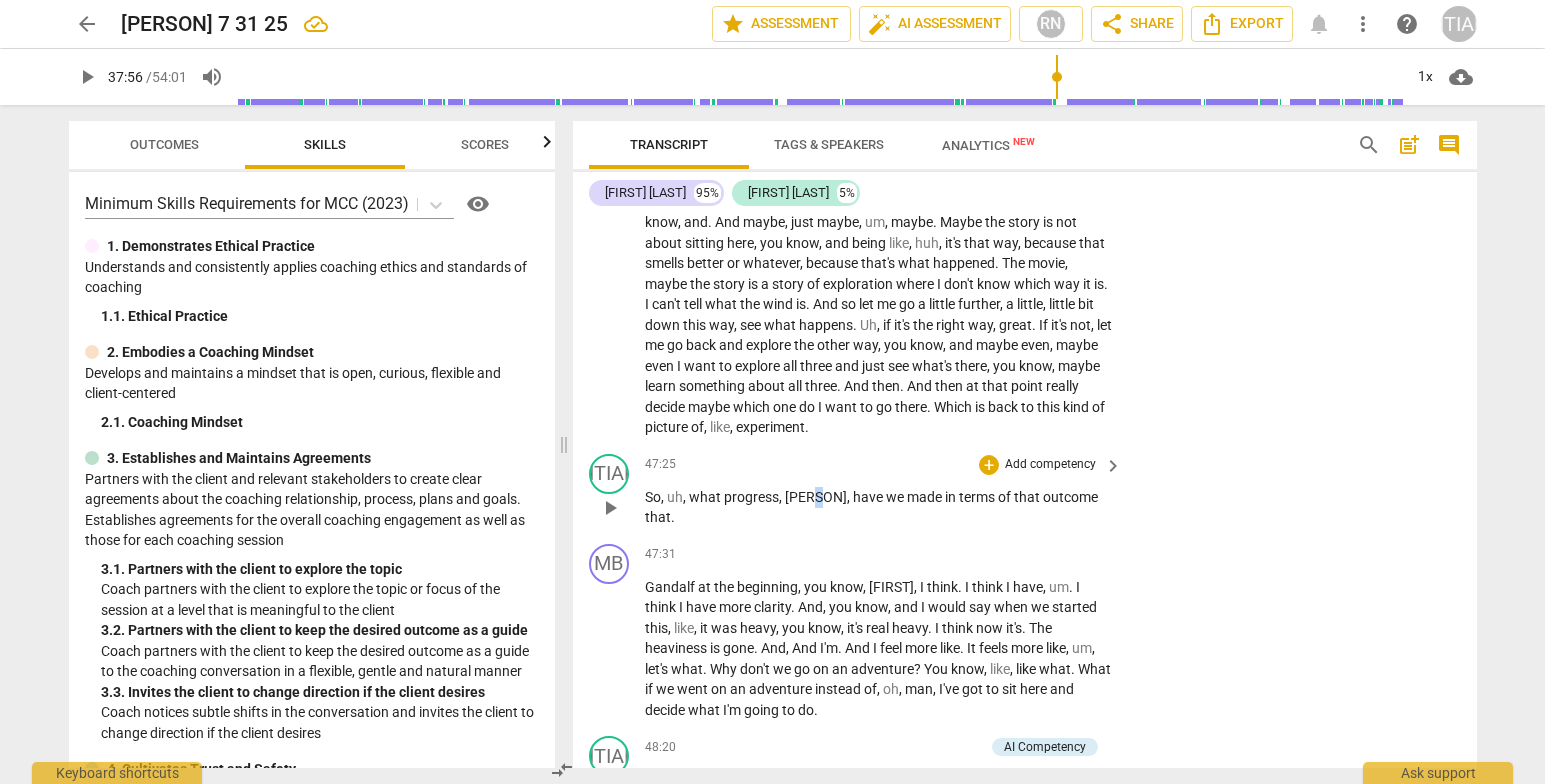 click on "Marlon" at bounding box center [816, 497] 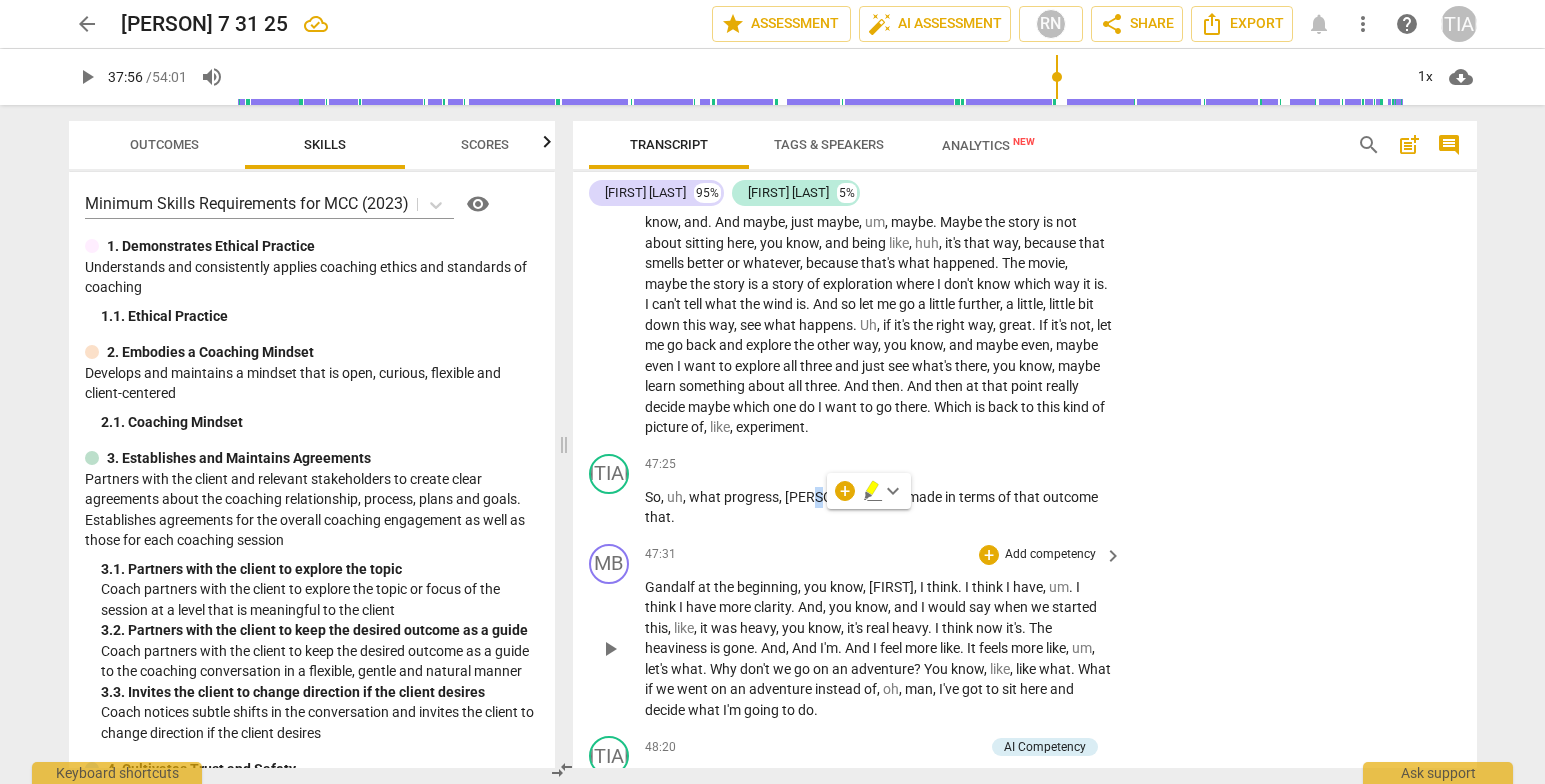 type 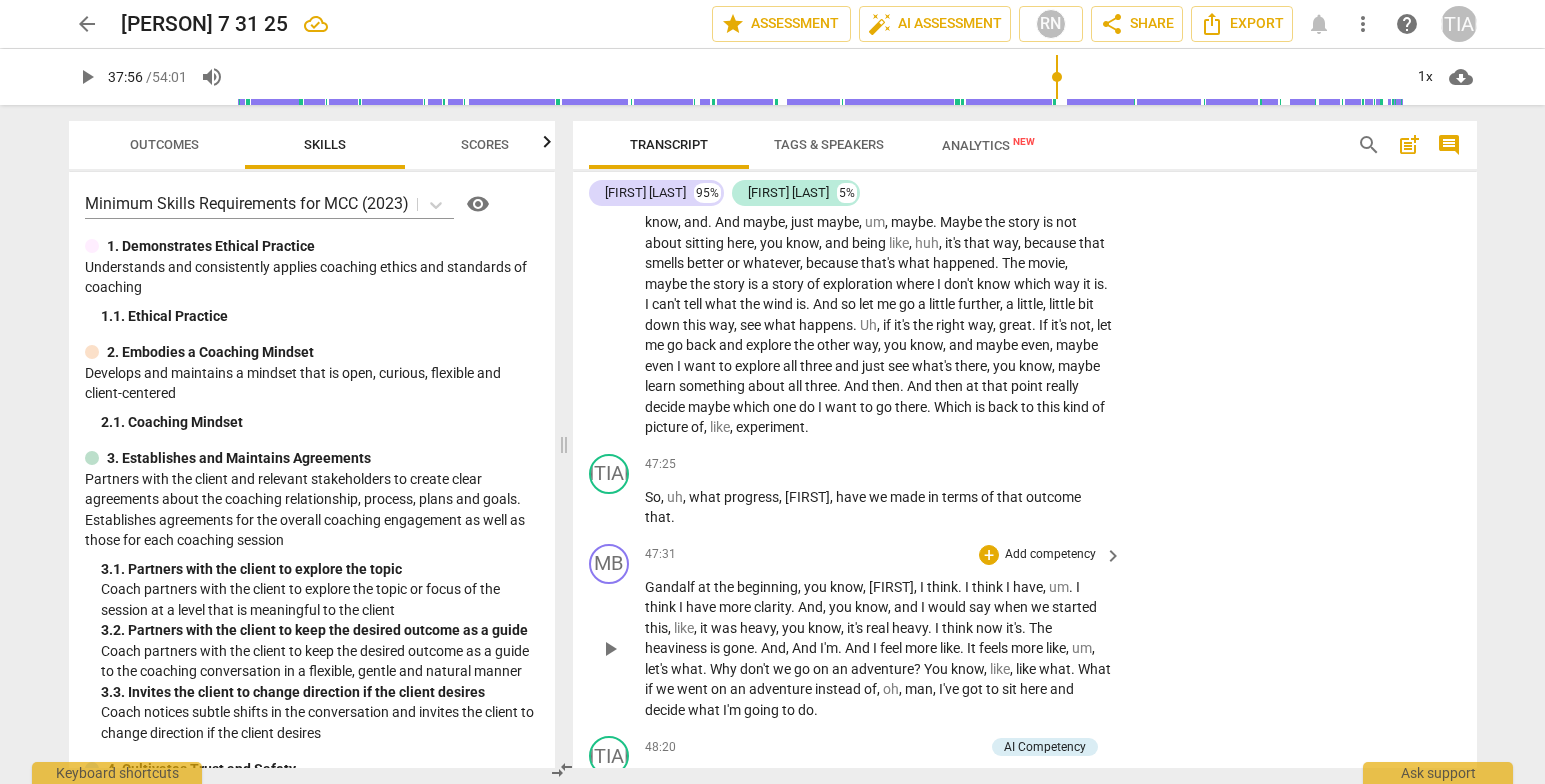 drag, startPoint x: 1476, startPoint y: 659, endPoint x: 1244, endPoint y: 566, distance: 249.946 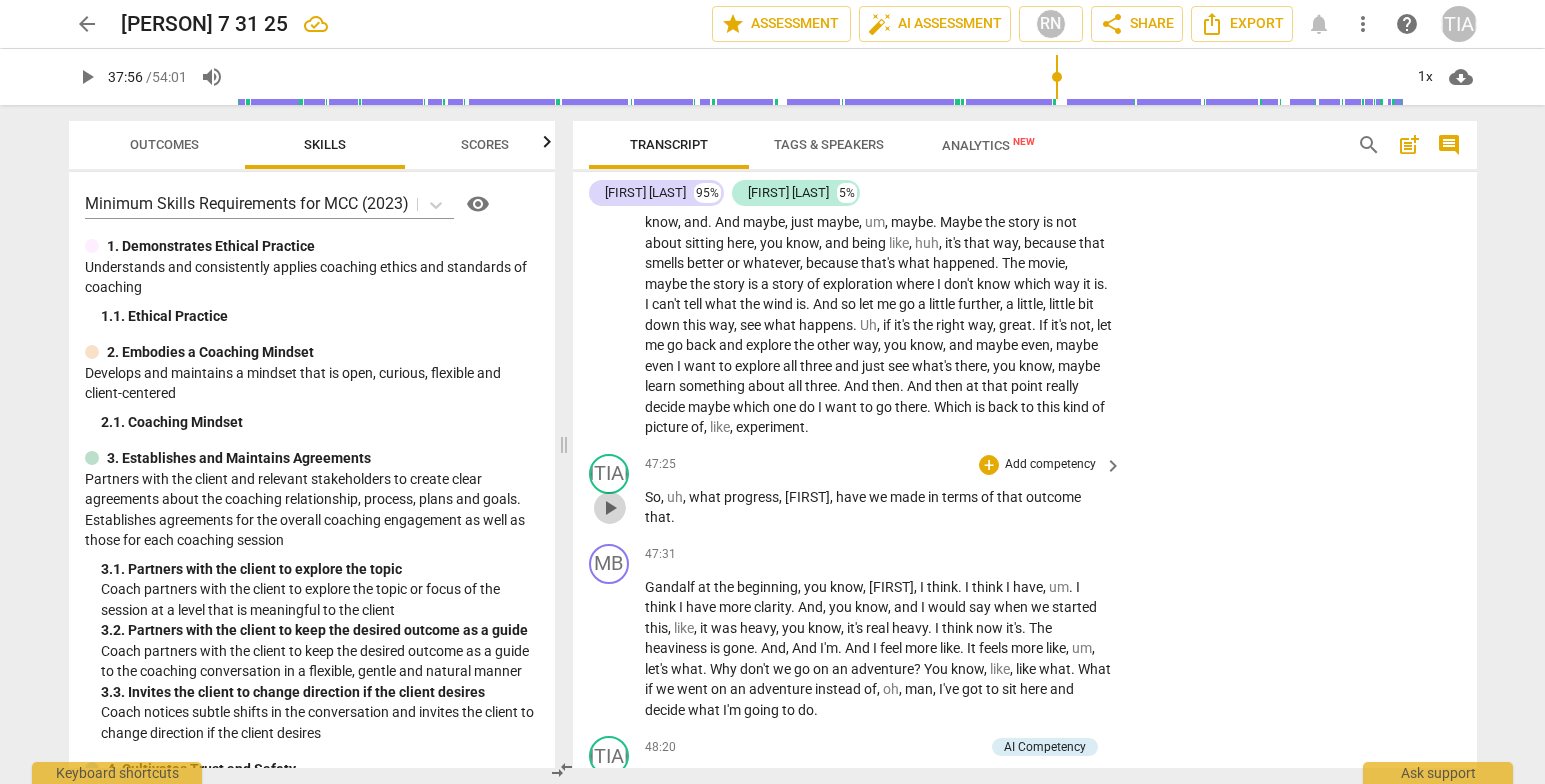 click on "play_arrow" at bounding box center (610, 508) 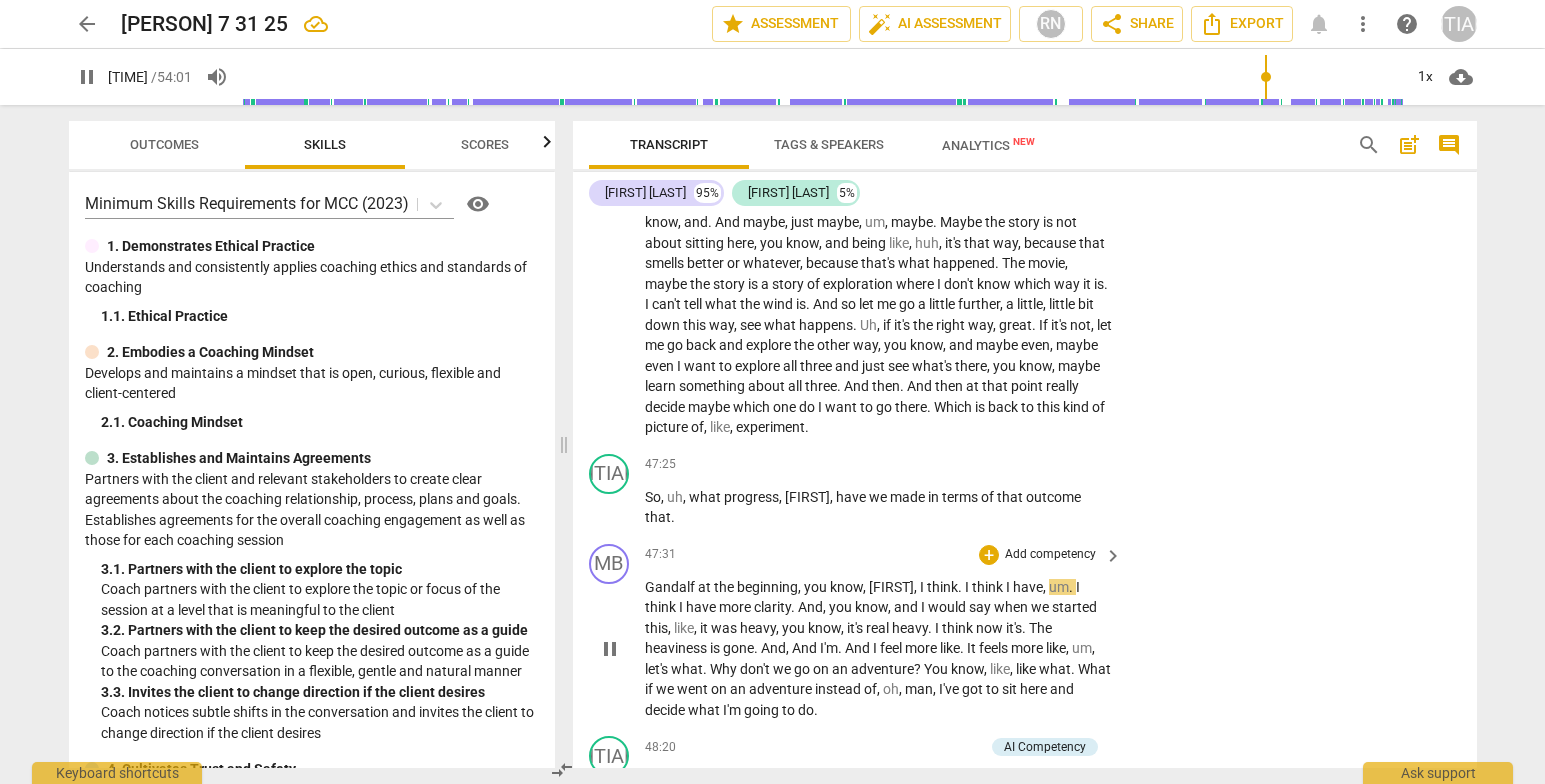 drag, startPoint x: 602, startPoint y: 665, endPoint x: 704, endPoint y: 654, distance: 102.59142 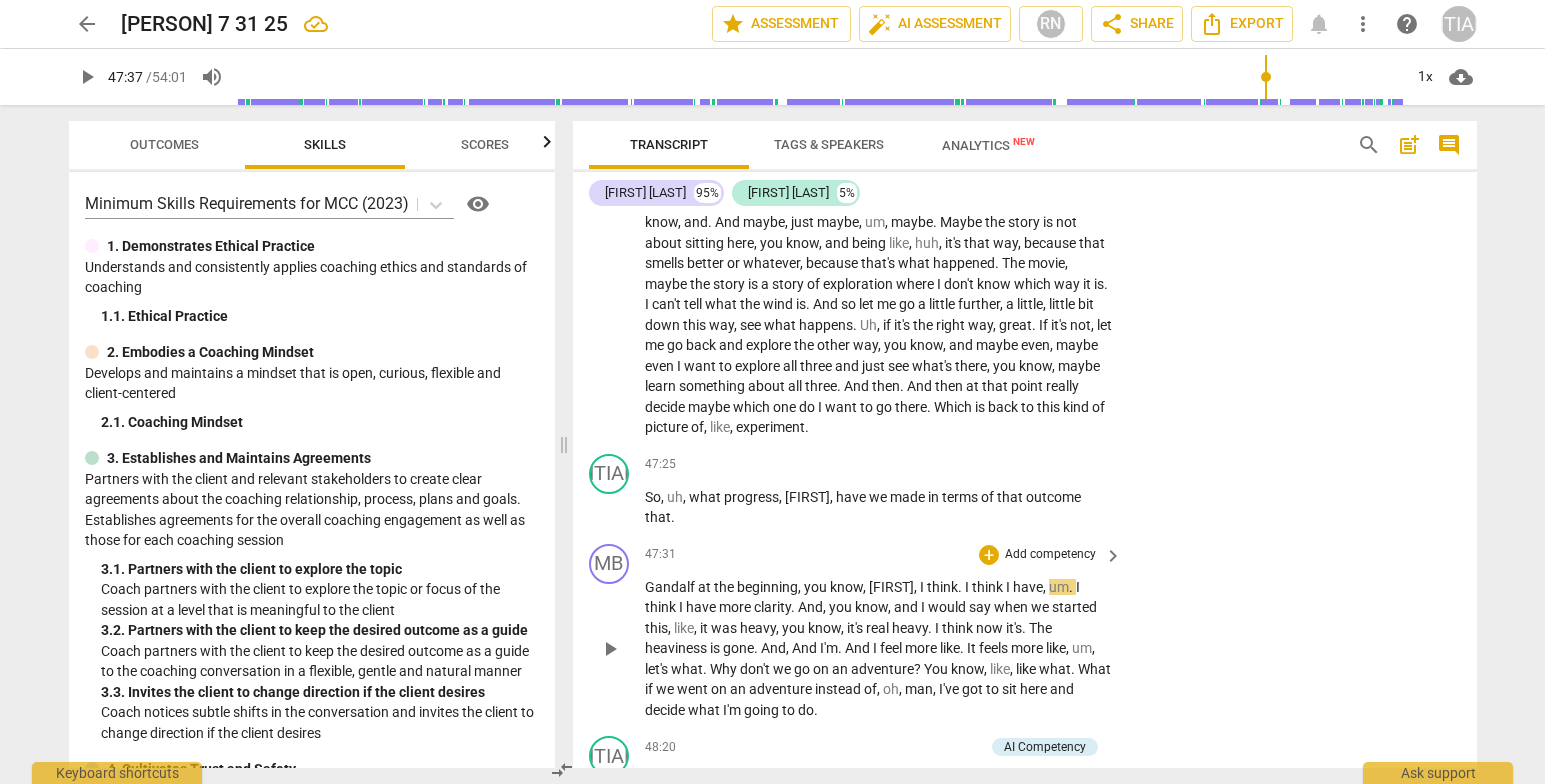 type on "2857" 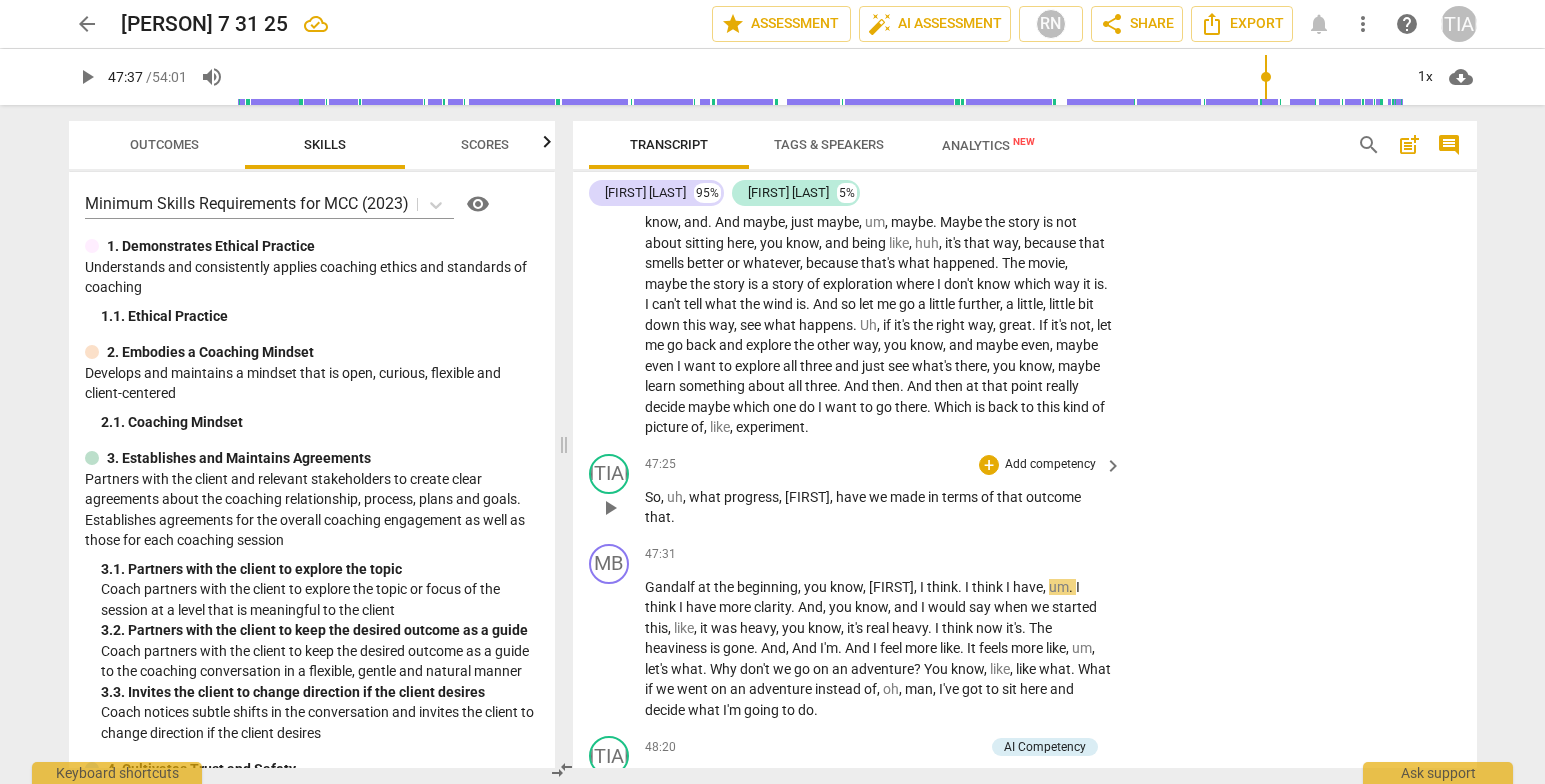 click on "." at bounding box center (673, 517) 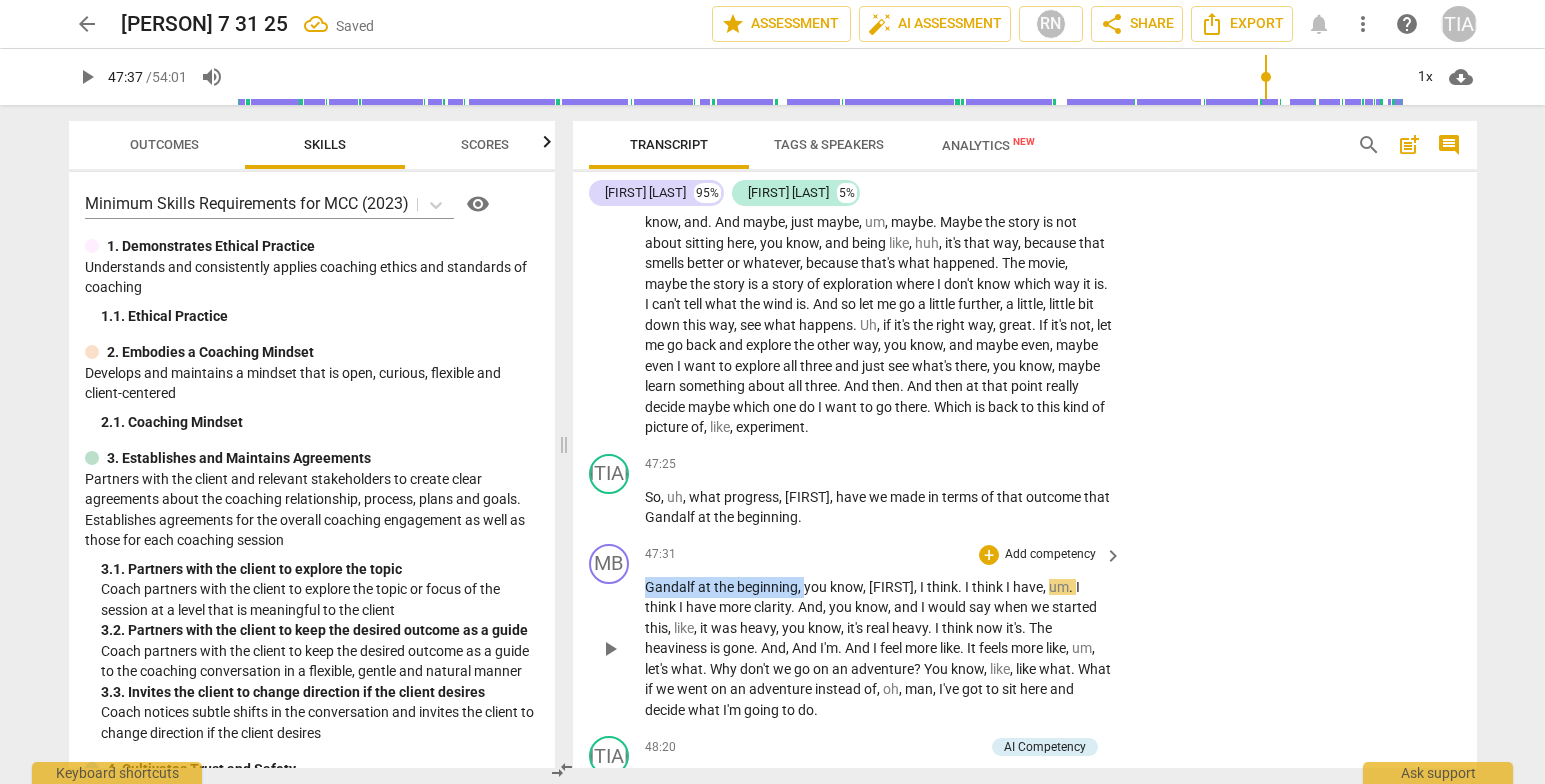 drag, startPoint x: 803, startPoint y: 610, endPoint x: 635, endPoint y: 610, distance: 168 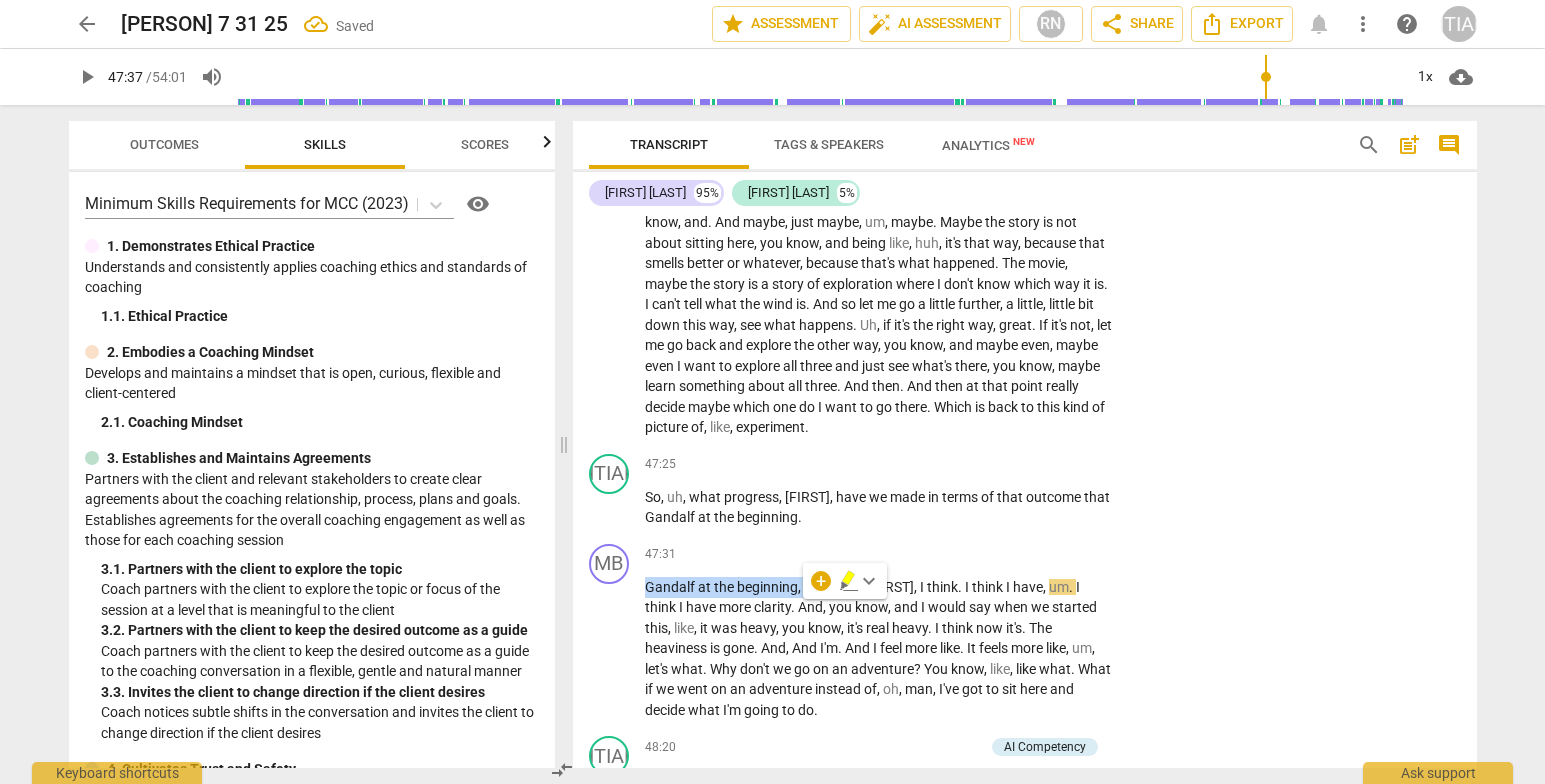 type 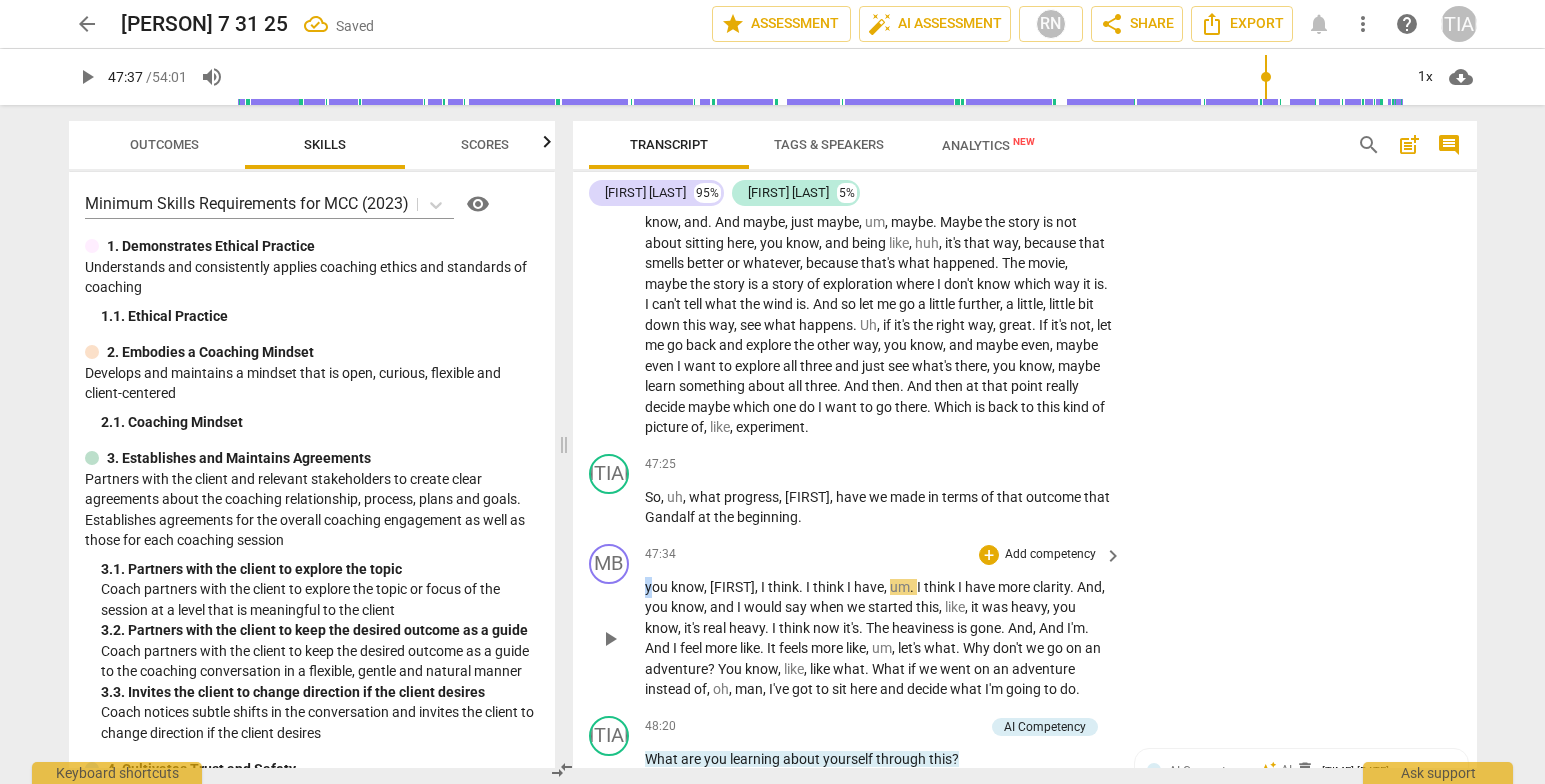 click on "MB play_arrow pause 47:34 + Add competency keyboard_arrow_right you   know ,   Lupe ,   I   think .   I   think   I   have ,   um .   I   think   I   have   more   clarity .   And ,   you   know ,   and   I   would   say   when   we   started   this ,   like ,   it   was   heavy ,   you   know ,   it's   real   heavy .   I   think   now   it's .   The   heaviness   is   gone .   And ,   And   I'm .   And   I   feel   more   like .   It   feels   more   like ,   um ,   let's   what .   Why   don't   we   go   on   an   adventure ?   You   know ,   like ,   like   what .   What   if   we   went   on   an   adventure   instead   of ,   oh ,   man ,   I've   got   to   sit   here   and   decide   what   I'm   going   to   do ." at bounding box center [1025, 622] 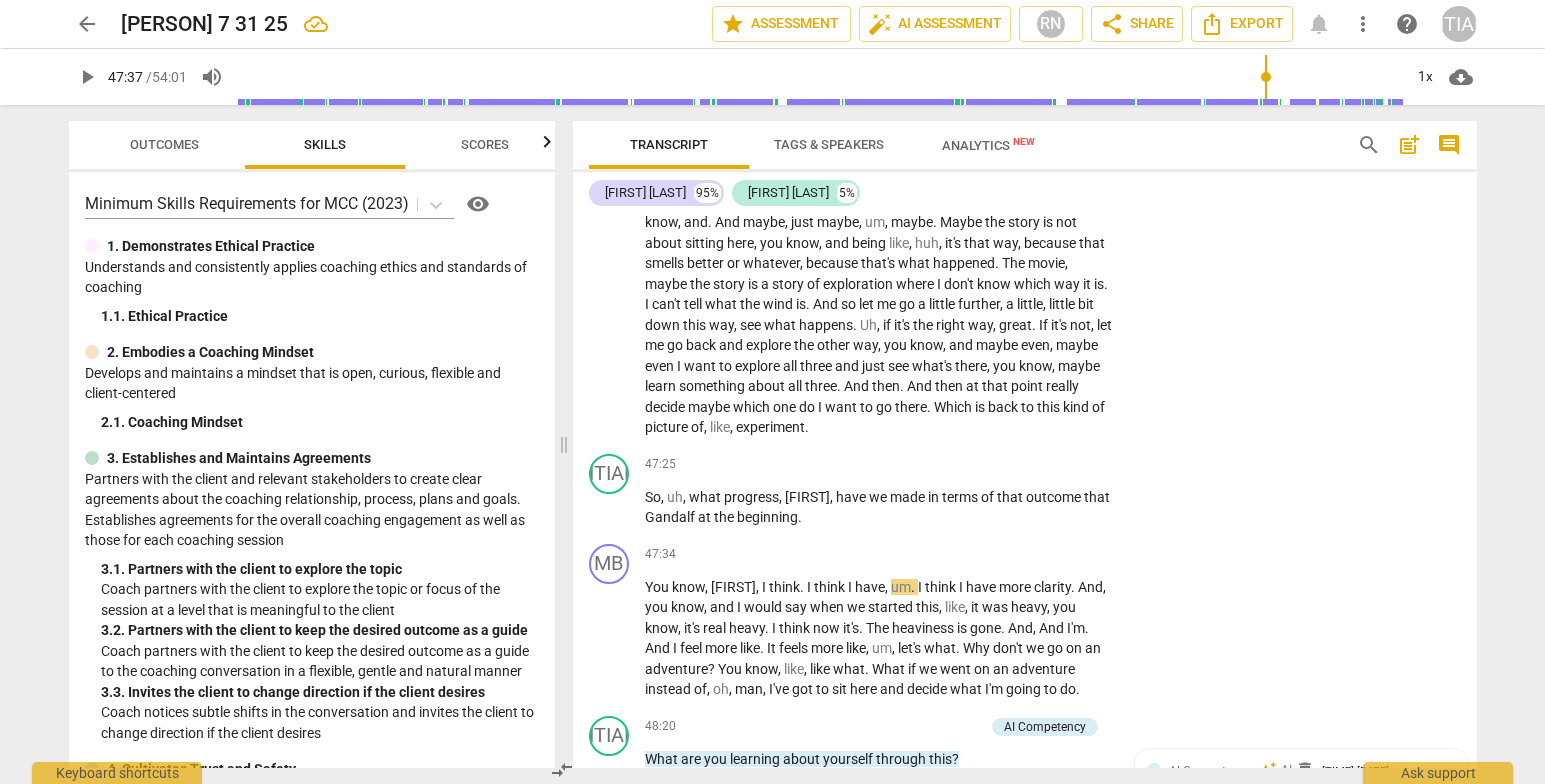 drag, startPoint x: 1477, startPoint y: 651, endPoint x: 1478, endPoint y: 668, distance: 17.029387 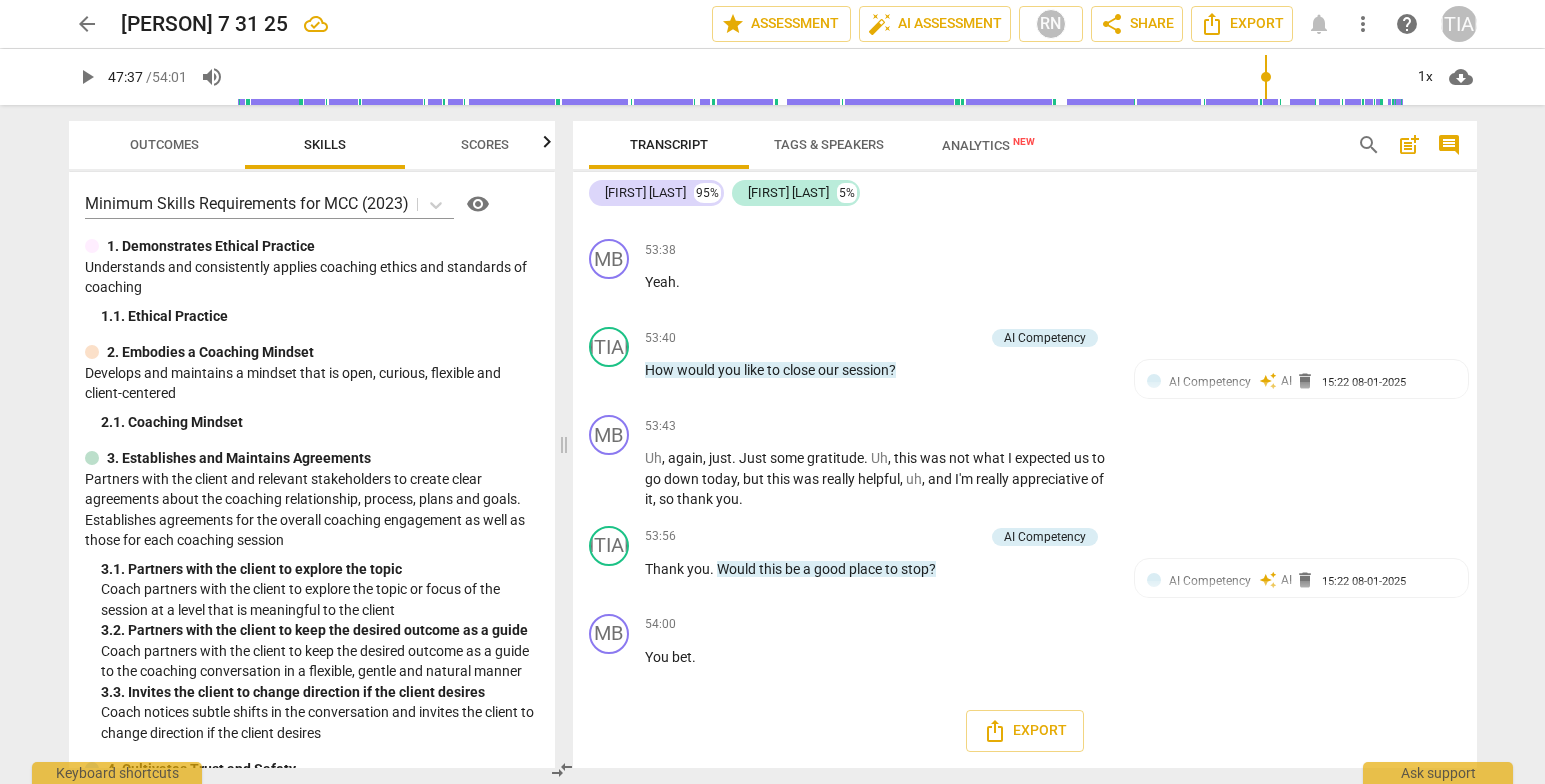 scroll, scrollTop: 0, scrollLeft: 0, axis: both 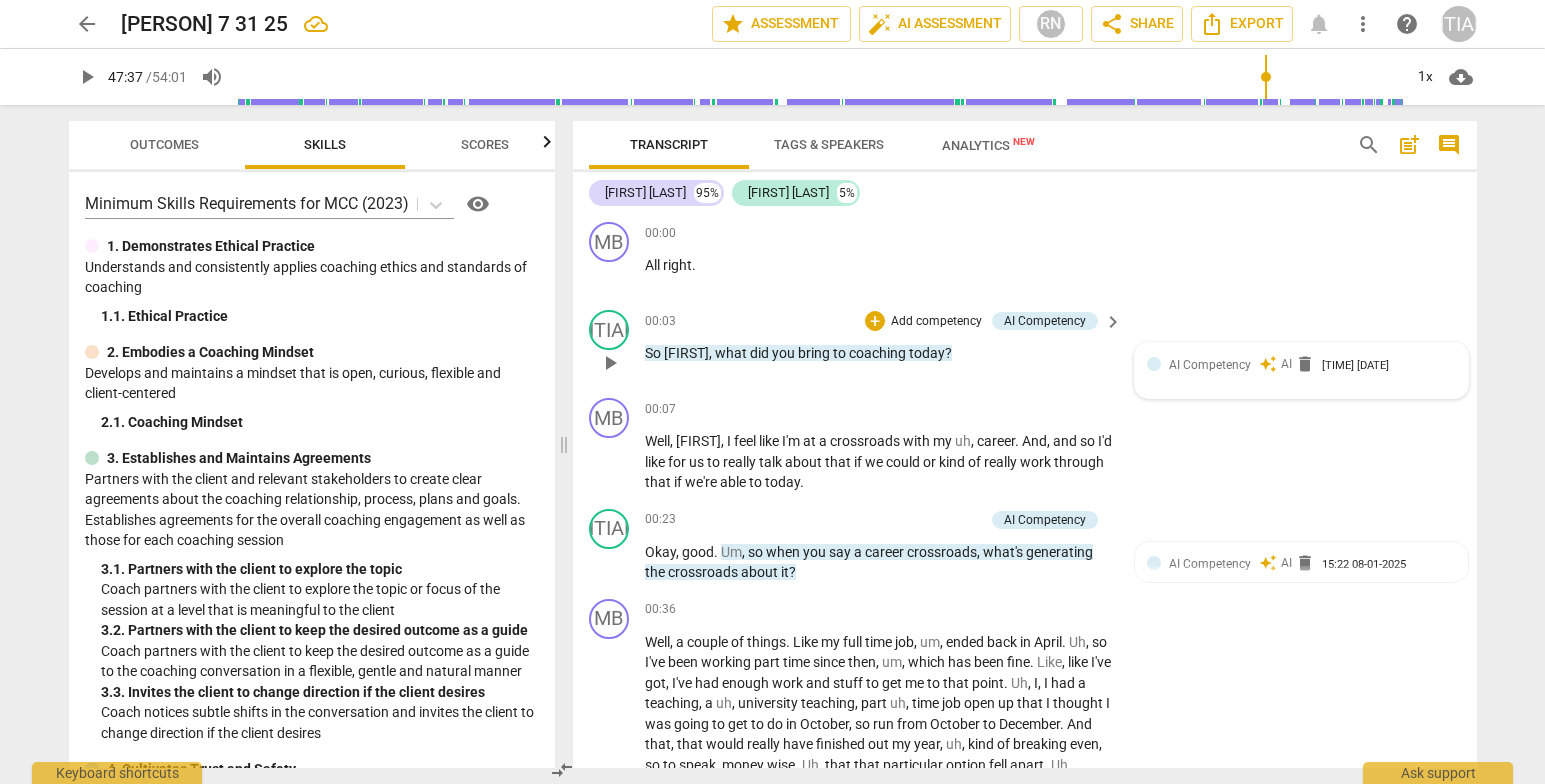 click on "AI Competency auto_awesome AI delete 15:21 08-01-2025" at bounding box center [1301, 364] 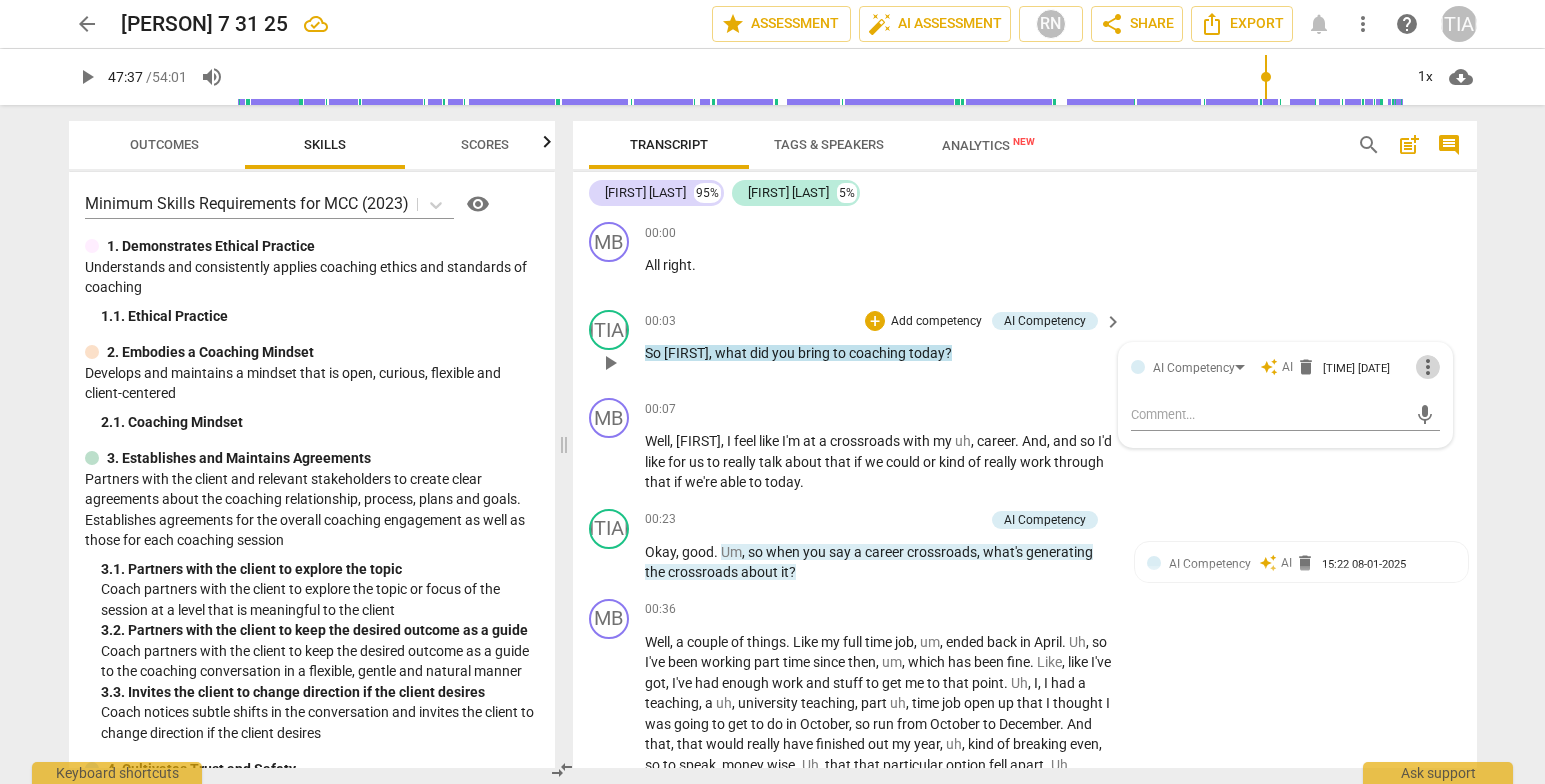 click on "more_vert" at bounding box center (1428, 367) 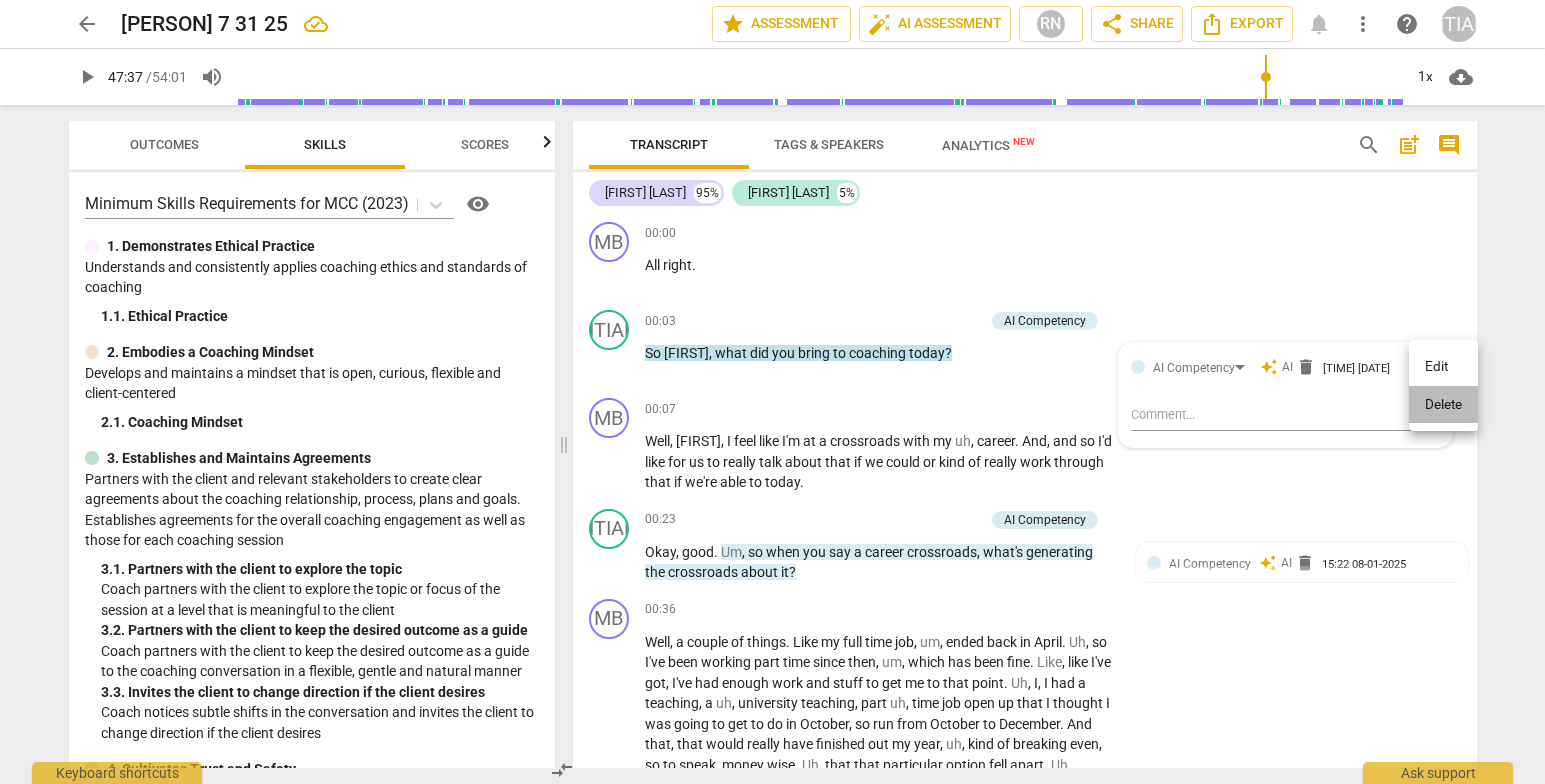 click on "Delete" at bounding box center [1443, 405] 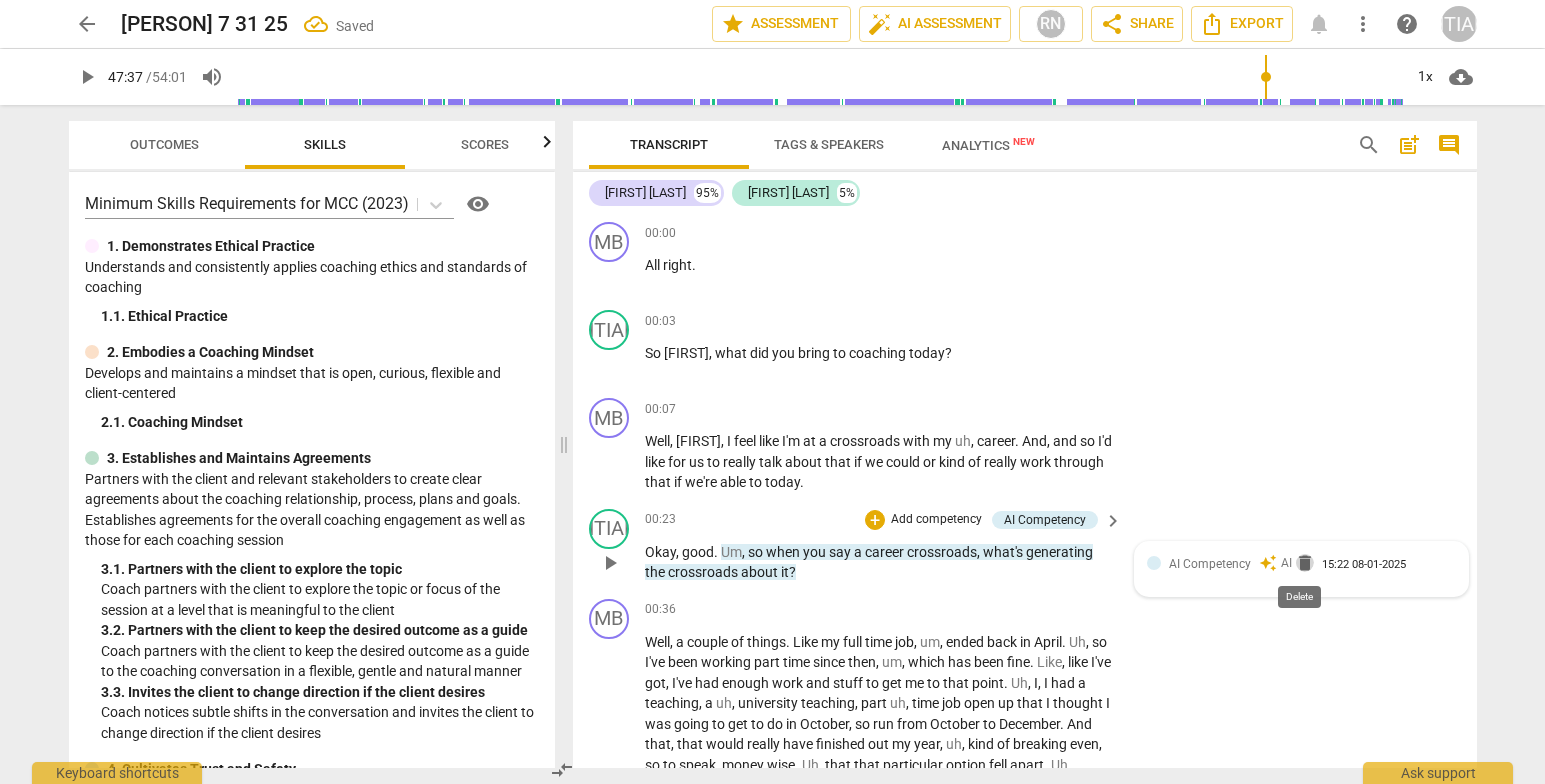 click on "delete" at bounding box center (1305, 563) 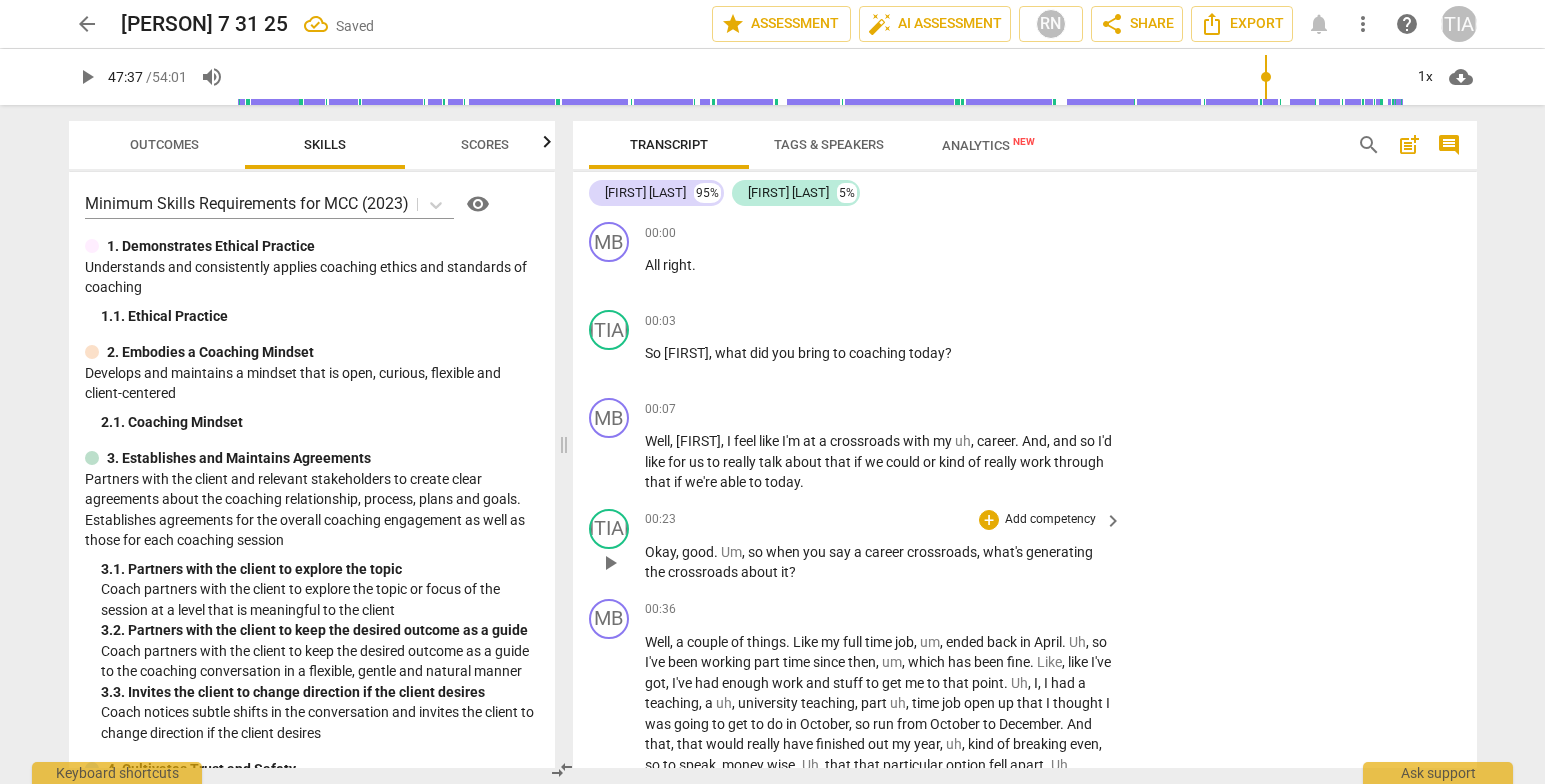click on "Transcript Tags & Speakers Analytics   New search post_add comment [FIRST] B. 95% [FIRST] [LAST] 5% MB play_arrow pause 00:00 + Add competency keyboard_arrow_right All   right . LW play_arrow pause 00:03 + Add competency keyboard_arrow_right So   [FIRST] ,   what   did   you   bring   to   coaching   today ? MB play_arrow pause 00:07 + Add competency keyboard_arrow_right Well ,   [FIRST] ,   I   feel   like   I'm   at   a   crossroads   with   my   uh ,   career .   And ,   and   so   I'd   like   for   us   to   really   talk   about   that   if   we   could   or   kind   of   really   work   through   that   if   we're   able   to   today . LW play_arrow pause 00:23 + Add competency keyboard_arrow_right Okay ,   good .   Um ,   so   when   you   say   a   career   crossroads ,   what's   generating   the   crossroads   about   it ? MB play_arrow pause 00:36 + Add competency keyboard_arrow_right Well ,   a   couple   of   things .   Like   my   full   time   job ,   um ,   ended   back   in   April .   Uh ,   so" at bounding box center (1029, 444) 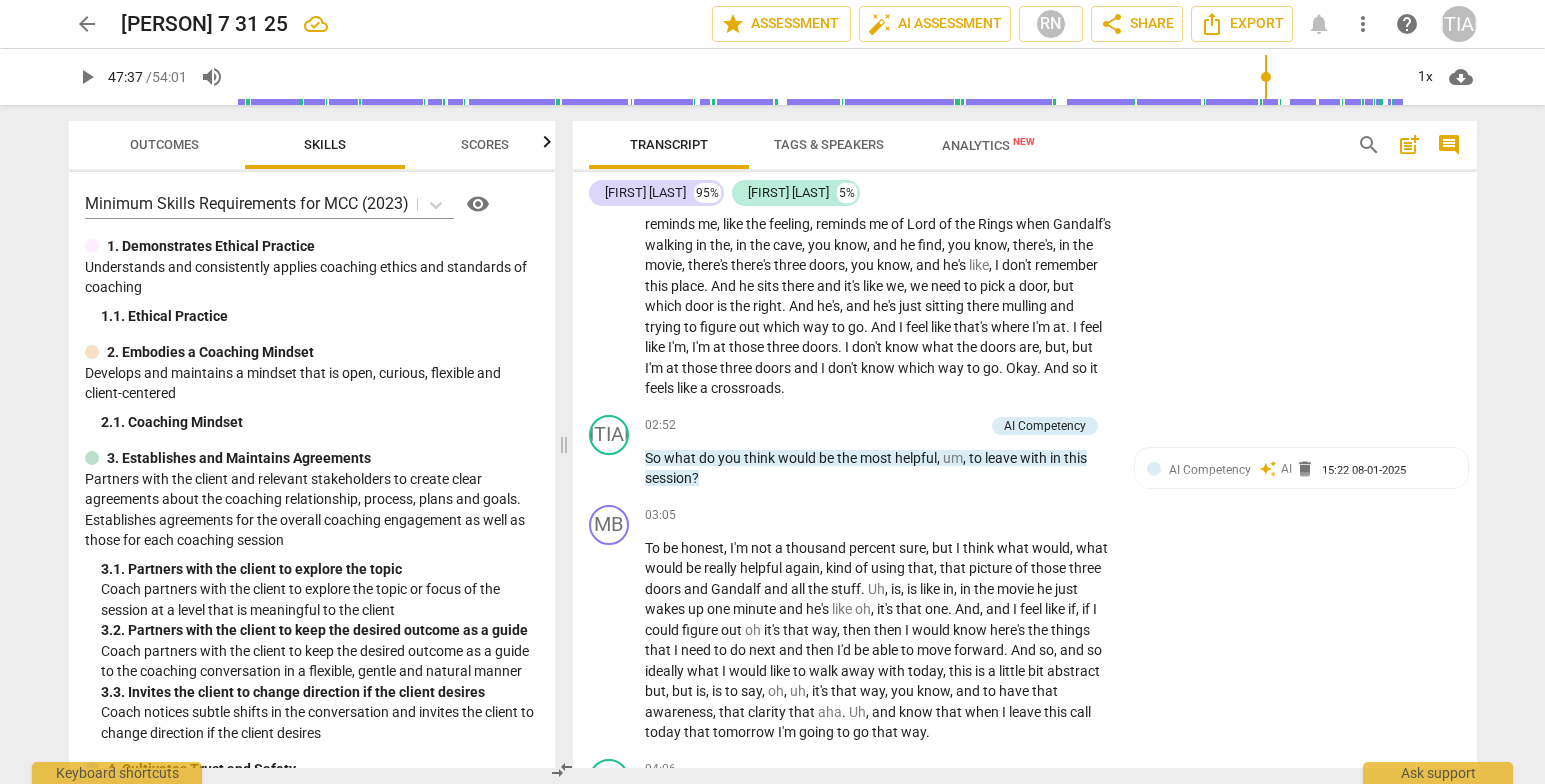 scroll, scrollTop: 878, scrollLeft: 0, axis: vertical 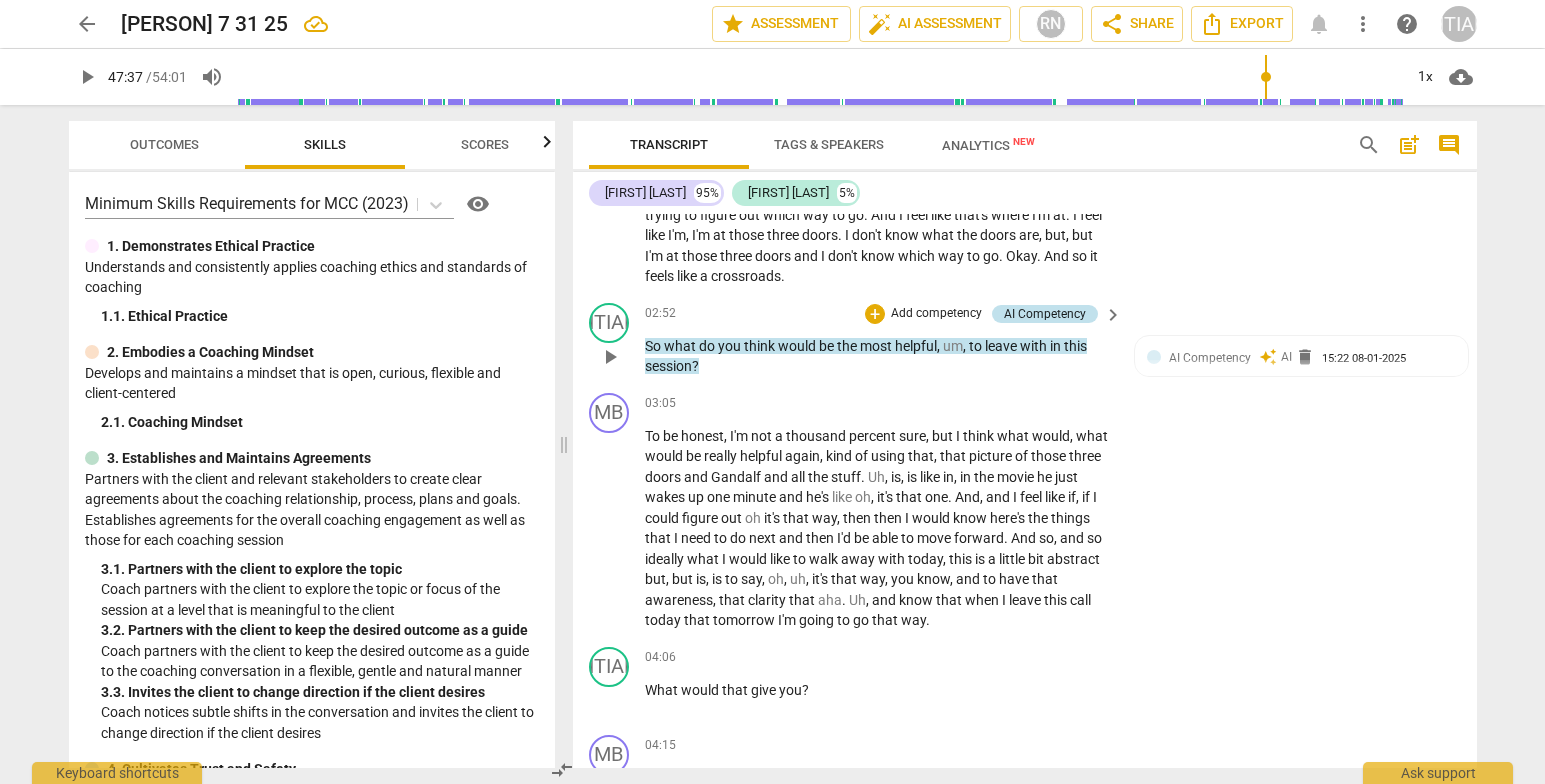 click on "AI Competency" at bounding box center [1045, 314] 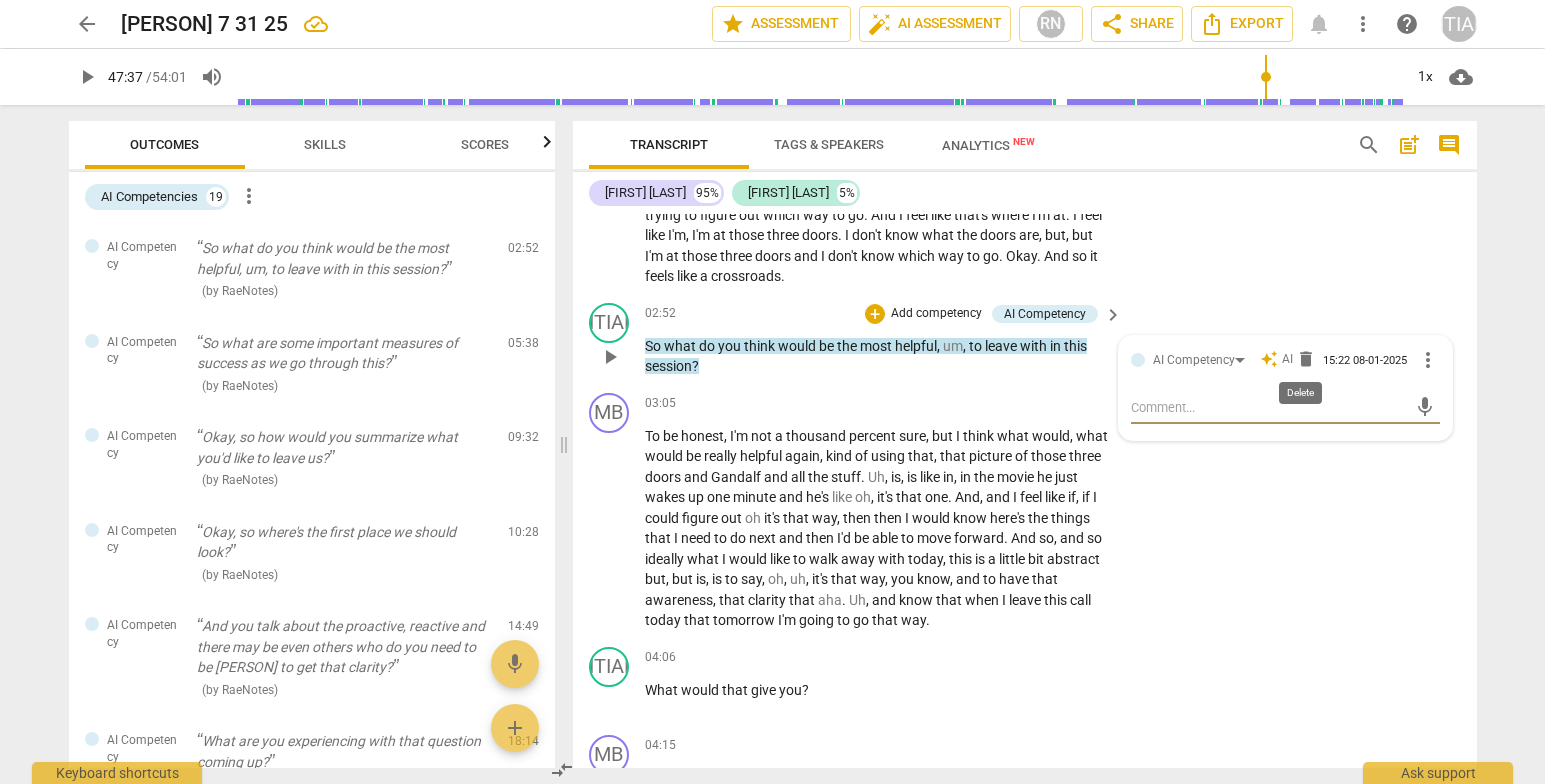 click on "delete" at bounding box center (1306, 359) 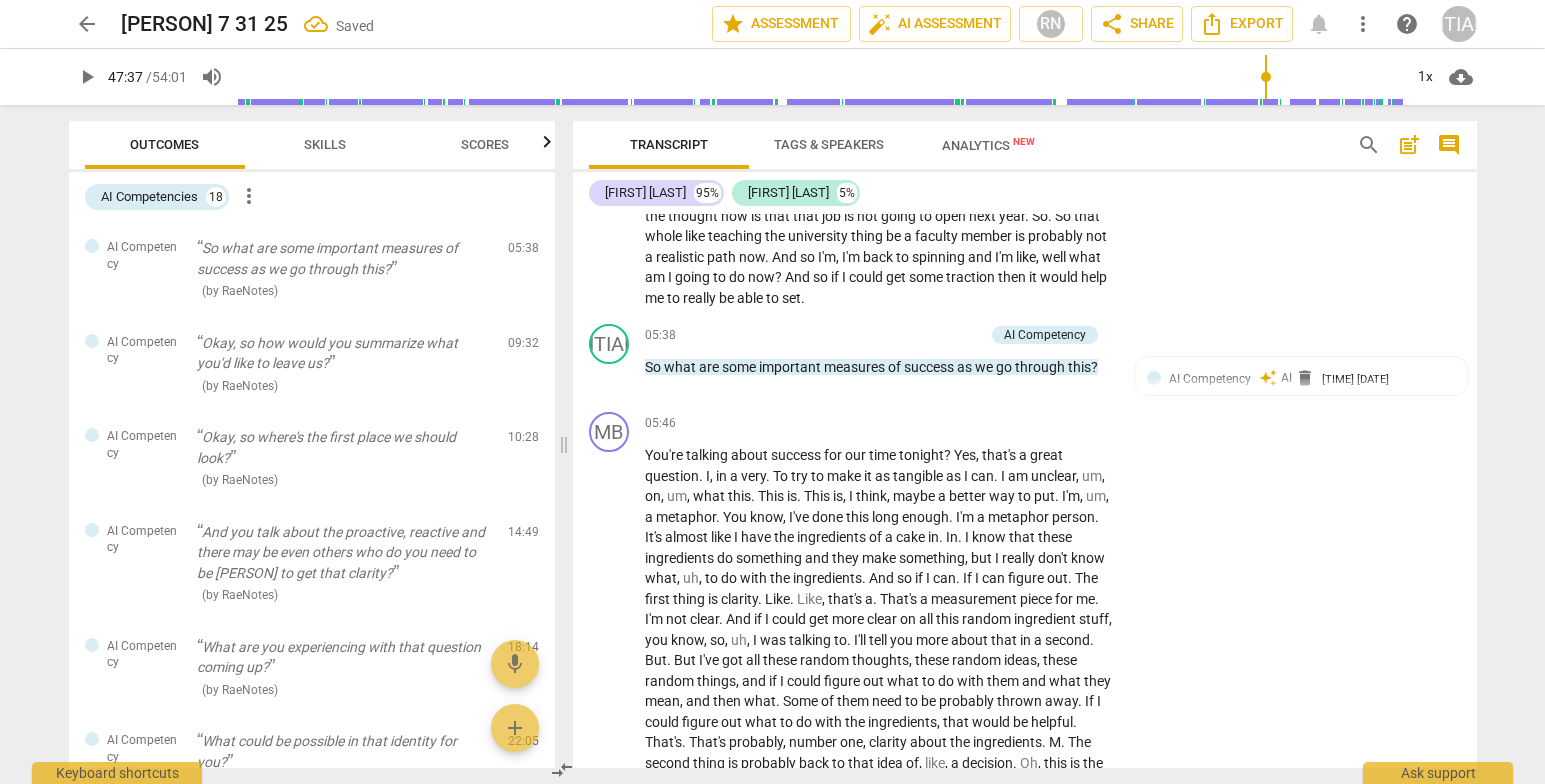 scroll, scrollTop: 1690, scrollLeft: 0, axis: vertical 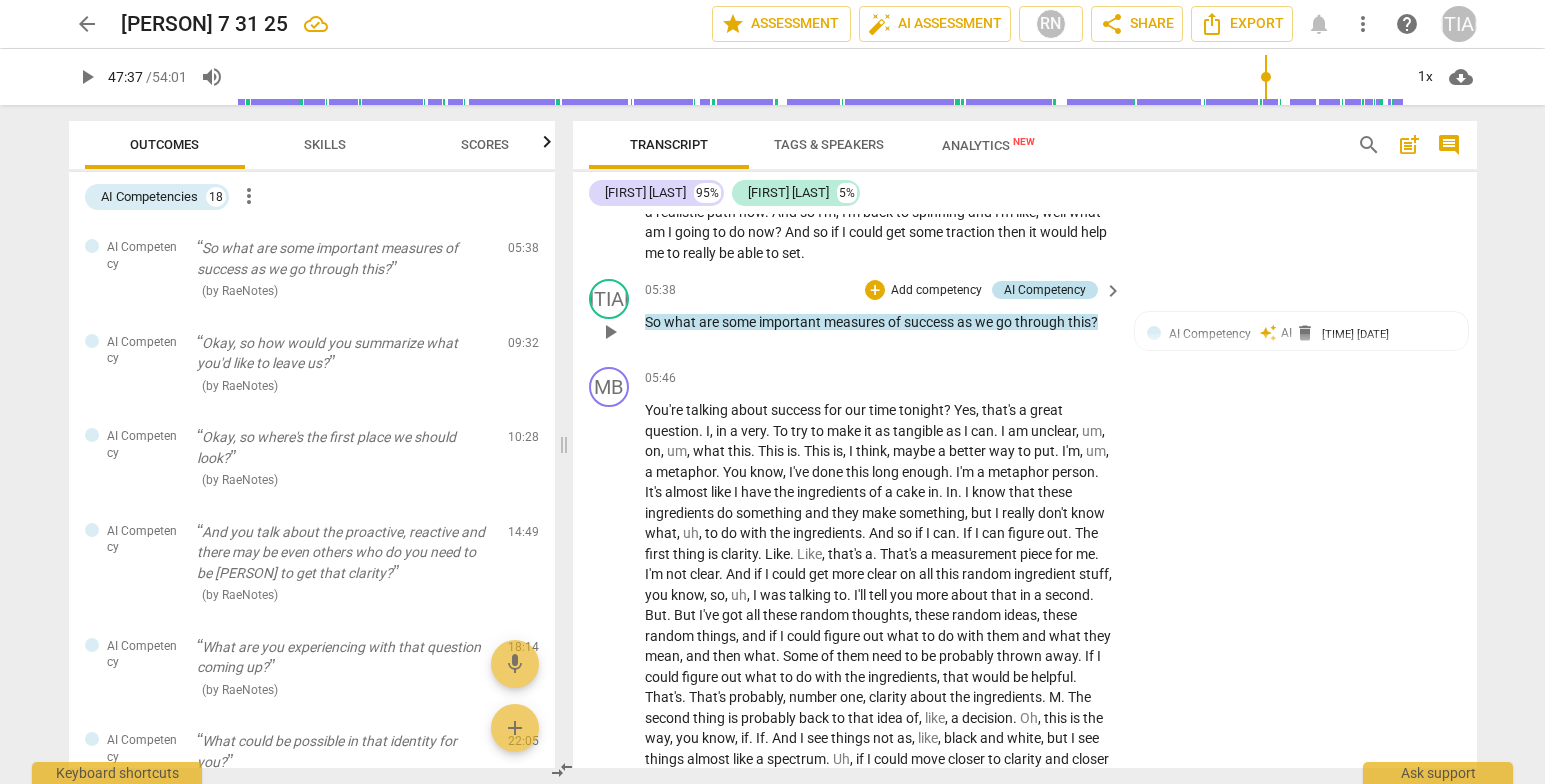 click on "AI Competency" at bounding box center (1045, 290) 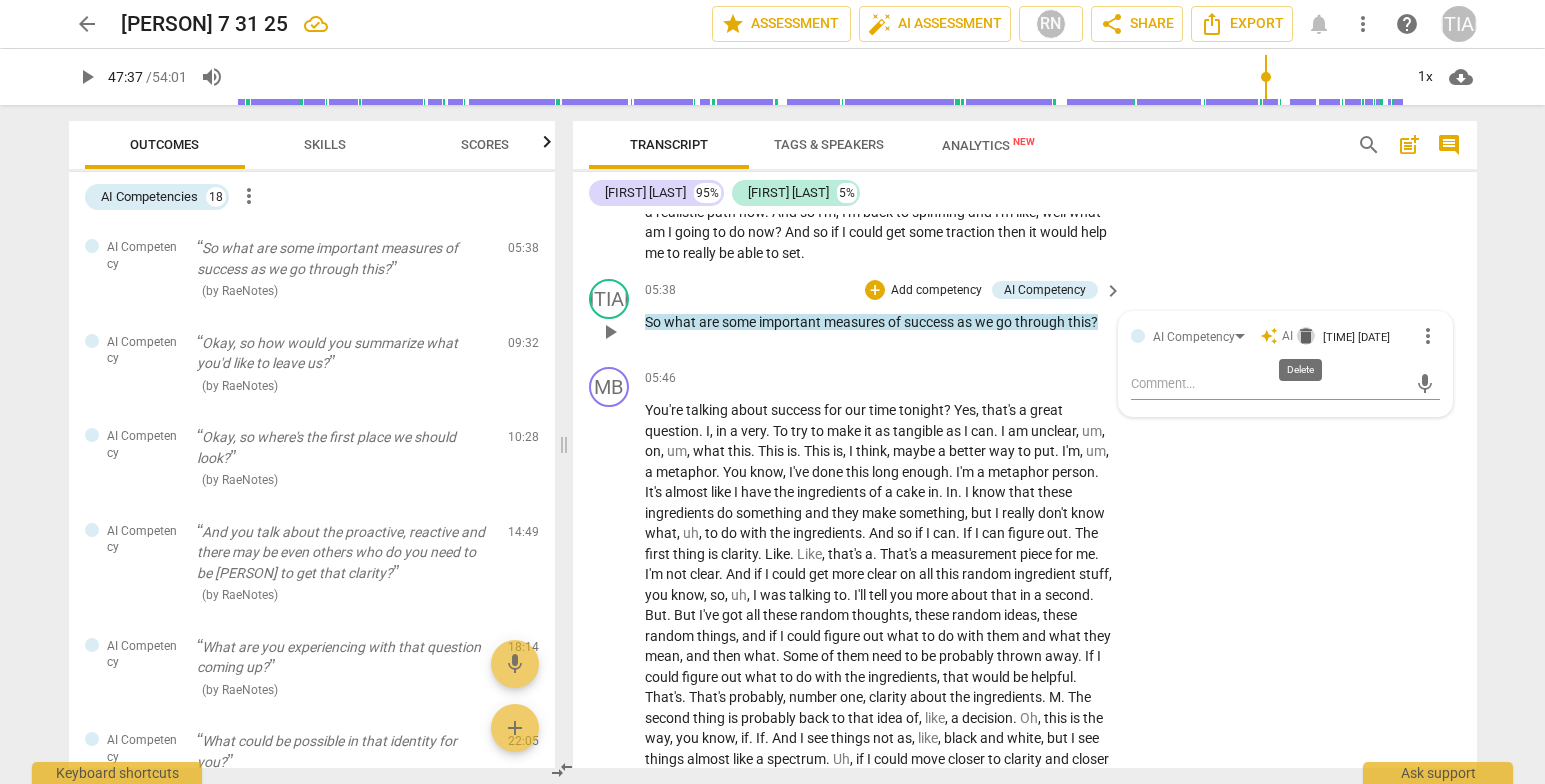 click on "delete" at bounding box center (1306, 336) 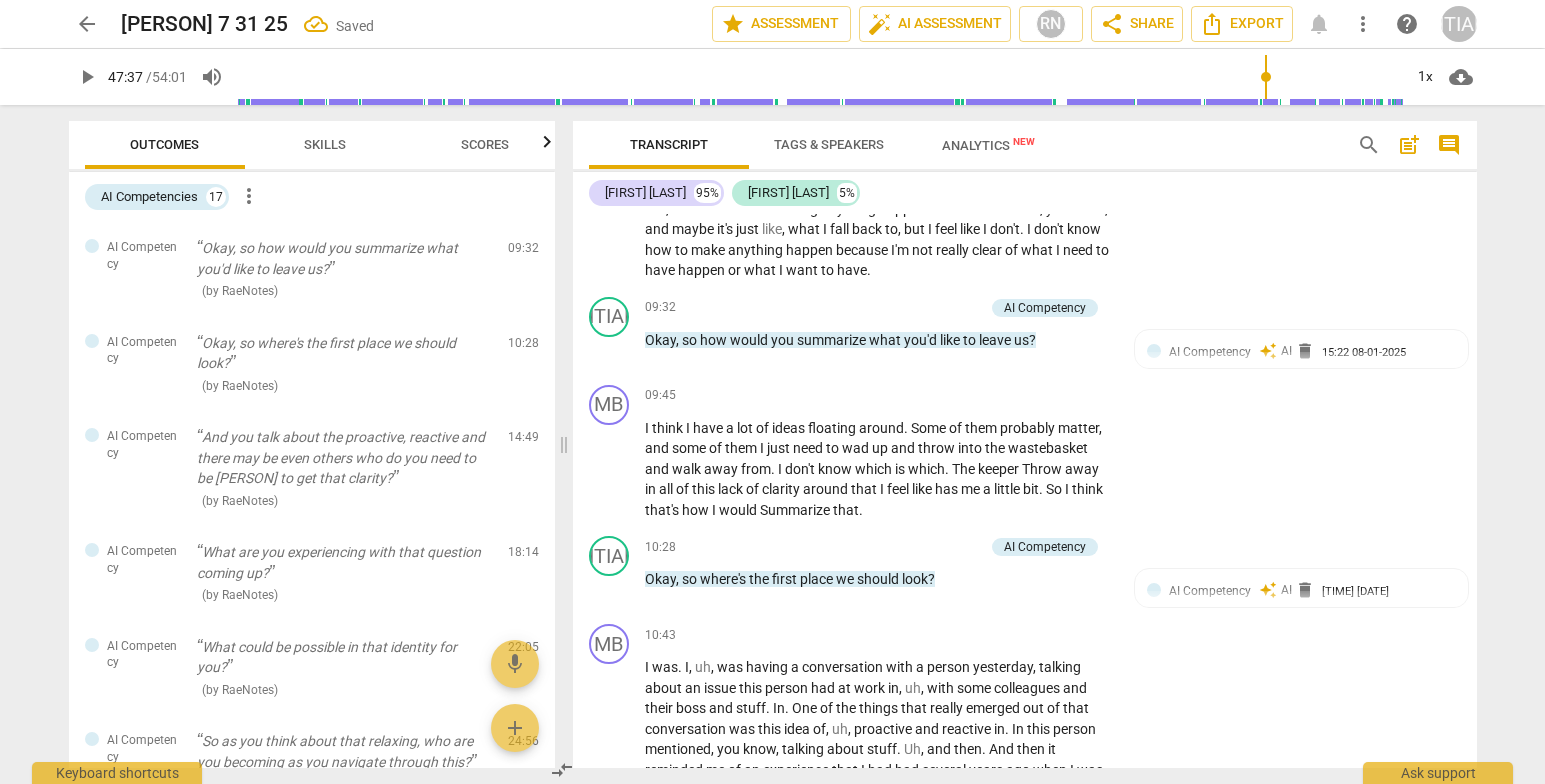 scroll, scrollTop: 2524, scrollLeft: 0, axis: vertical 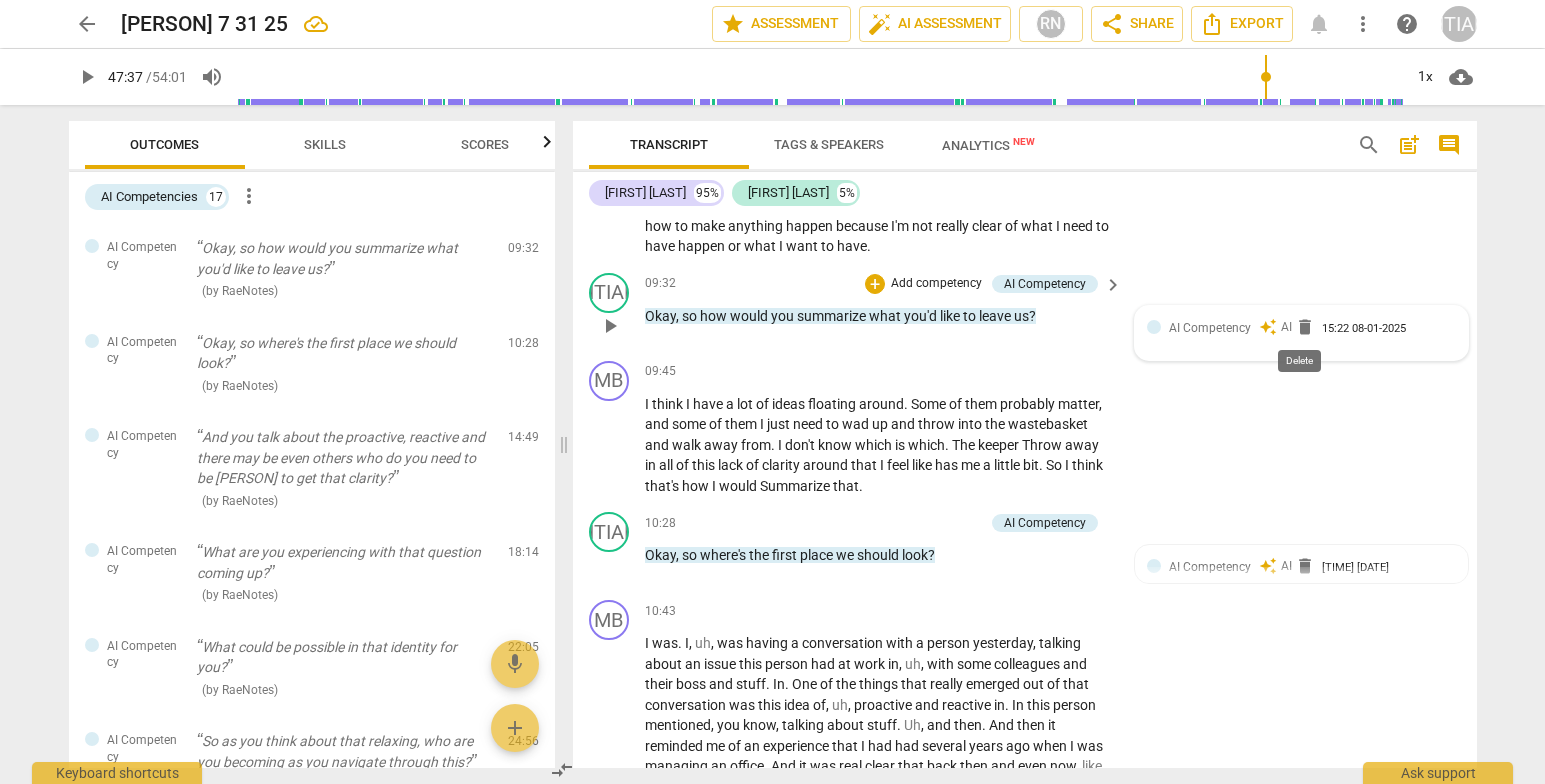 click on "delete" at bounding box center [1305, 327] 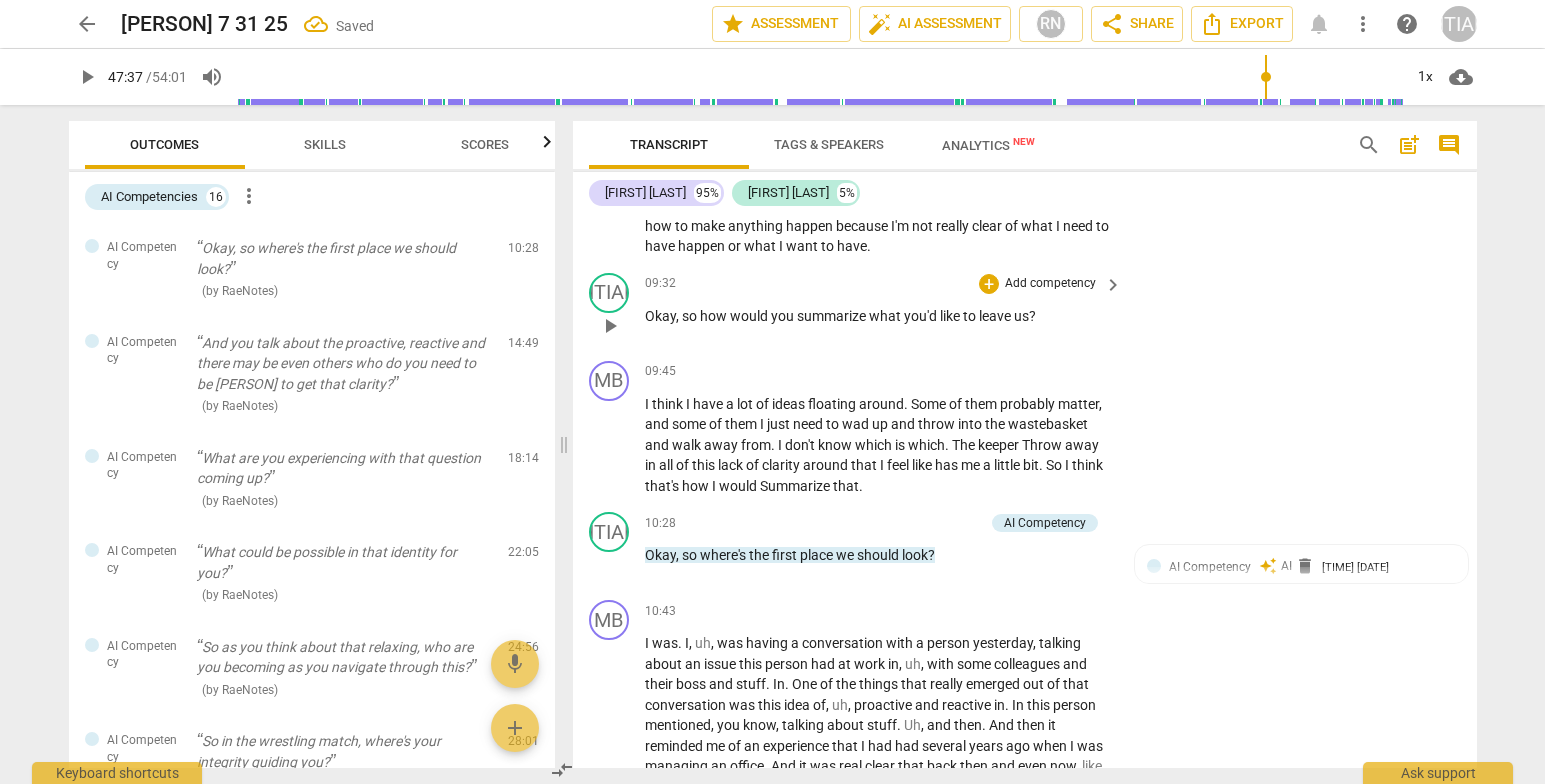 drag, startPoint x: 1477, startPoint y: 333, endPoint x: 1479, endPoint y: 349, distance: 16.124516 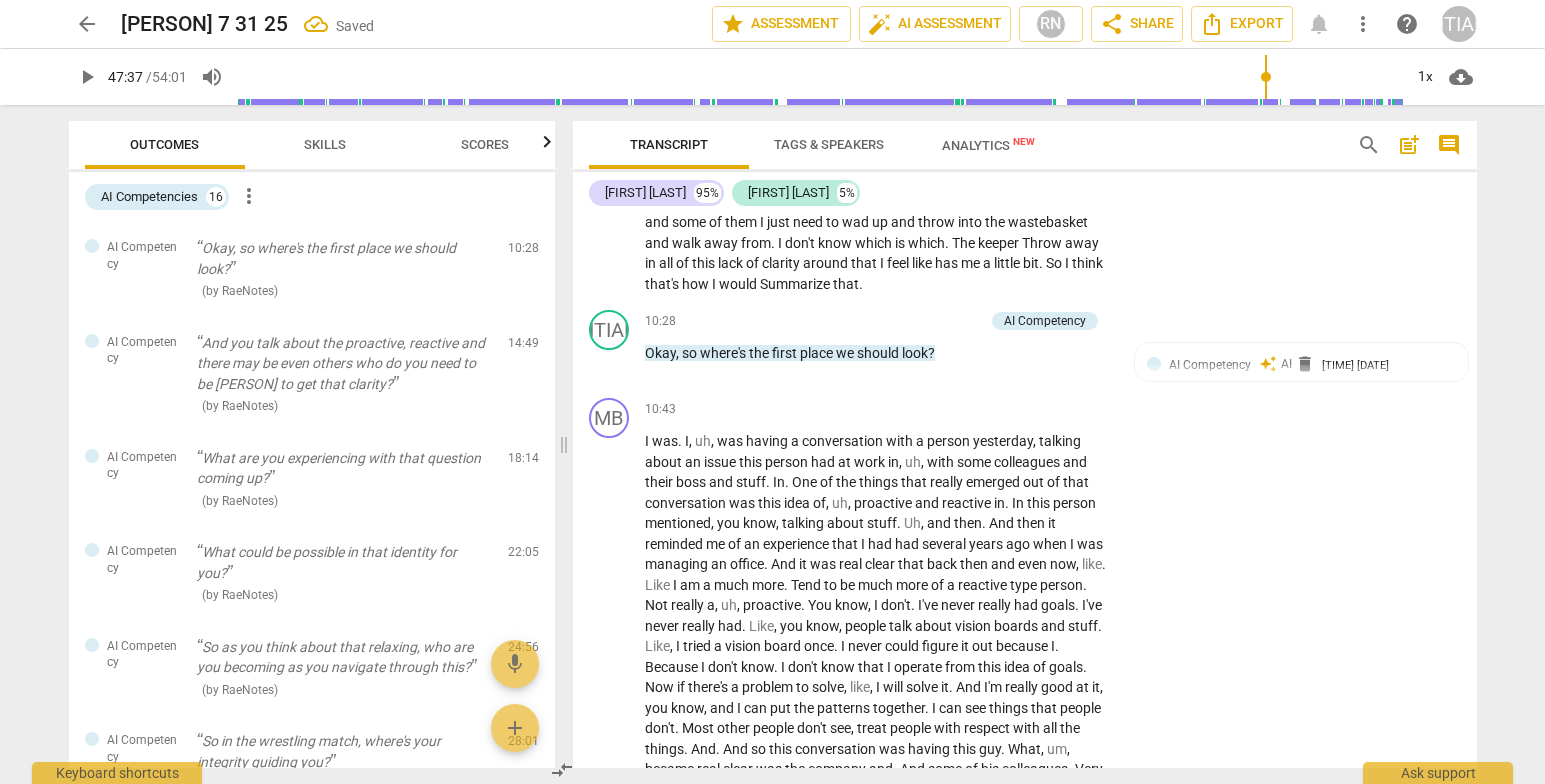 scroll, scrollTop: 2816, scrollLeft: 0, axis: vertical 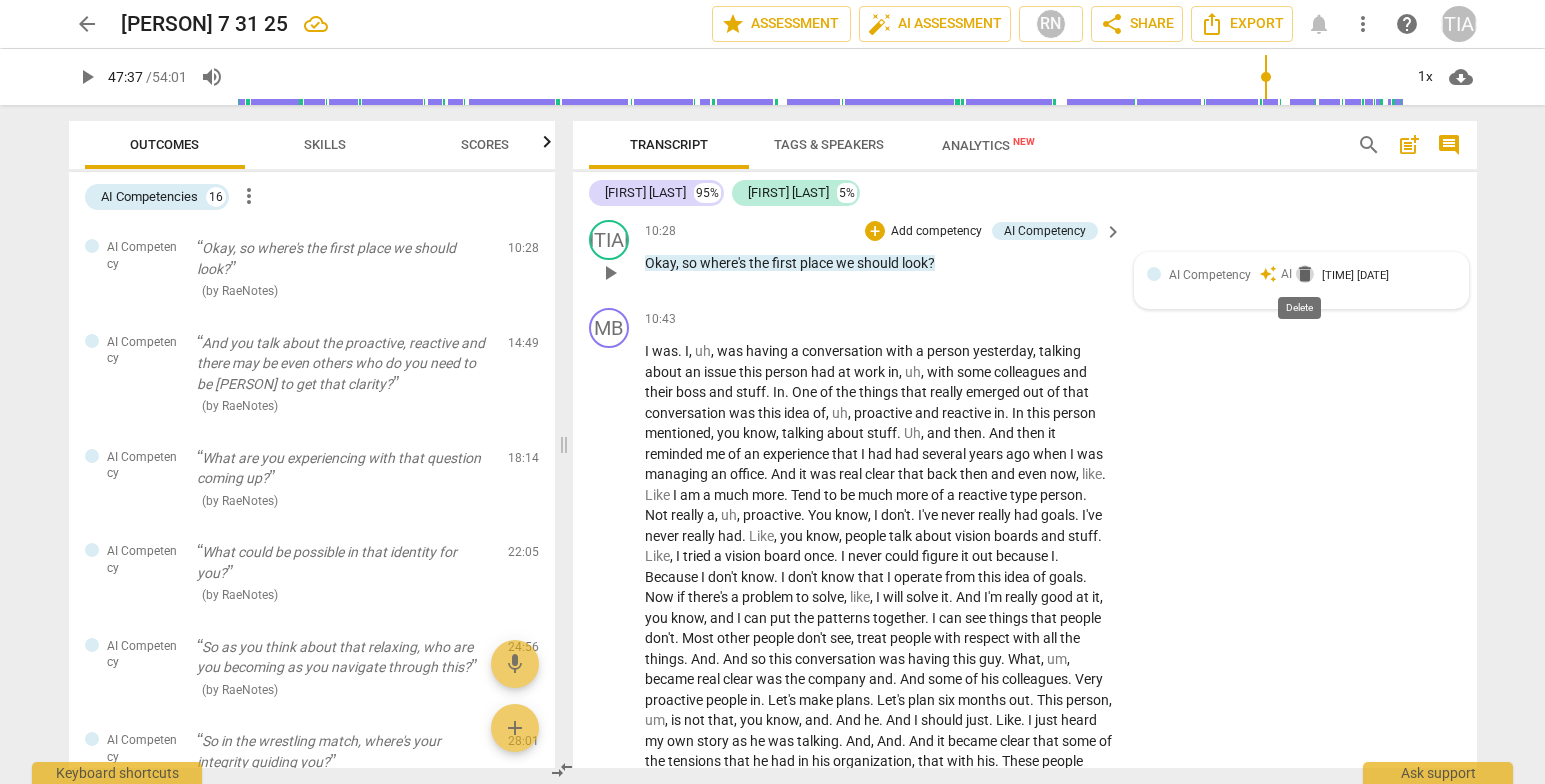 click on "delete" at bounding box center (1305, 274) 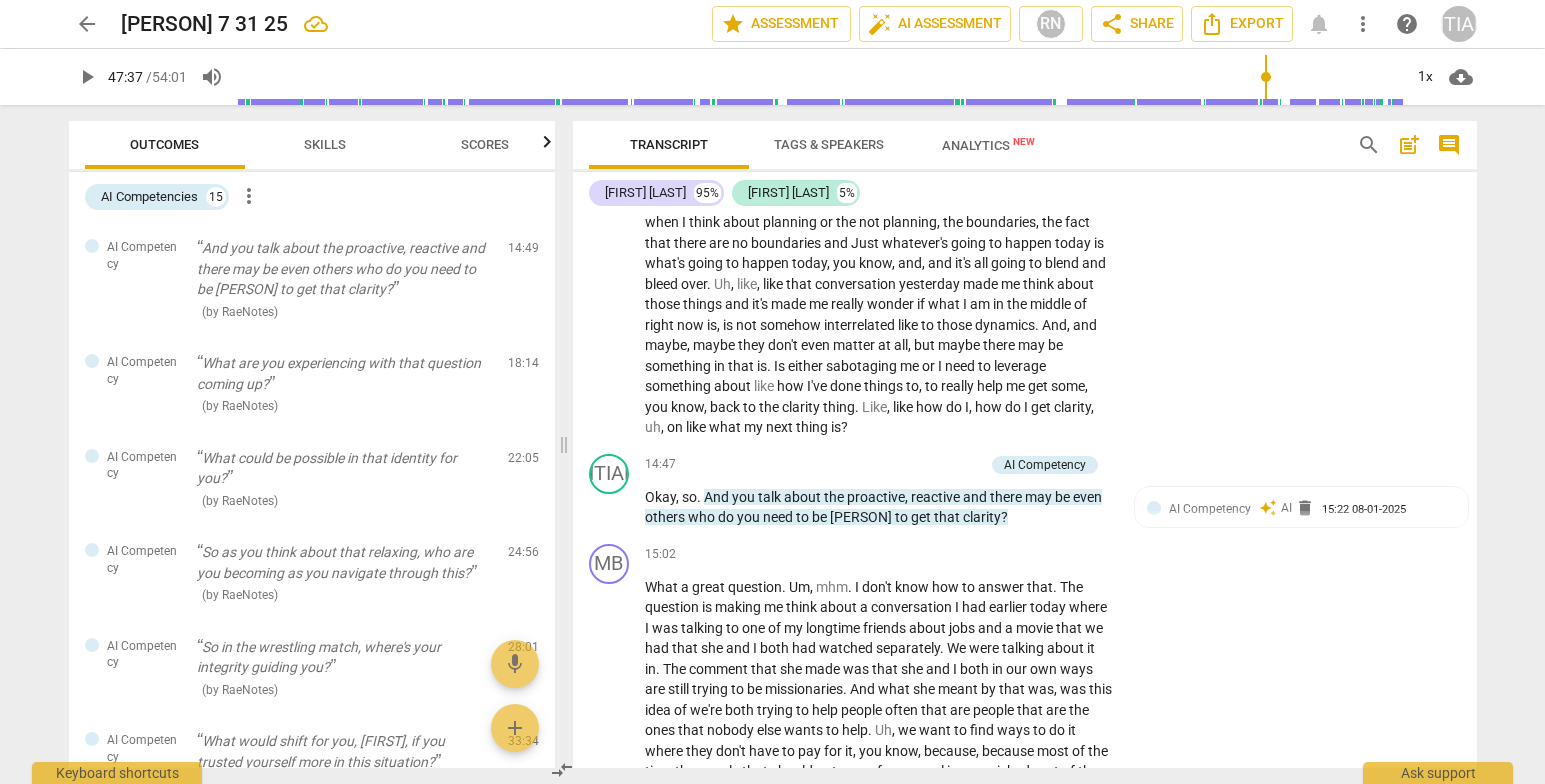 scroll, scrollTop: 3582, scrollLeft: 0, axis: vertical 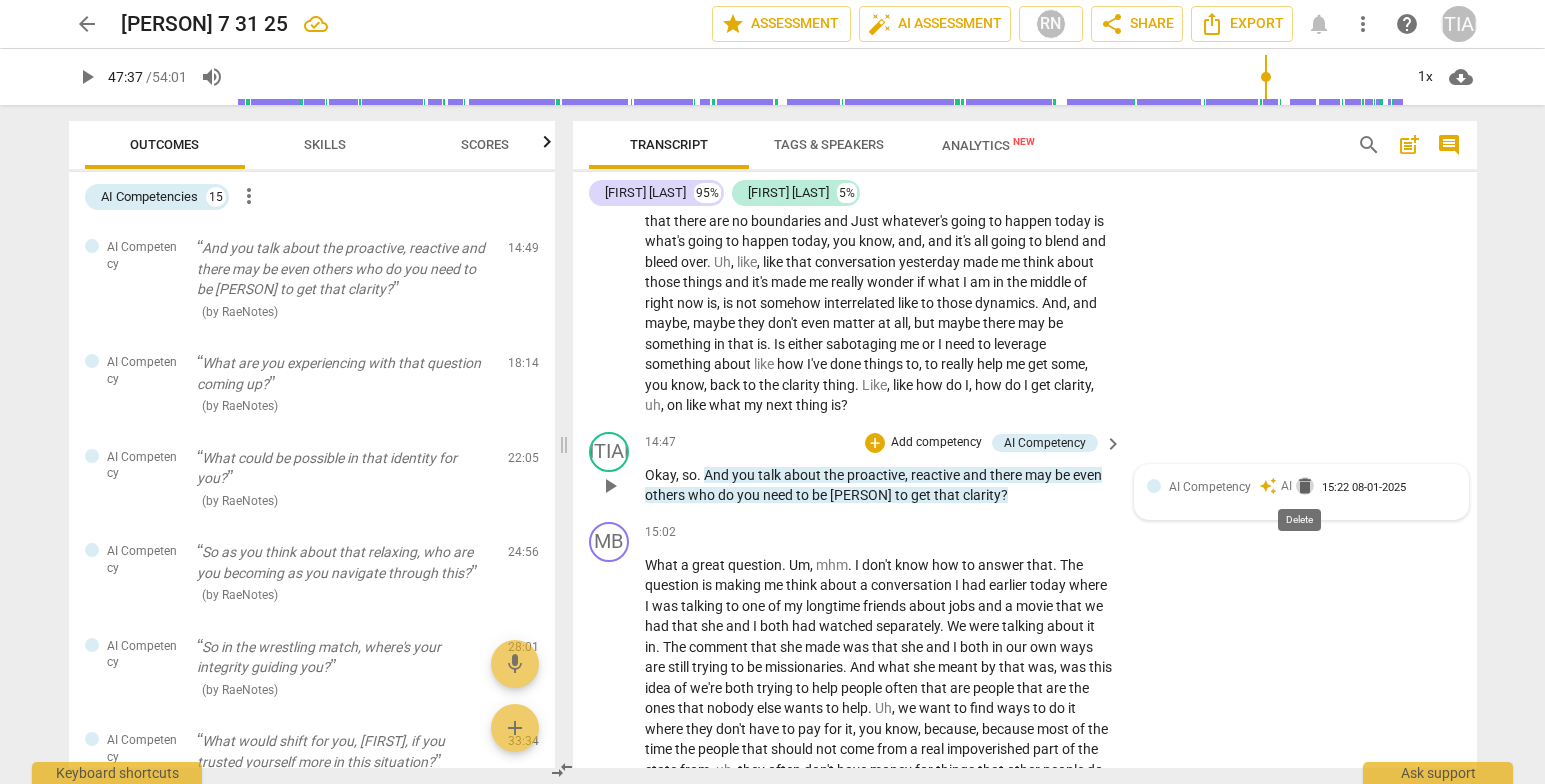 click on "delete" at bounding box center (1305, 486) 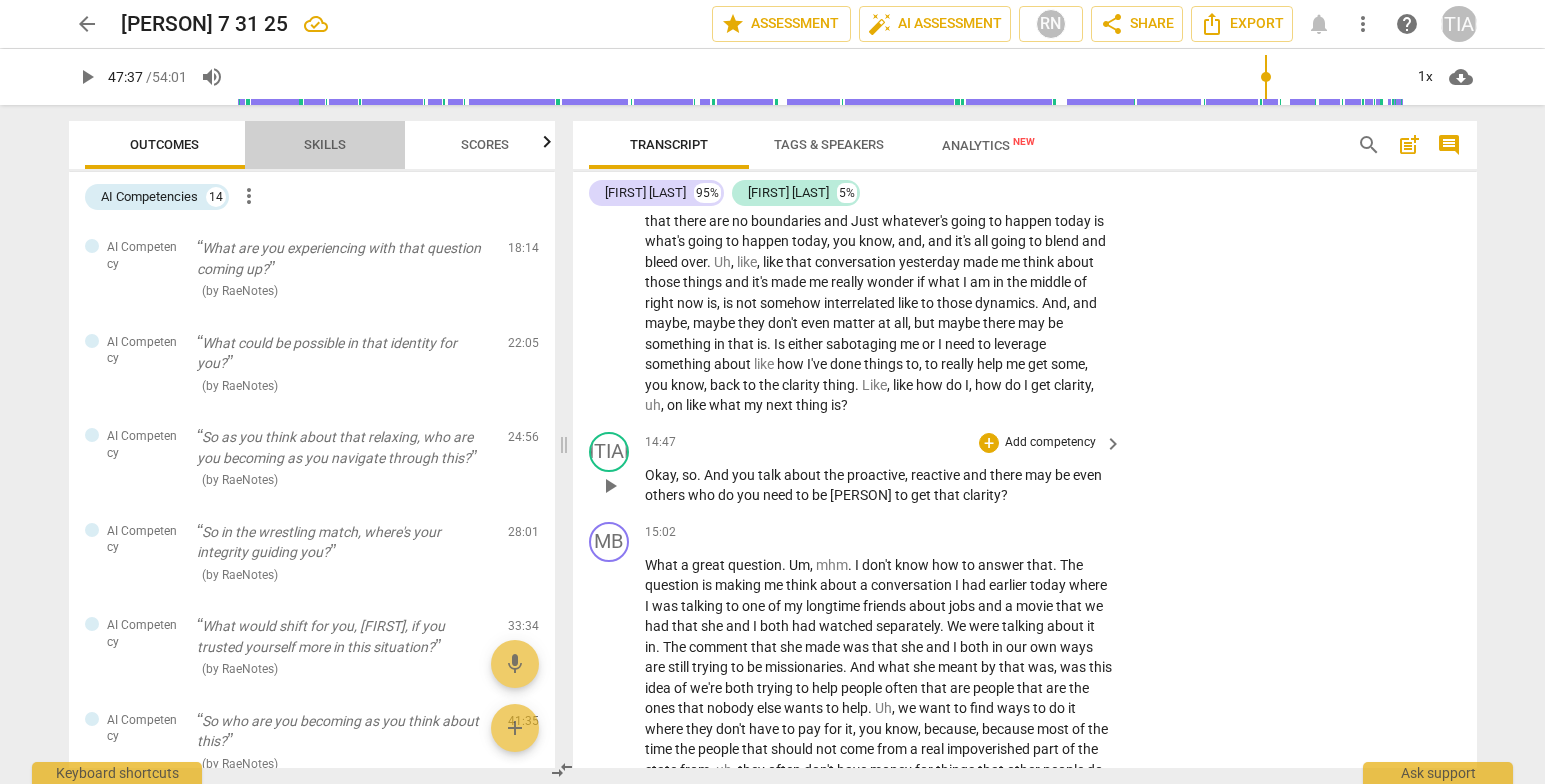 click on "Skills" at bounding box center [325, 144] 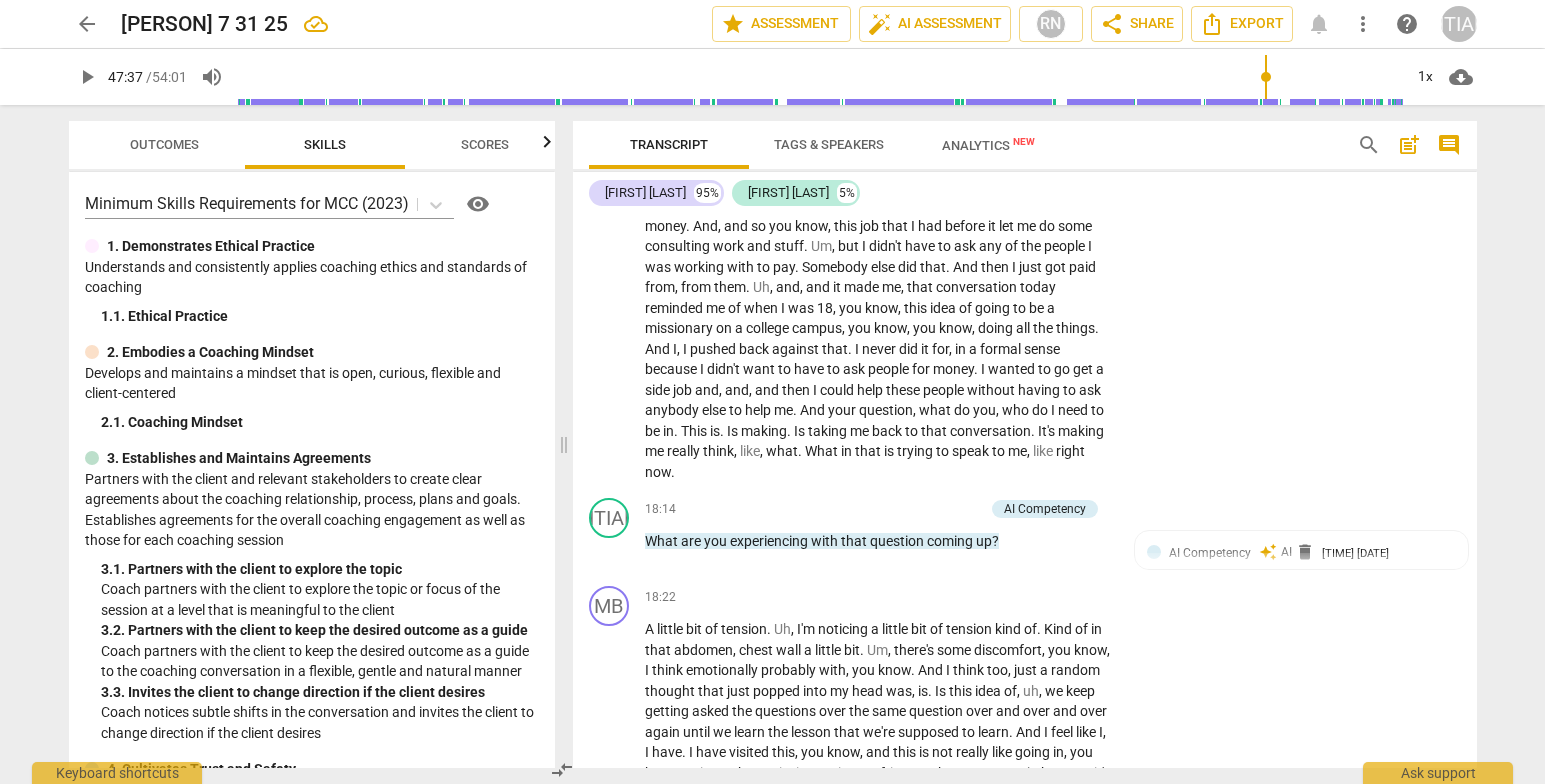 scroll, scrollTop: 4191, scrollLeft: 0, axis: vertical 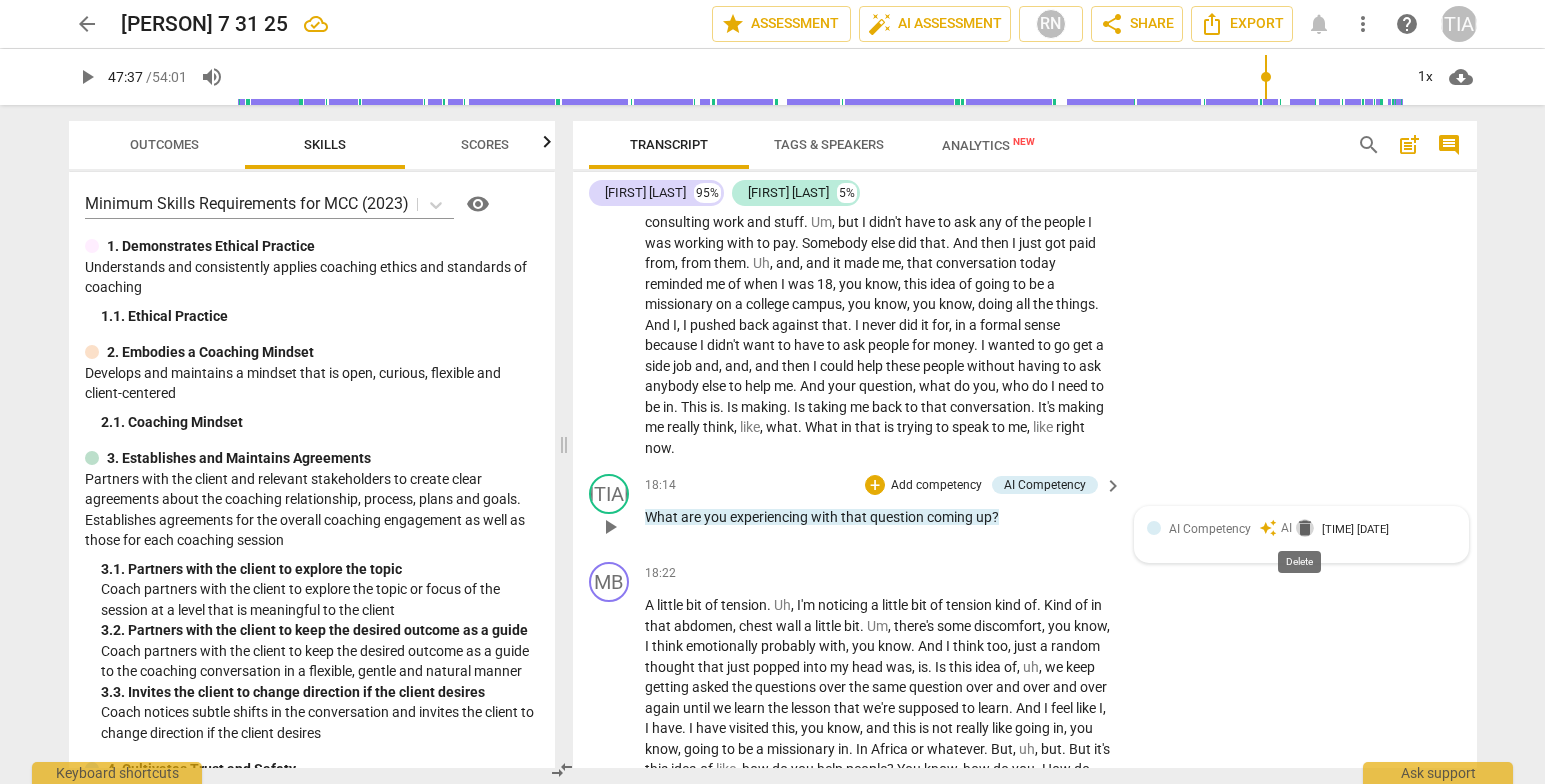 drag, startPoint x: 1293, startPoint y: 523, endPoint x: 1400, endPoint y: 525, distance: 107.01869 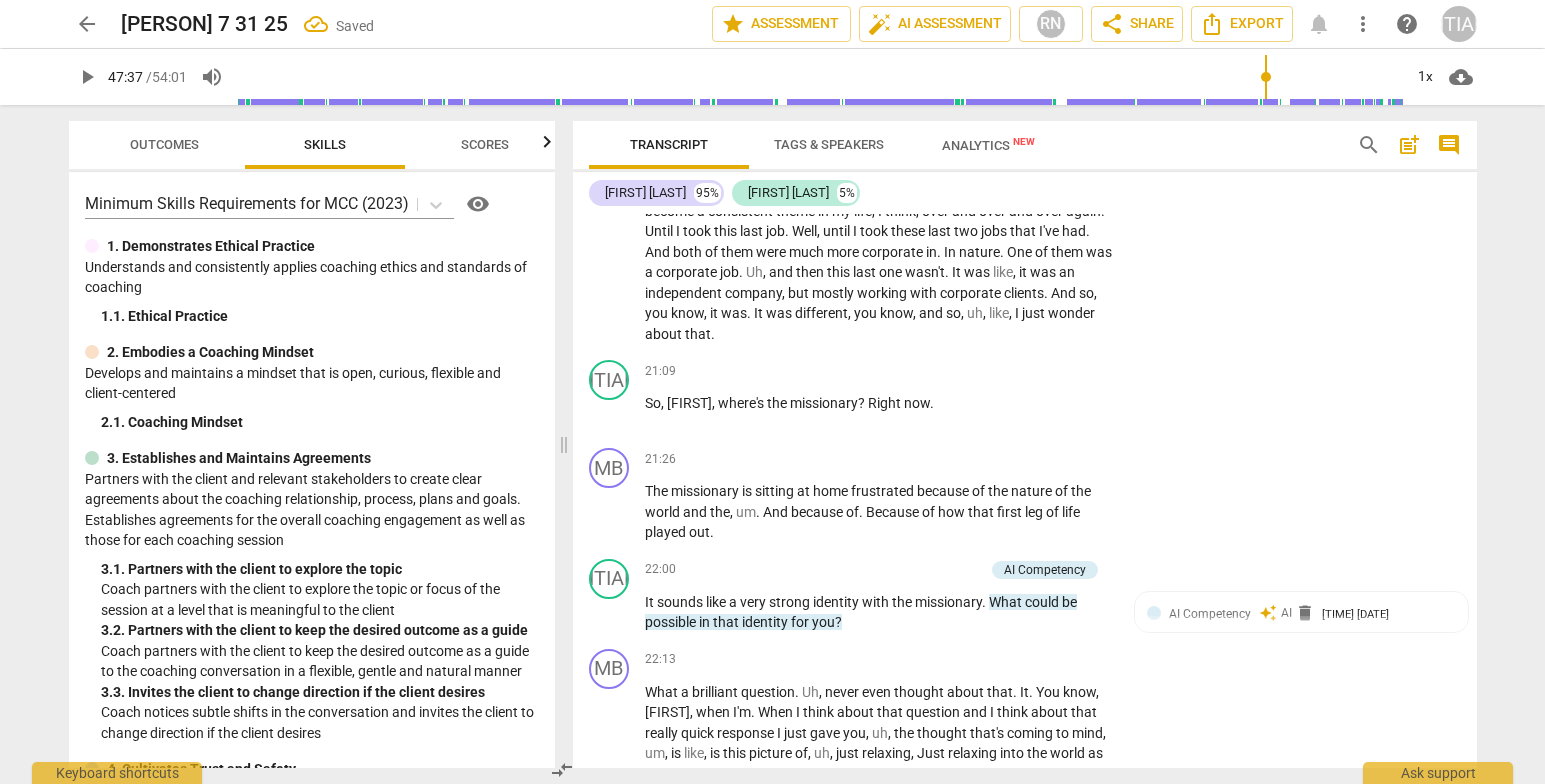 scroll, scrollTop: 4979, scrollLeft: 0, axis: vertical 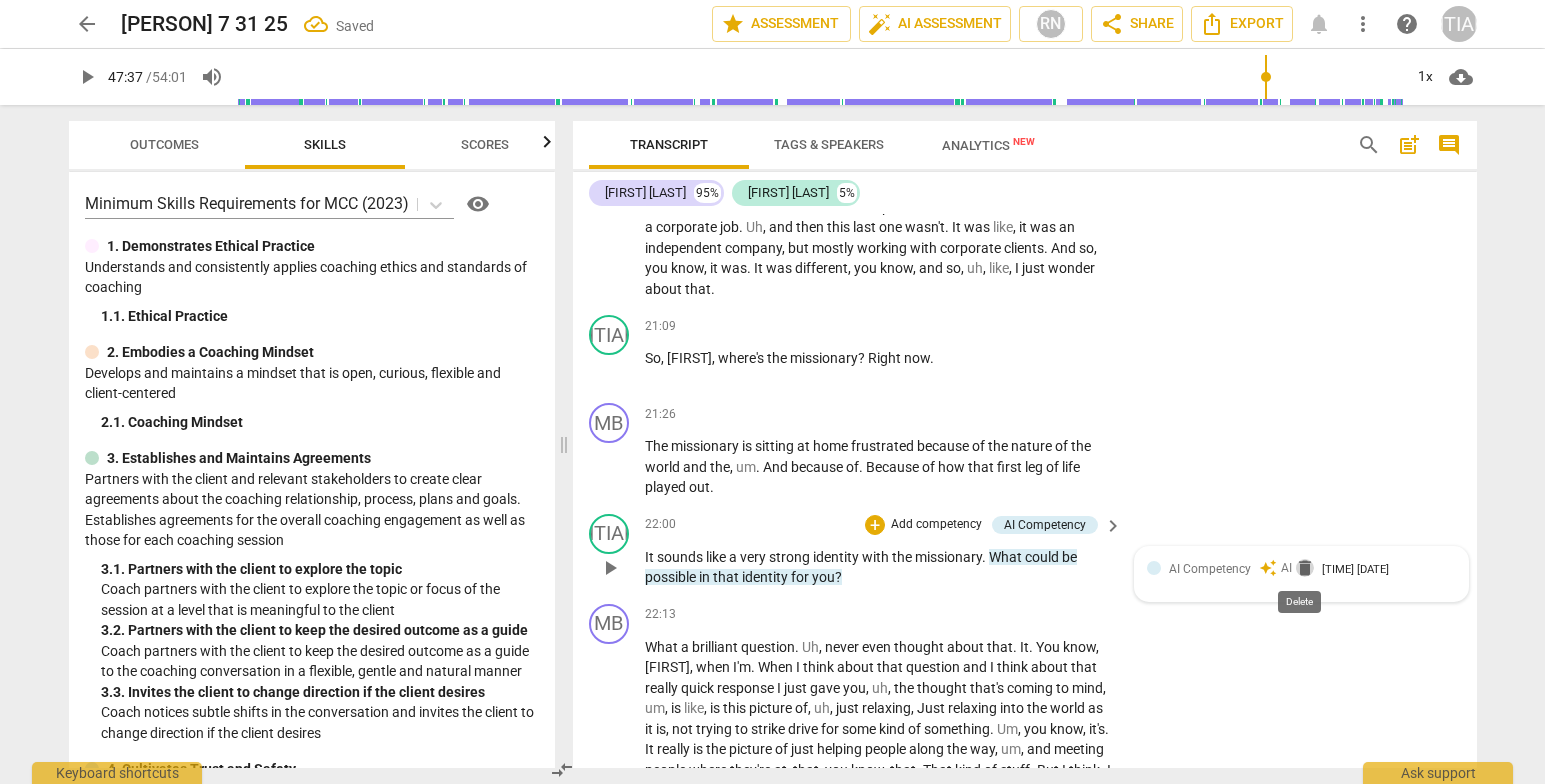 click on "delete" at bounding box center (1305, 568) 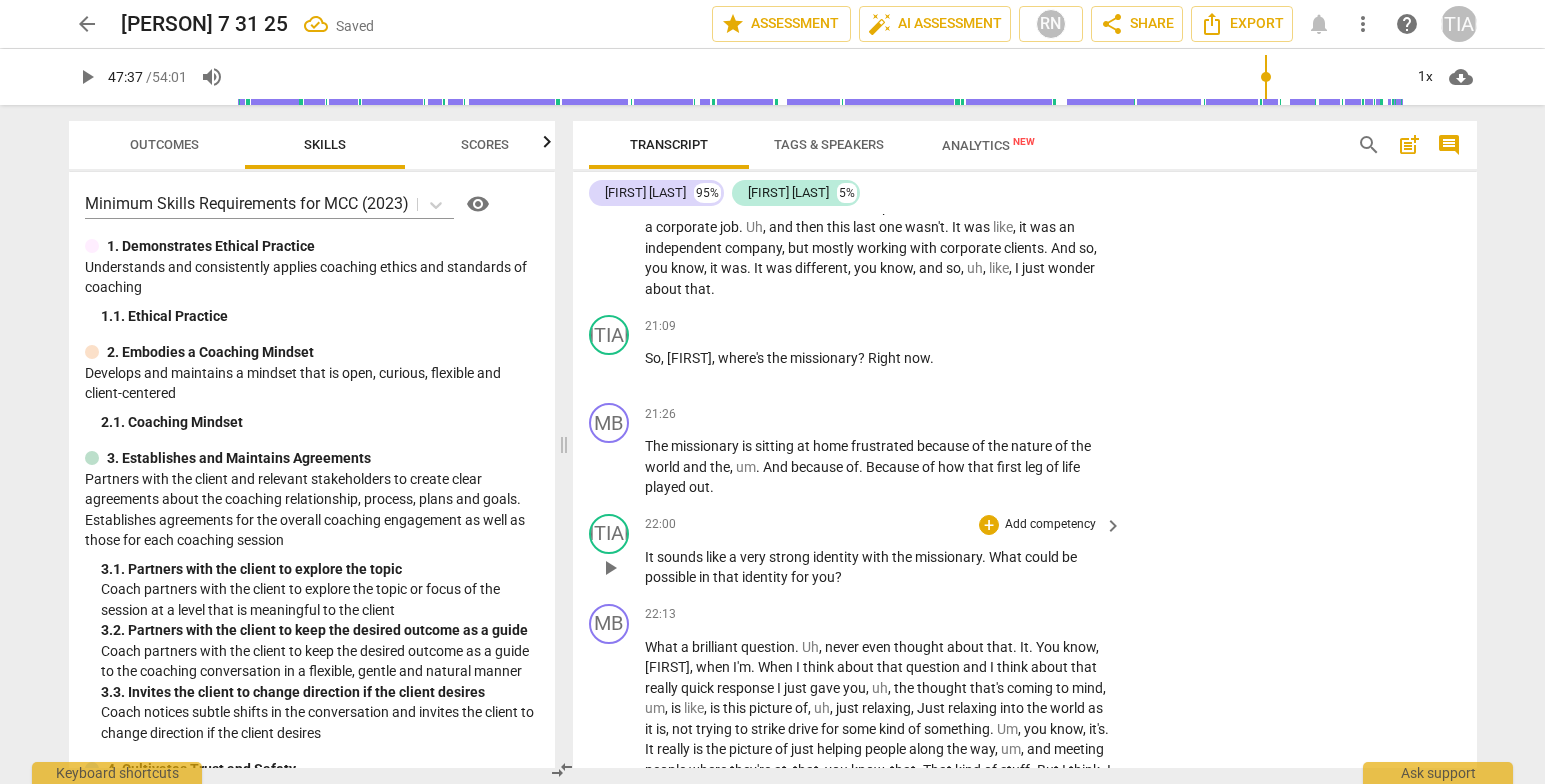 drag, startPoint x: 1478, startPoint y: 441, endPoint x: 1477, endPoint y: 462, distance: 21.023796 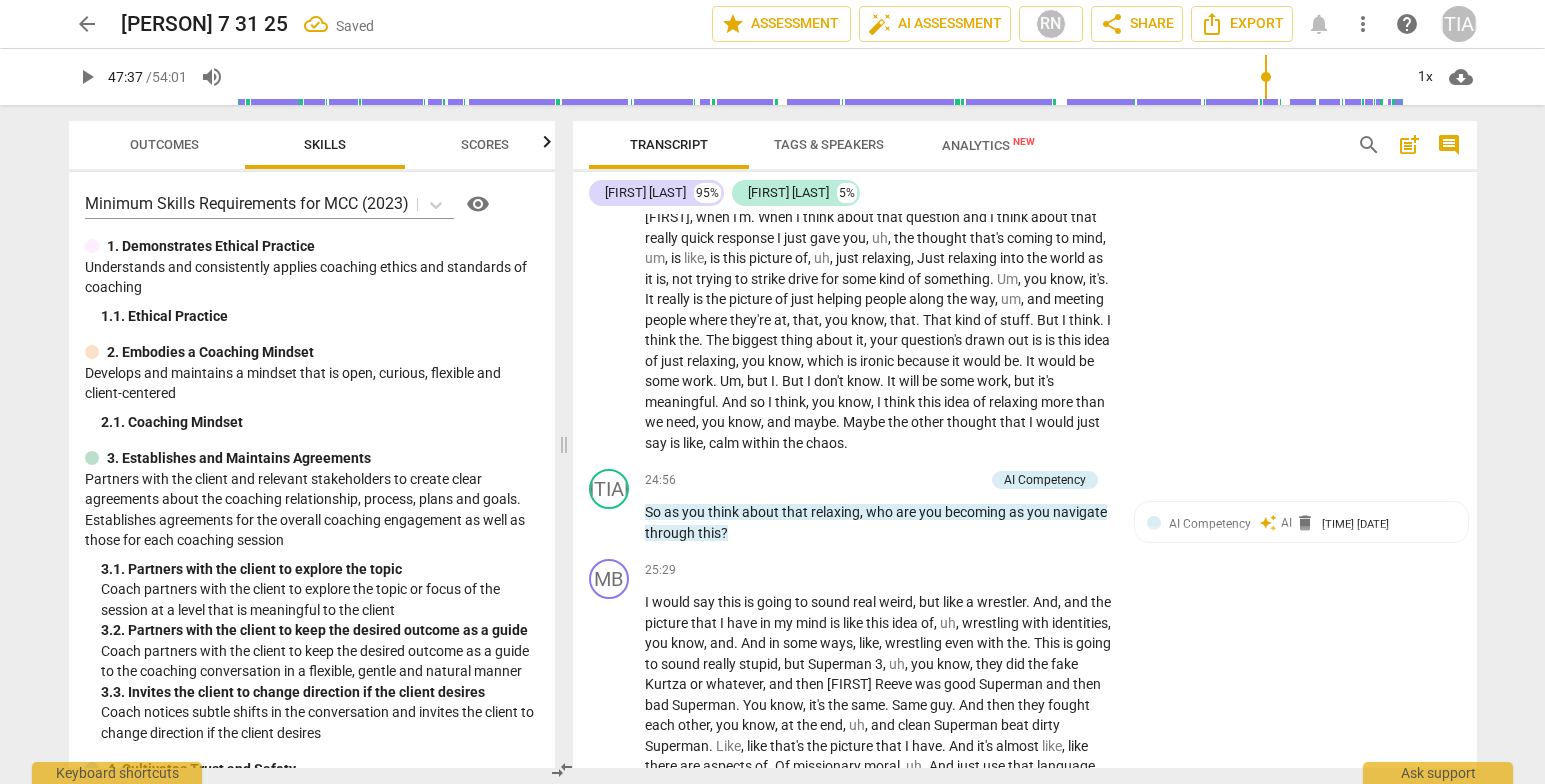 scroll, scrollTop: 5474, scrollLeft: 0, axis: vertical 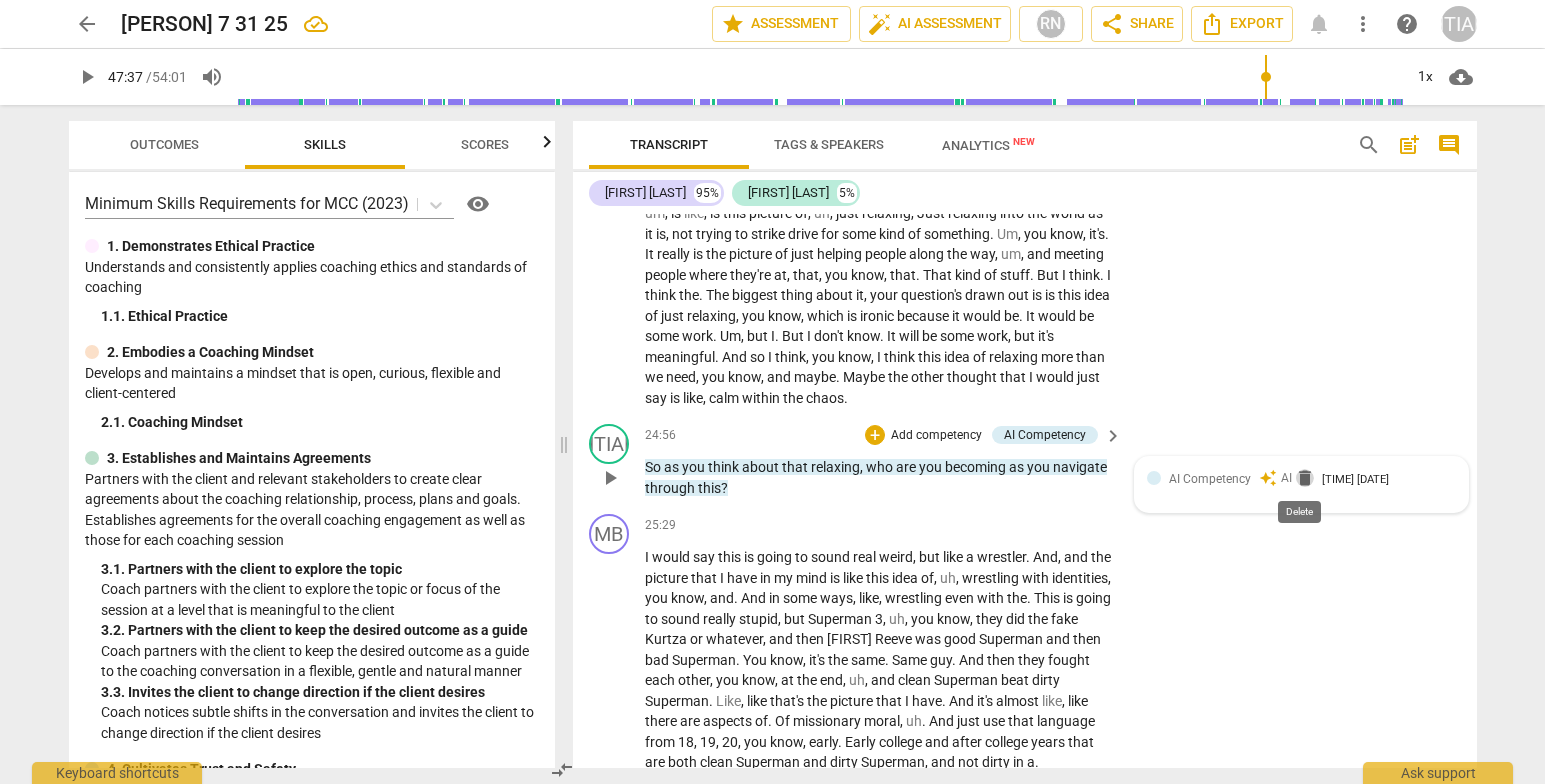 click on "delete" at bounding box center [1305, 478] 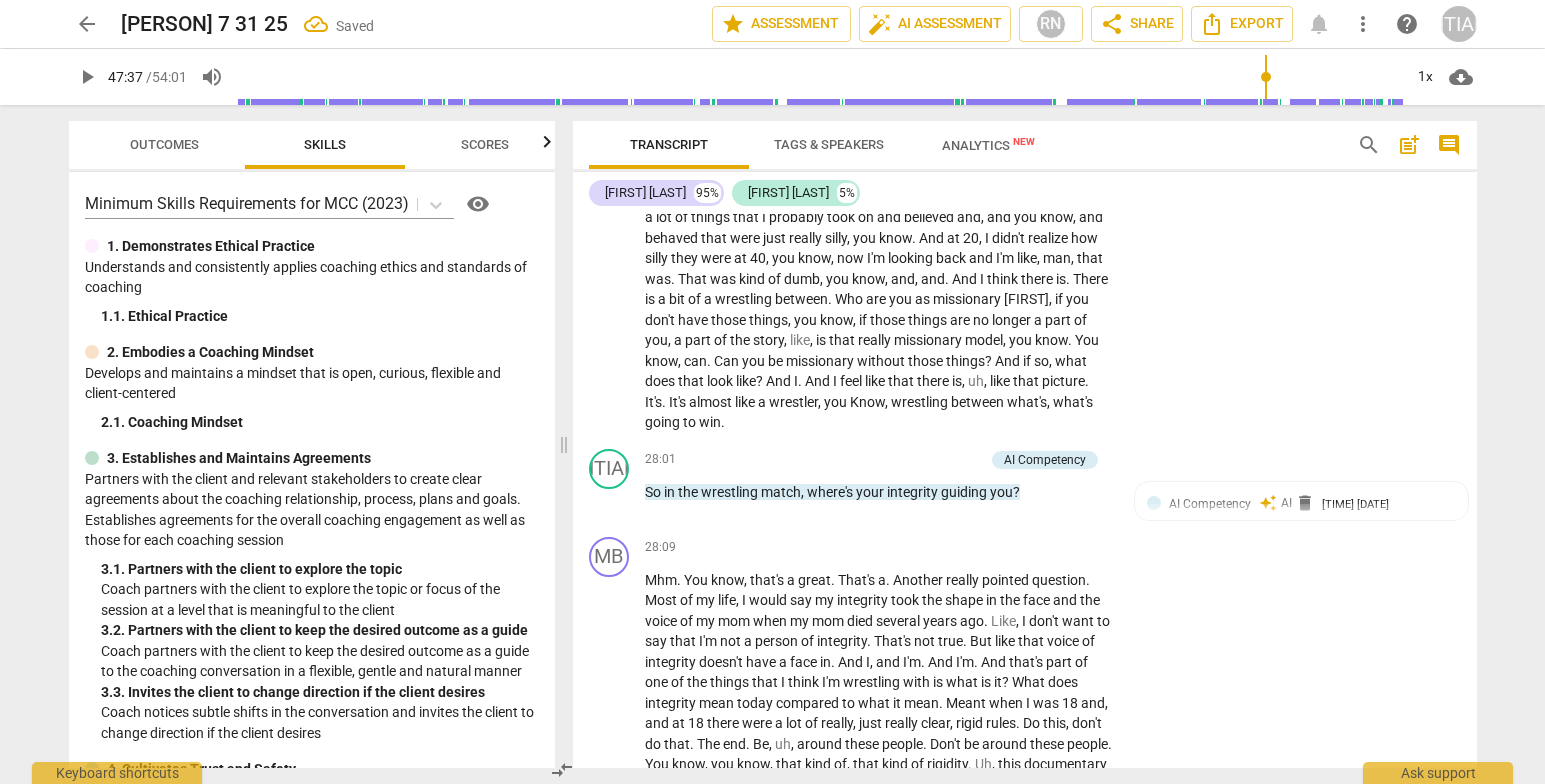 scroll, scrollTop: 6083, scrollLeft: 0, axis: vertical 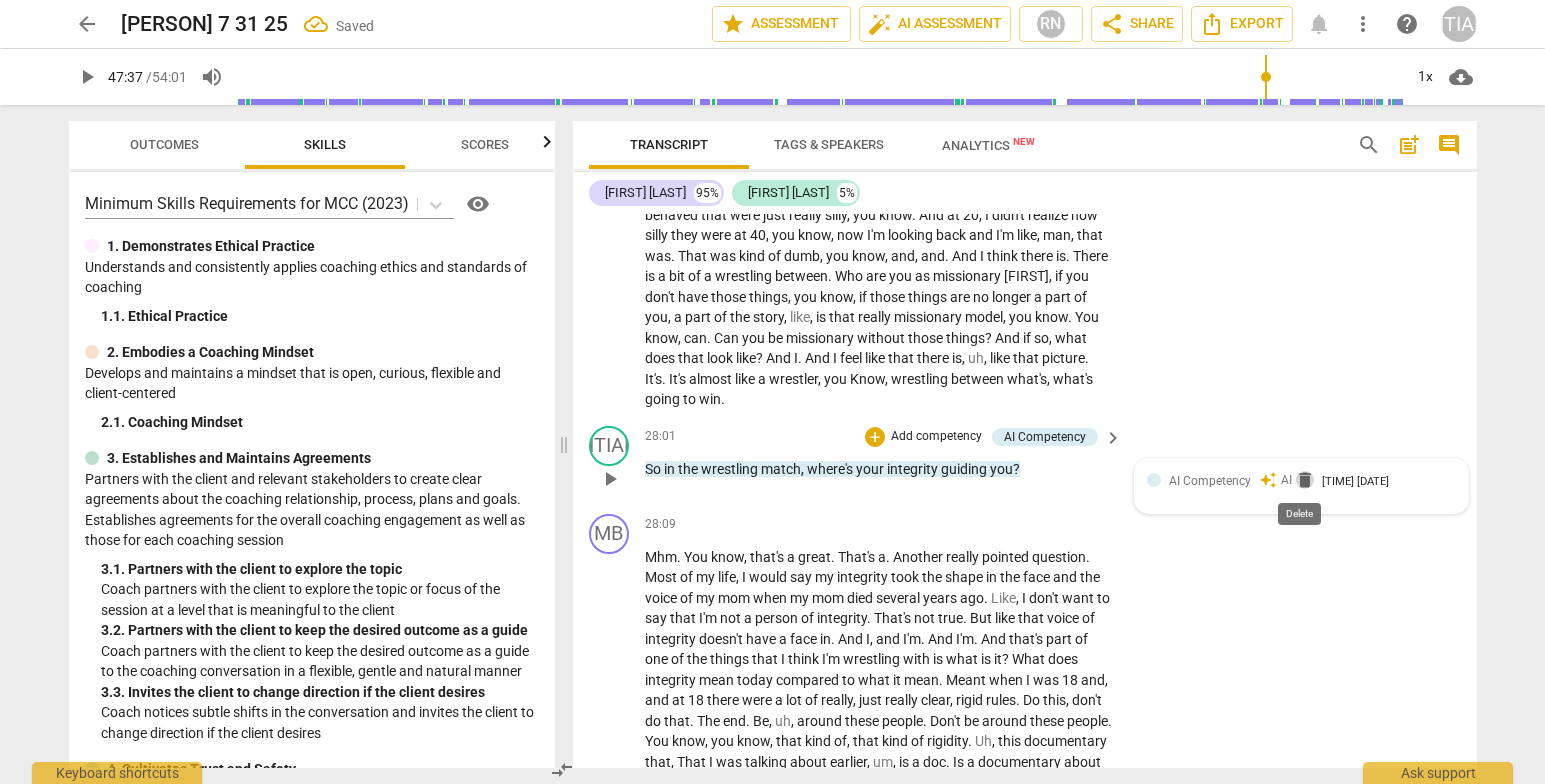 click on "delete" at bounding box center [1305, 480] 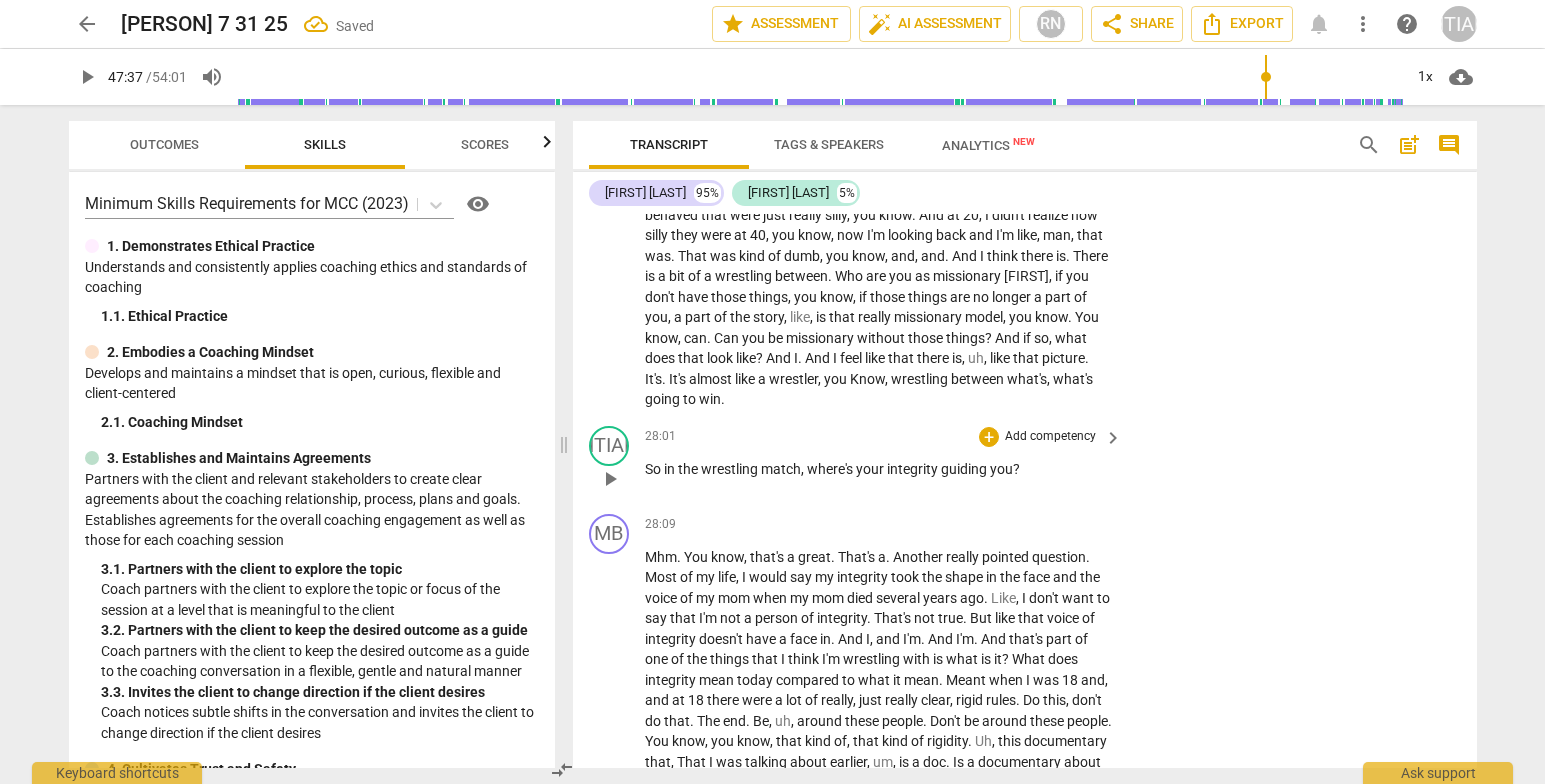 drag, startPoint x: 1480, startPoint y: 493, endPoint x: 1483, endPoint y: 505, distance: 12.369317 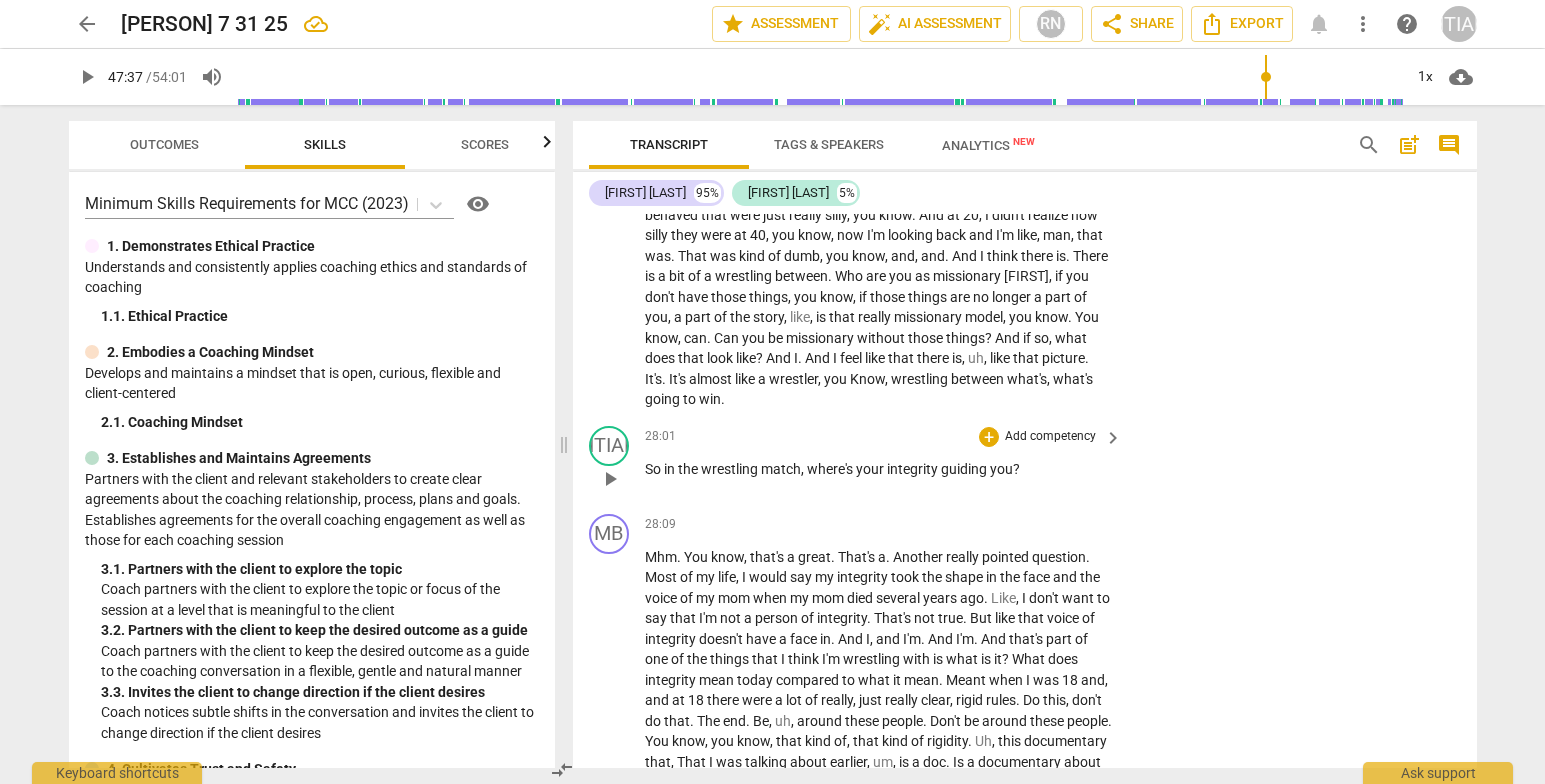 drag, startPoint x: 1478, startPoint y: 490, endPoint x: 1473, endPoint y: 500, distance: 11.18034 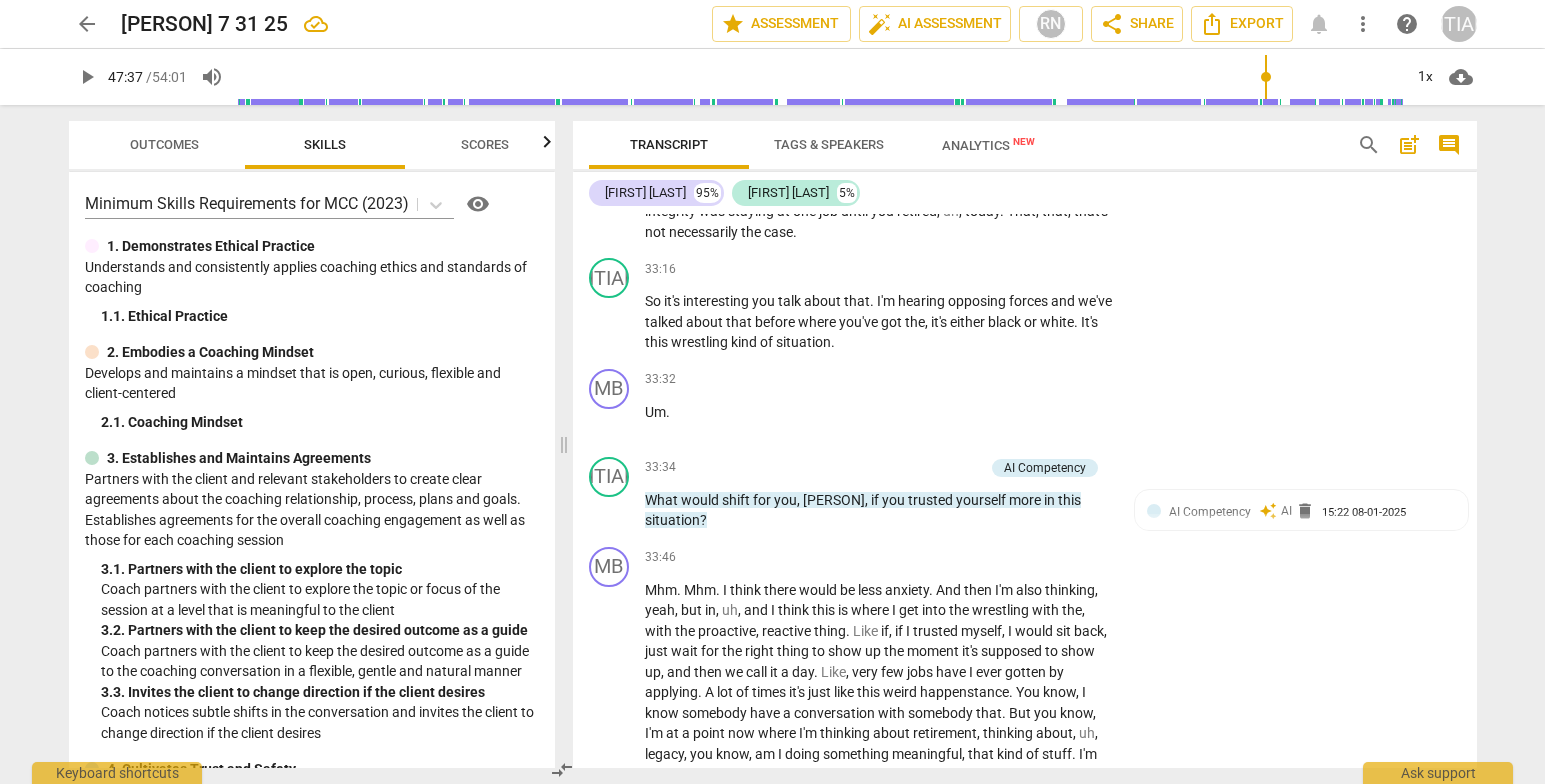 scroll, scrollTop: 7322, scrollLeft: 0, axis: vertical 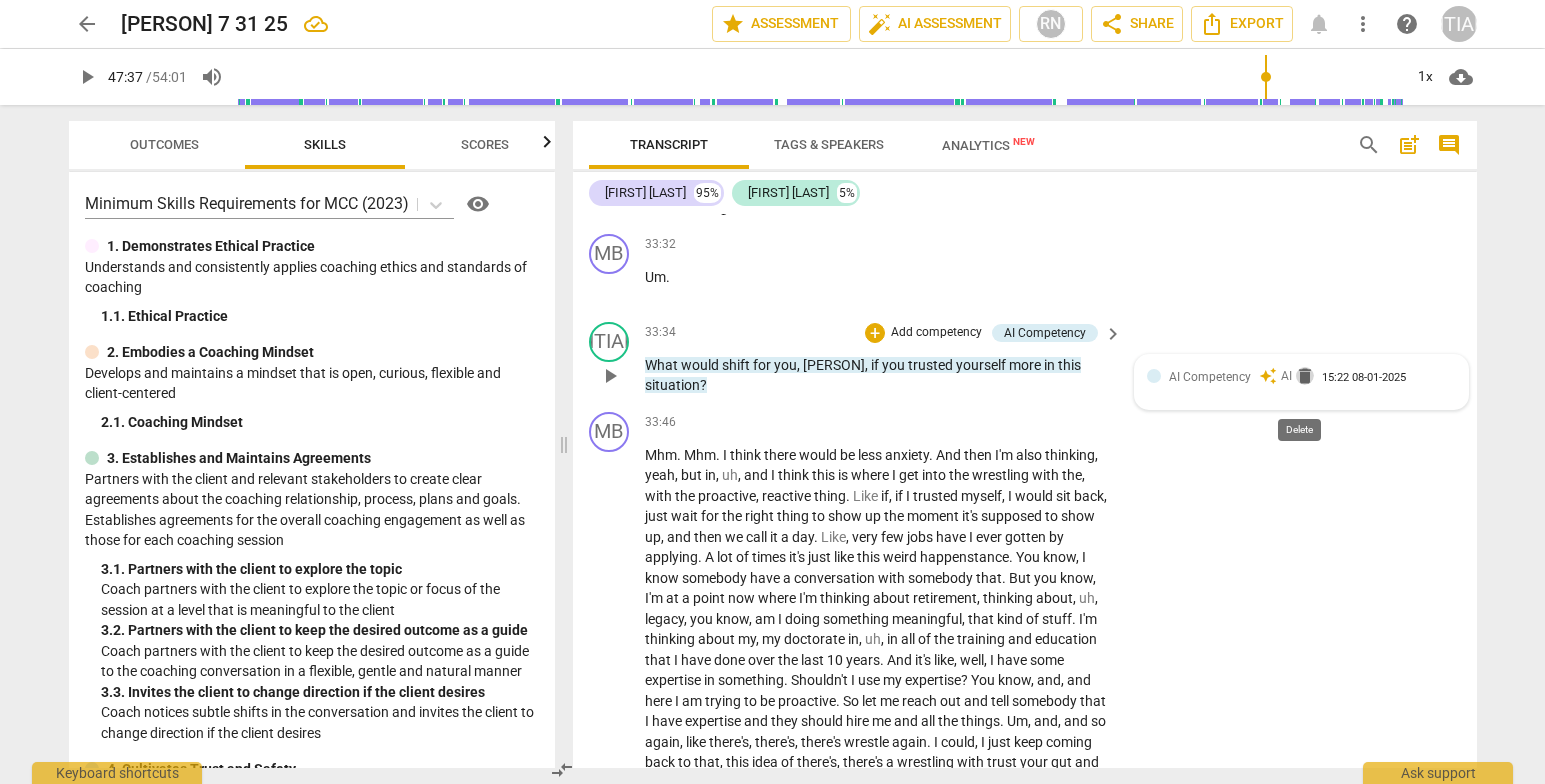 click on "delete" at bounding box center [1305, 376] 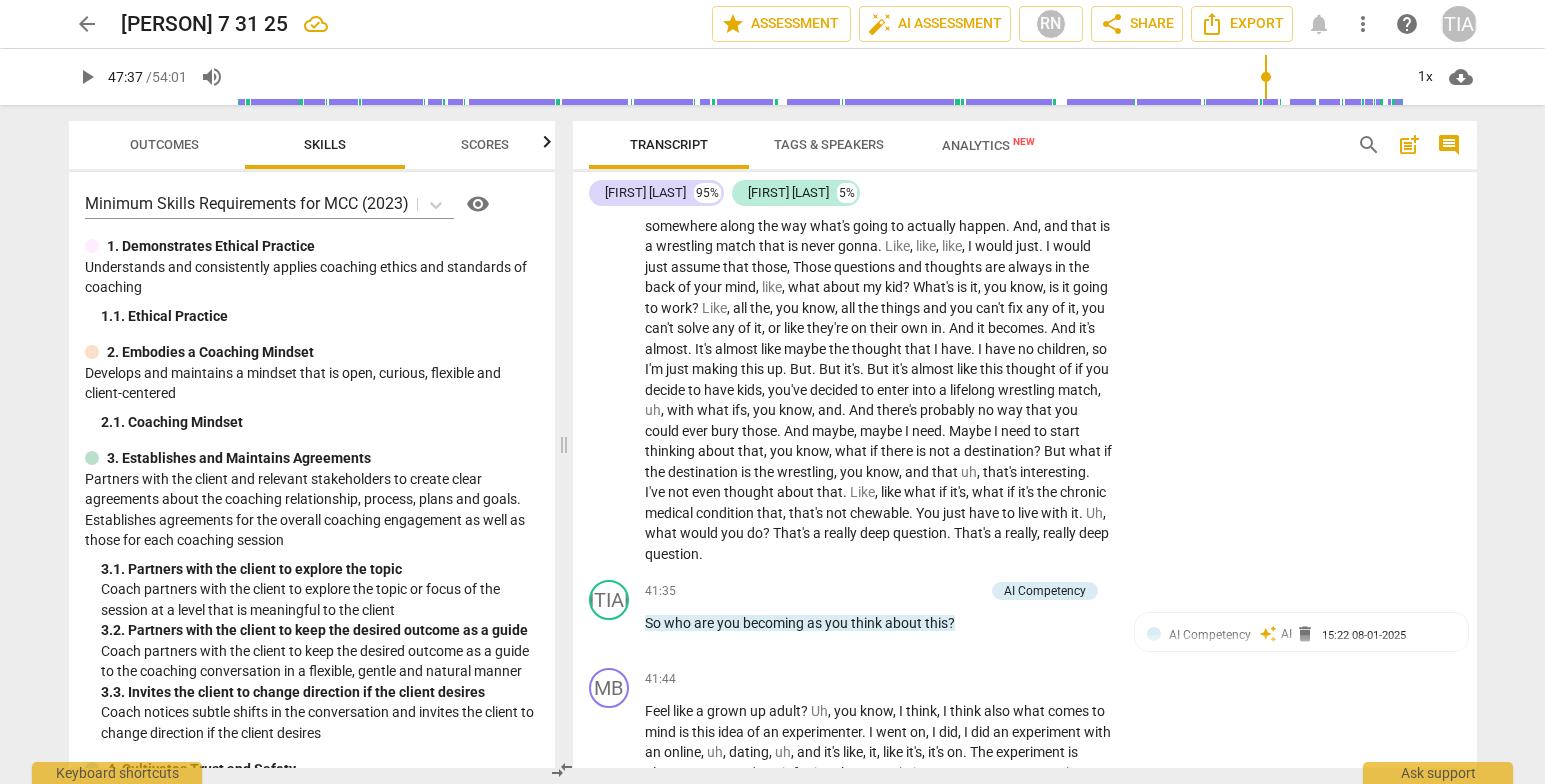 scroll, scrollTop: 8516, scrollLeft: 0, axis: vertical 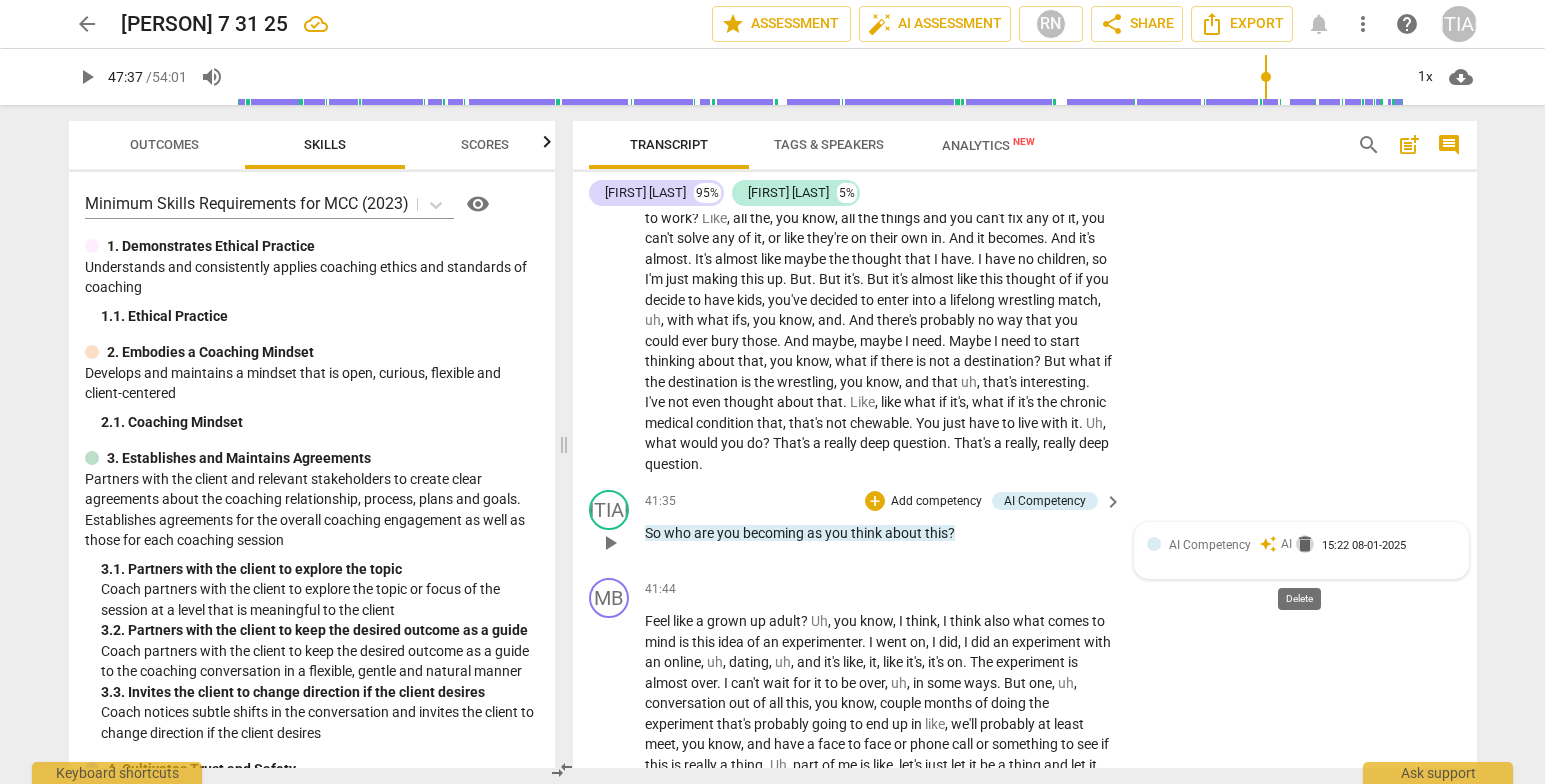 click on "delete" at bounding box center [1305, 544] 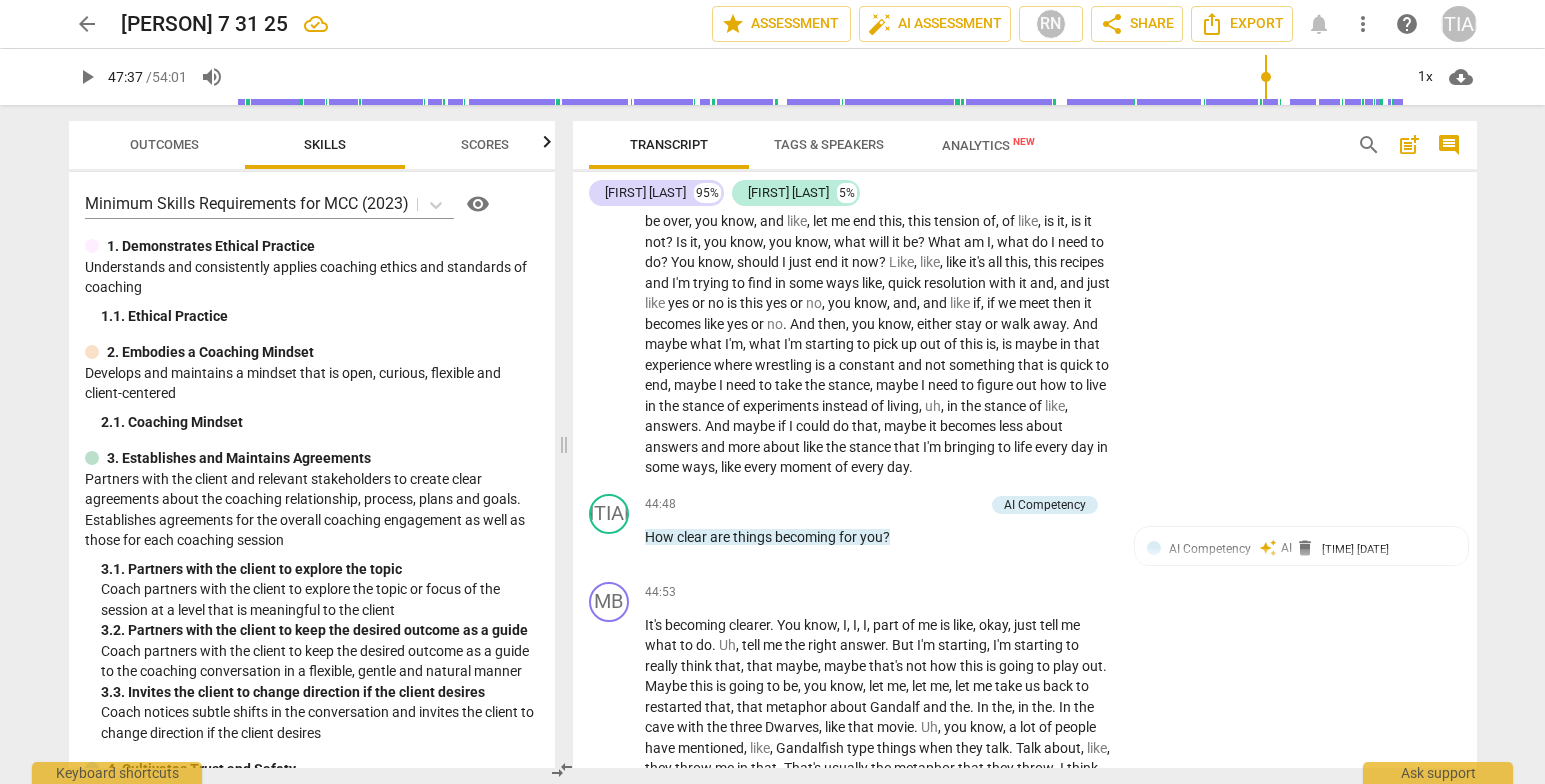 scroll, scrollTop: 9124, scrollLeft: 0, axis: vertical 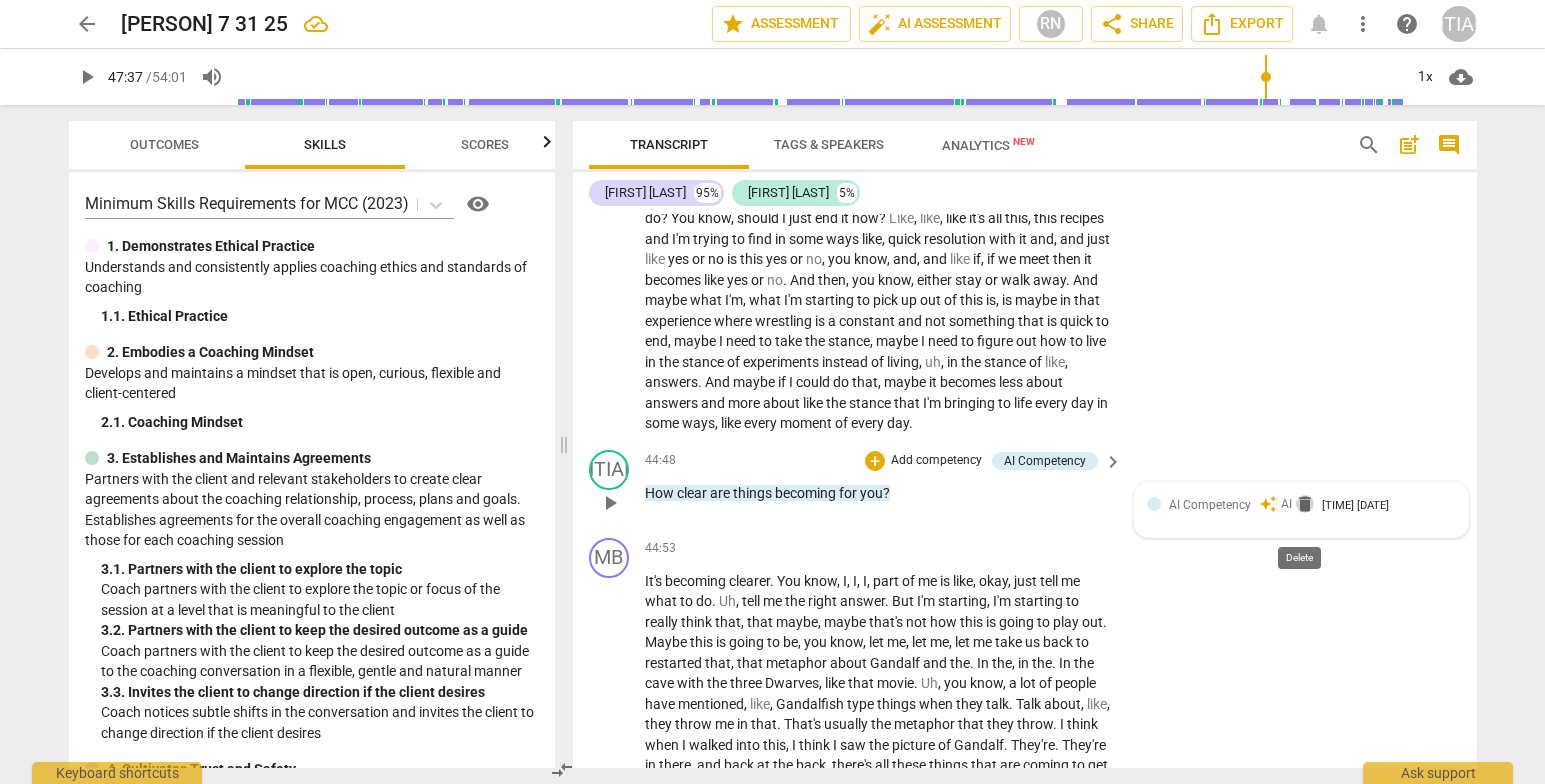 click on "delete" at bounding box center (1305, 504) 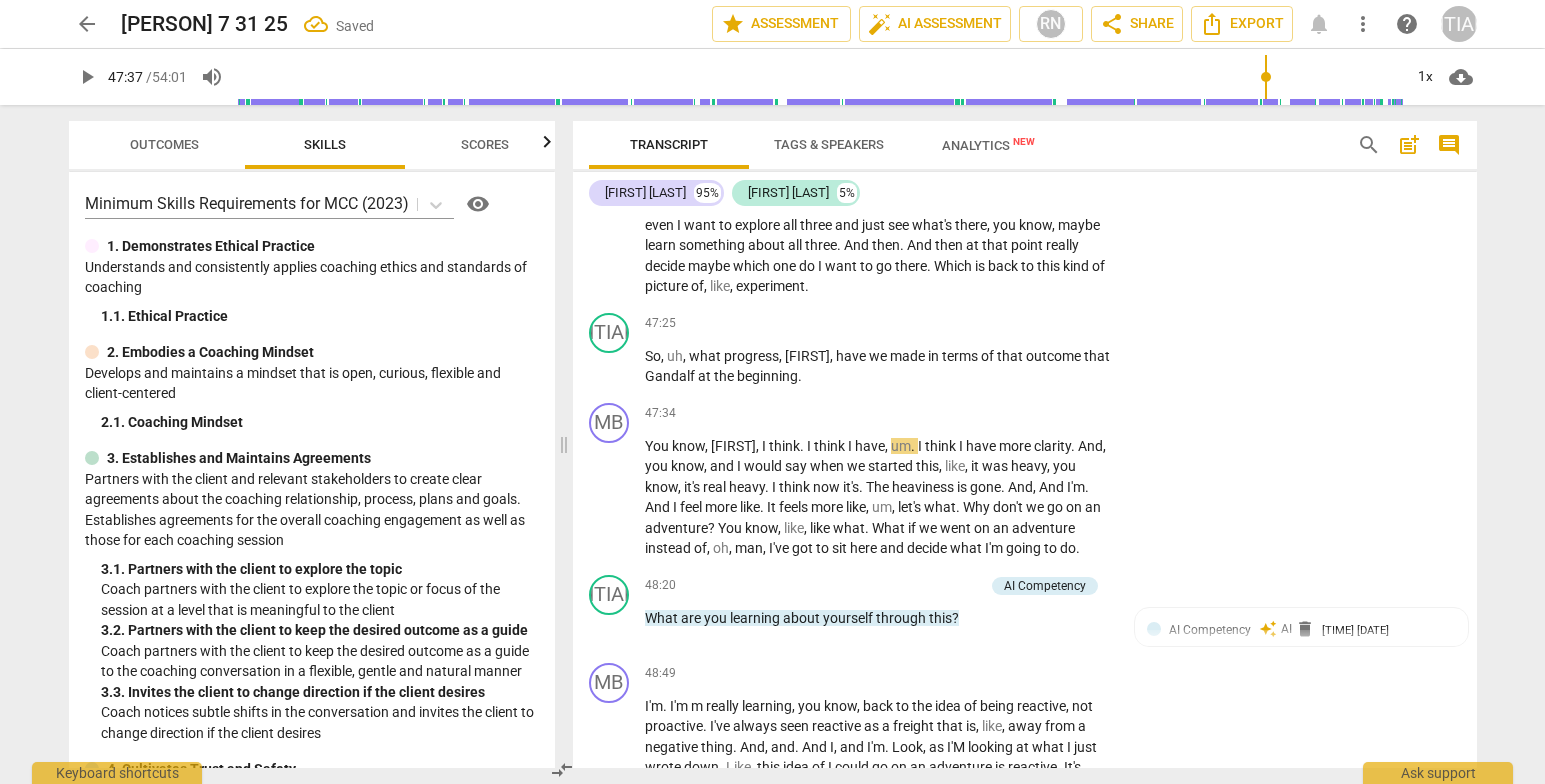 scroll, scrollTop: 9958, scrollLeft: 0, axis: vertical 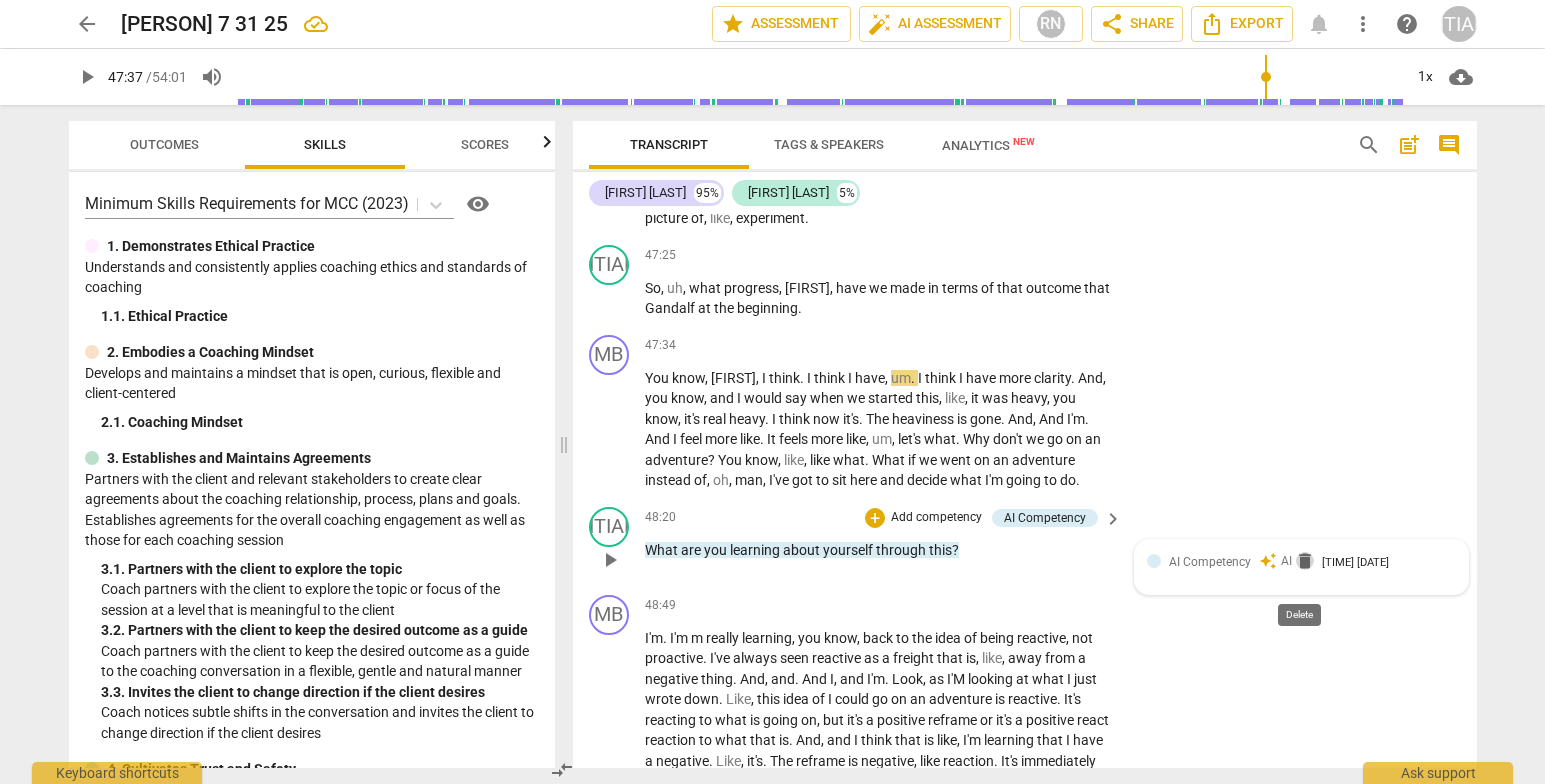 click on "delete" at bounding box center [1305, 561] 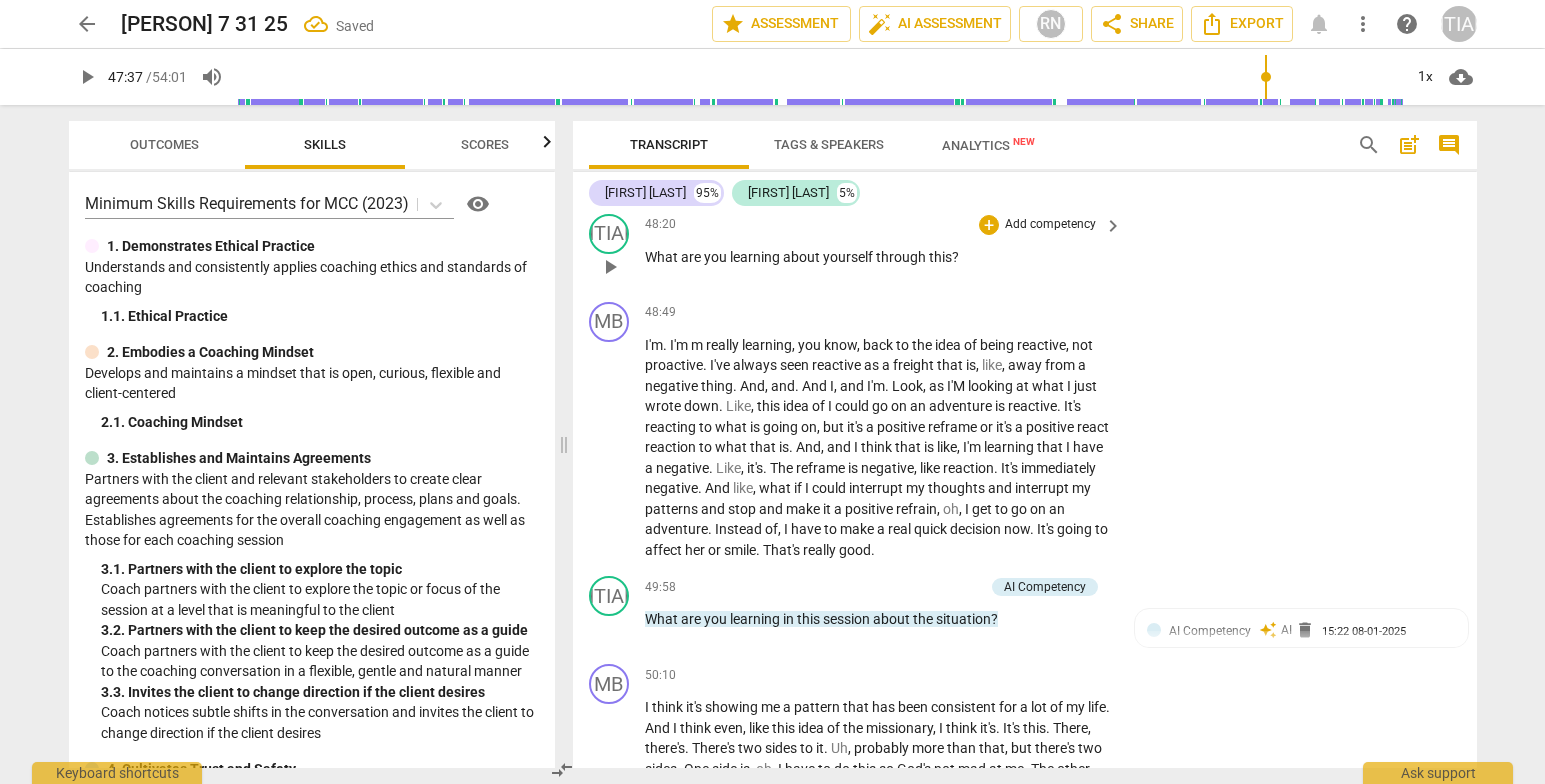 scroll, scrollTop: 10521, scrollLeft: 0, axis: vertical 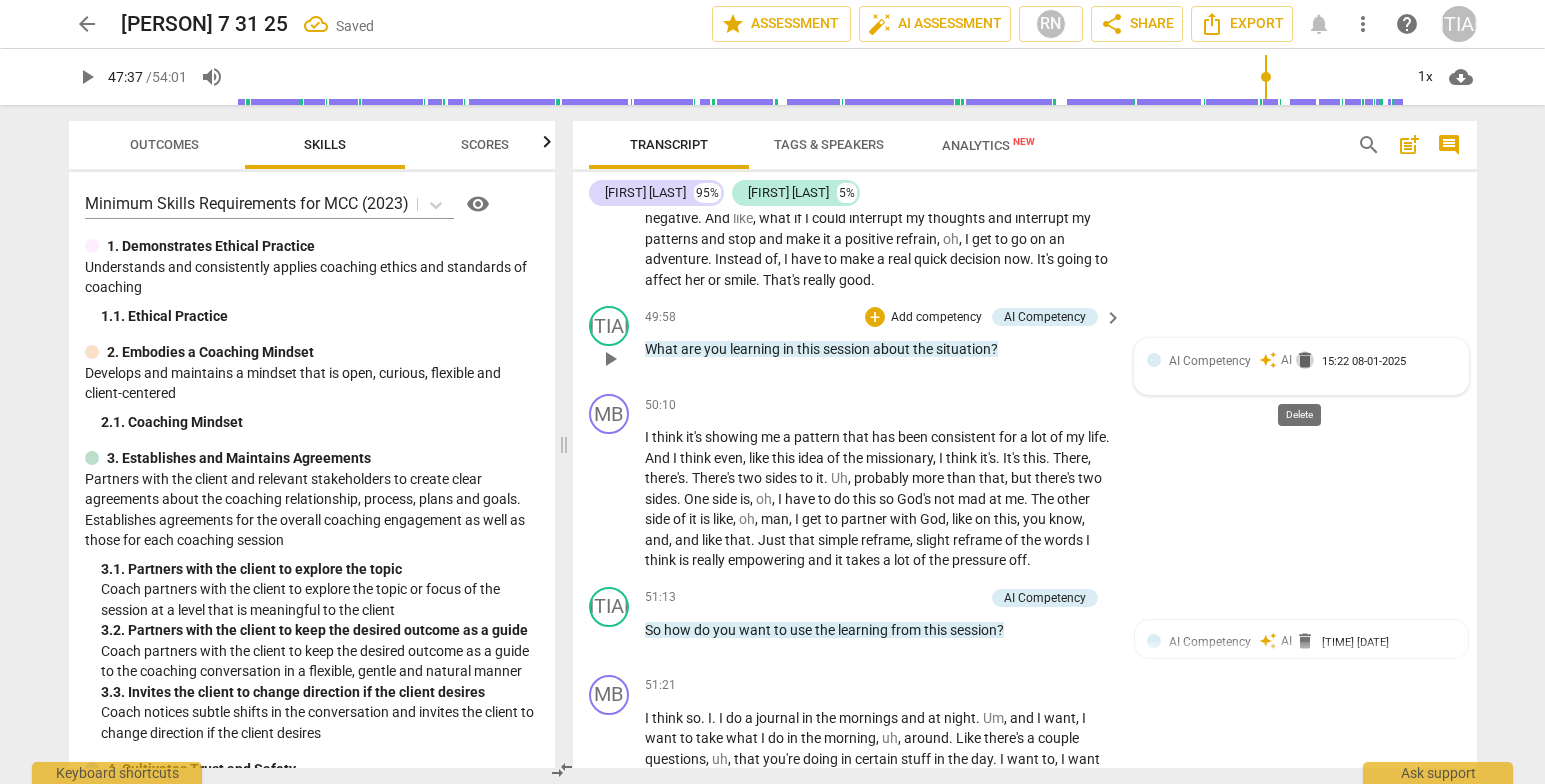 click on "delete" at bounding box center [1305, 360] 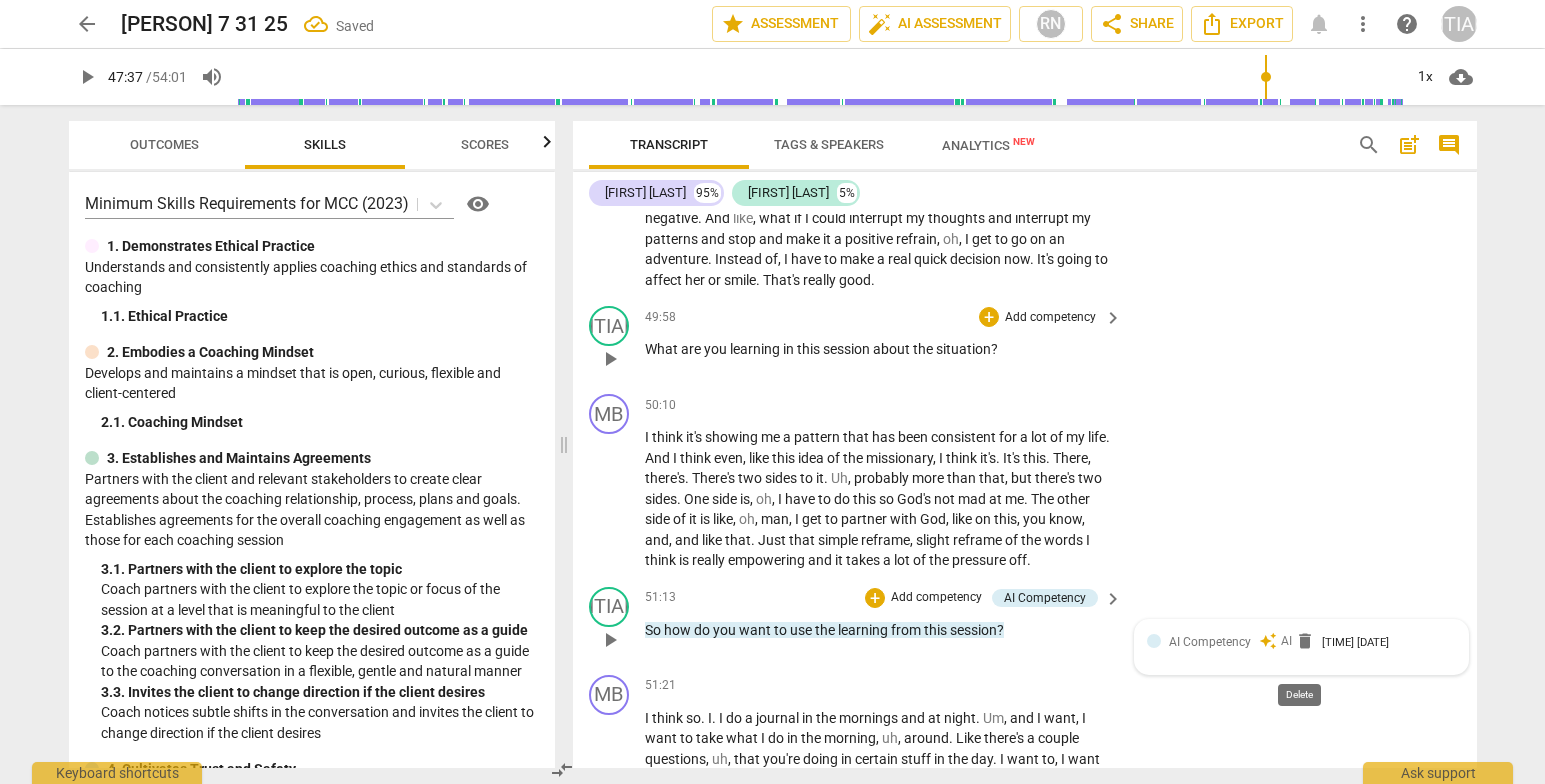 drag, startPoint x: 1298, startPoint y: 656, endPoint x: 1312, endPoint y: 661, distance: 14.866069 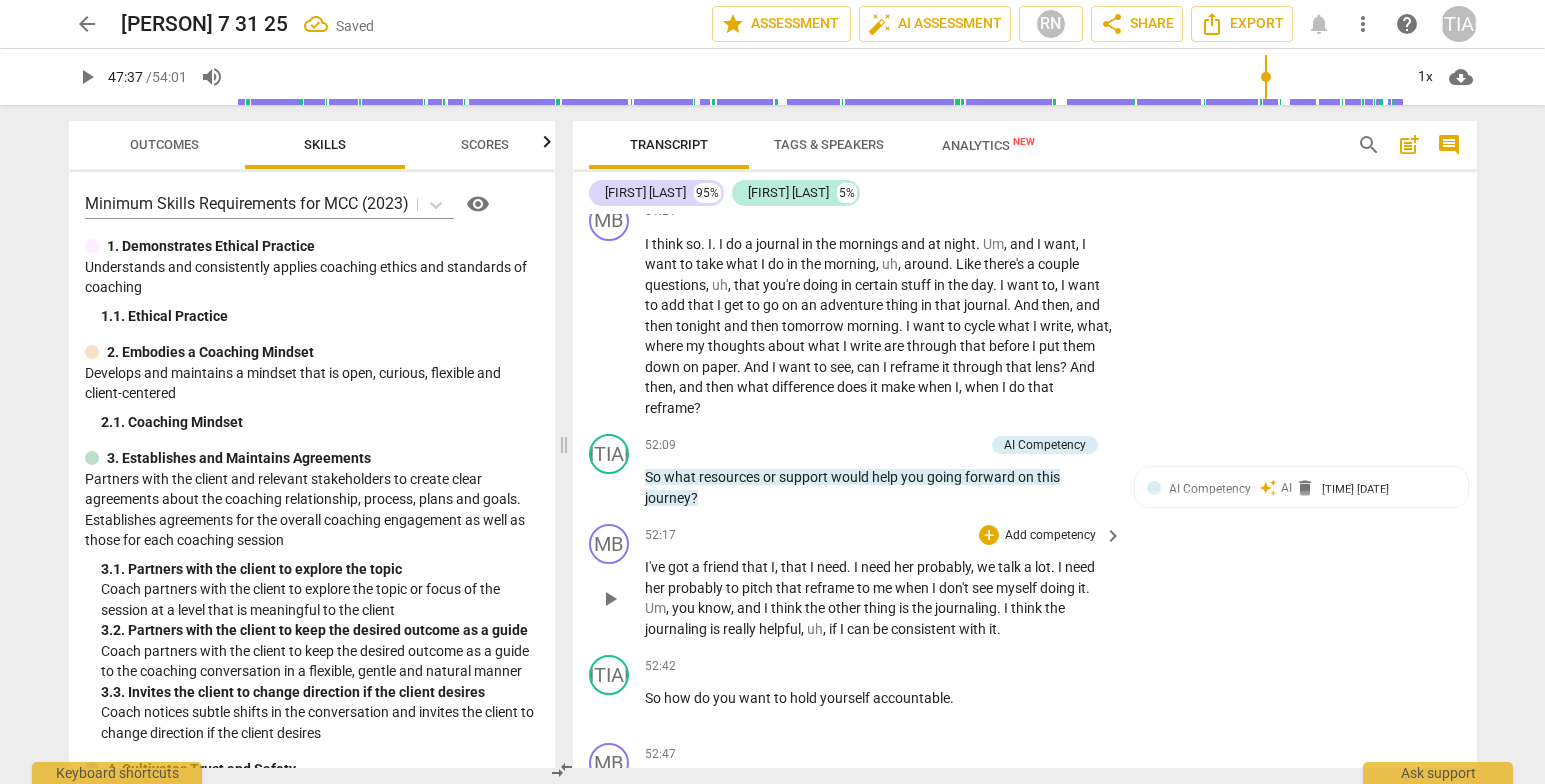 scroll, scrollTop: 11017, scrollLeft: 0, axis: vertical 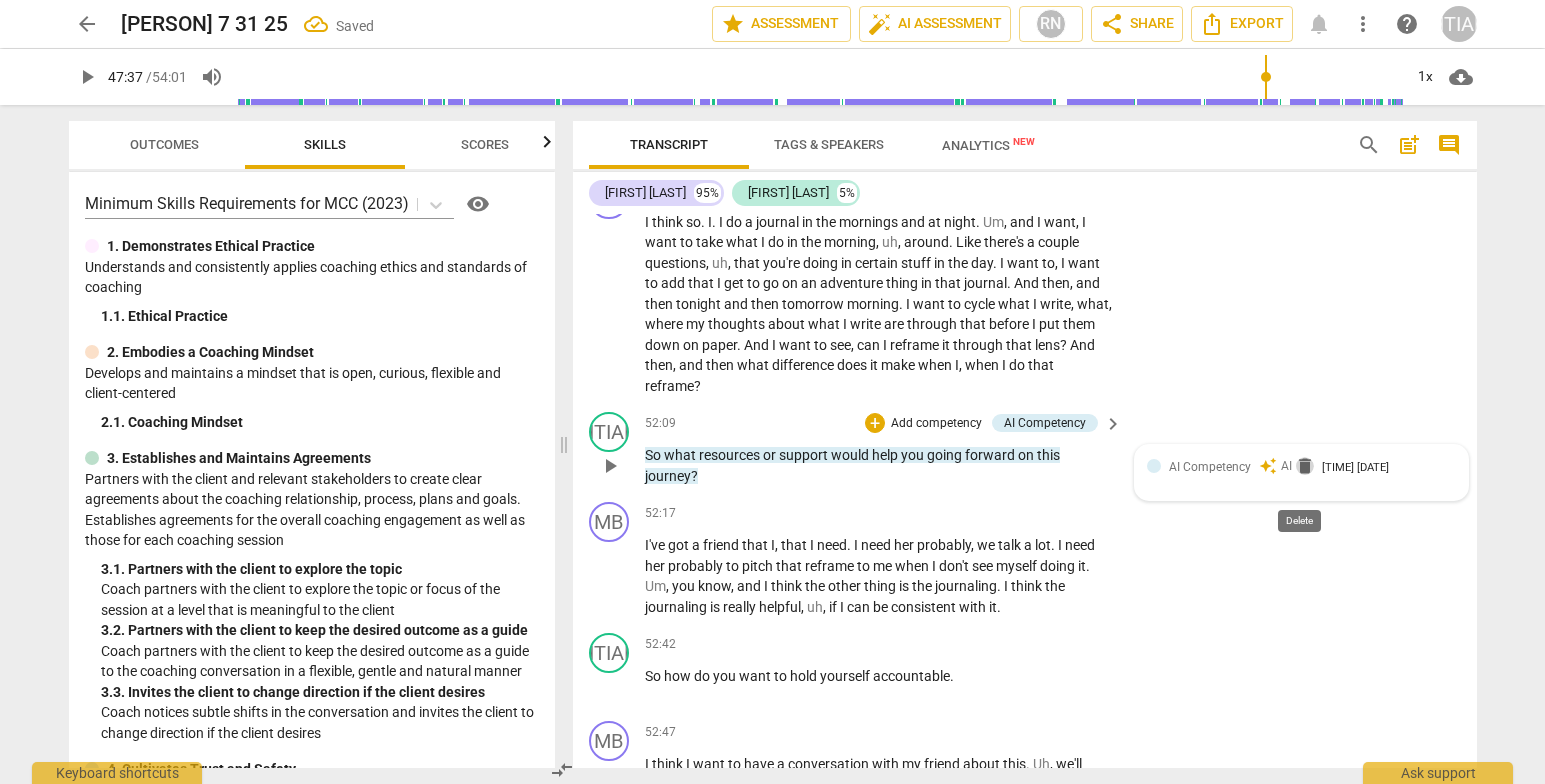 click on "delete" at bounding box center [1305, 466] 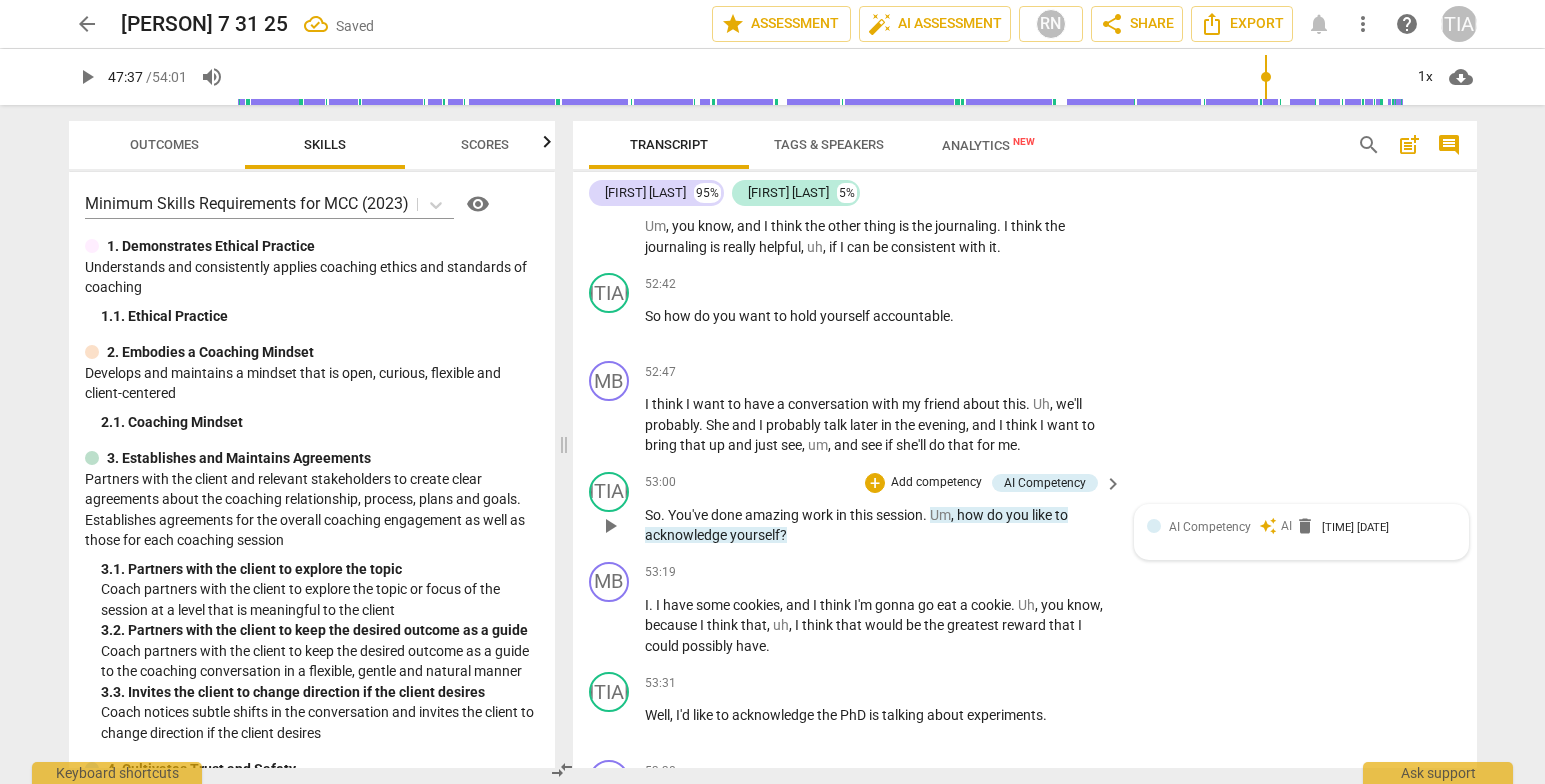 scroll, scrollTop: 11400, scrollLeft: 0, axis: vertical 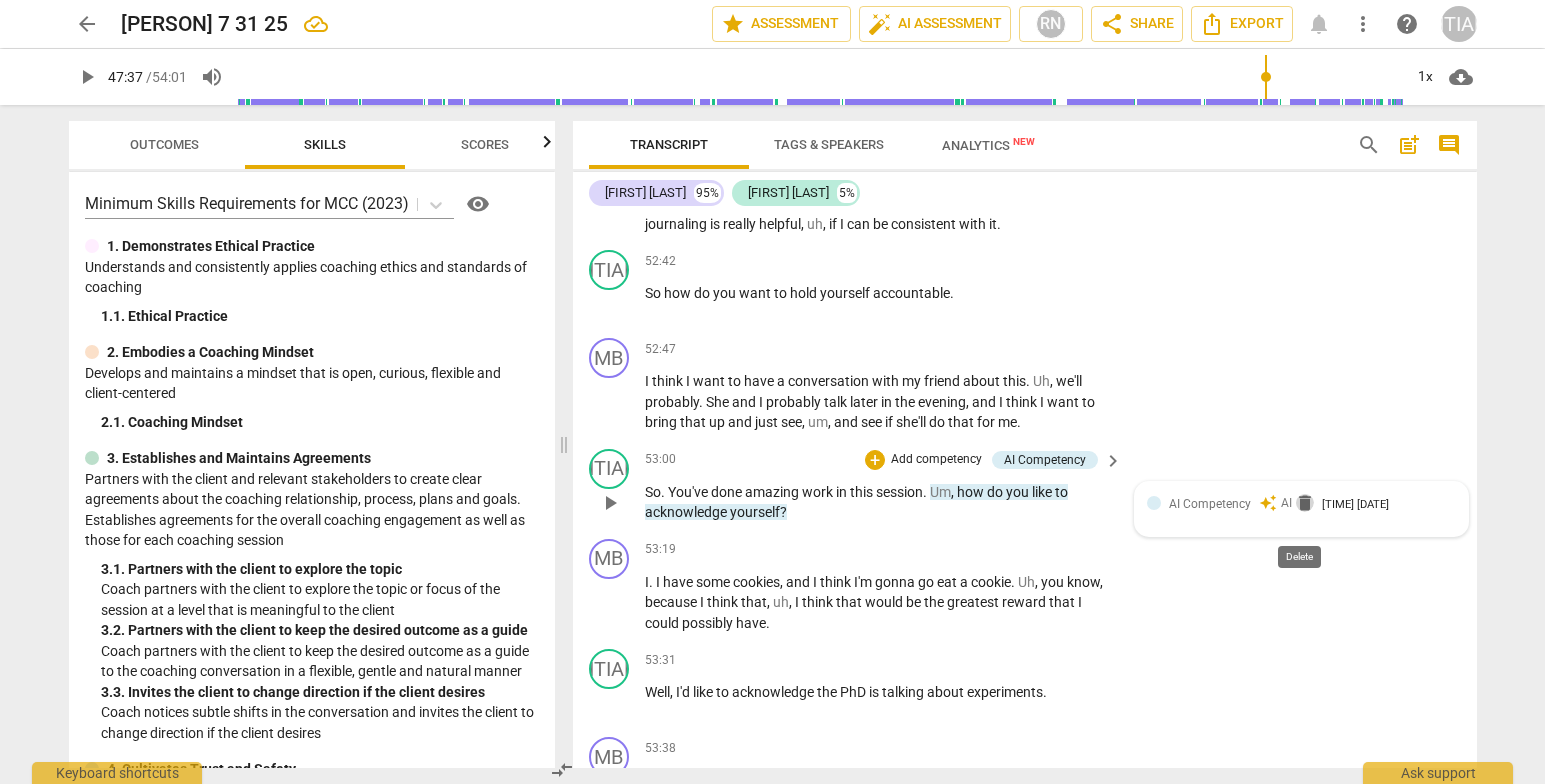 click on "delete" at bounding box center (1305, 503) 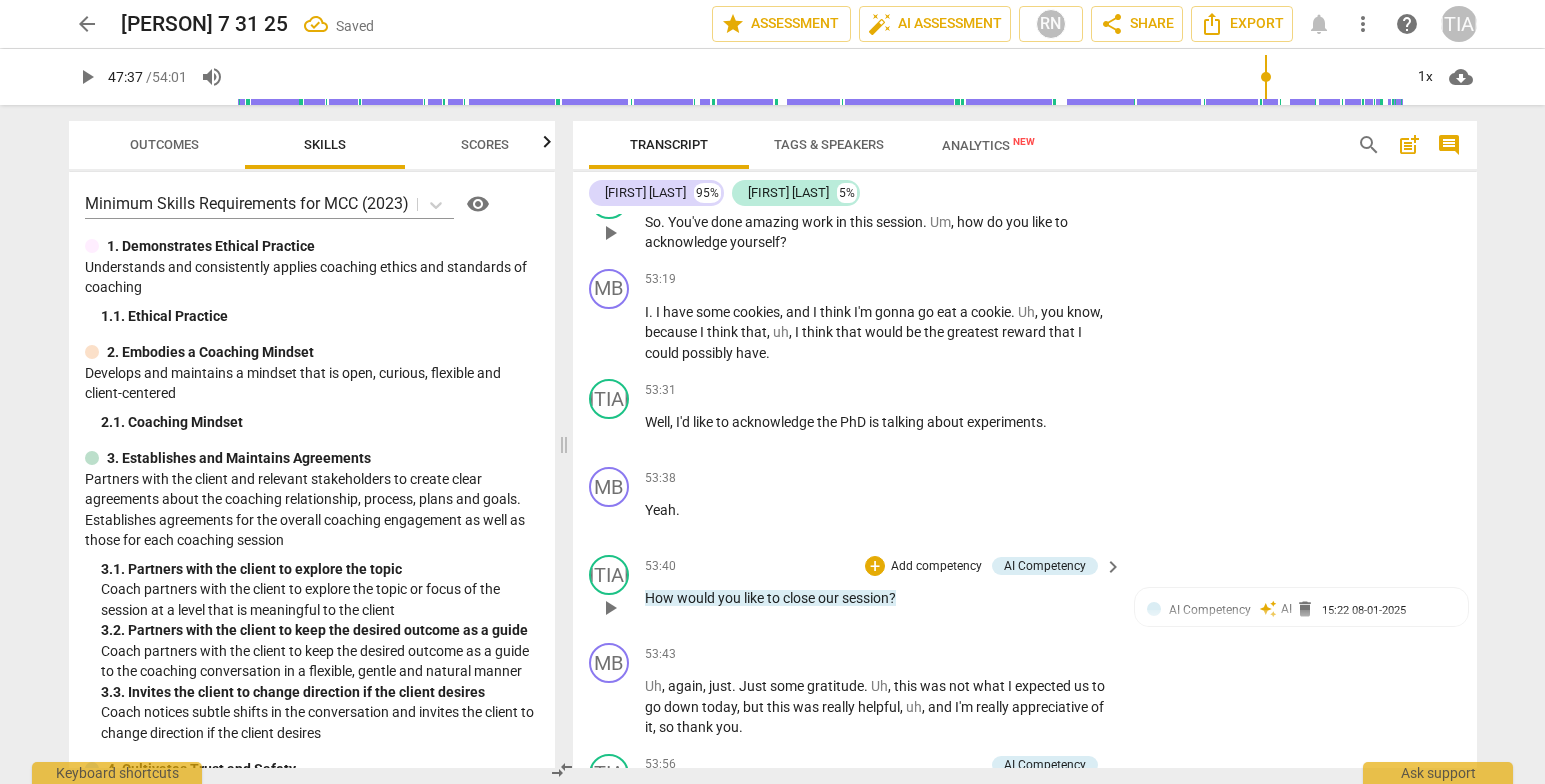 scroll, scrollTop: 11692, scrollLeft: 0, axis: vertical 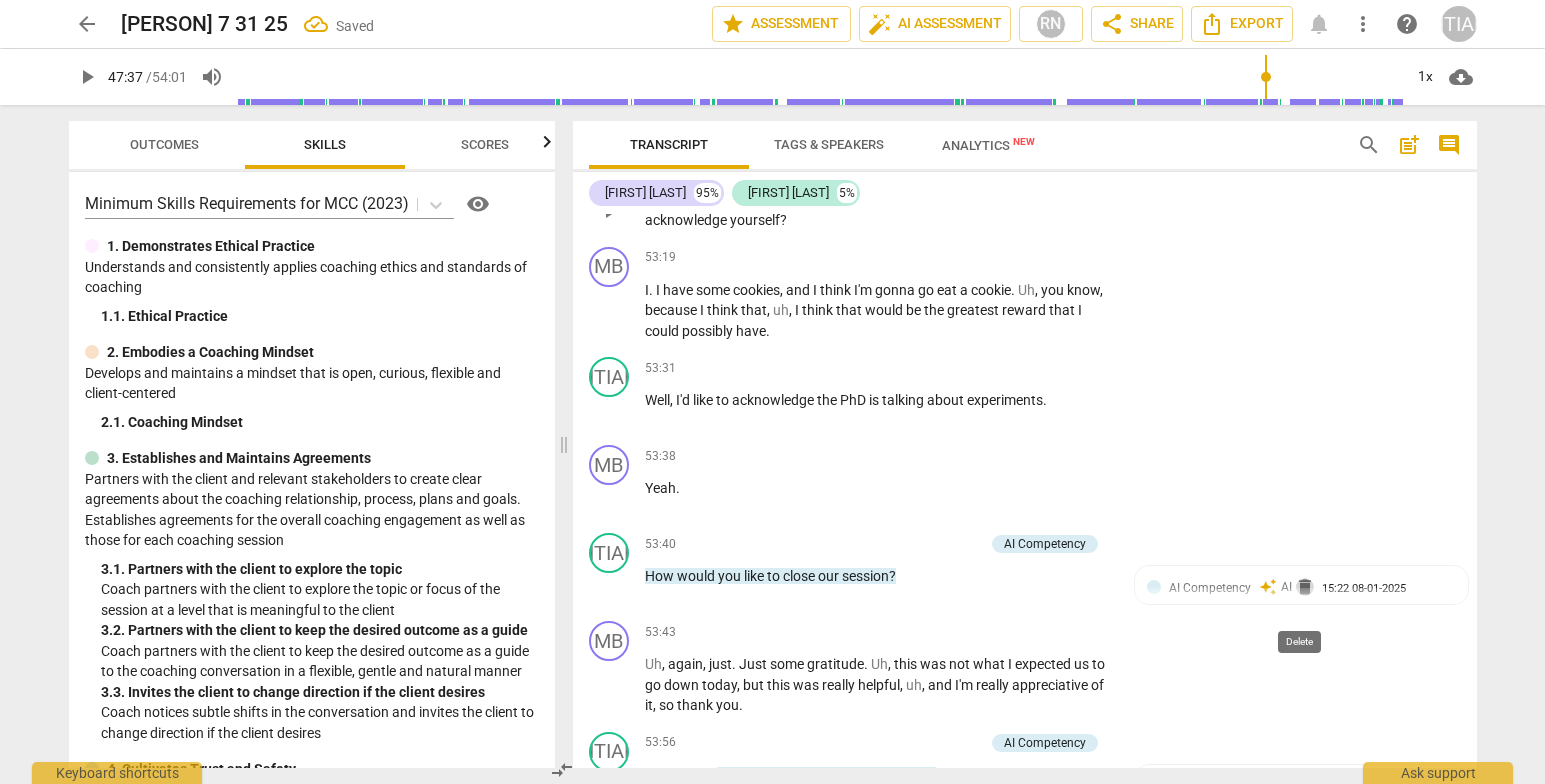 drag, startPoint x: 1293, startPoint y: 608, endPoint x: 1296, endPoint y: 618, distance: 10.440307 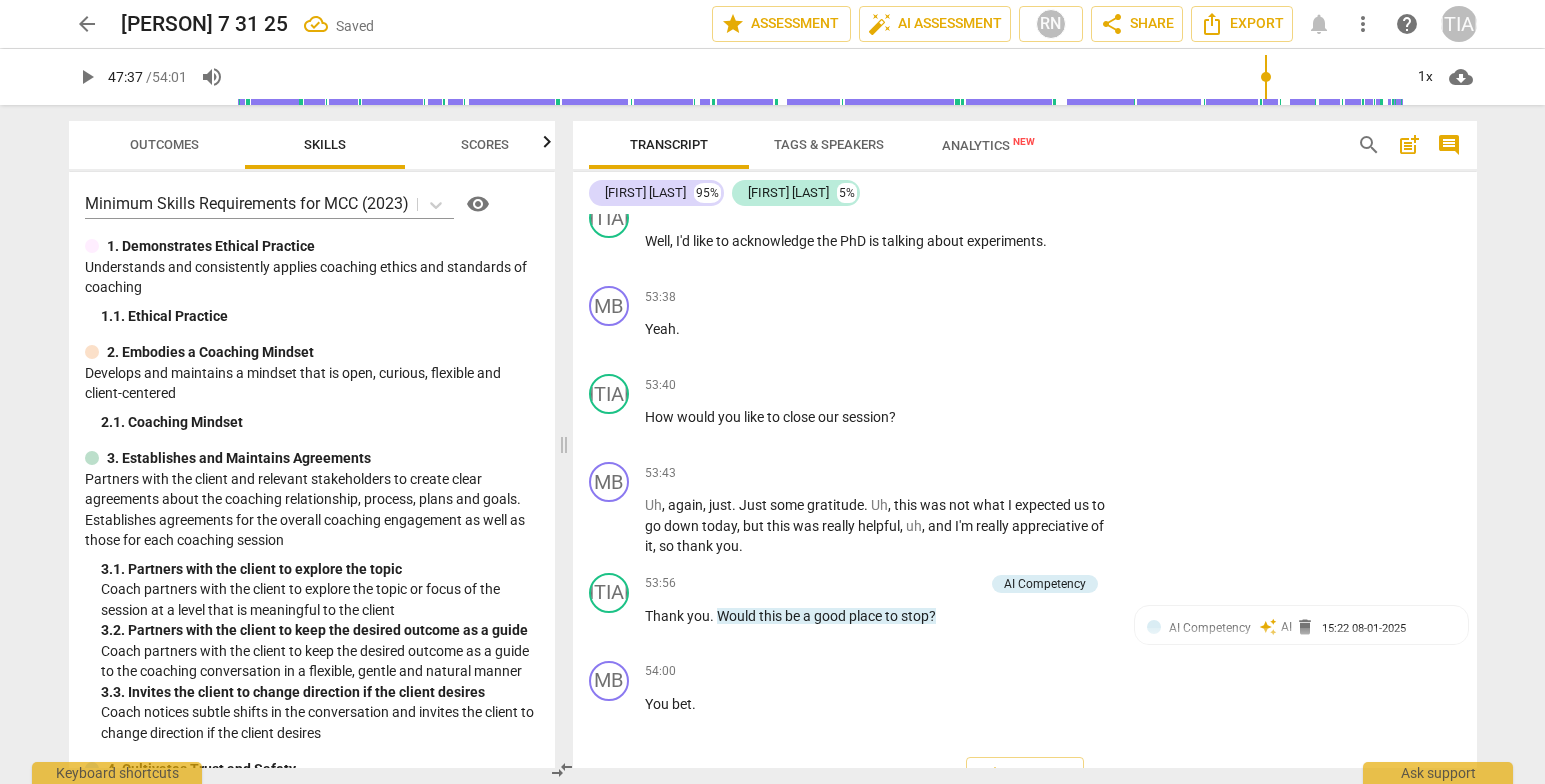 scroll, scrollTop: 11918, scrollLeft: 0, axis: vertical 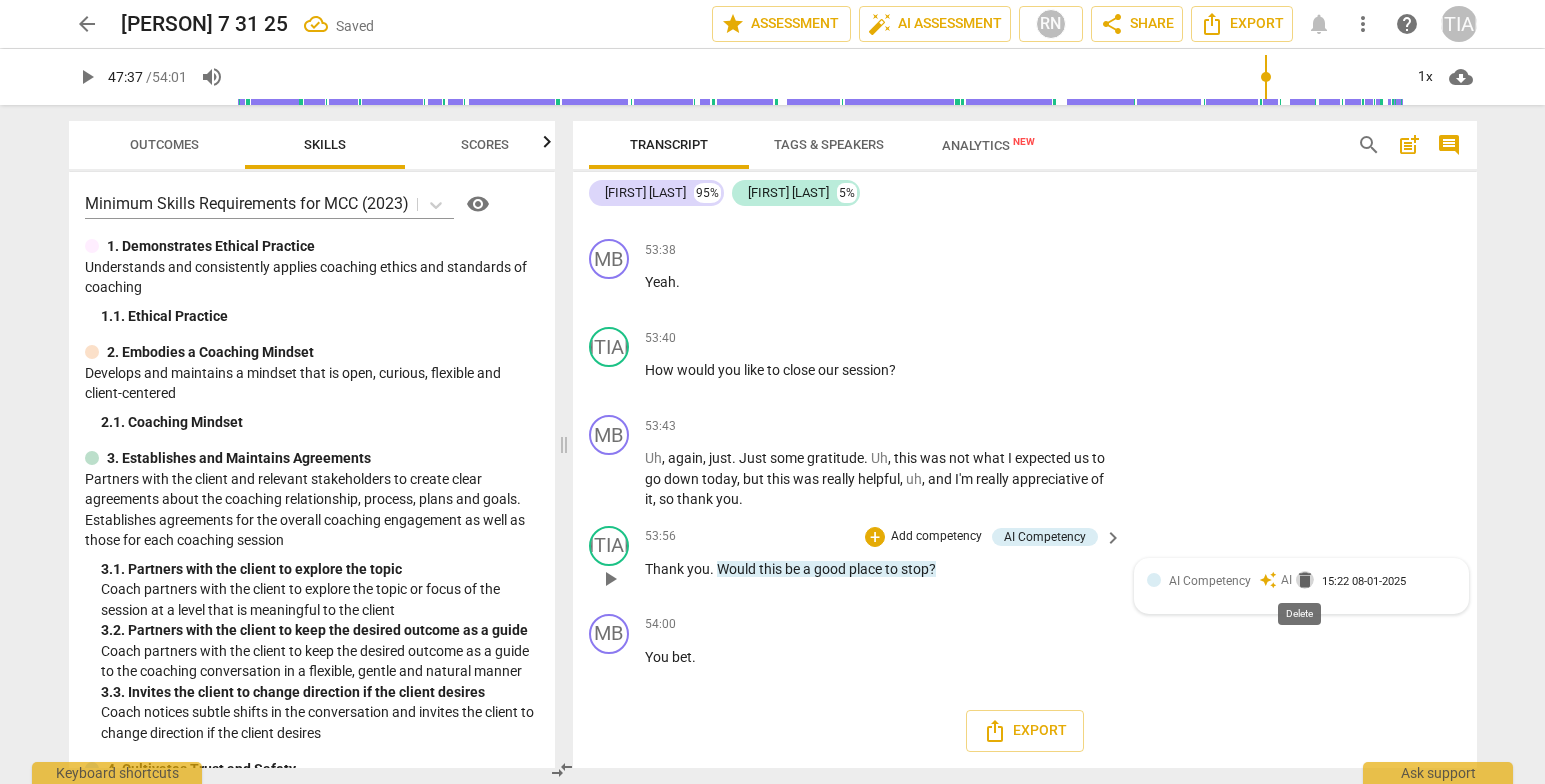 click on "delete" at bounding box center [1305, 580] 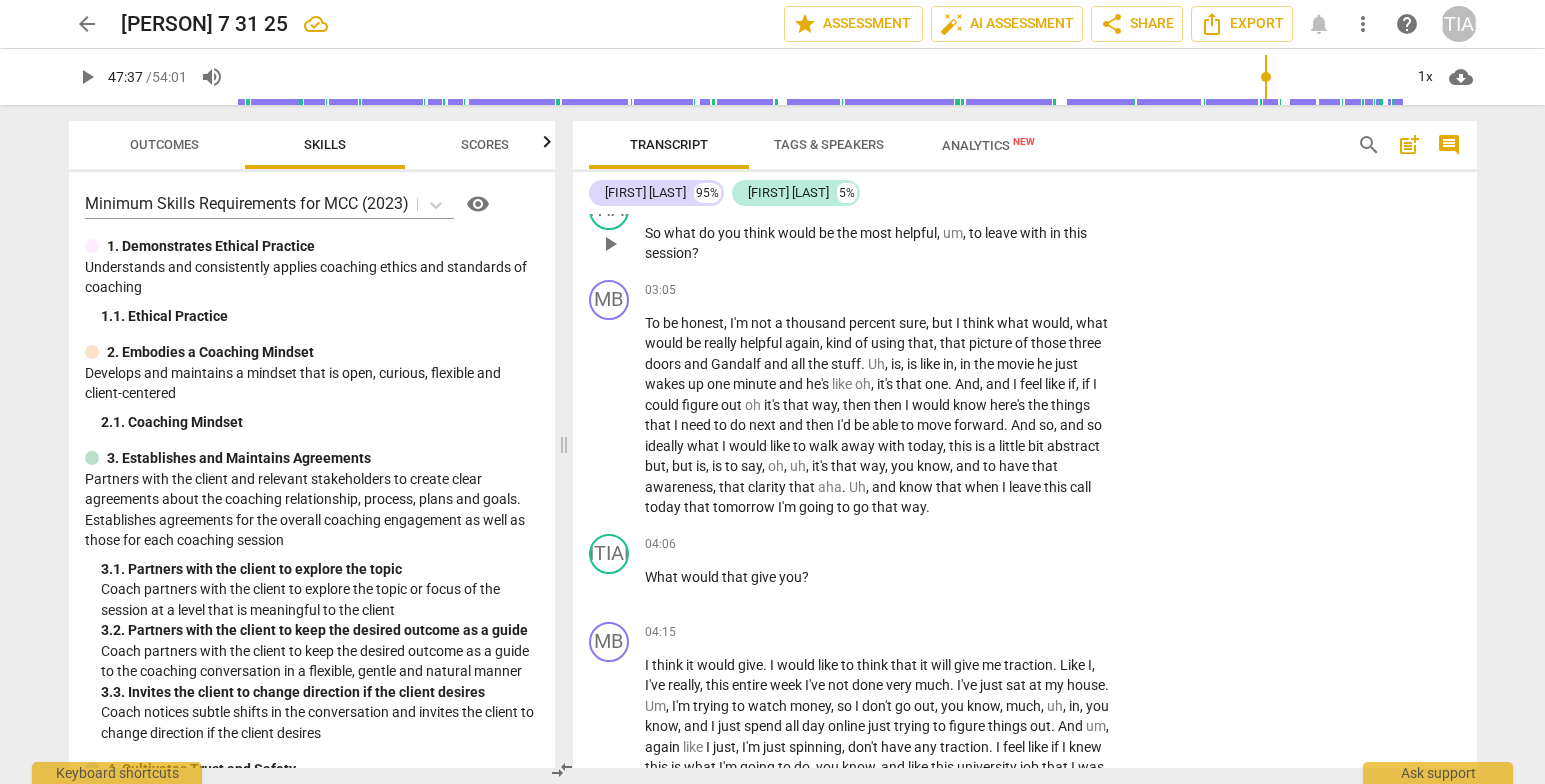 scroll, scrollTop: 0, scrollLeft: 0, axis: both 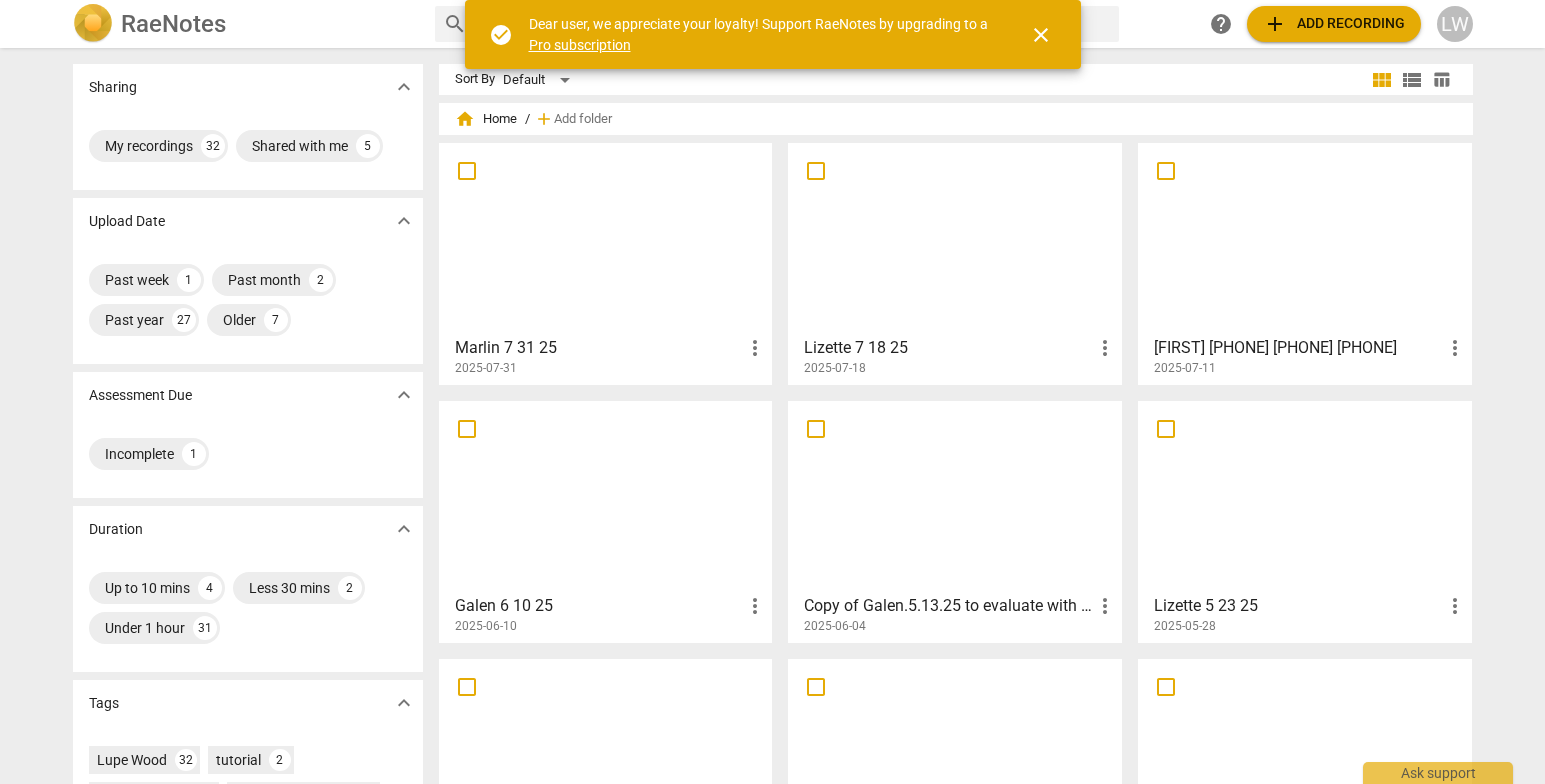 click at bounding box center (606, 238) 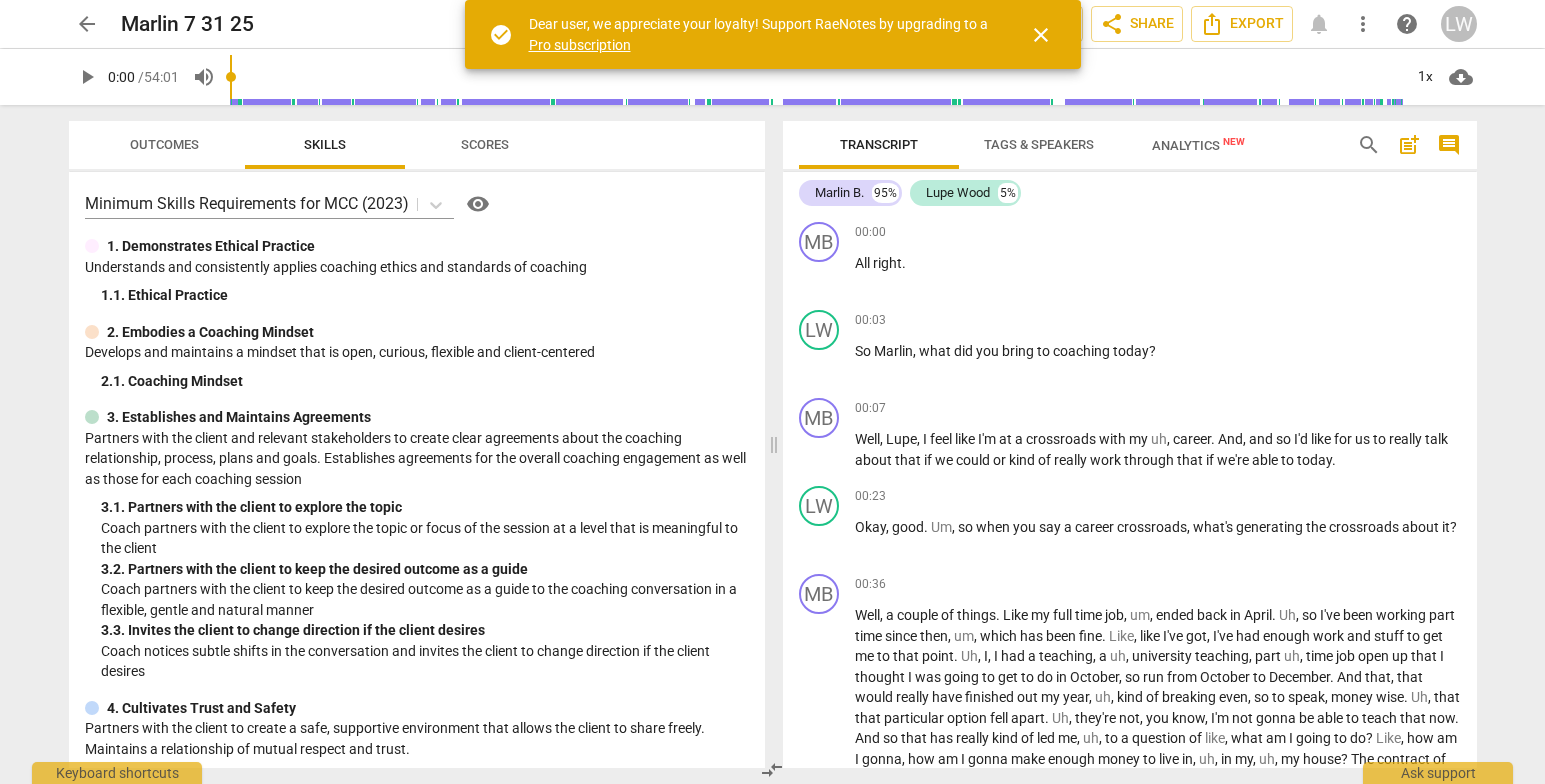 click on "Transcript Tags & Speakers Analytics   New search post_add comment [FIRST] B. 95% [FIRST] [LAST] 5% MB play_arrow pause 00:00 + Add competency keyboard_arrow_right All   right . LW play_arrow pause 00:03 + Add competency keyboard_arrow_right So   [FIRST] ,   what   did   you   bring   to   coaching   today ? MB play_arrow pause 00:07 + Add competency keyboard_arrow_right Well ,   [FIRST] ,   I   feel   like   I'm   at   a   crossroads   with   my   uh ,   career .   And ,   and   so   I'd   like   for   us   to   really   talk   about   that   if   we   could   or   kind   of   really   work   through   that   if   we're   able   to   today . LW play_arrow pause 00:23 + Add competency keyboard_arrow_right Okay ,   good .   Um ,   so   when   you   say   a   career   crossroads ,   what's   generating   the   crossroads   about   it ? MB play_arrow pause 00:36 + Add competency keyboard_arrow_right Well ,   a   couple   of   things .   Like   my   full   time   job ,   um ,   ended   back   in   April .   Uh ,   so" at bounding box center (1134, 444) 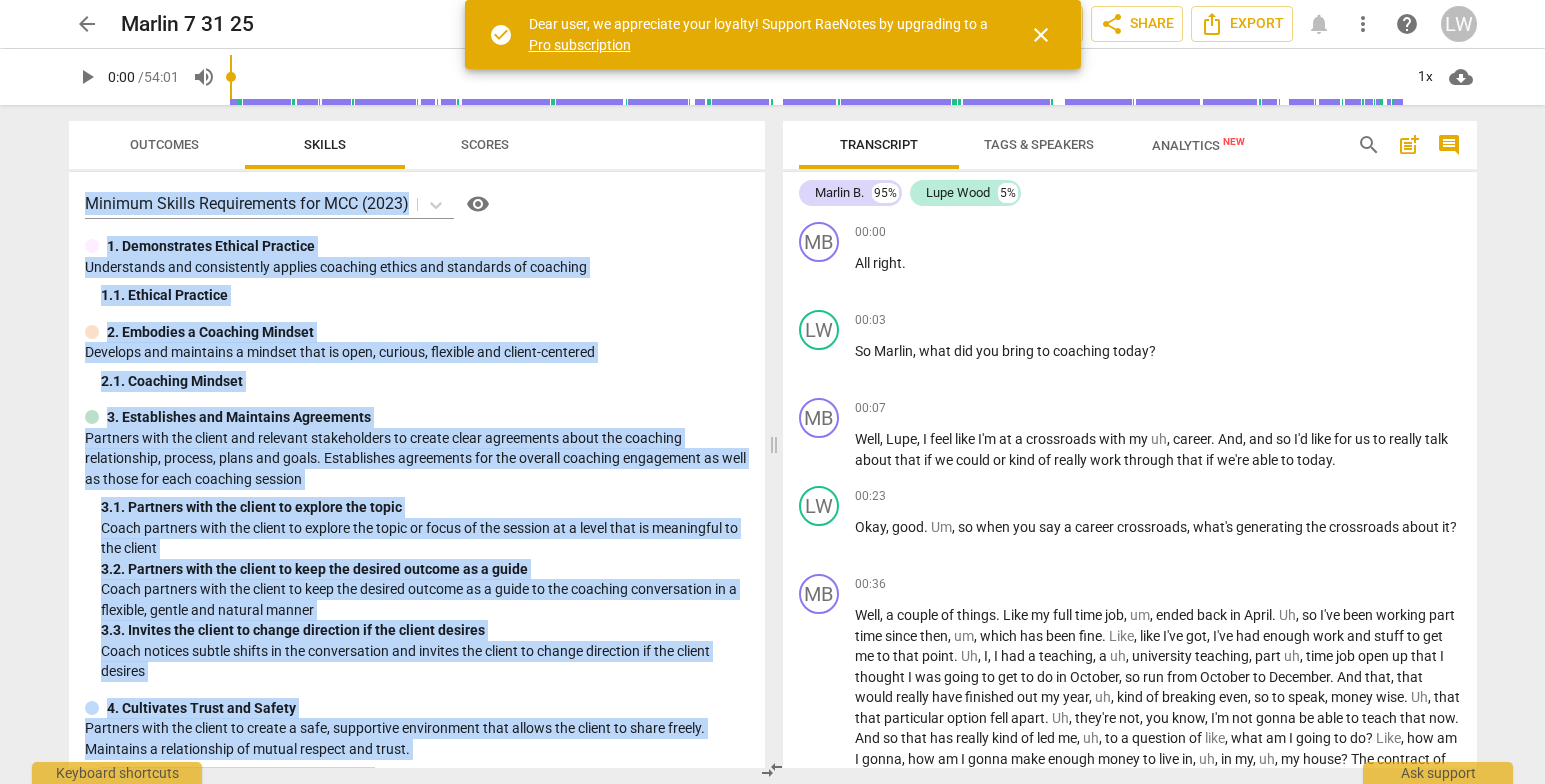 drag, startPoint x: 1485, startPoint y: 221, endPoint x: 1494, endPoint y: 230, distance: 12.727922 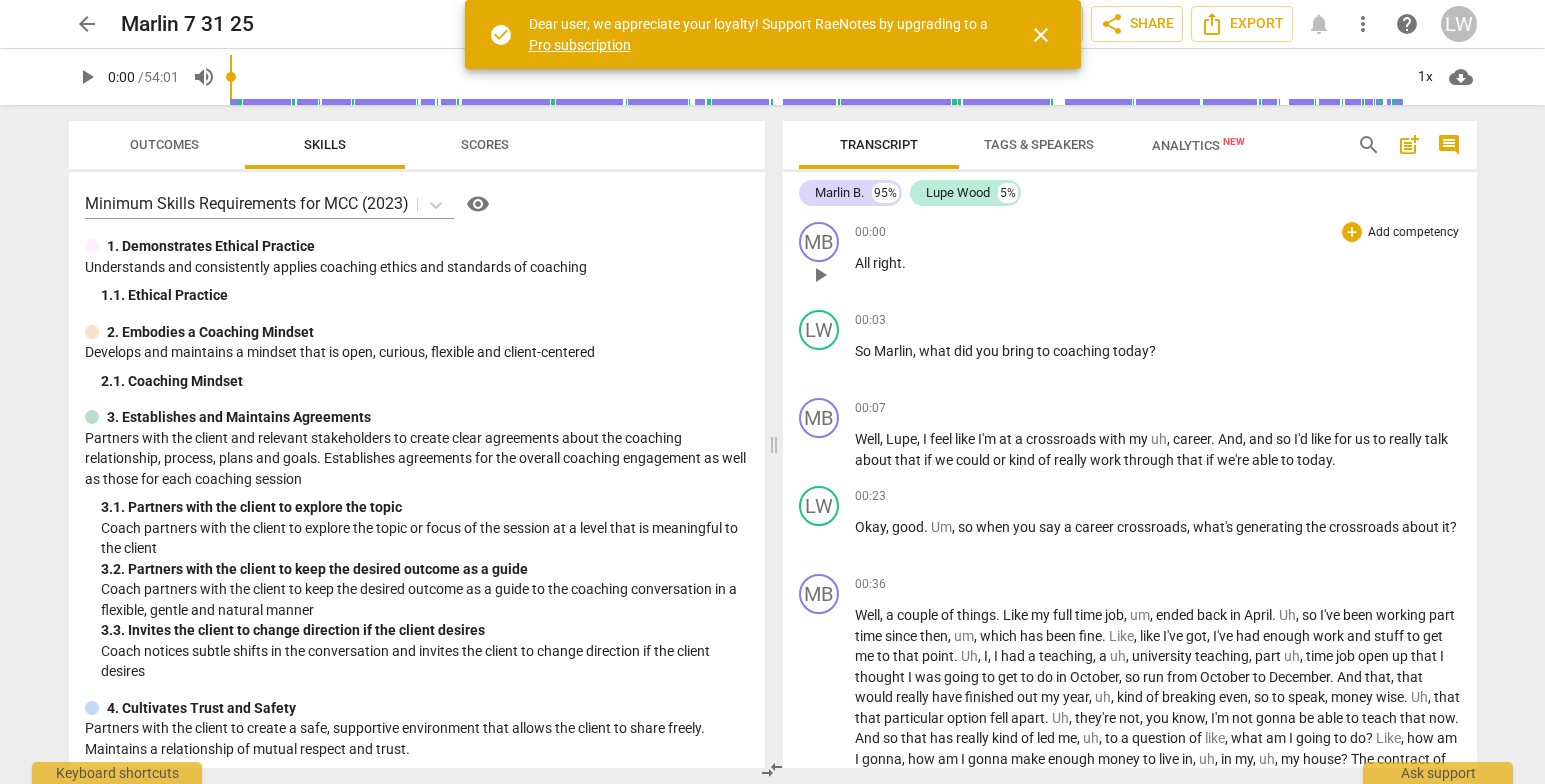 drag, startPoint x: 1494, startPoint y: 230, endPoint x: 1325, endPoint y: 266, distance: 172.79178 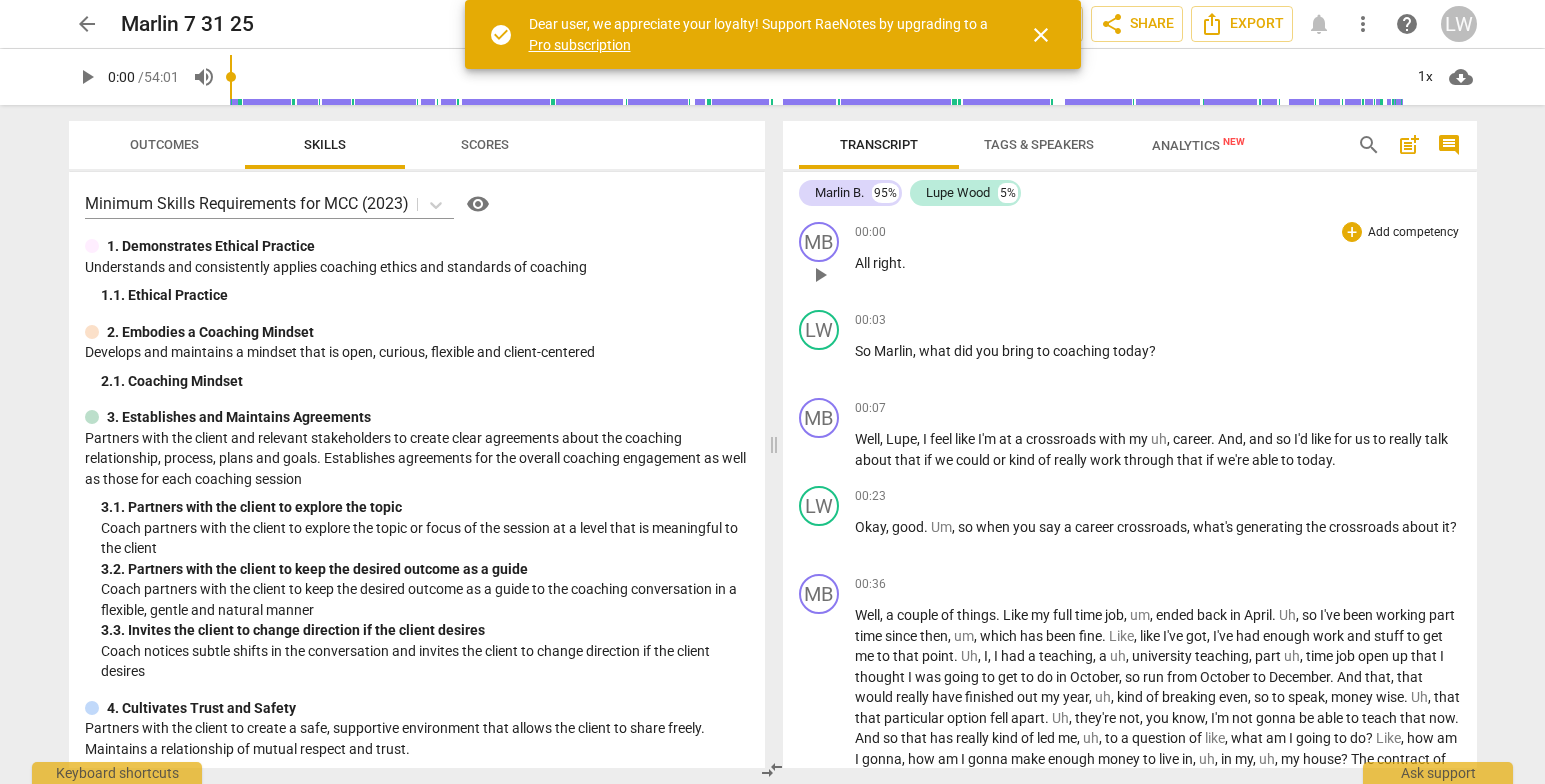 click on "All   right ." at bounding box center (1158, 263) 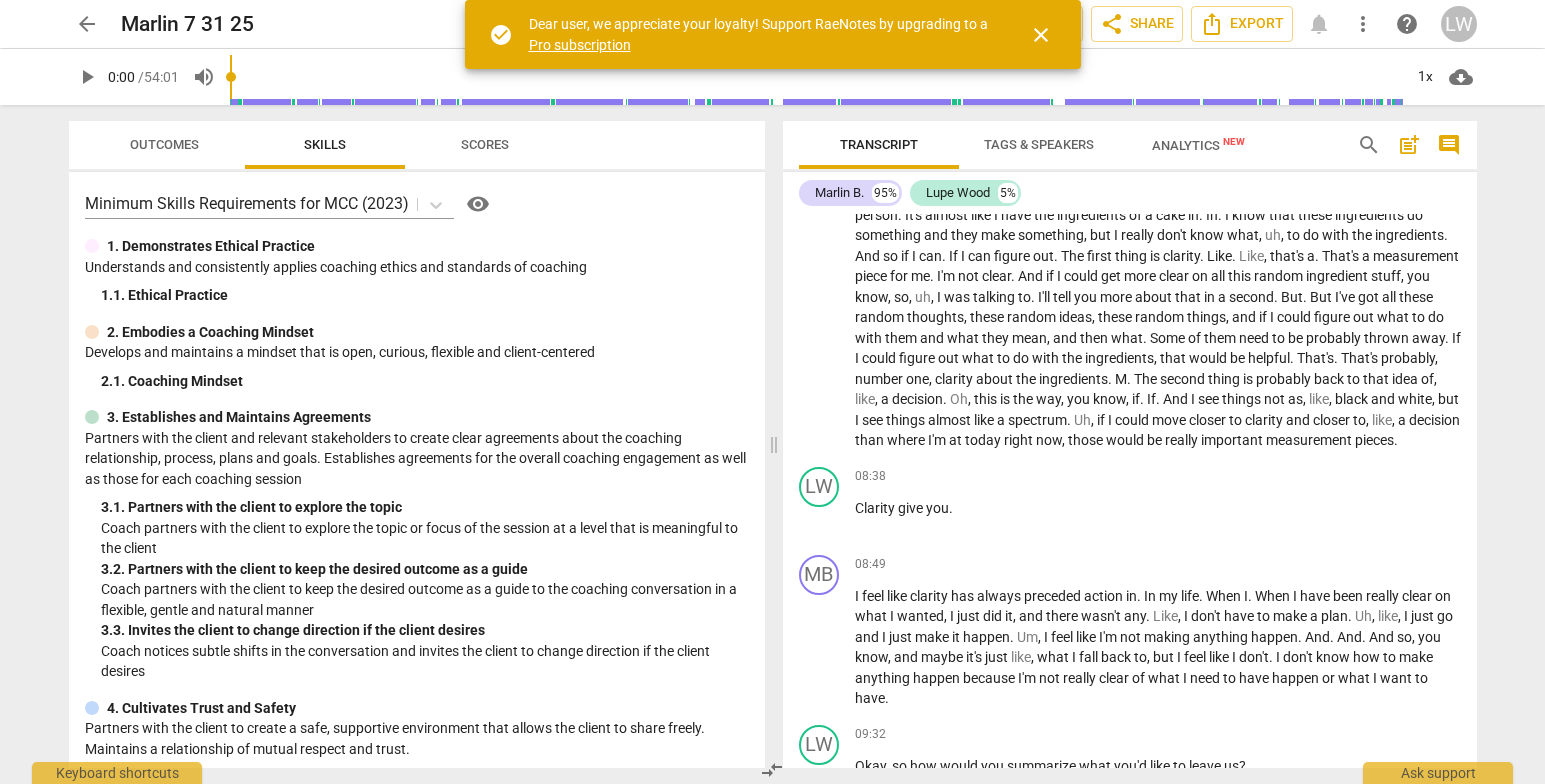 scroll, scrollTop: 1725, scrollLeft: 0, axis: vertical 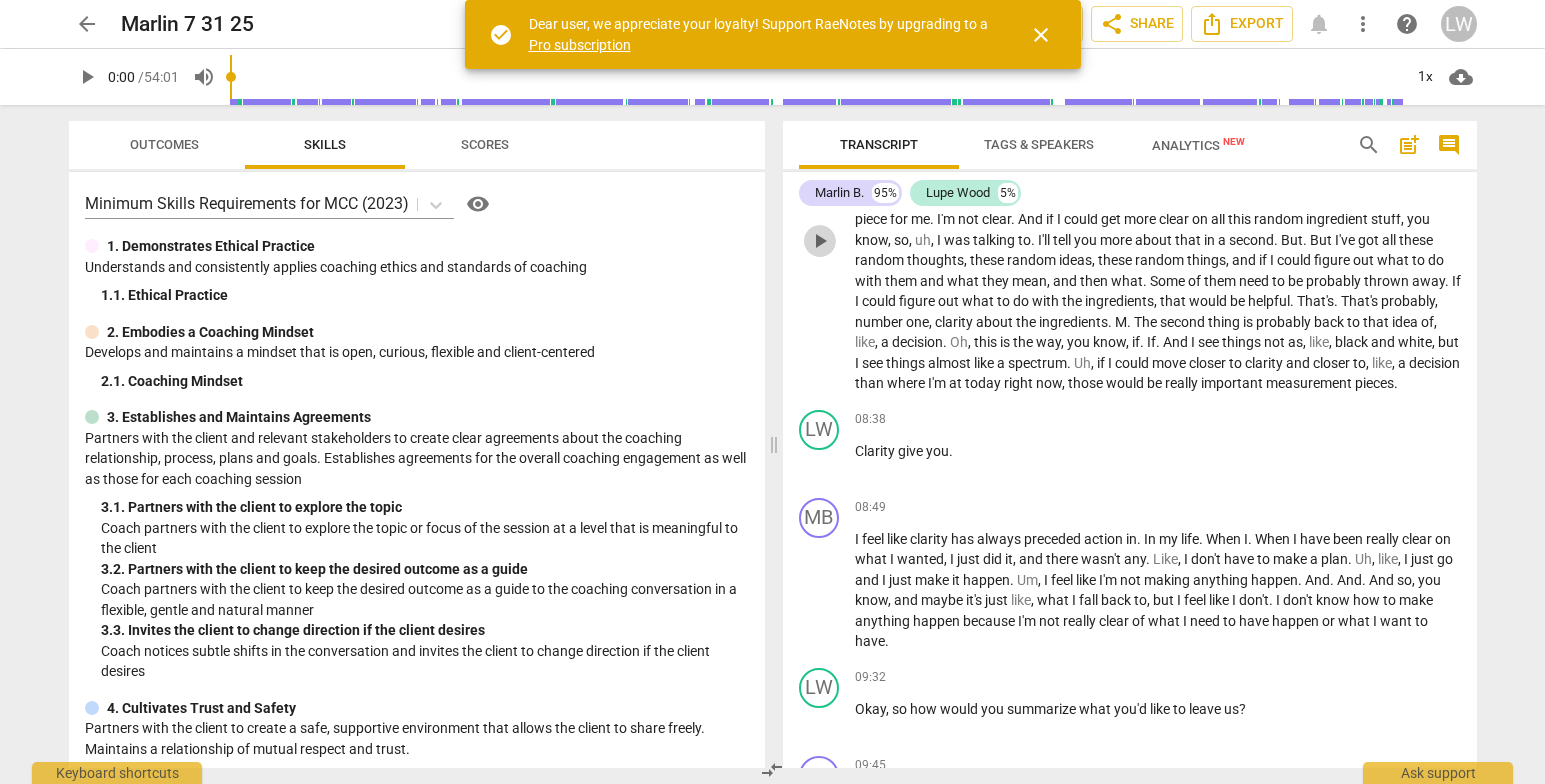 click on "play_arrow" at bounding box center [820, 241] 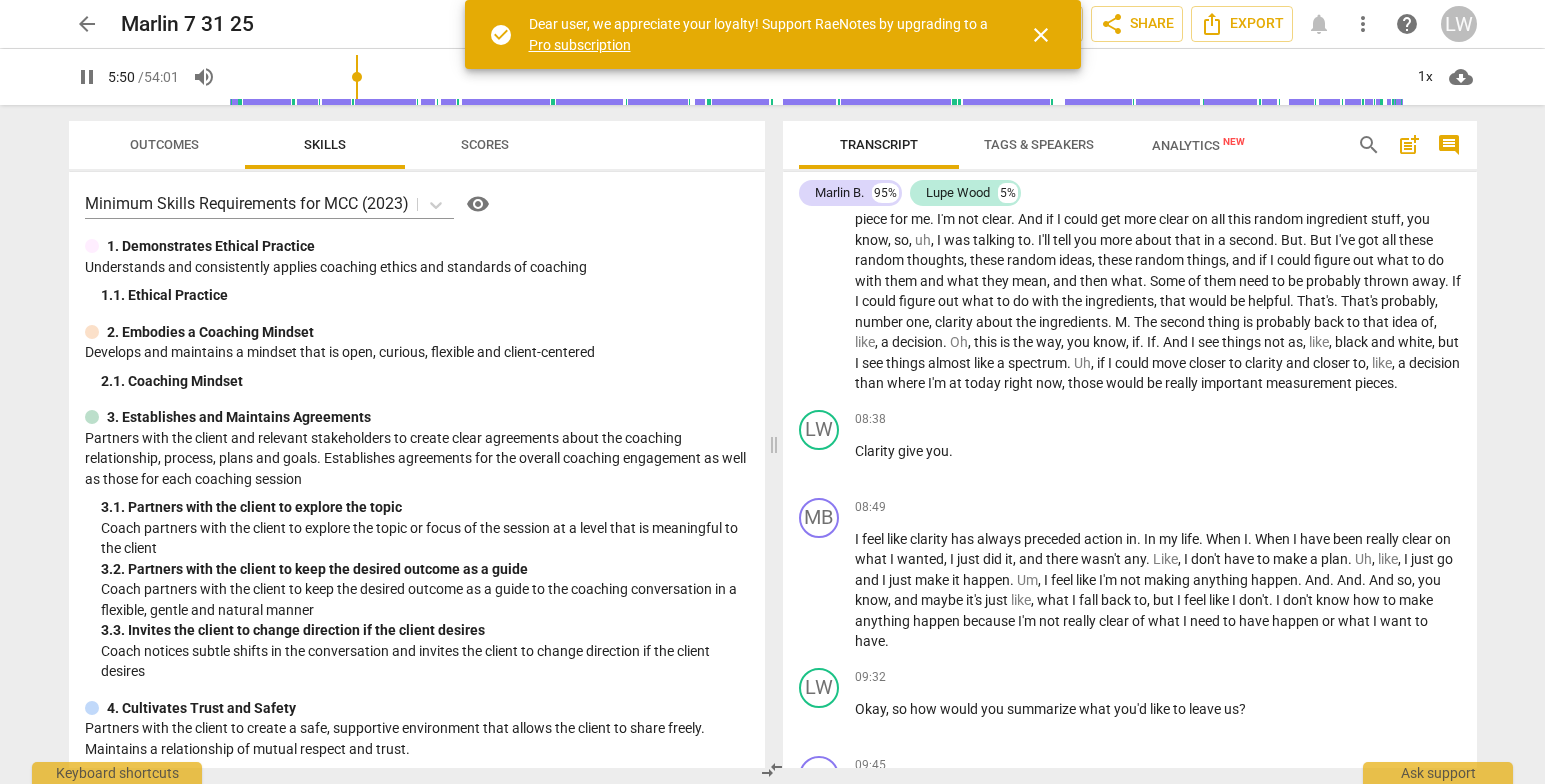 drag, startPoint x: 1477, startPoint y: 325, endPoint x: 1478, endPoint y: 315, distance: 10.049875 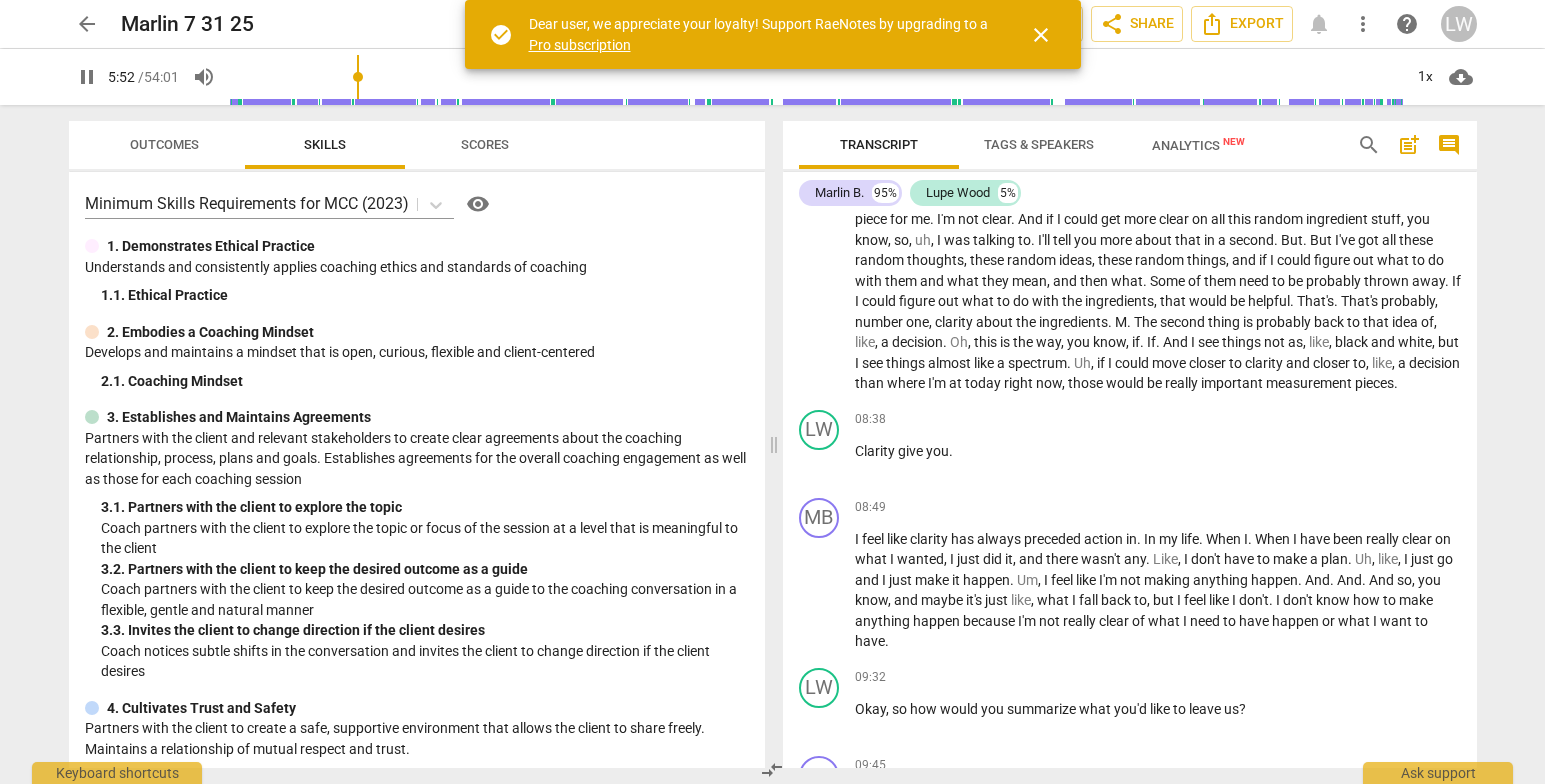 drag, startPoint x: 1477, startPoint y: 314, endPoint x: 1470, endPoint y: 327, distance: 14.764823 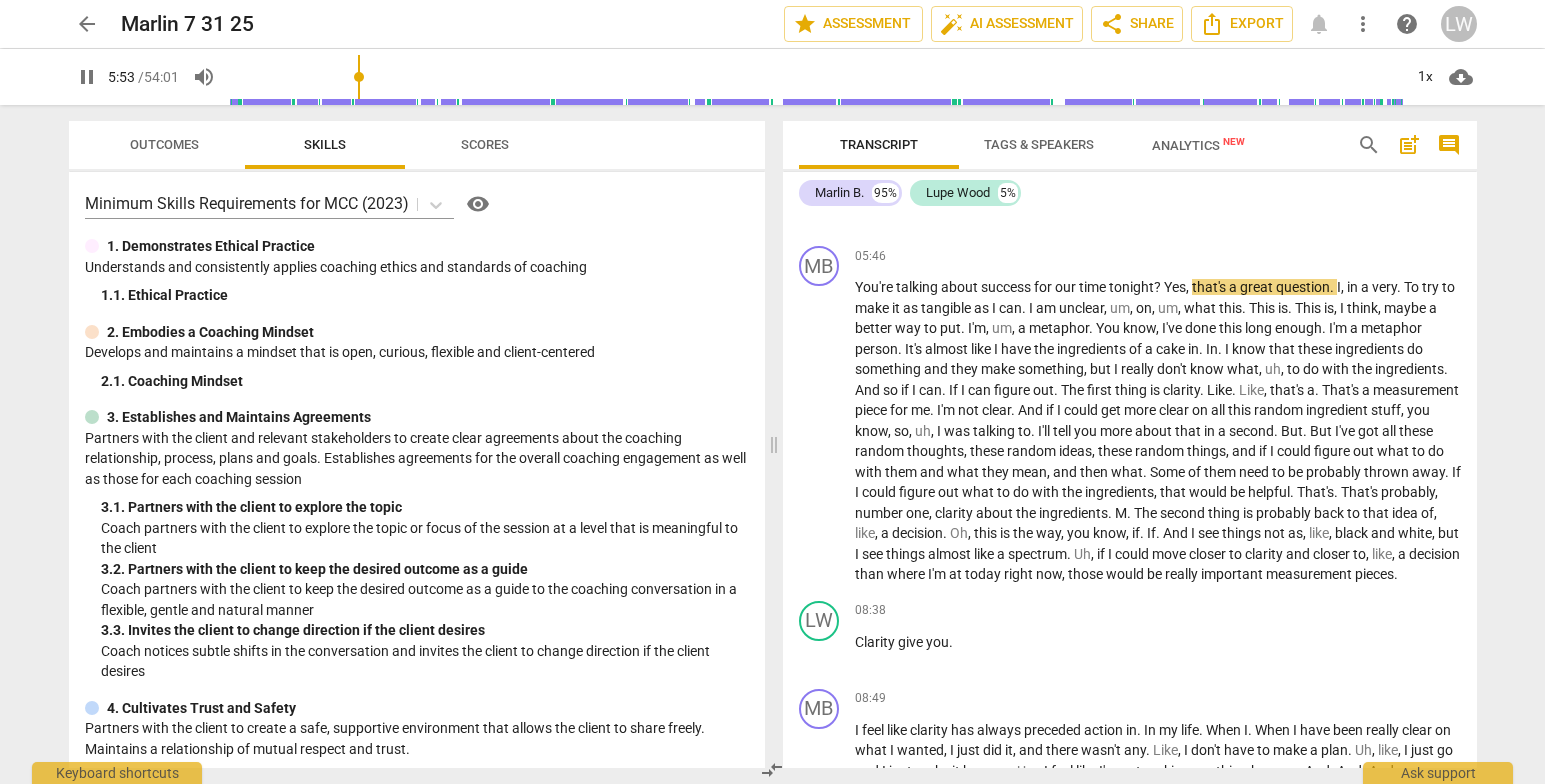 scroll, scrollTop: 1533, scrollLeft: 0, axis: vertical 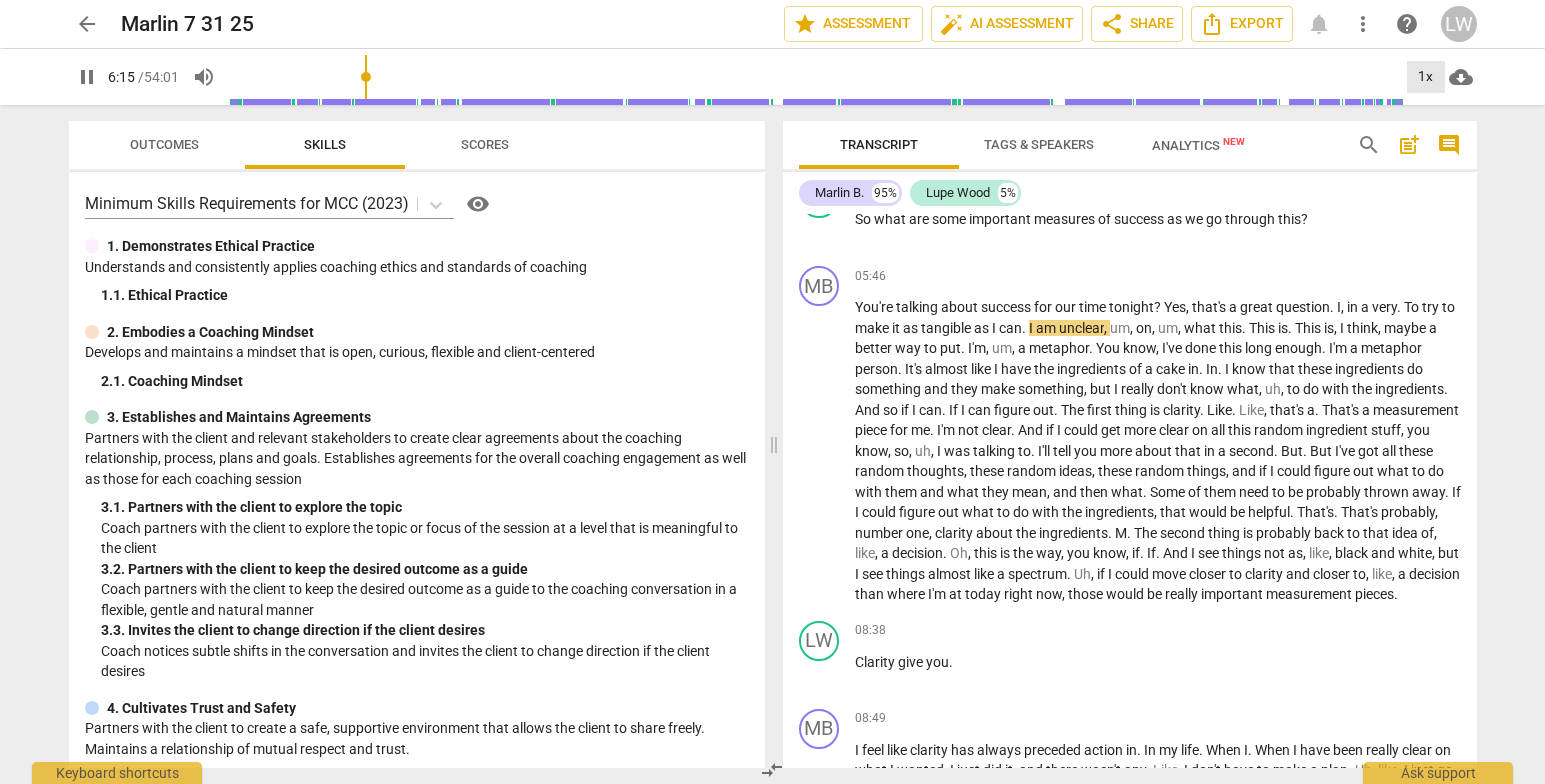 click on "1x" at bounding box center (1426, 77) 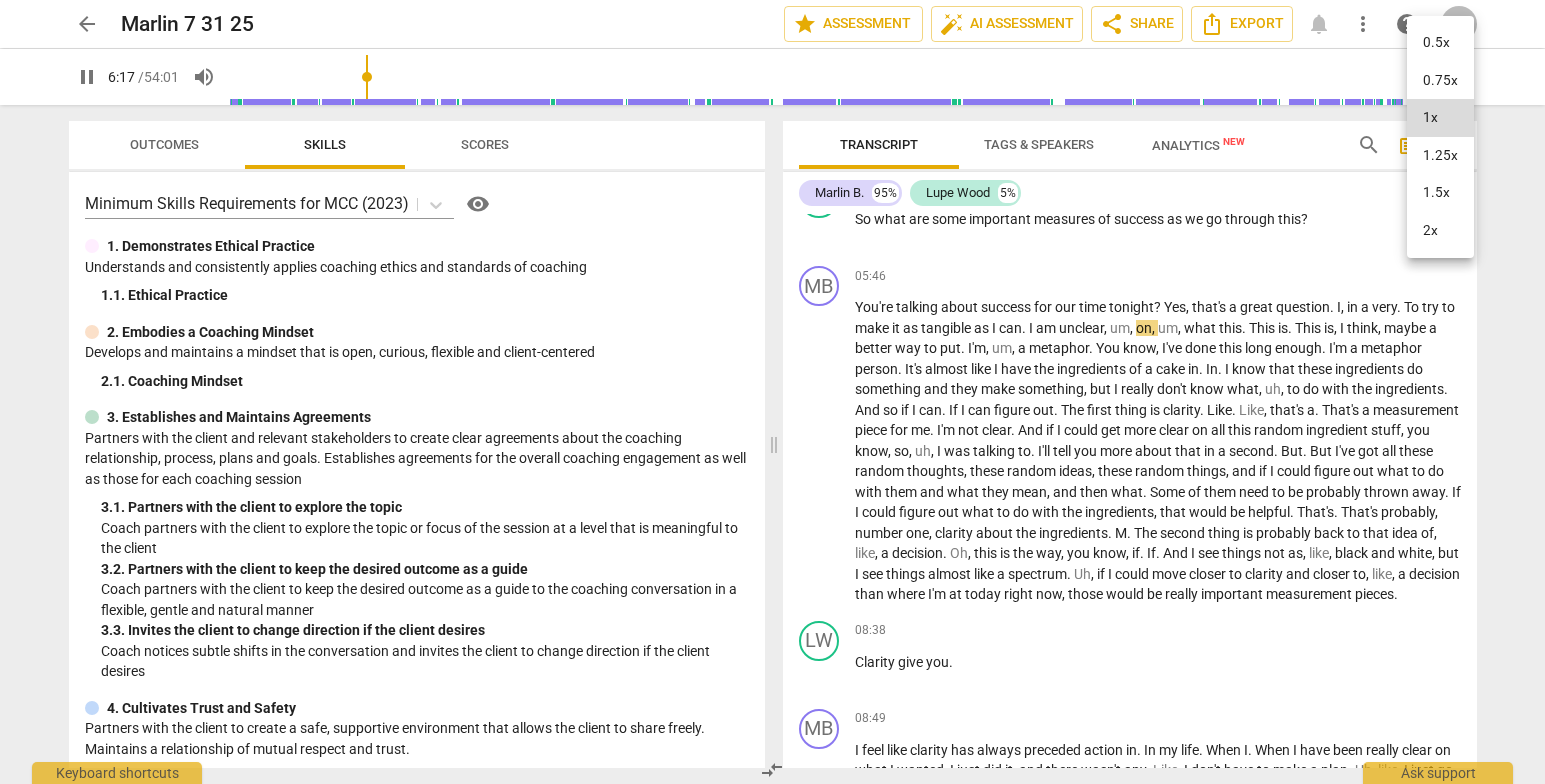 click on "1.5x" at bounding box center (1440, 193) 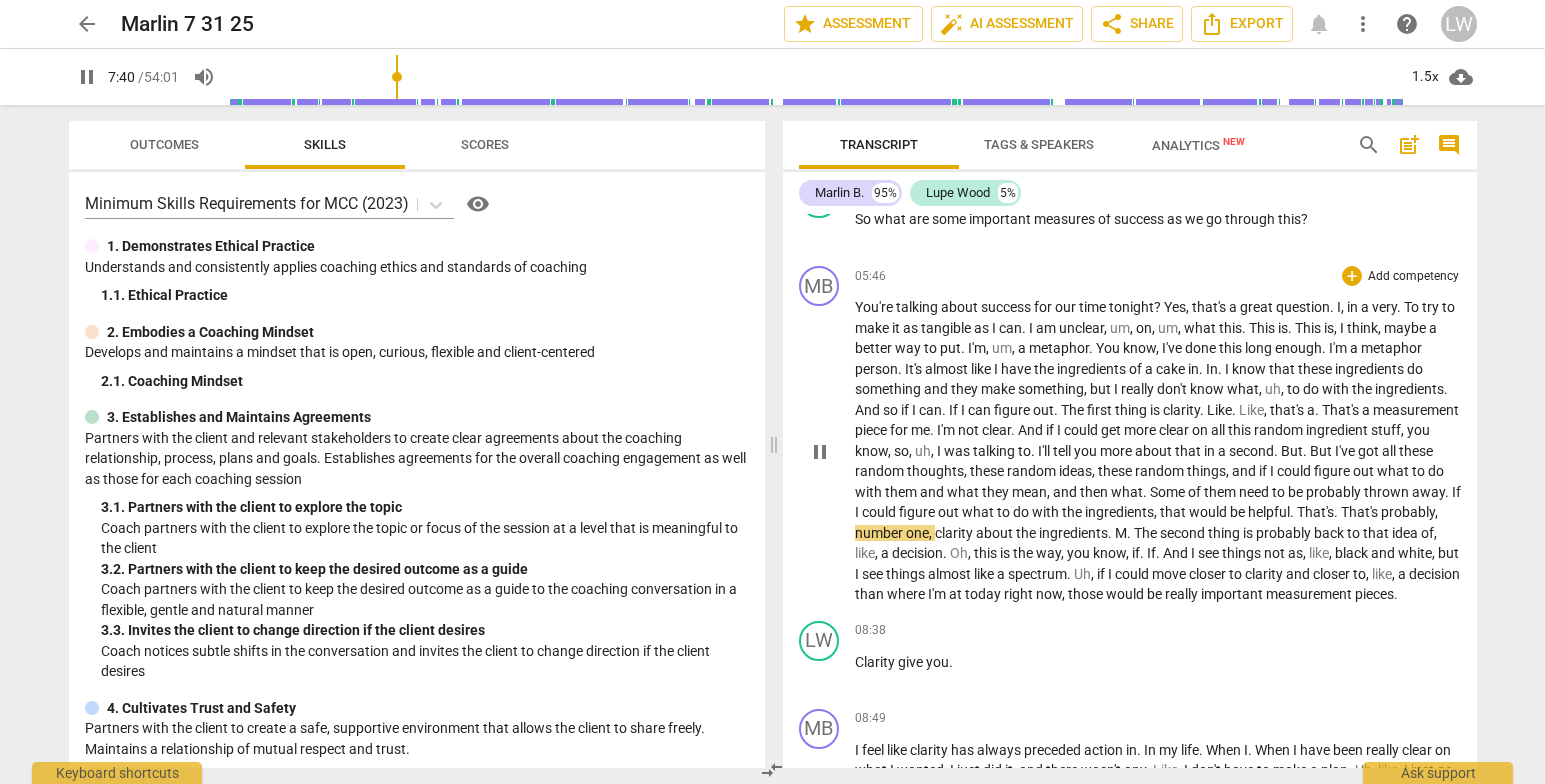 drag, startPoint x: 816, startPoint y: 455, endPoint x: 977, endPoint y: 427, distance: 163.41664 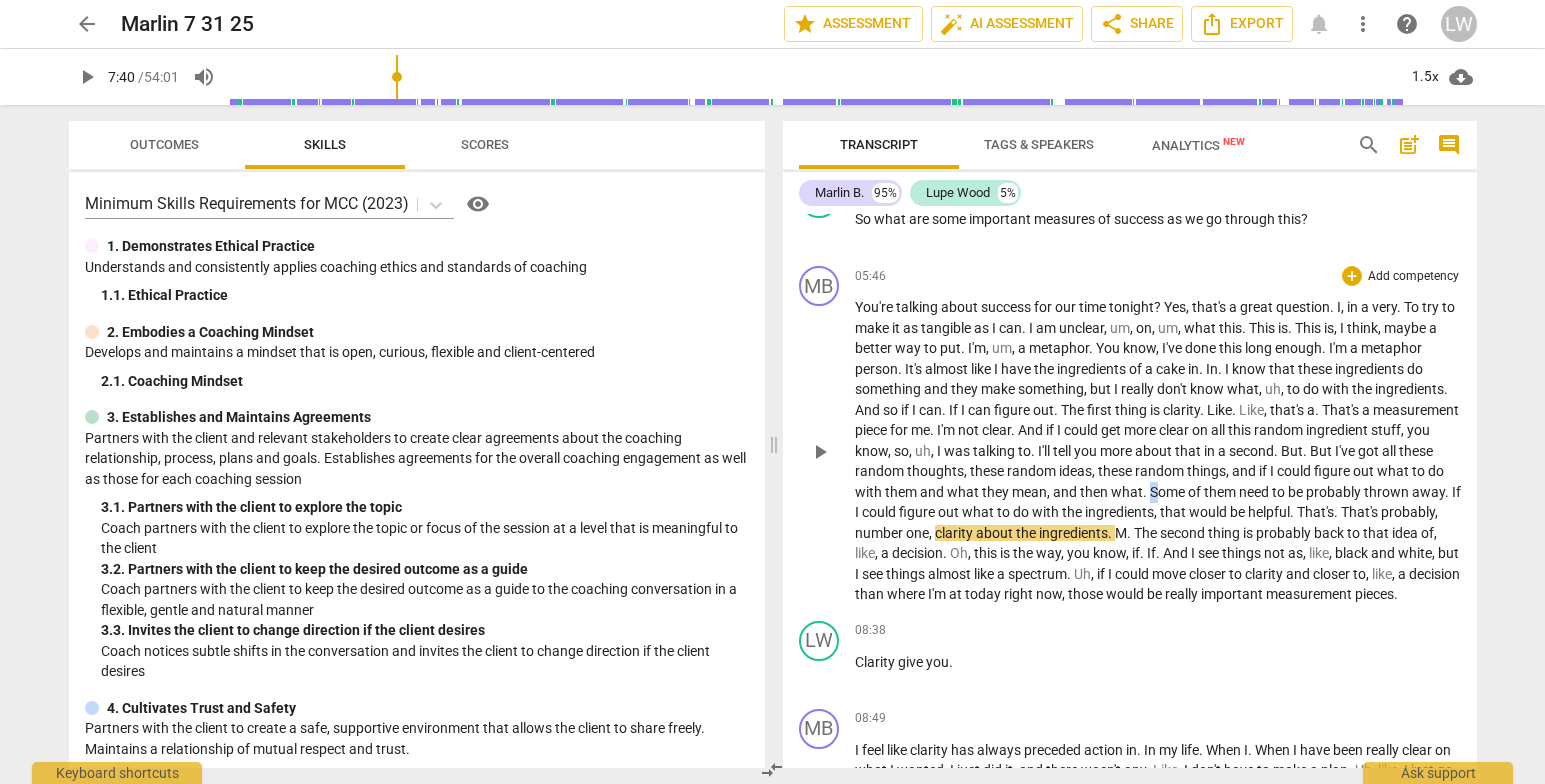 drag, startPoint x: 1285, startPoint y: 491, endPoint x: 1312, endPoint y: 507, distance: 31.38471 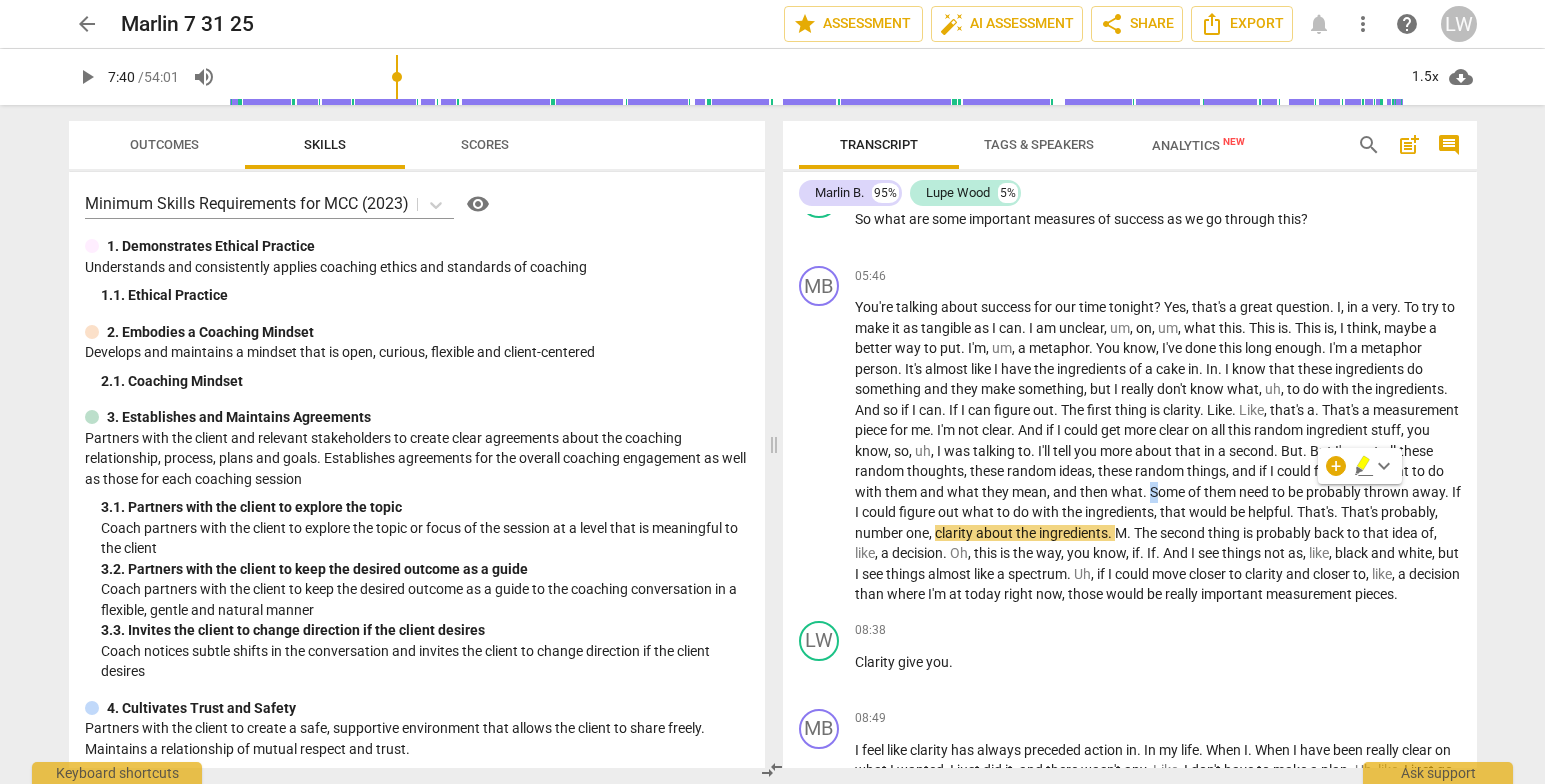 type 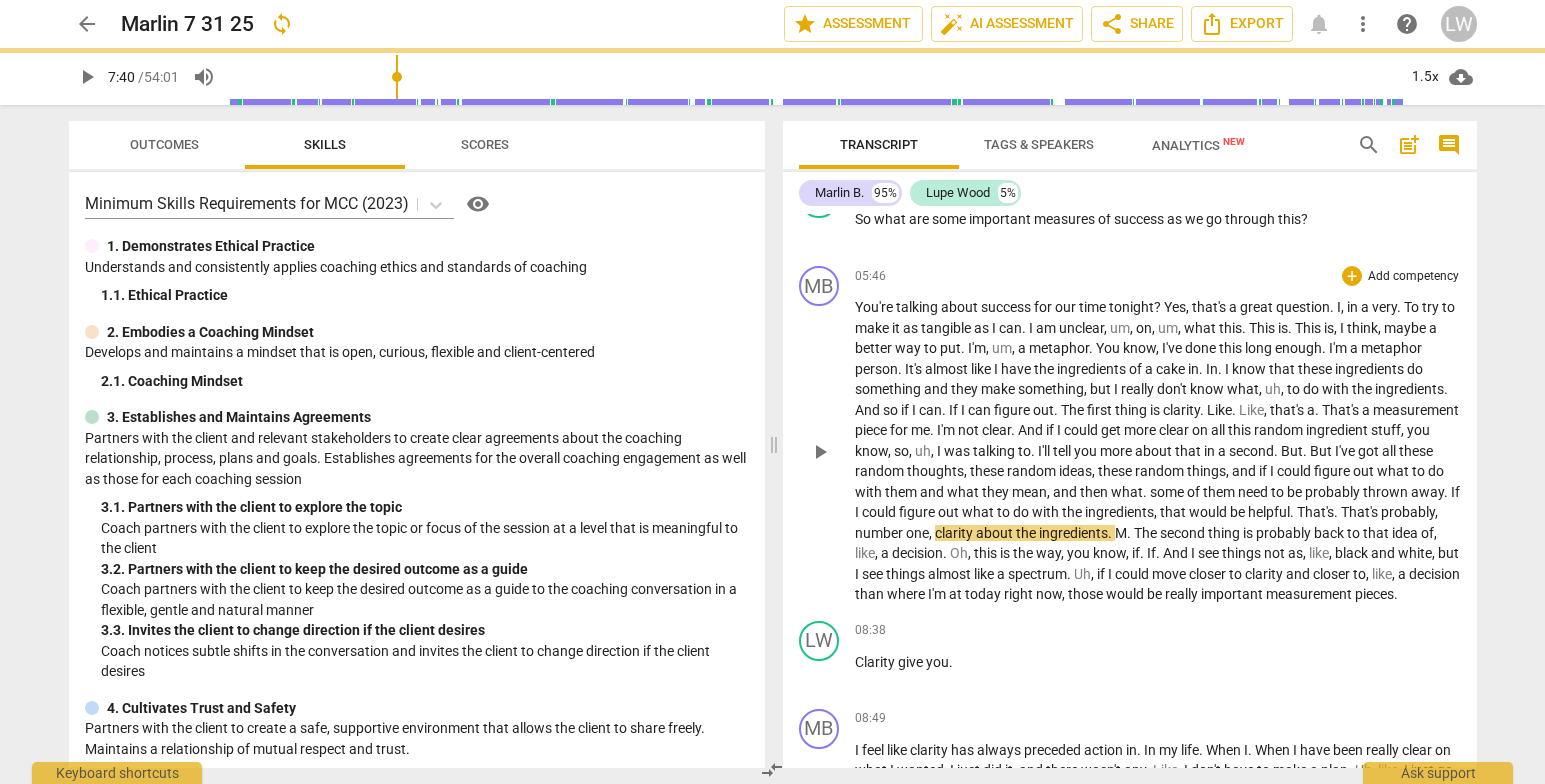 drag, startPoint x: 1276, startPoint y: 489, endPoint x: 1311, endPoint y: 510, distance: 40.81666 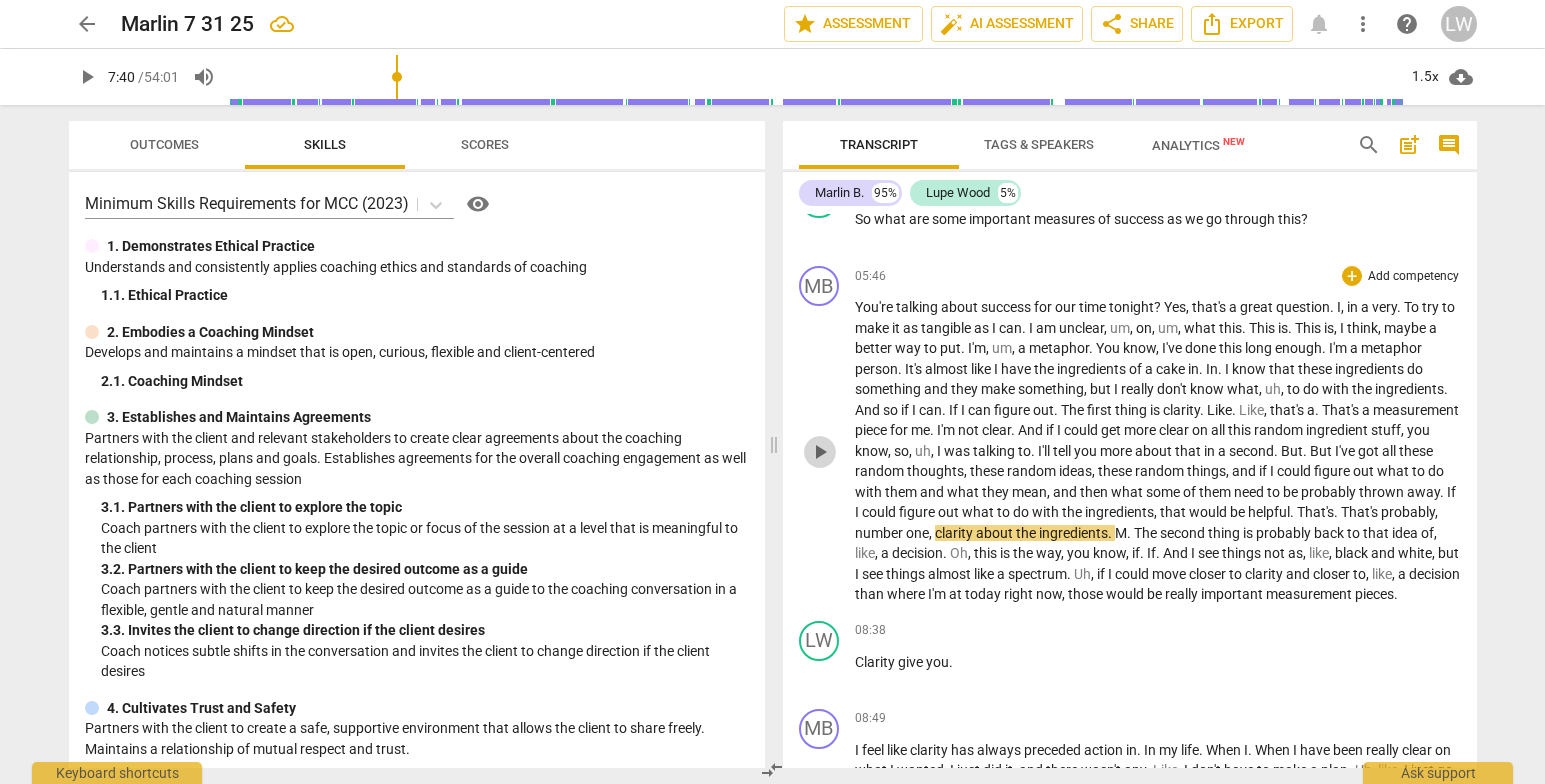 click on "play_arrow" at bounding box center (820, 452) 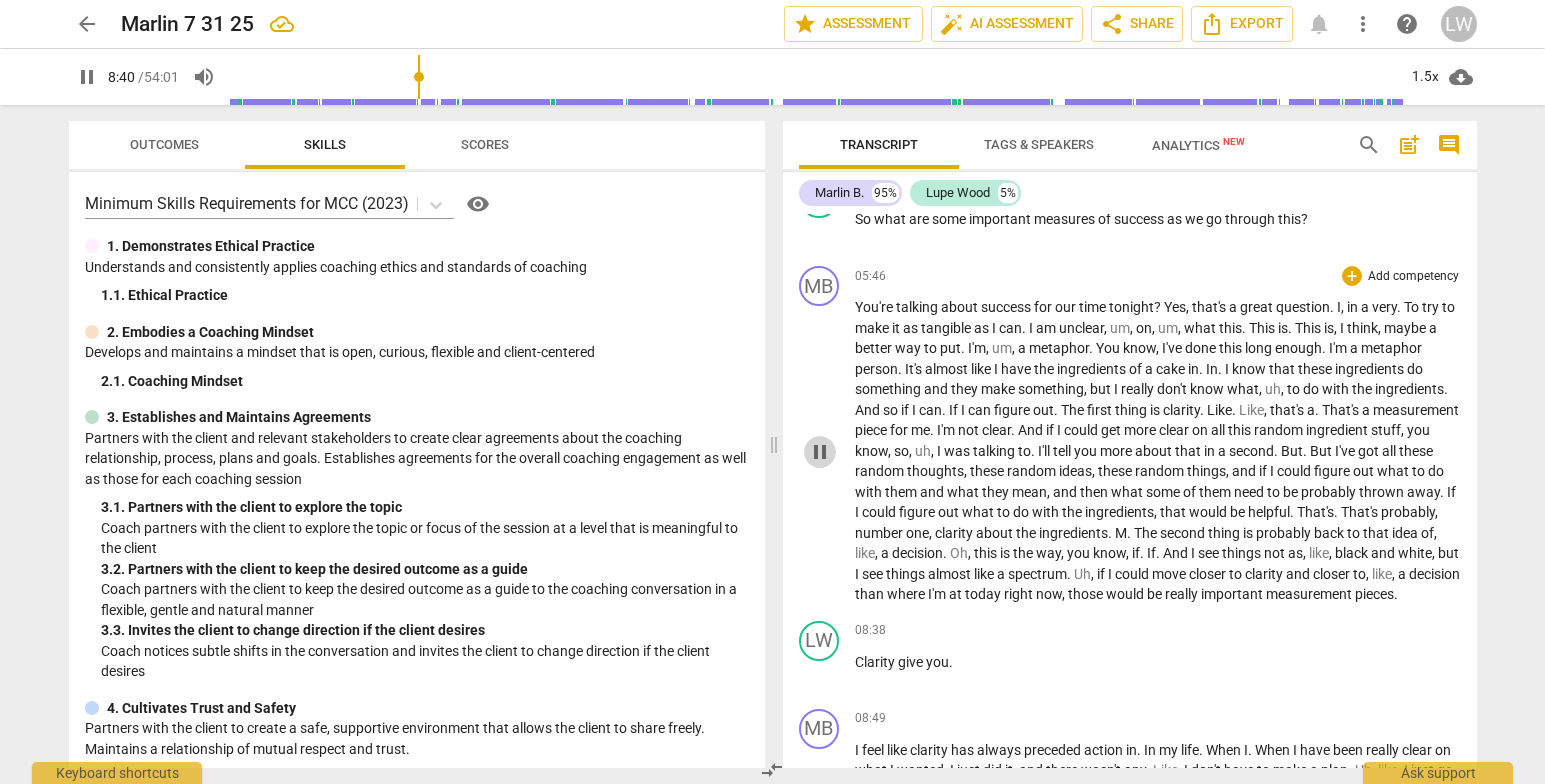 click on "pause" at bounding box center (820, 452) 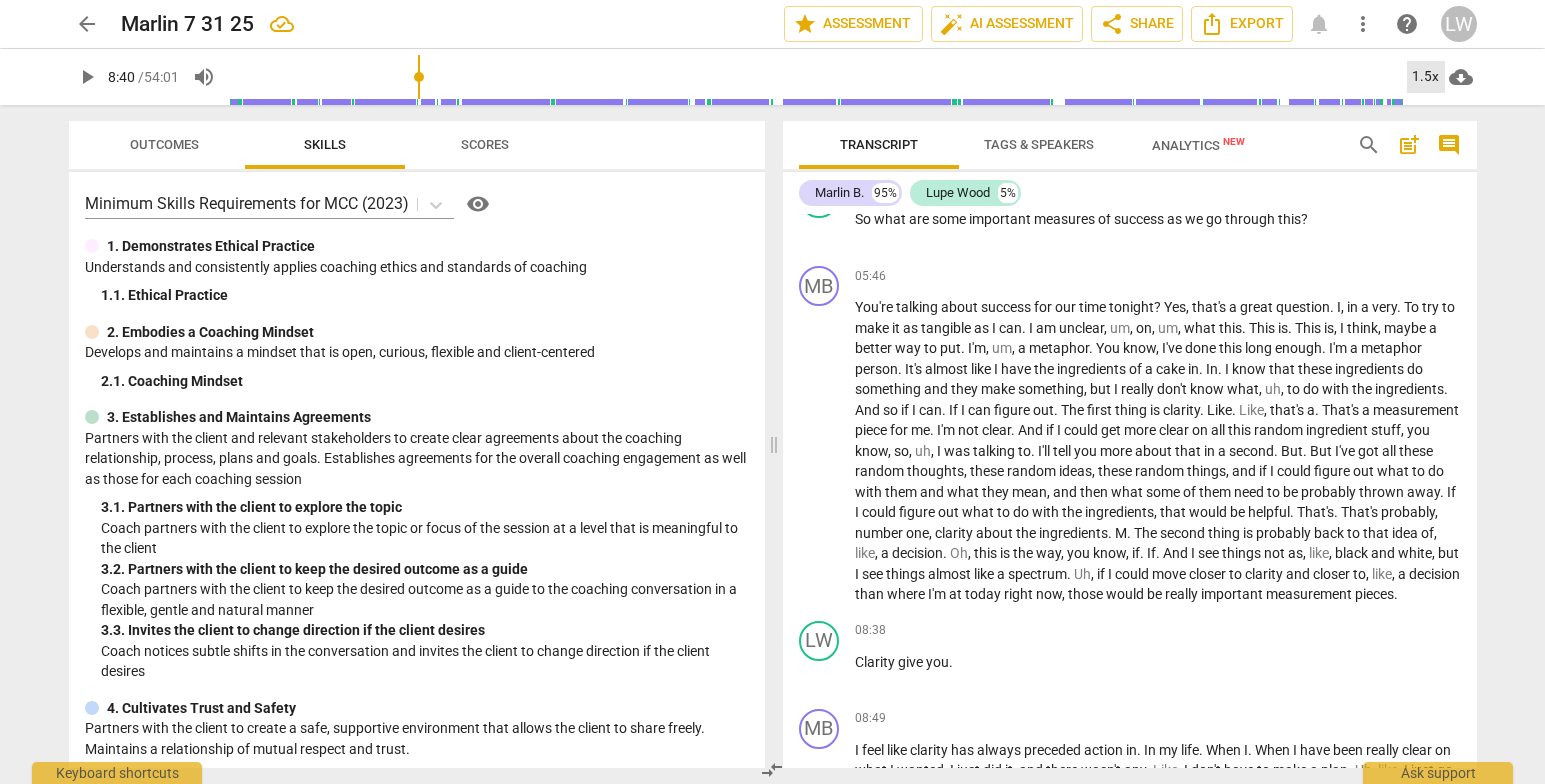 click on "1.5x" at bounding box center [1426, 77] 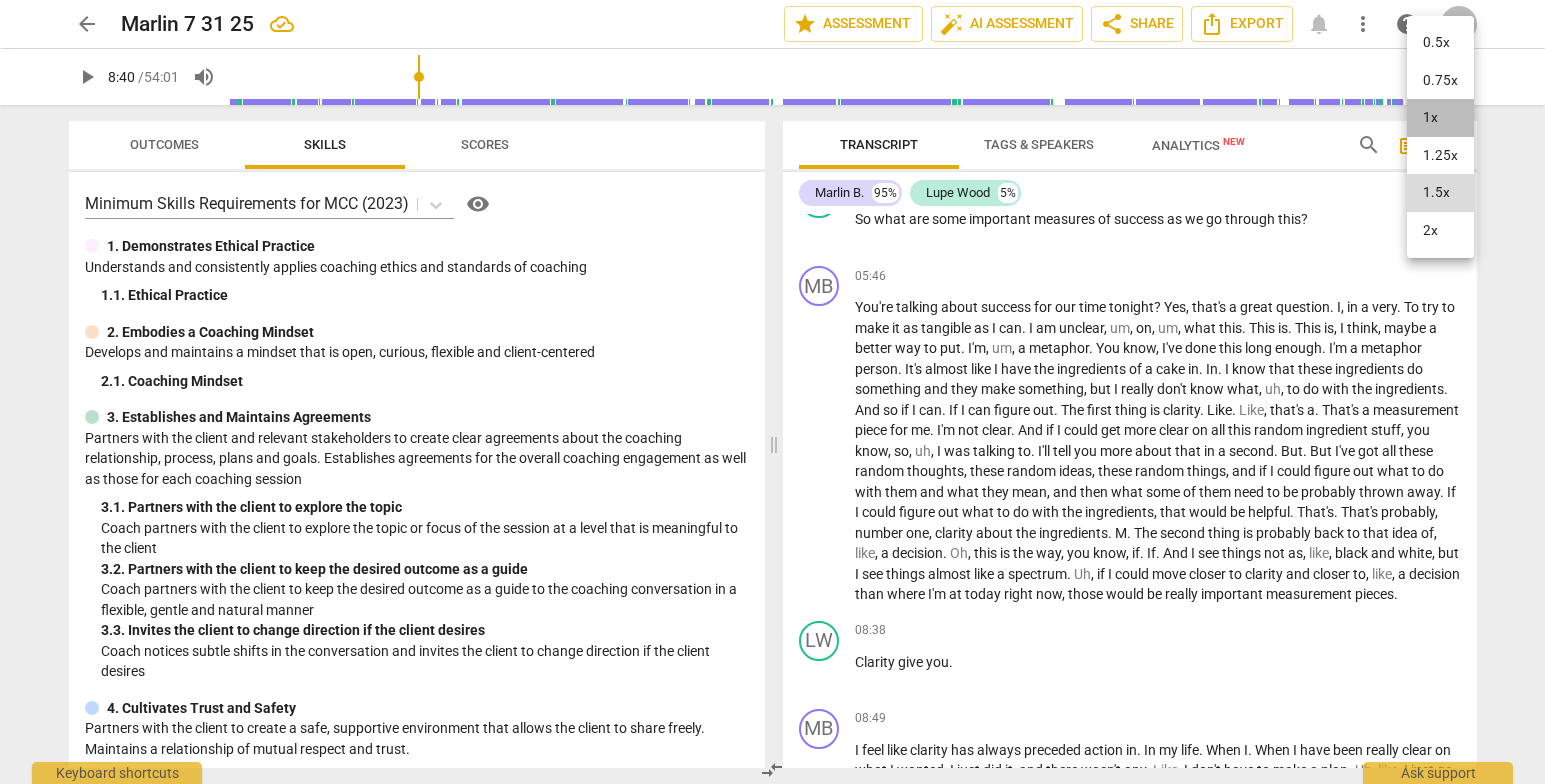 click on "1x" at bounding box center [1440, 118] 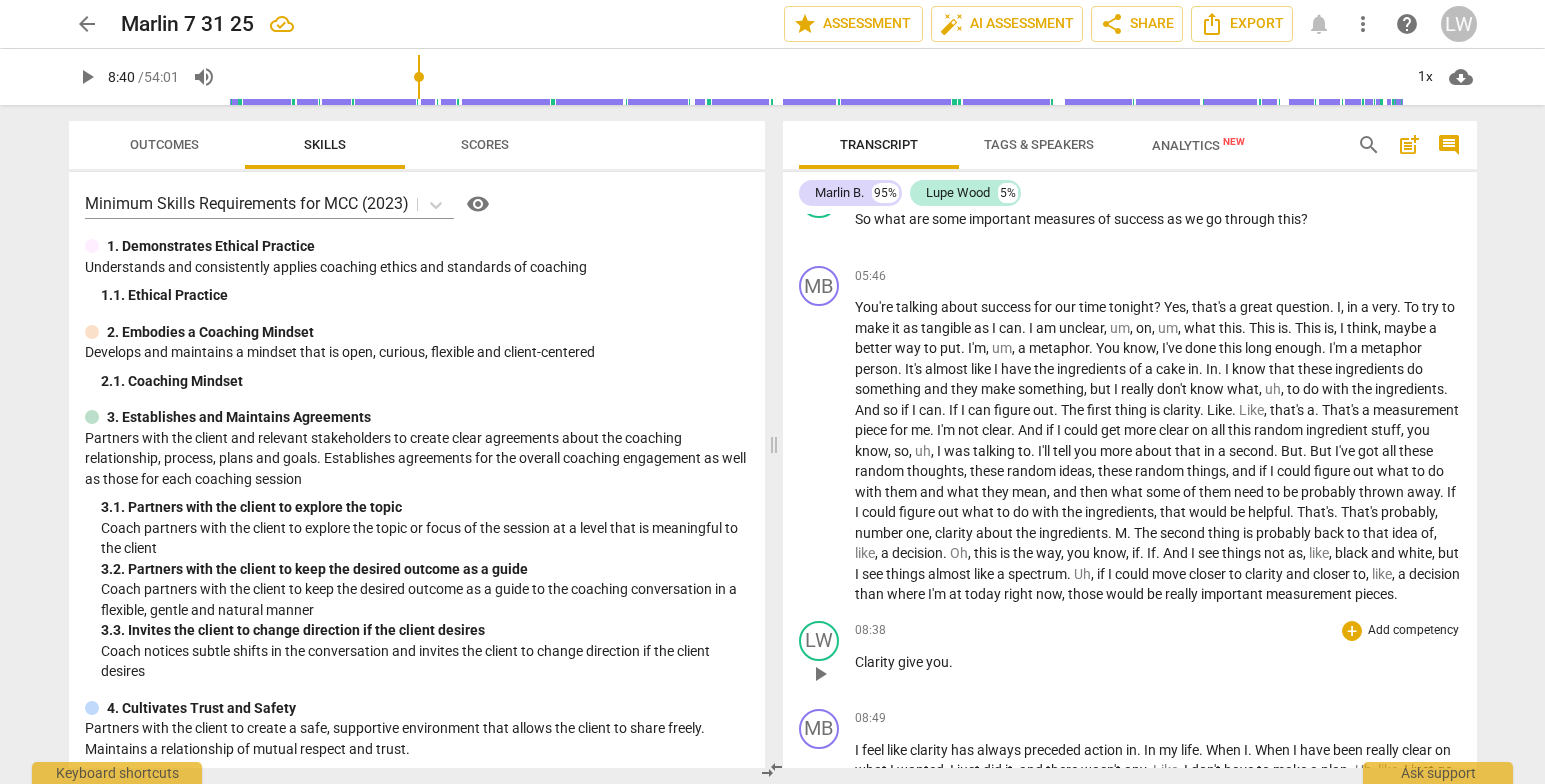 click on "play_arrow" at bounding box center (820, 674) 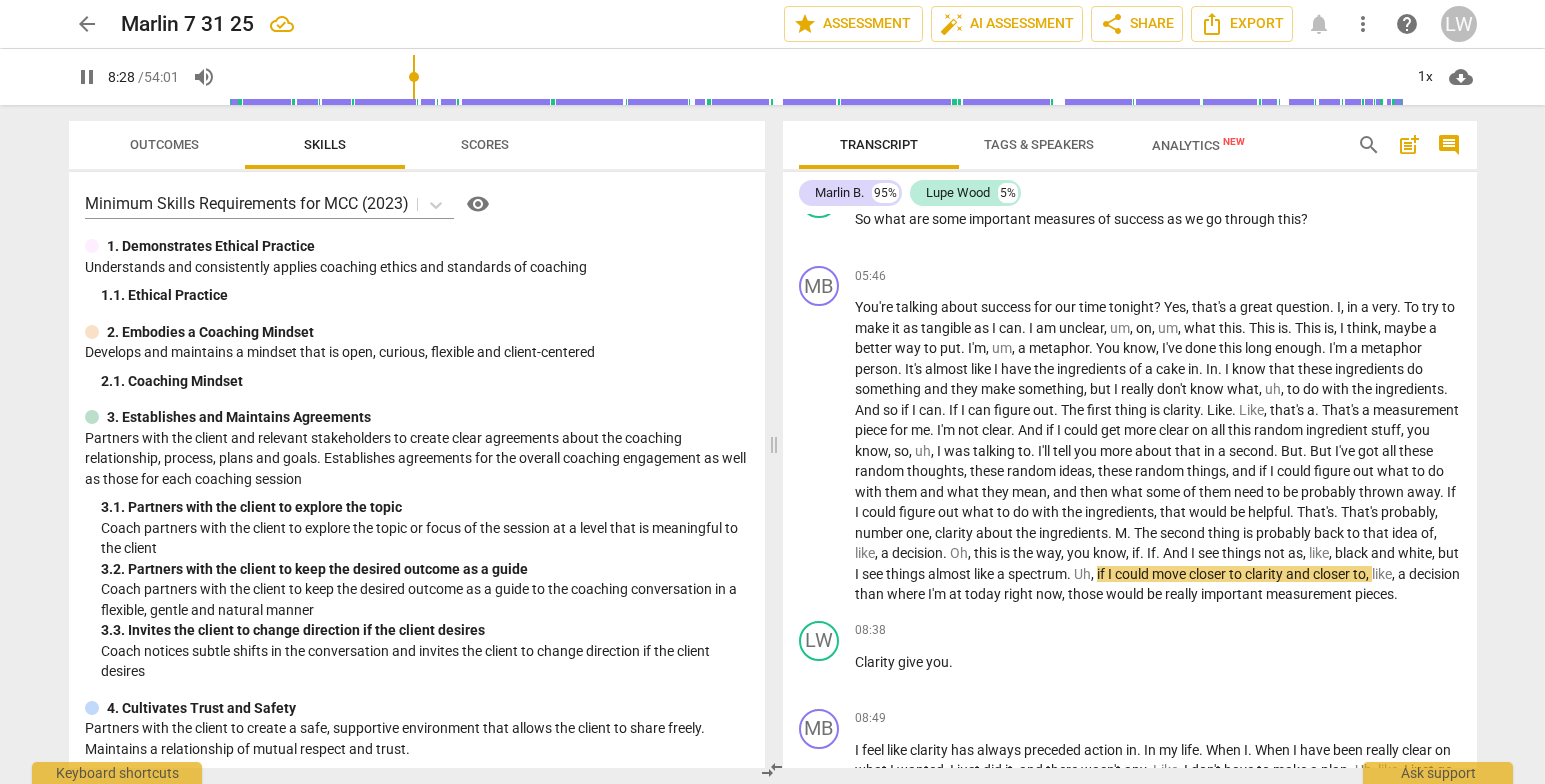 click at bounding box center [816, 77] 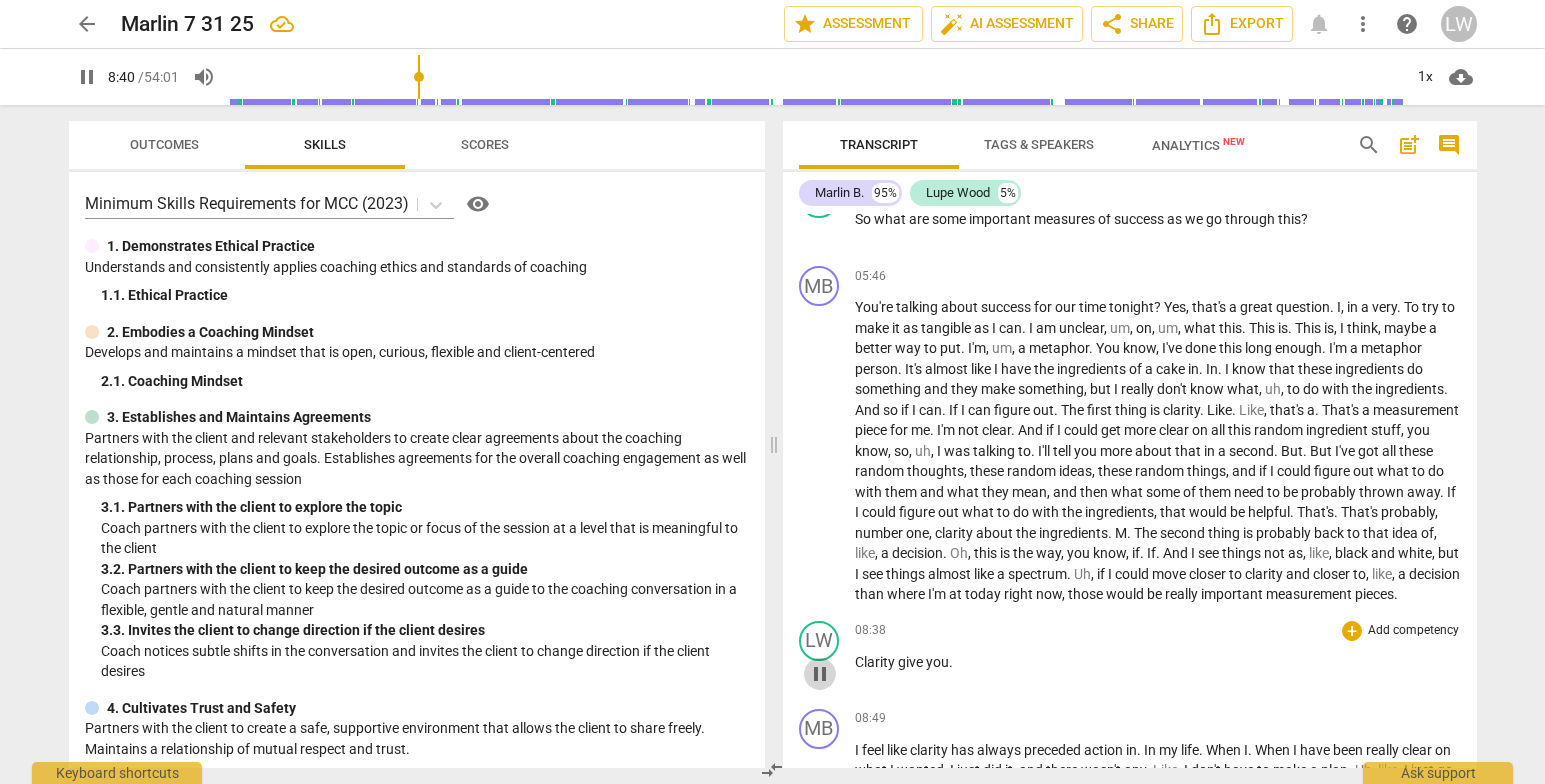 drag, startPoint x: 817, startPoint y: 687, endPoint x: 995, endPoint y: 680, distance: 178.13759 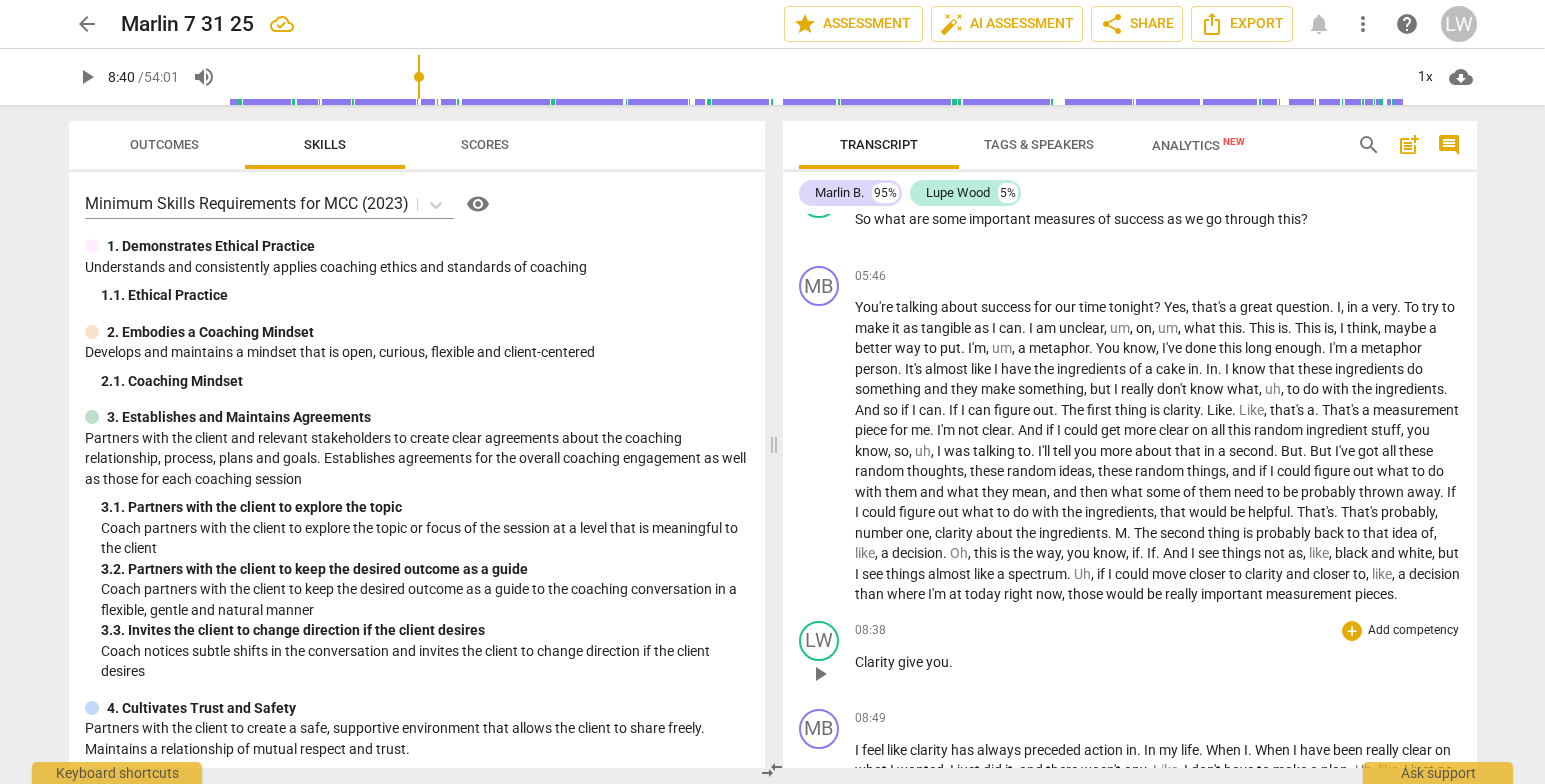 click on "LW play_arrow pause" at bounding box center [827, 657] 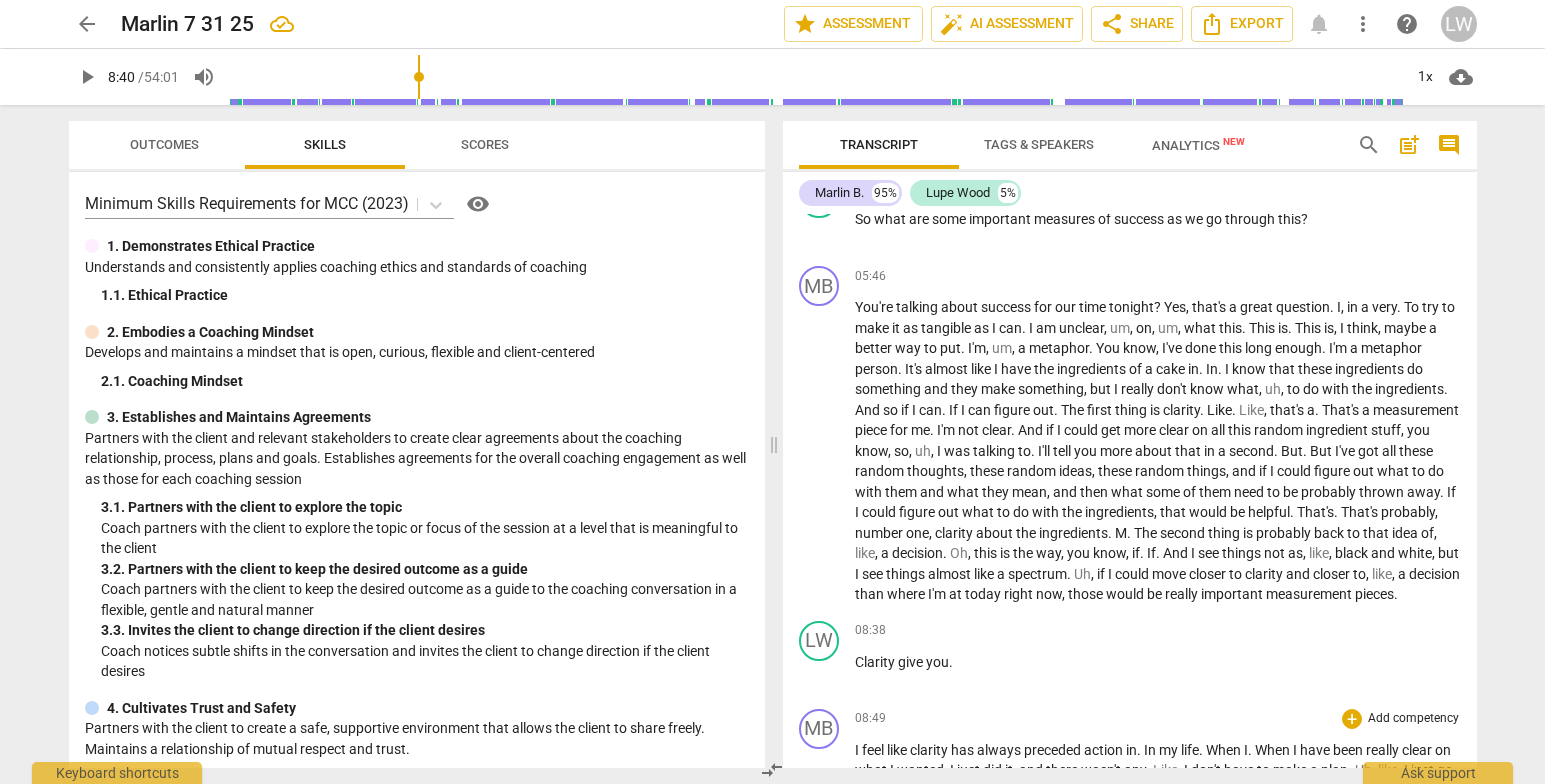 type 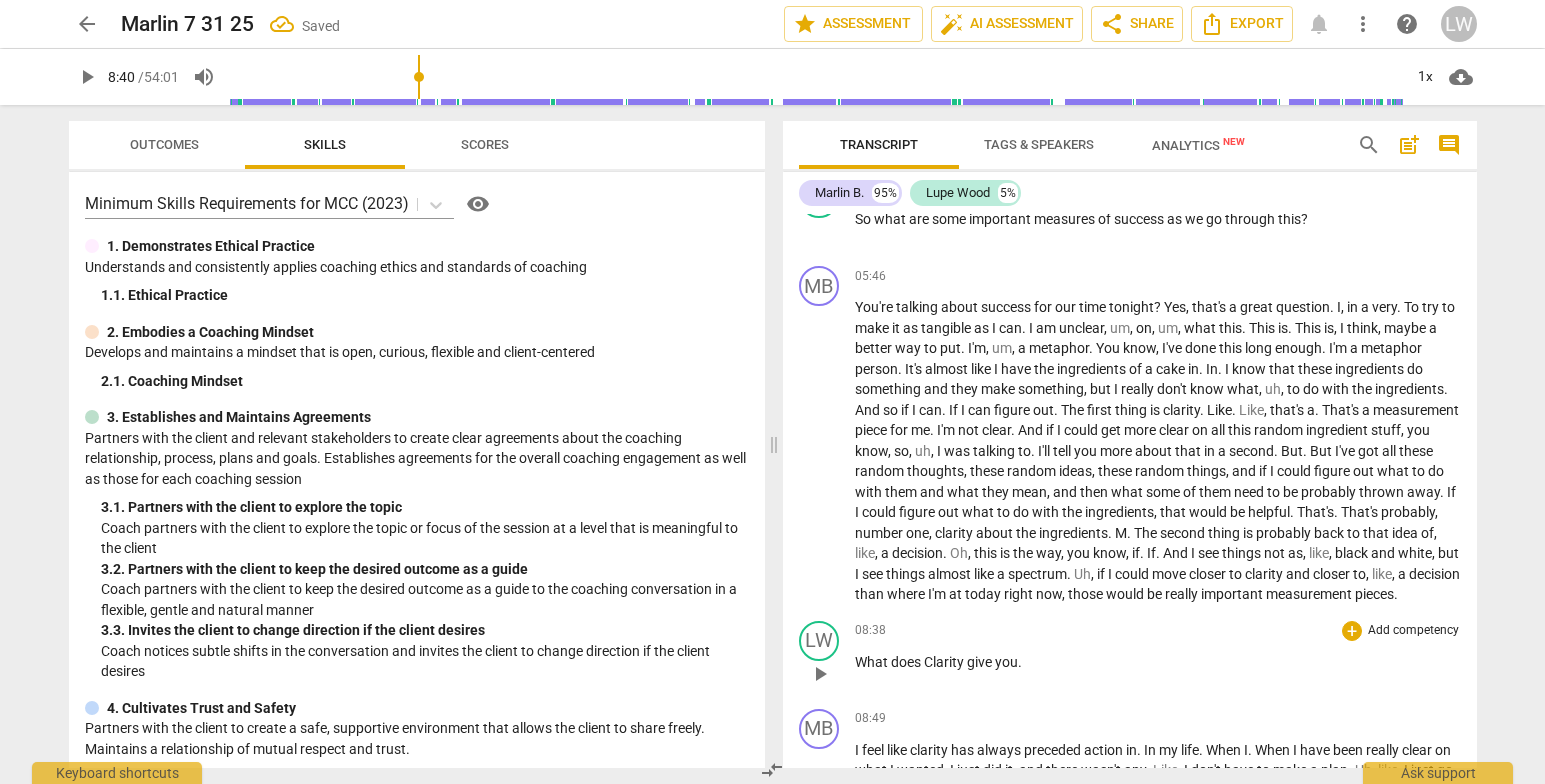 click on "What does Clarity   give   you ." at bounding box center (1158, 662) 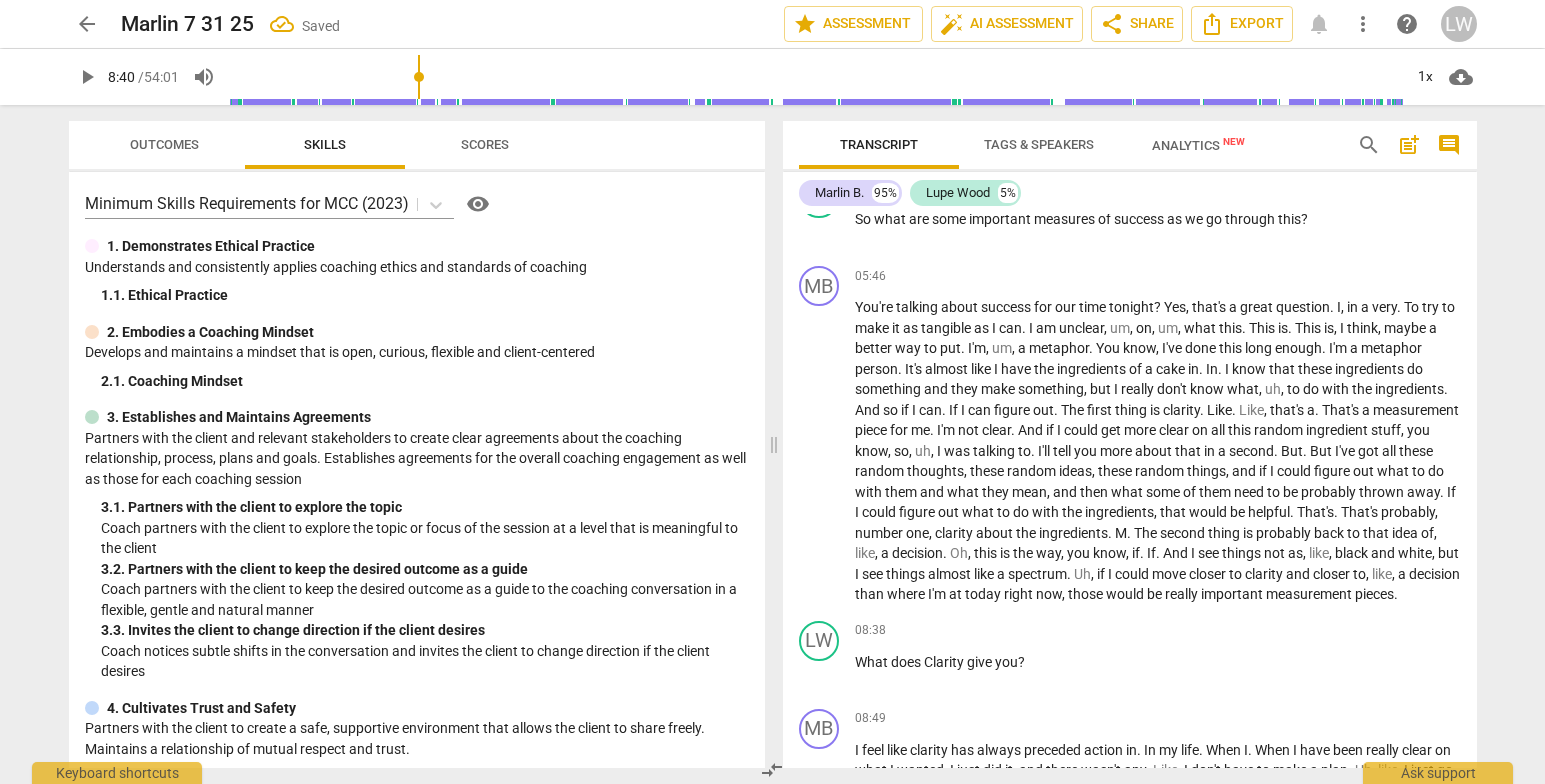 drag, startPoint x: 1476, startPoint y: 299, endPoint x: 1477, endPoint y: 310, distance: 11.045361 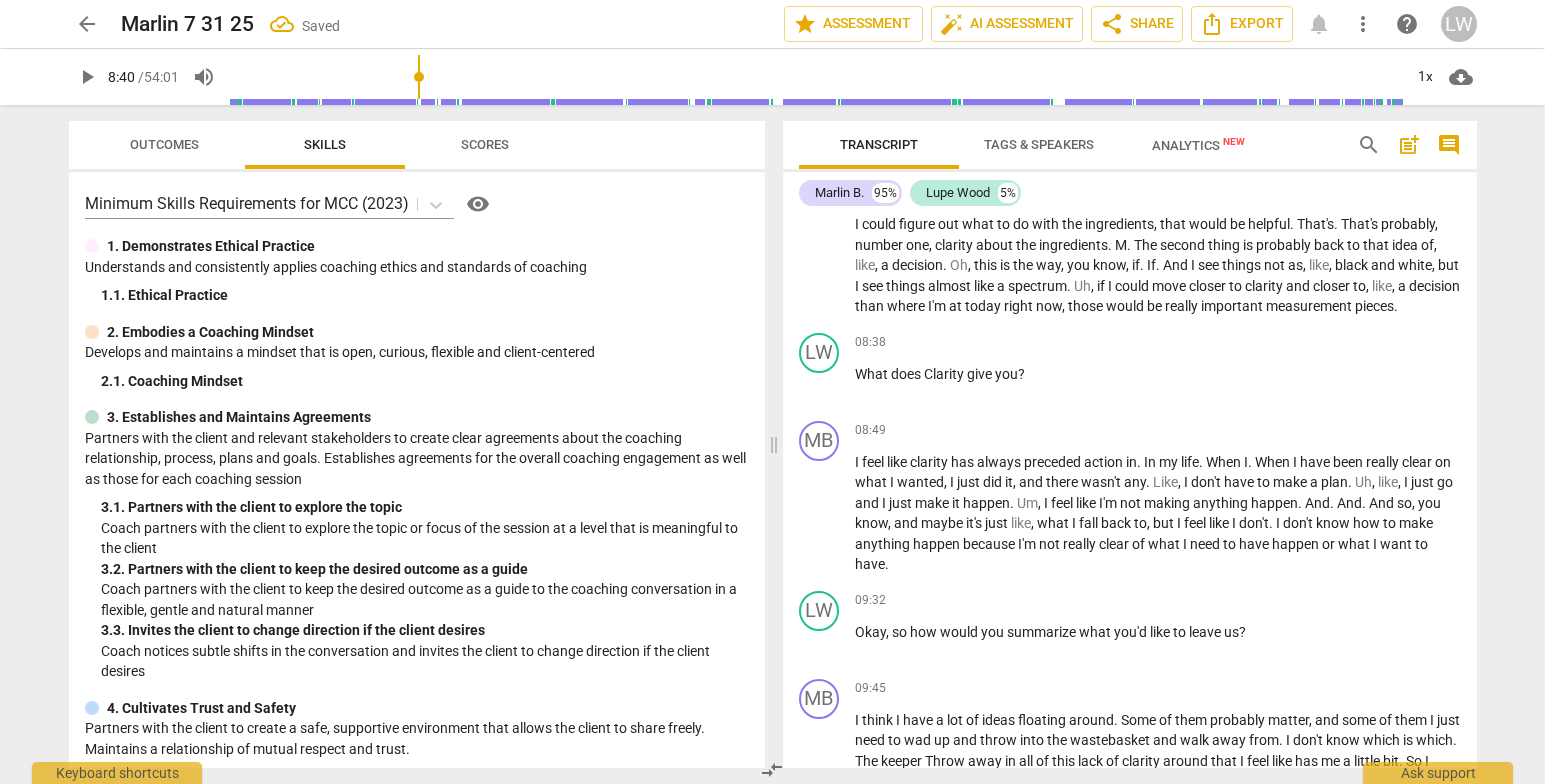 scroll, scrollTop: 1879, scrollLeft: 0, axis: vertical 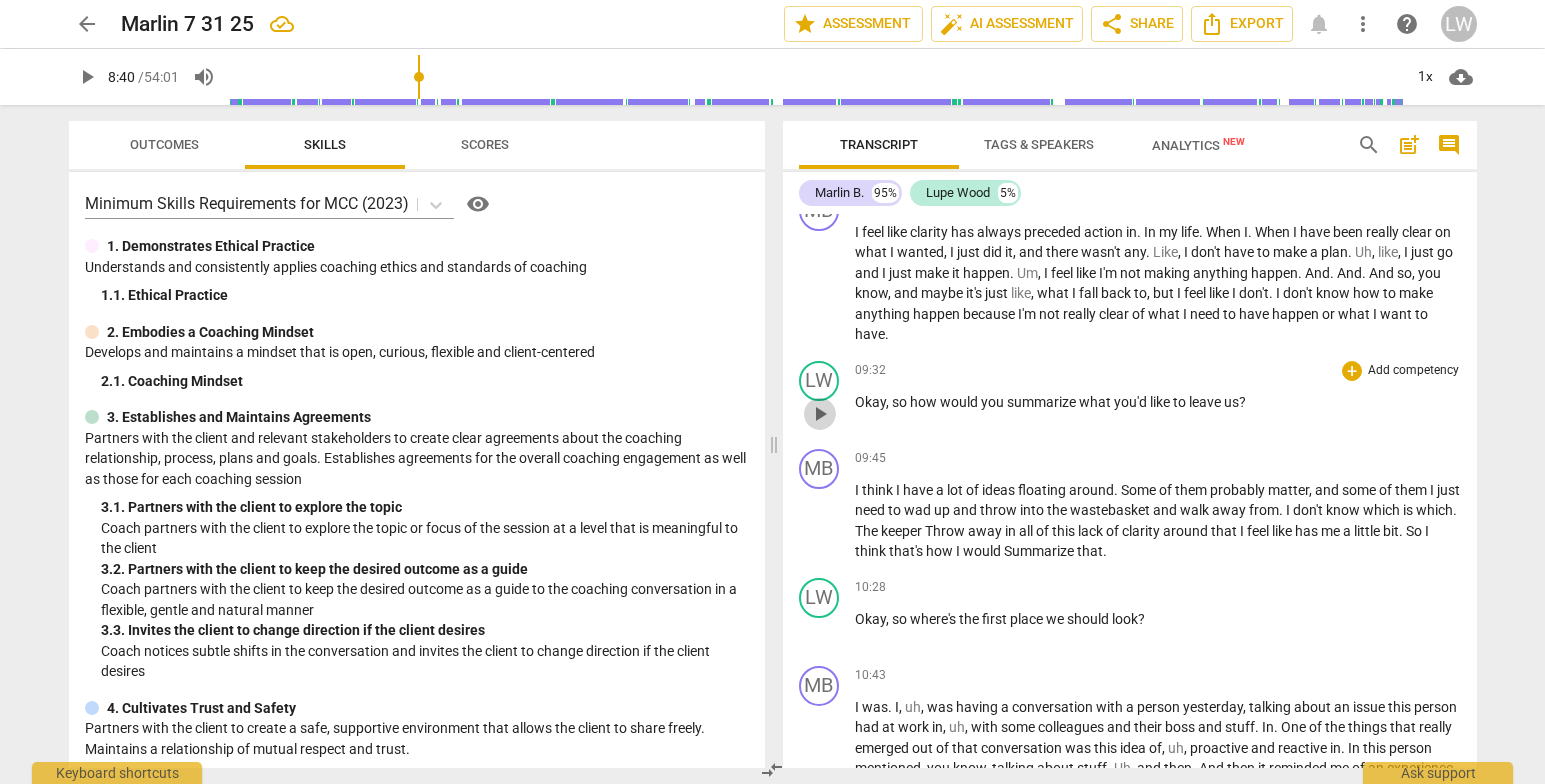 click on "play_arrow" at bounding box center (820, 414) 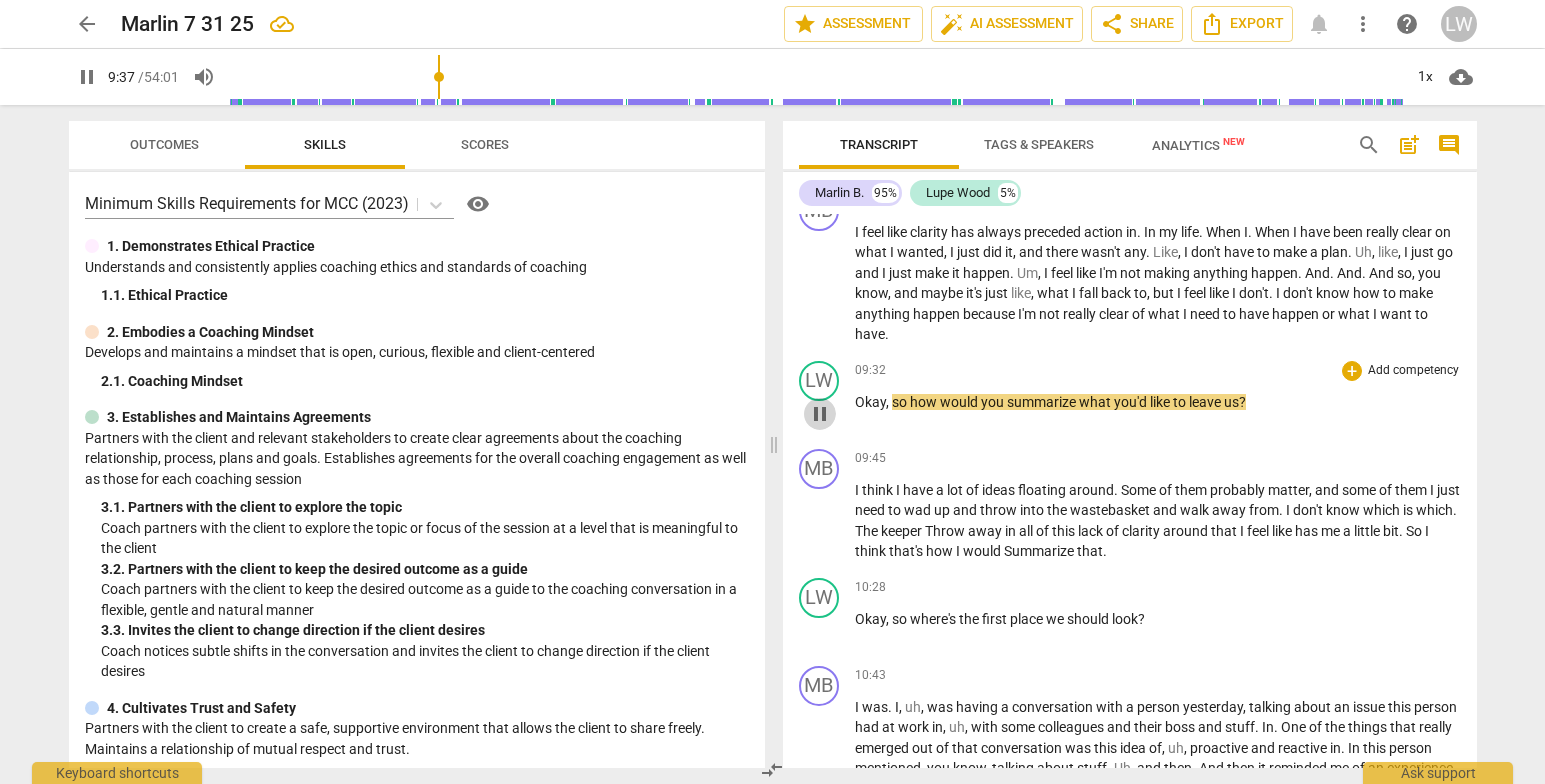 click on "pause" at bounding box center (820, 414) 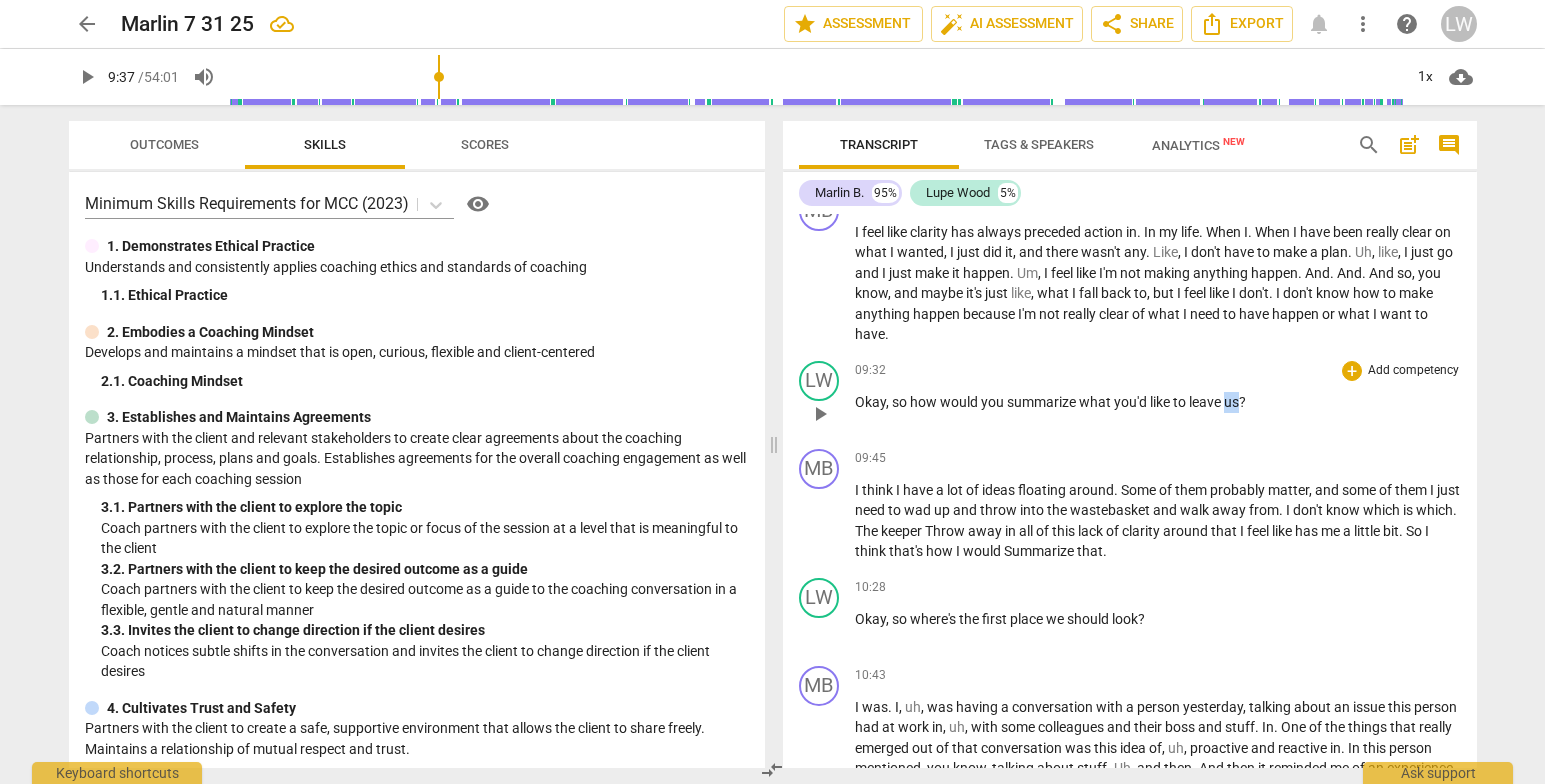 drag, startPoint x: 1225, startPoint y: 415, endPoint x: 1238, endPoint y: 422, distance: 14.764823 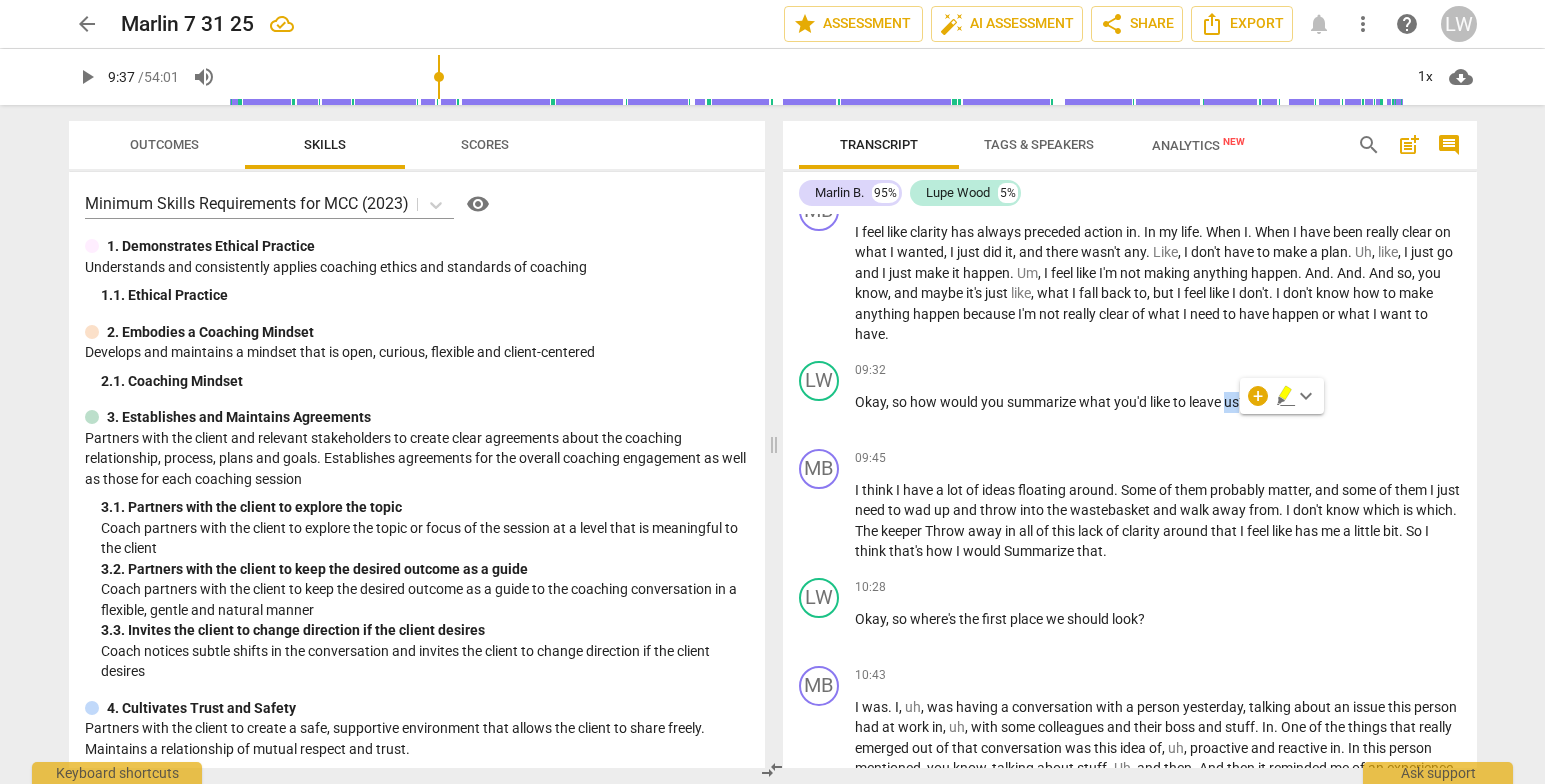 type 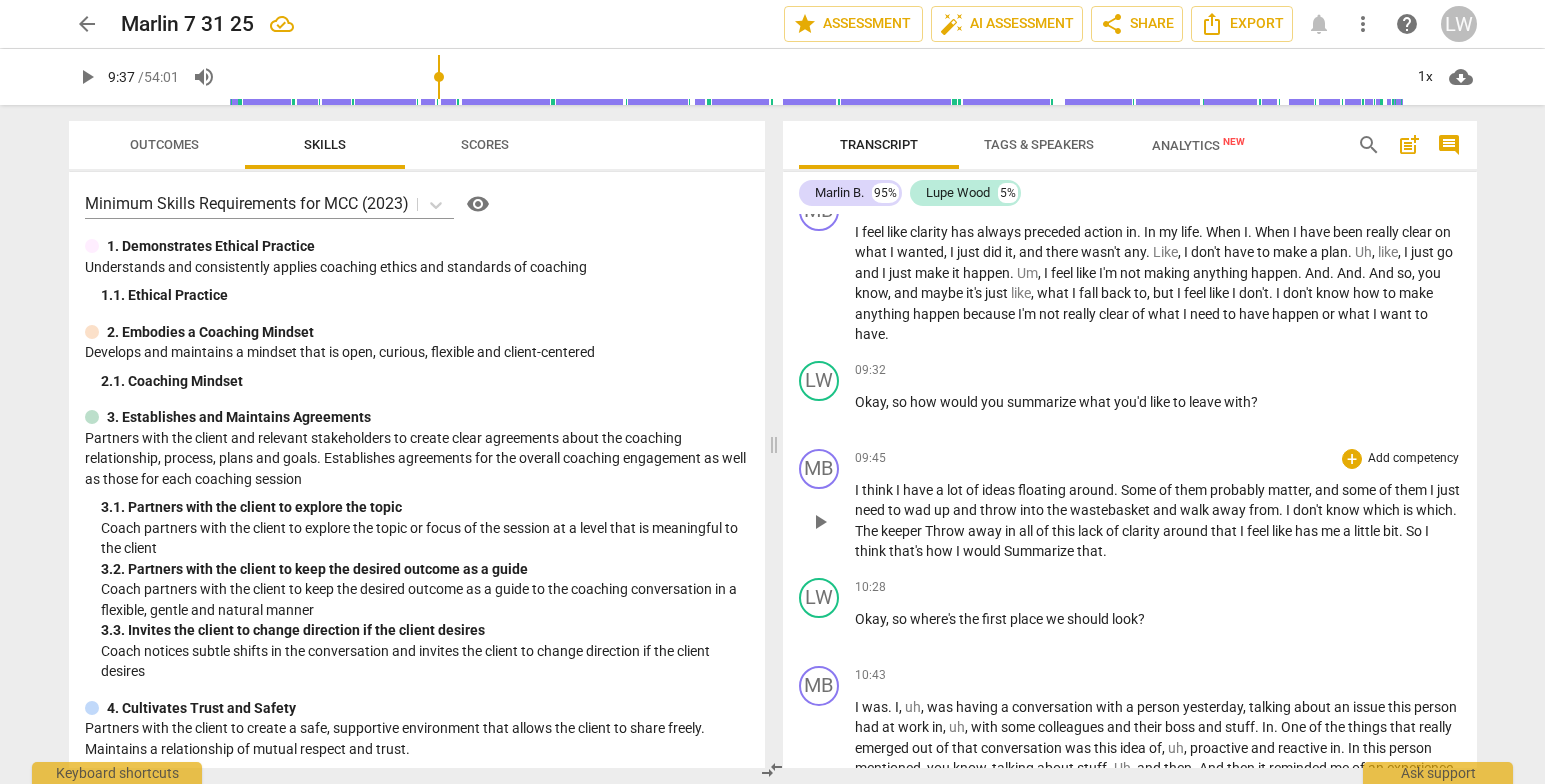 click on "play_arrow" at bounding box center (820, 522) 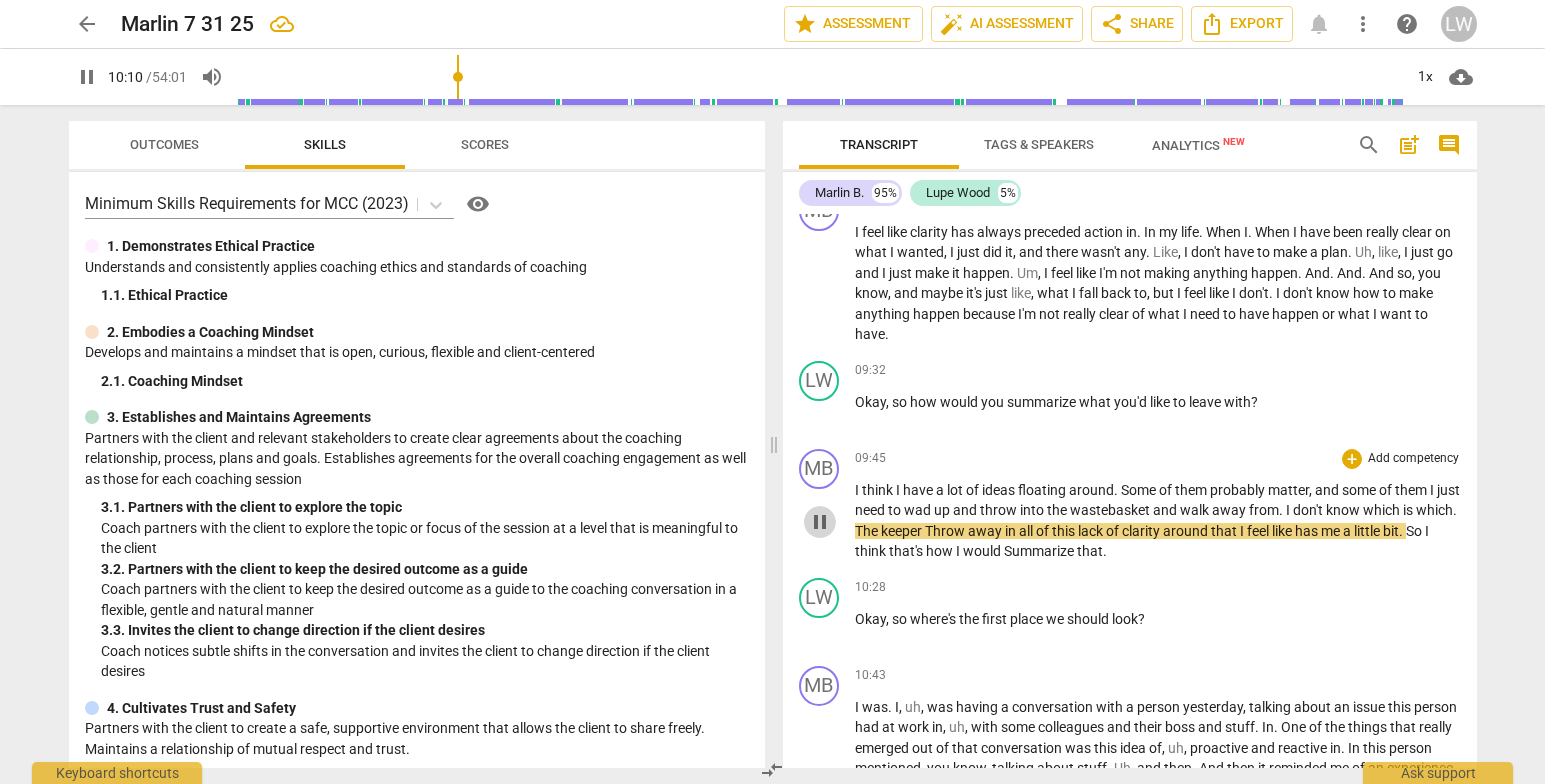 click on "pause" at bounding box center (820, 522) 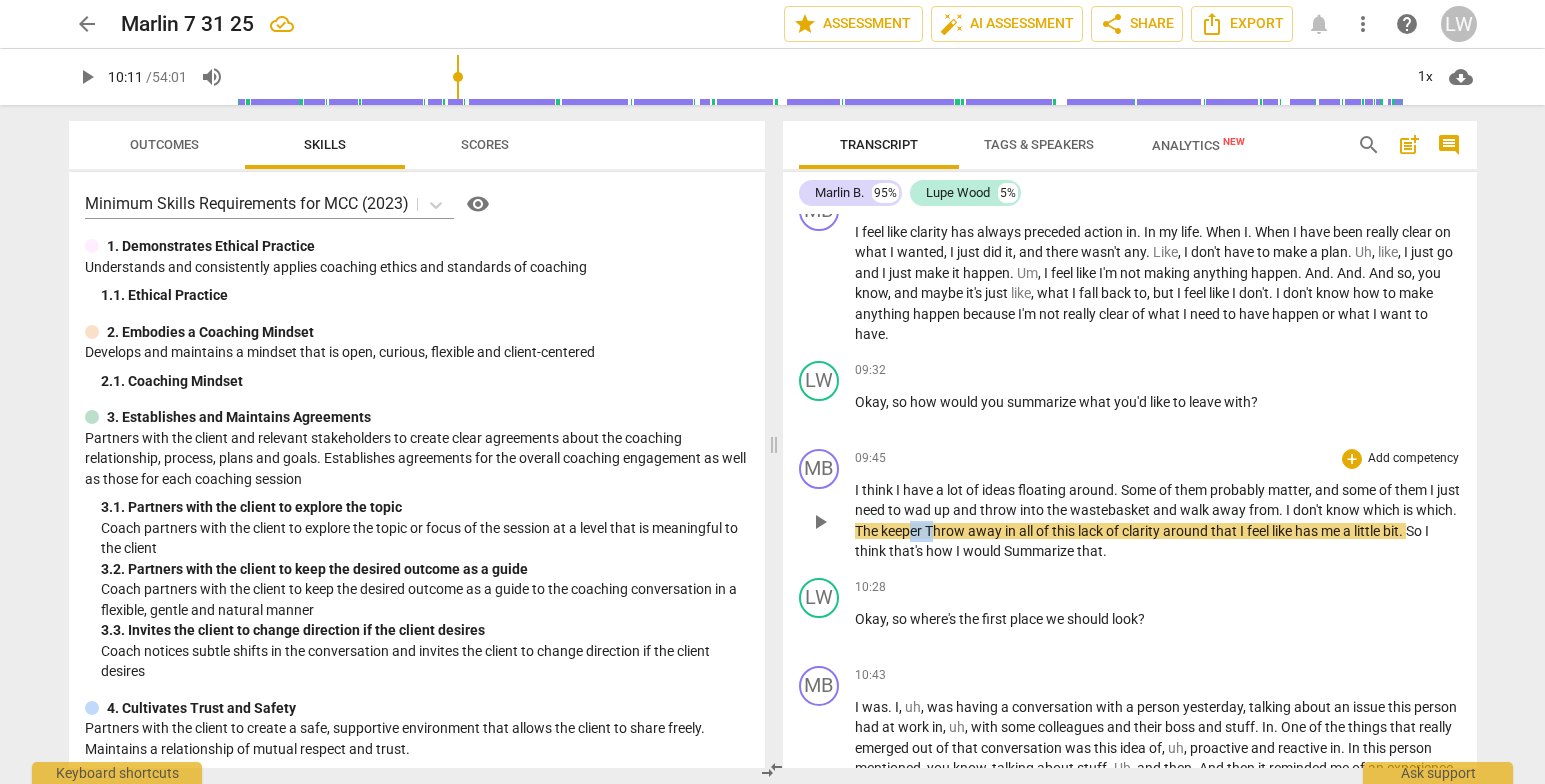 drag, startPoint x: 976, startPoint y: 548, endPoint x: 953, endPoint y: 541, distance: 24.04163 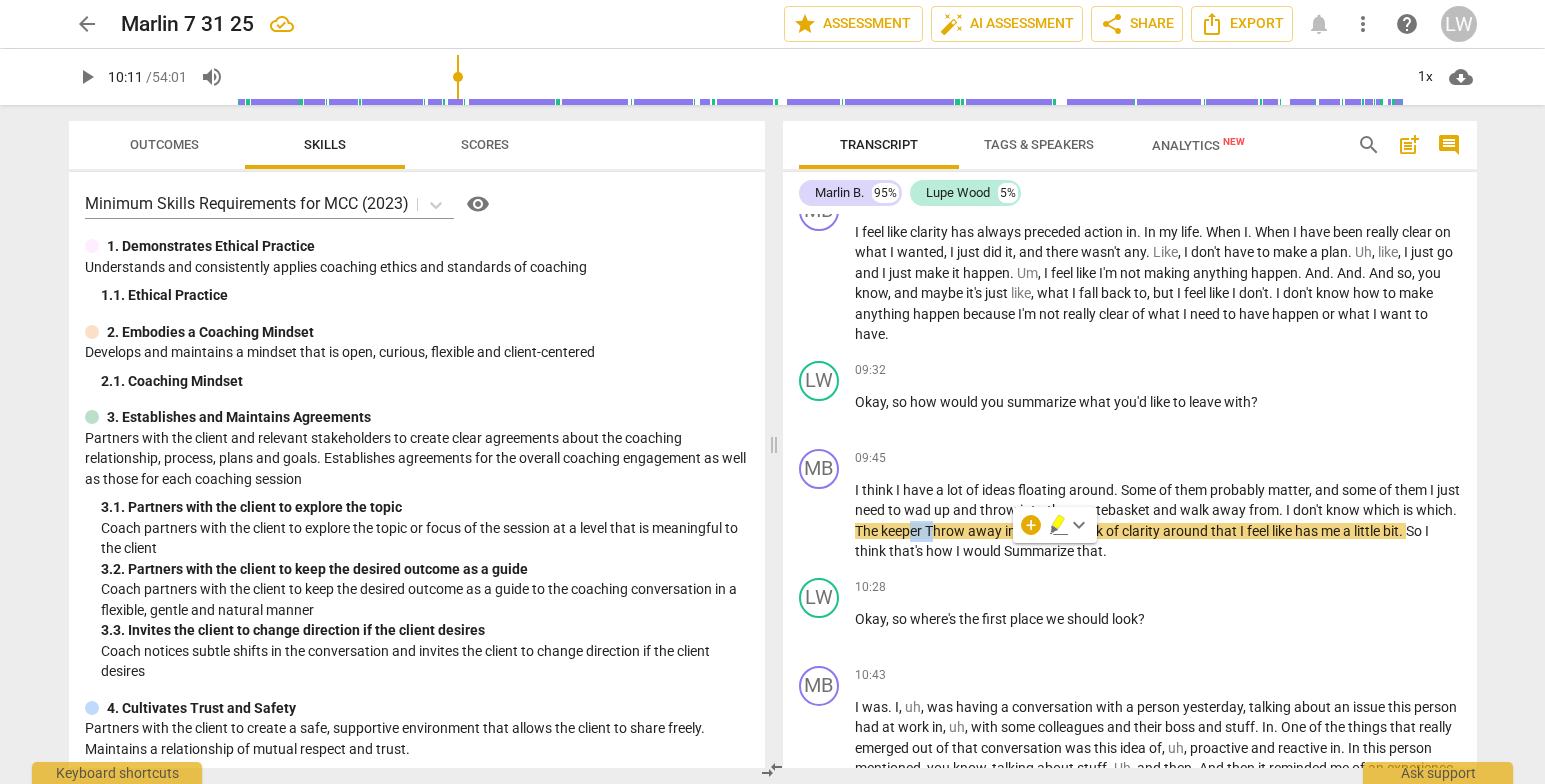 type 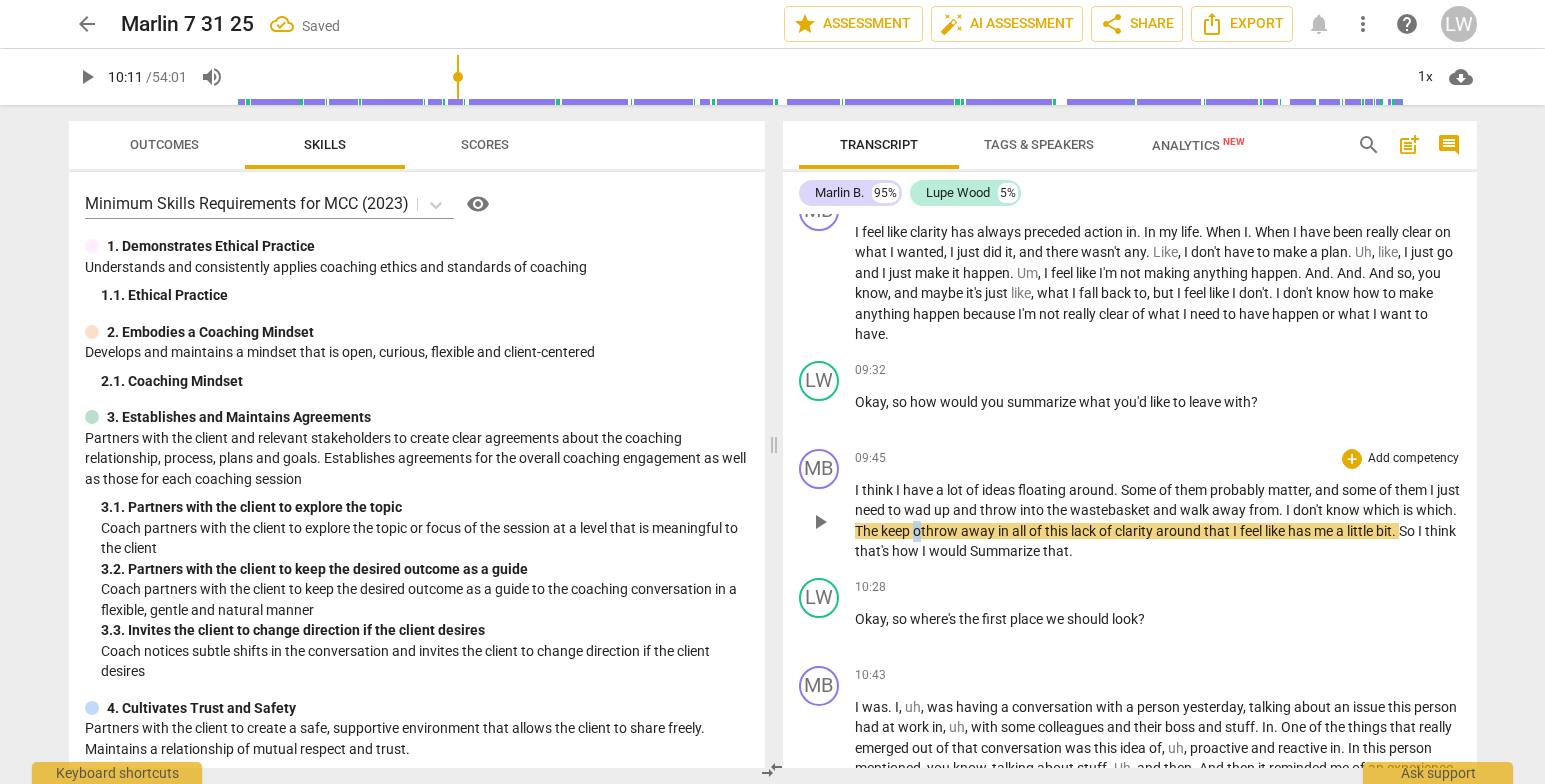 click on "keep ot" at bounding box center [903, 531] 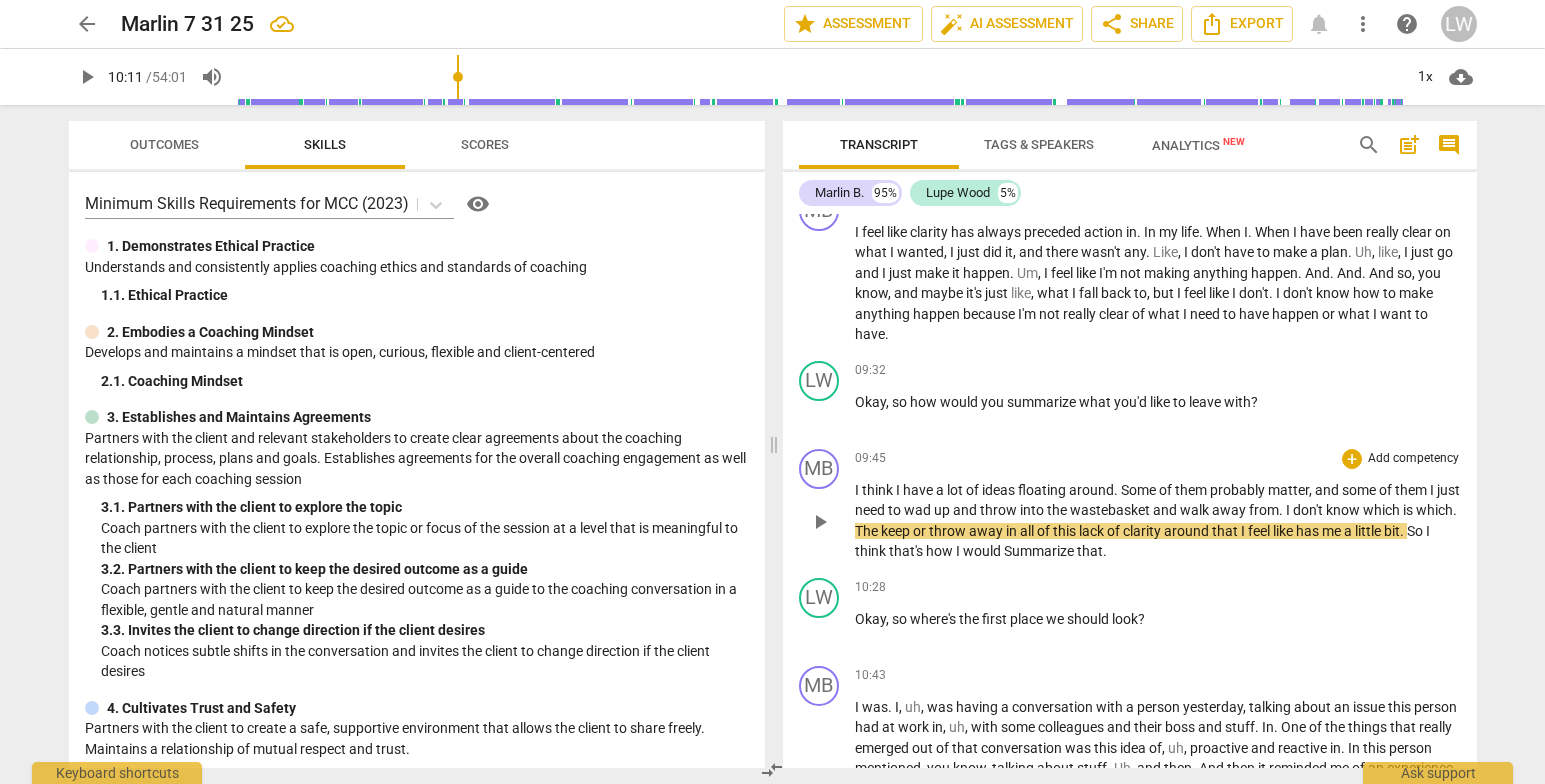 click on "play_arrow" at bounding box center (820, 522) 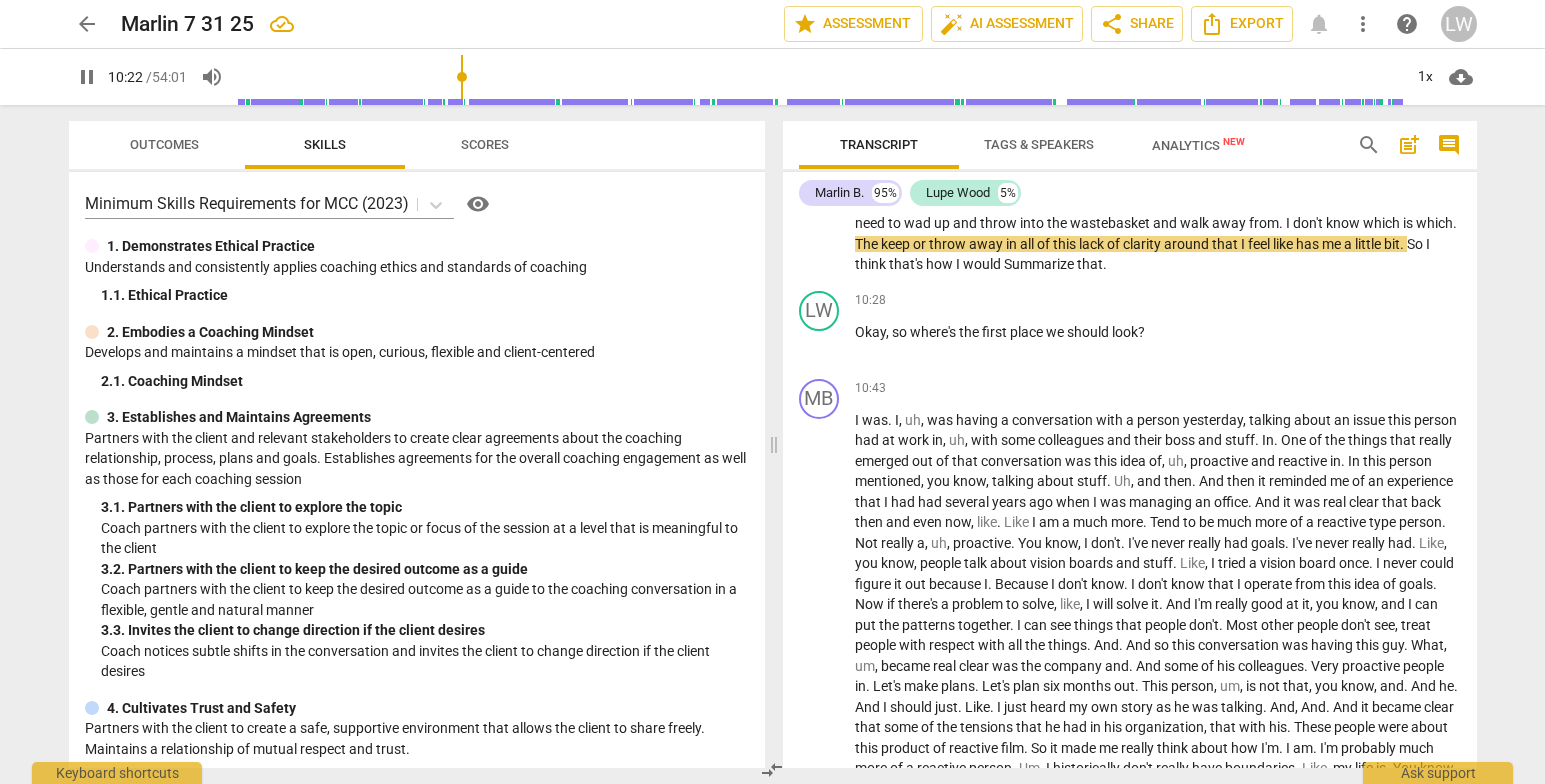 scroll, scrollTop: 2339, scrollLeft: 0, axis: vertical 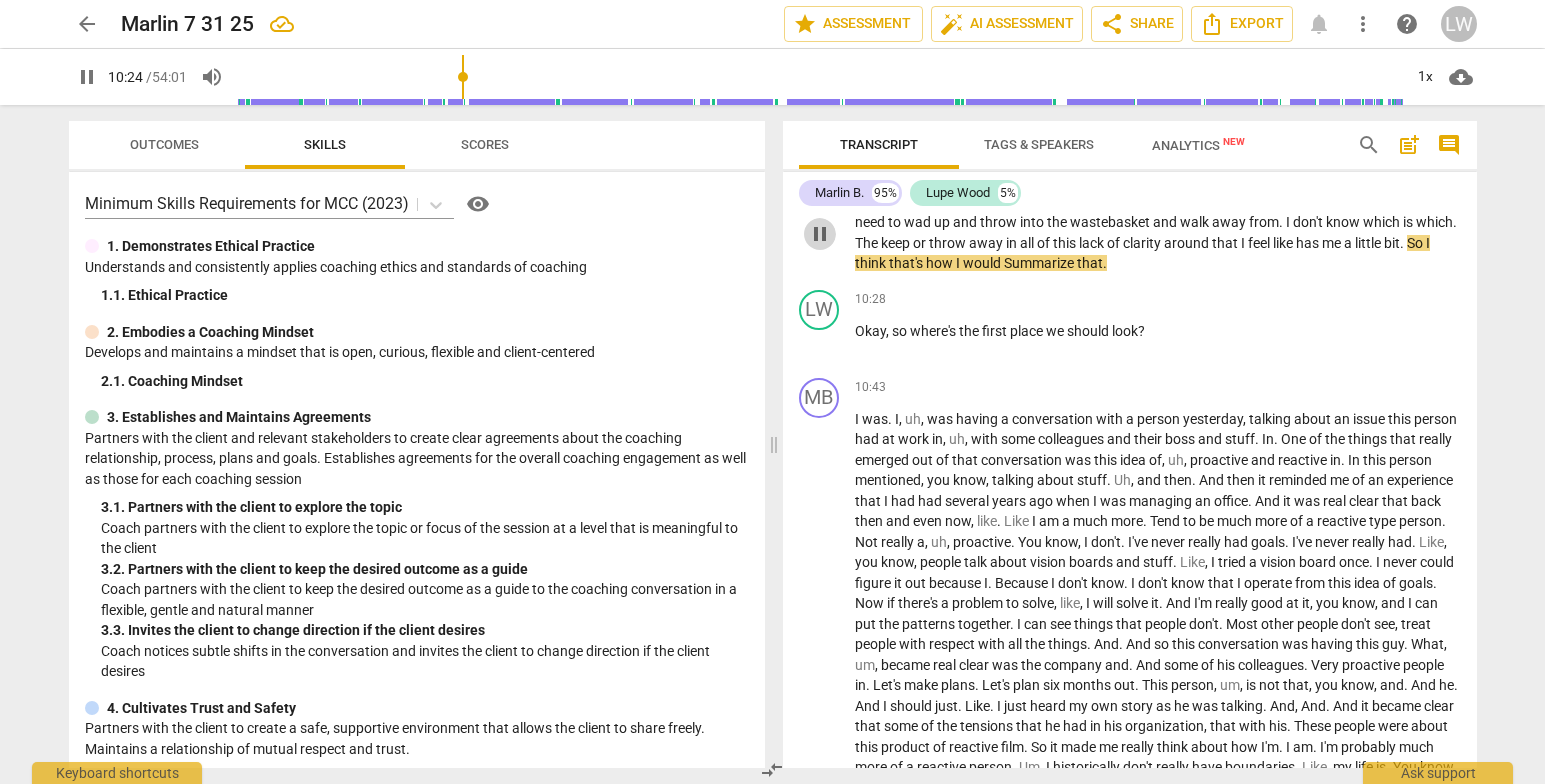 click on "pause" at bounding box center (820, 234) 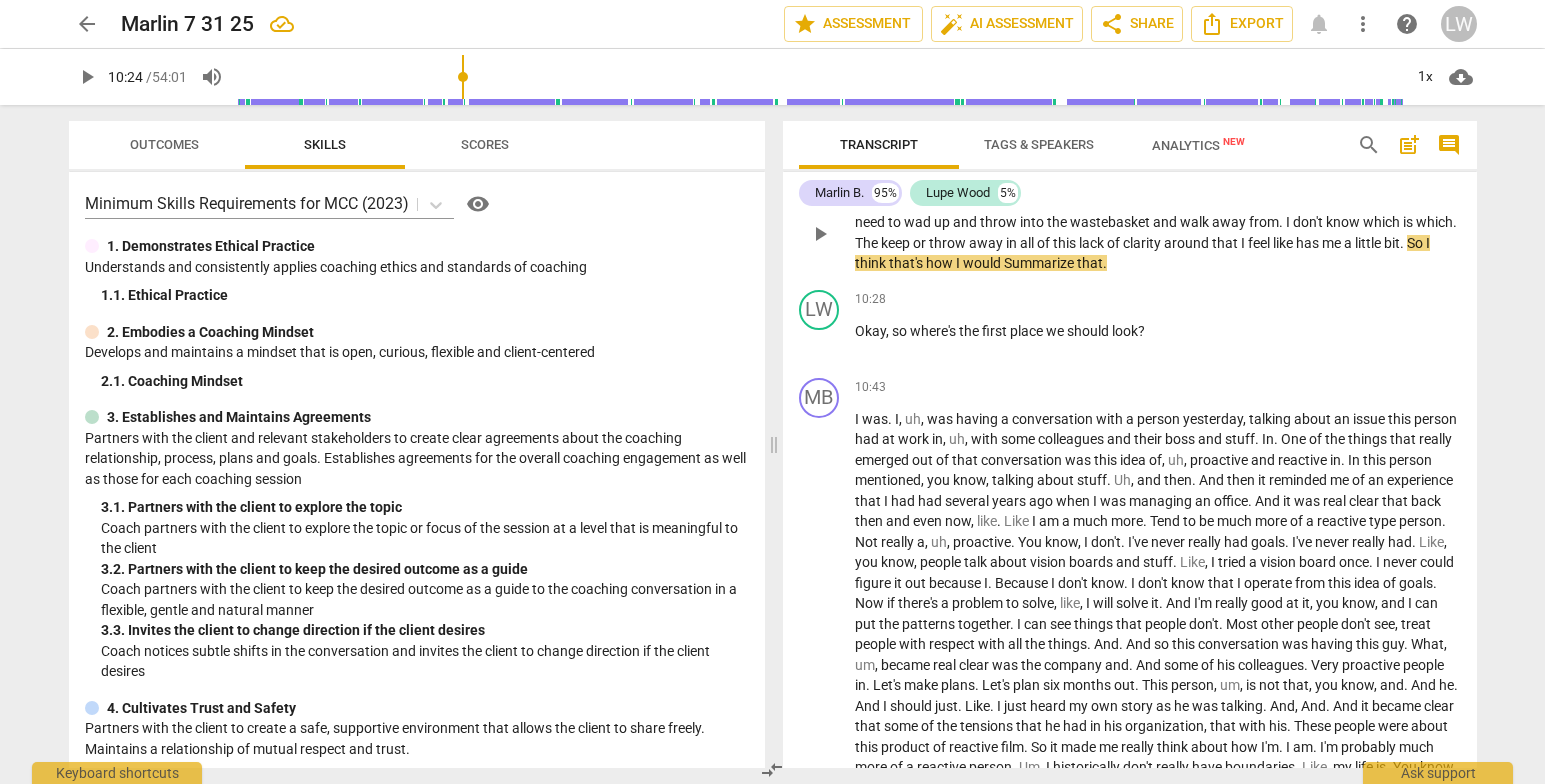 click on "." at bounding box center (1403, 243) 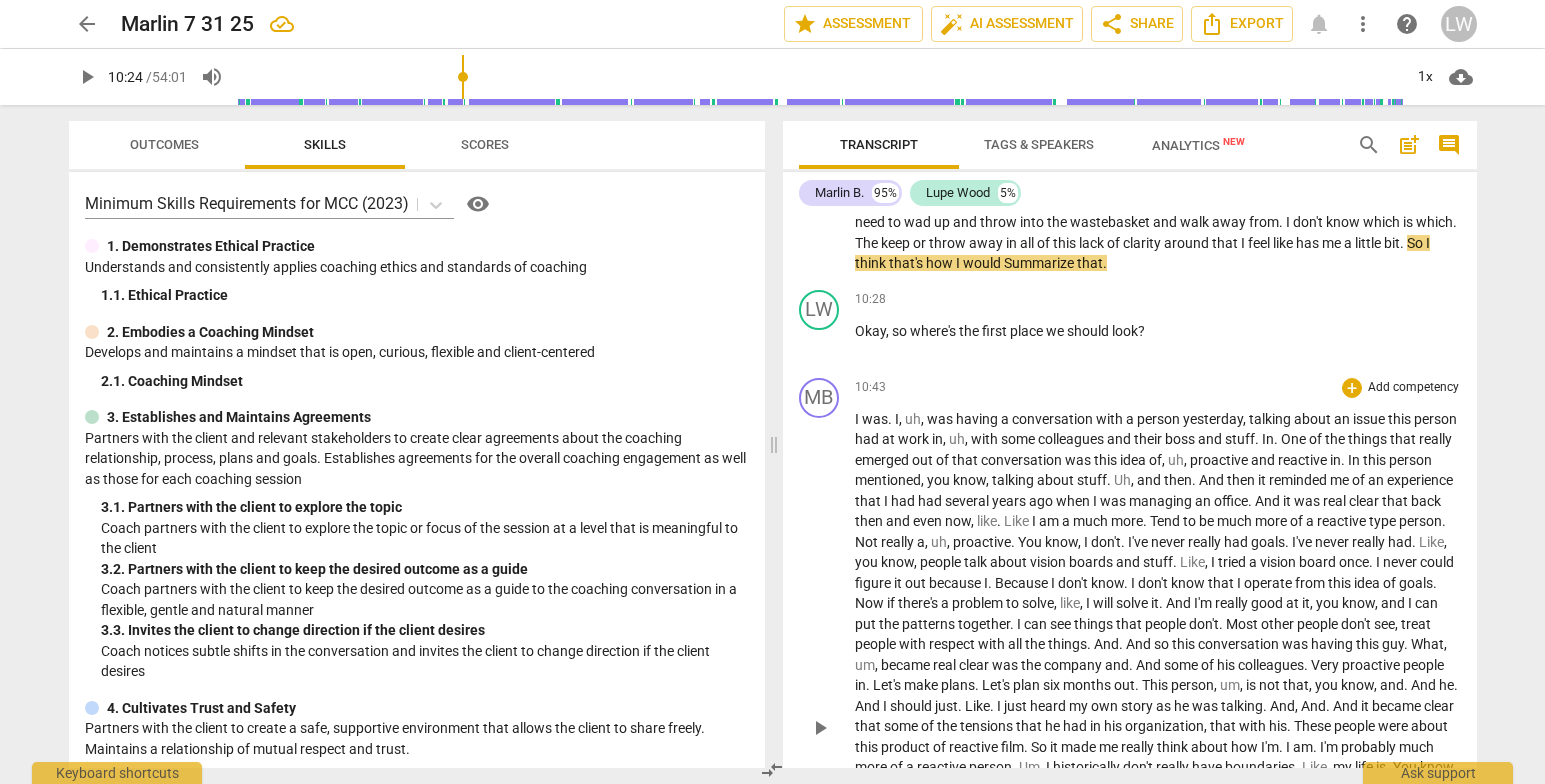 type 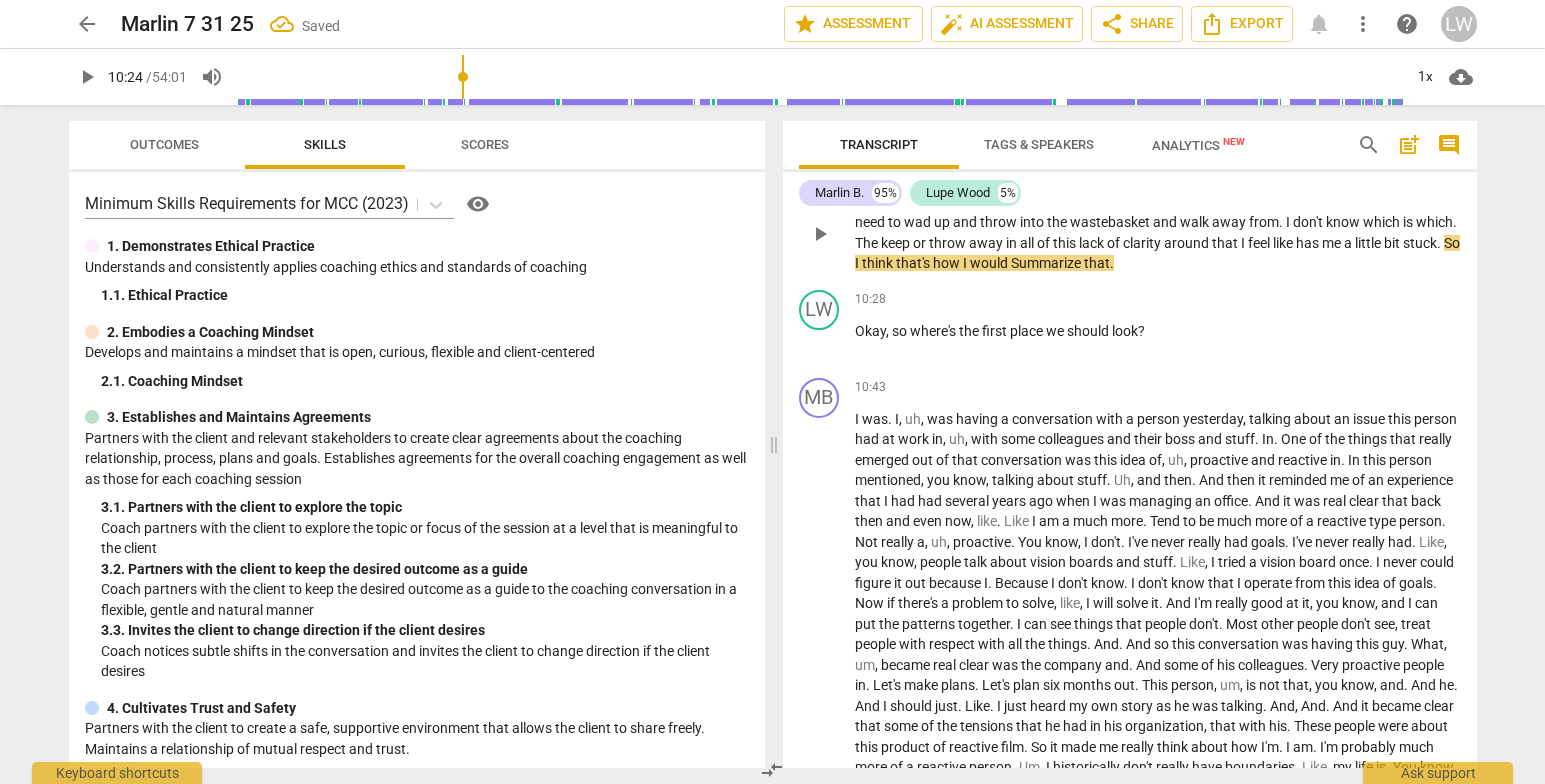 click on "play_arrow" at bounding box center (820, 234) 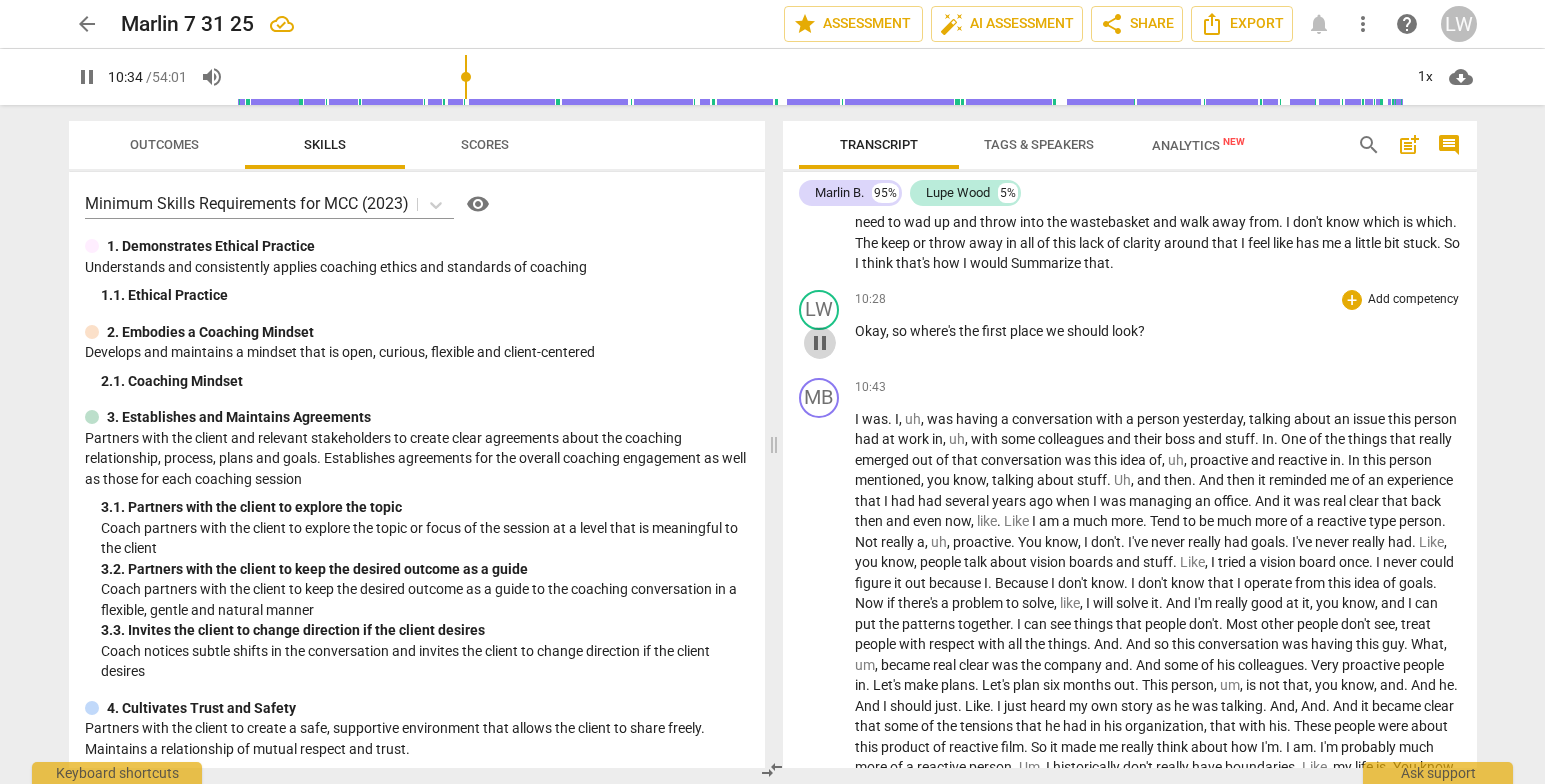 click on "pause" at bounding box center [820, 343] 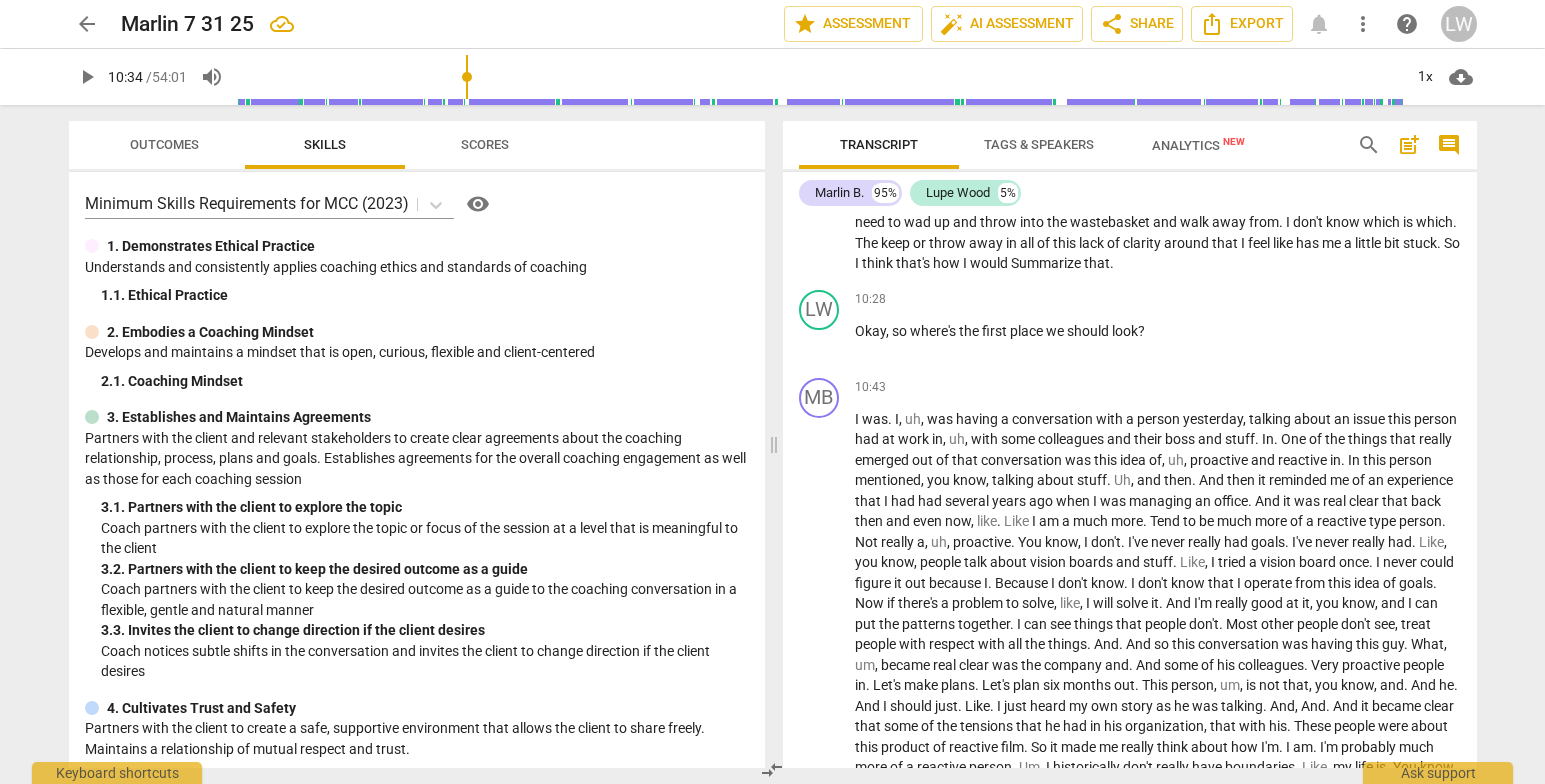 drag, startPoint x: 1481, startPoint y: 350, endPoint x: 1485, endPoint y: 366, distance: 16.492422 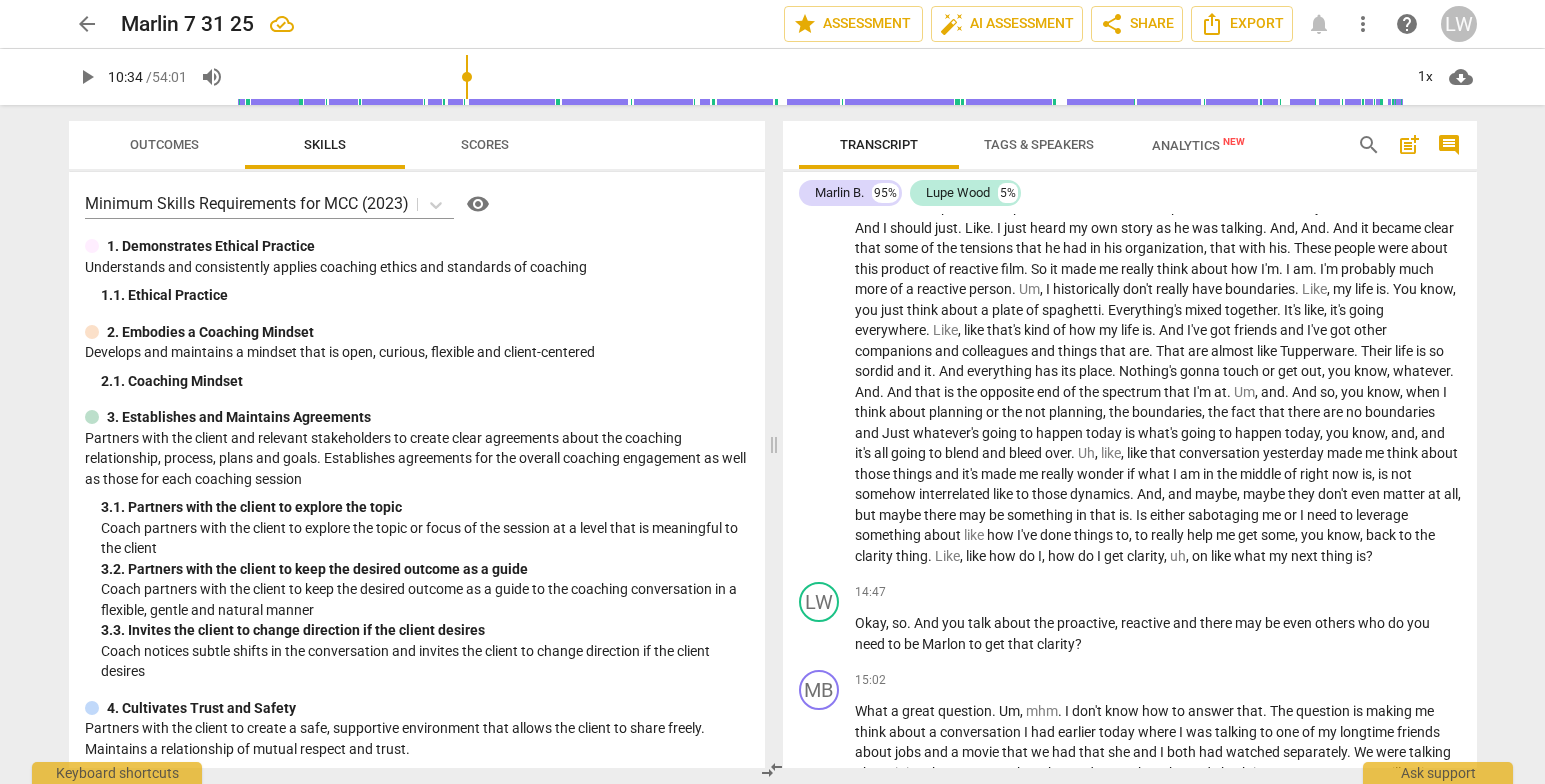 scroll, scrollTop: 2875, scrollLeft: 0, axis: vertical 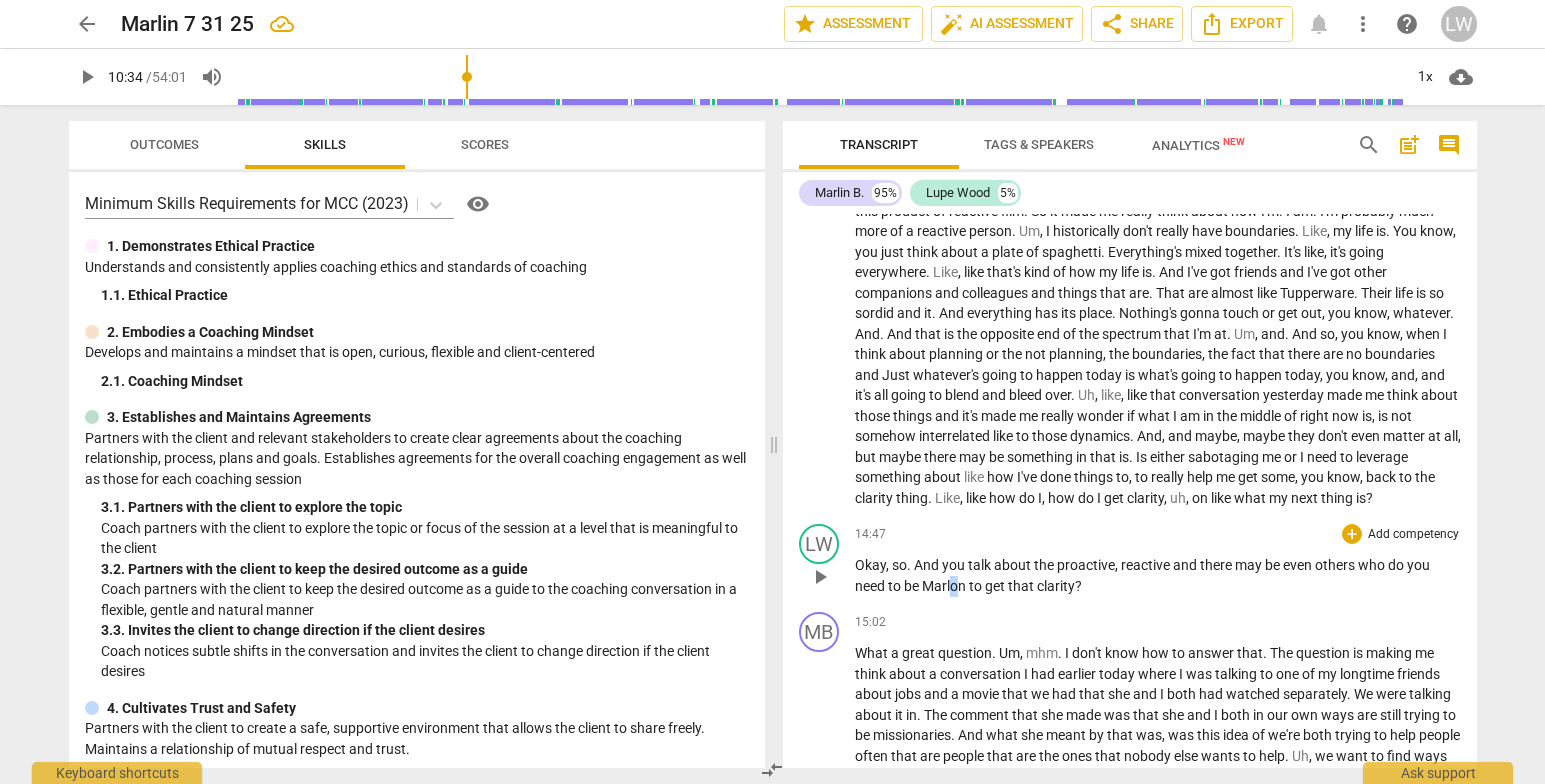 click on "Marlon" at bounding box center (945, 586) 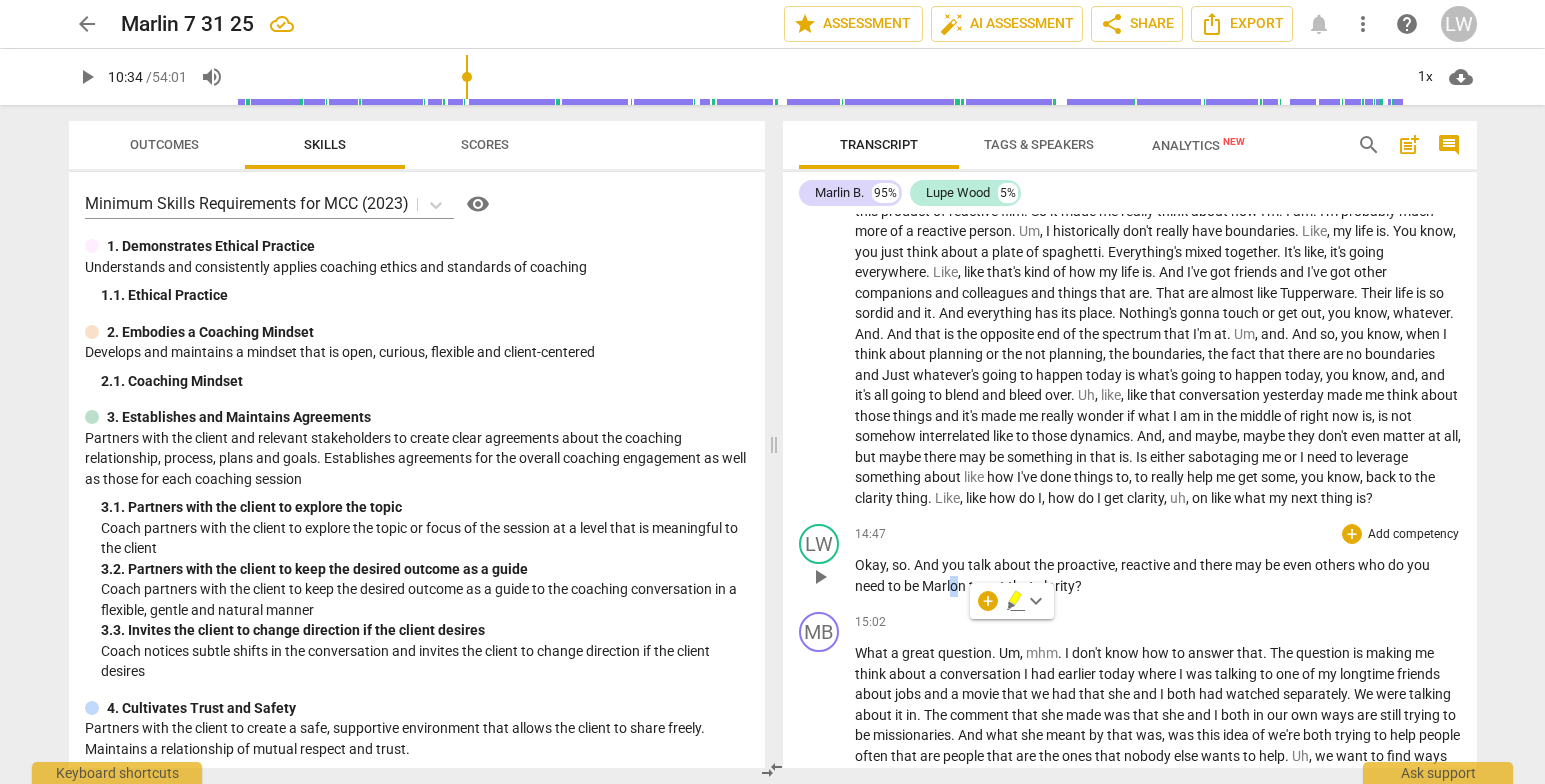 type 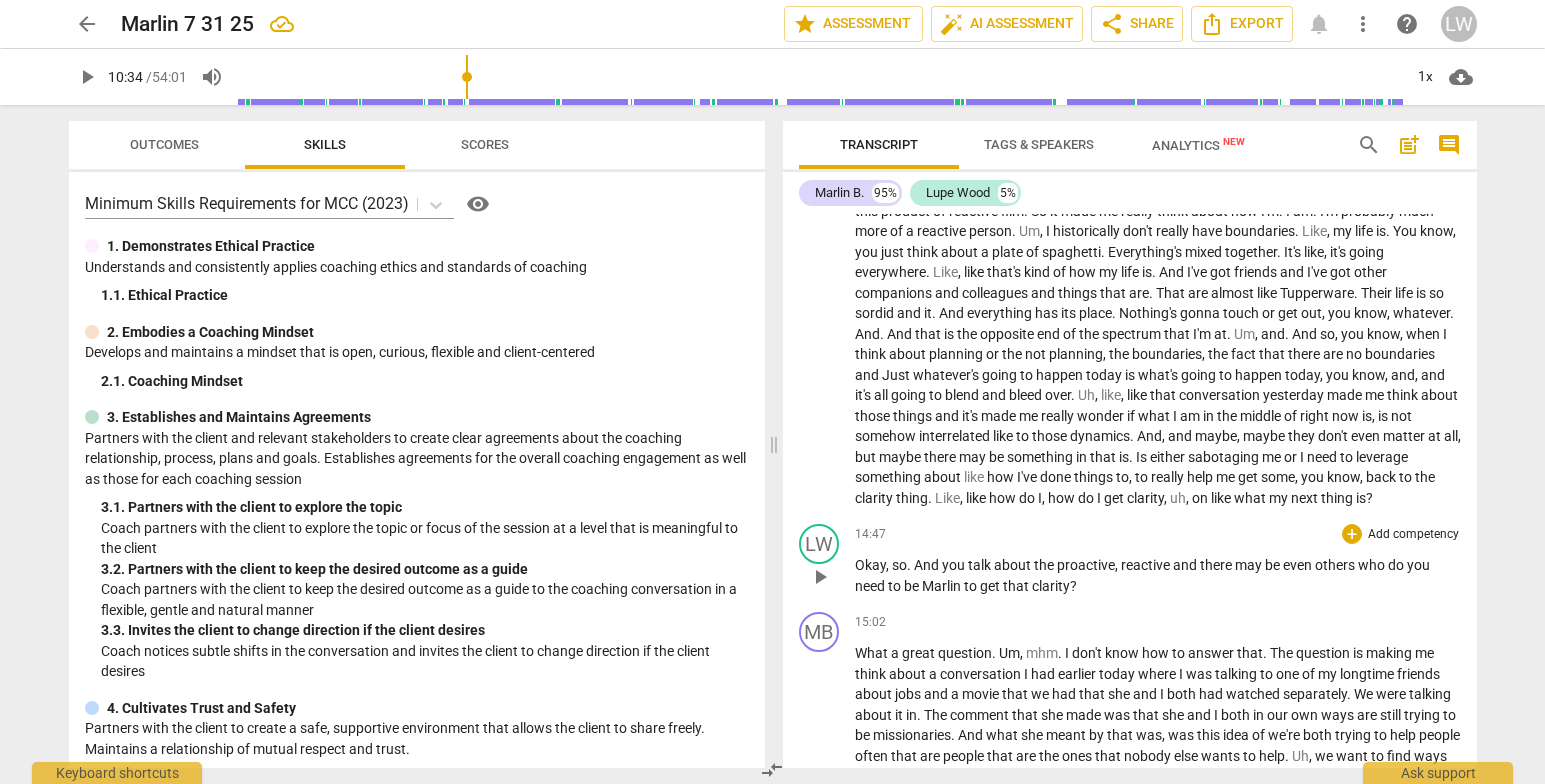 click on "play_arrow" at bounding box center [820, 577] 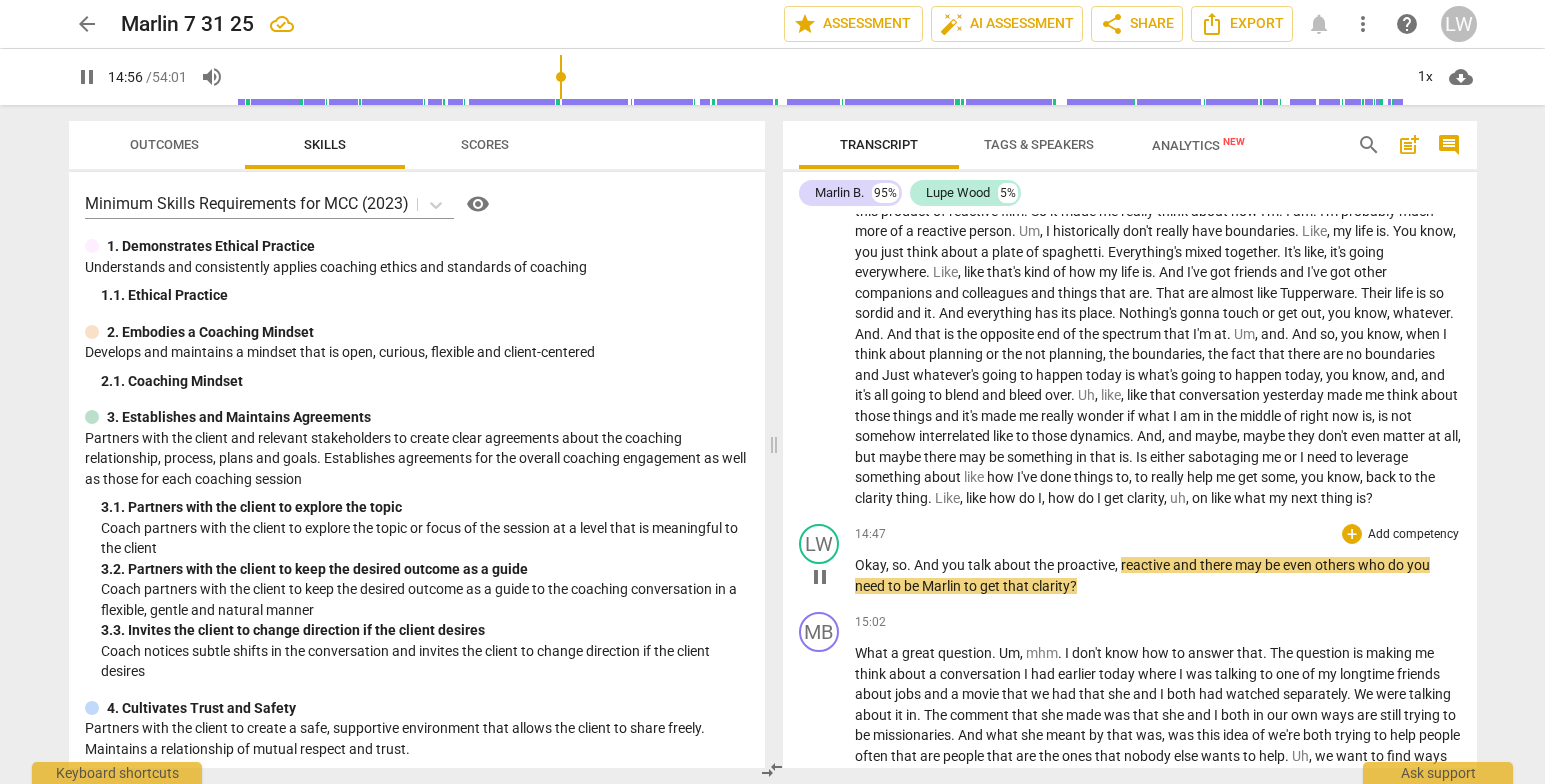 click on "pause" at bounding box center [820, 577] 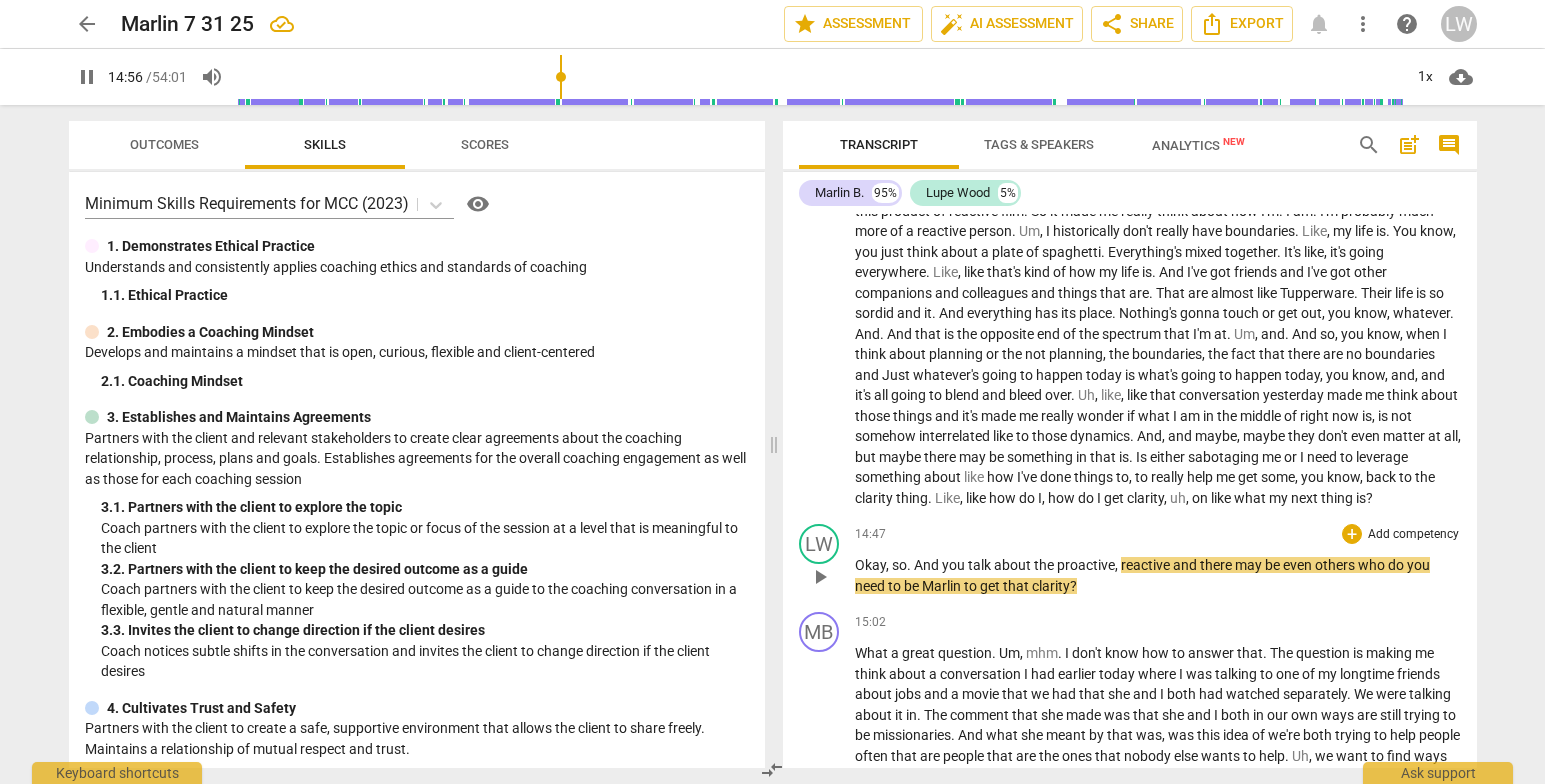type on "897" 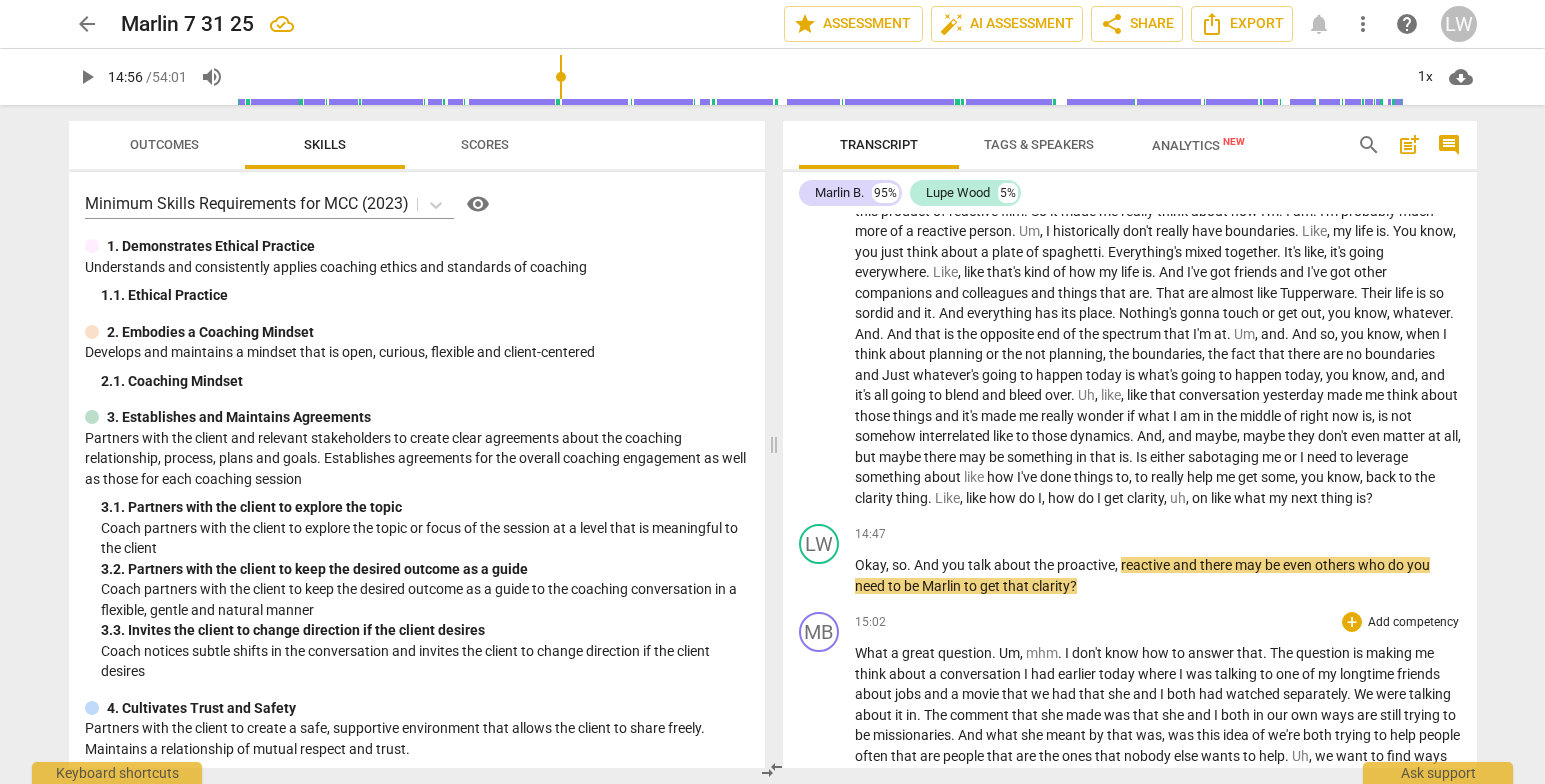 drag, startPoint x: 1354, startPoint y: 604, endPoint x: 1432, endPoint y: 658, distance: 94.86833 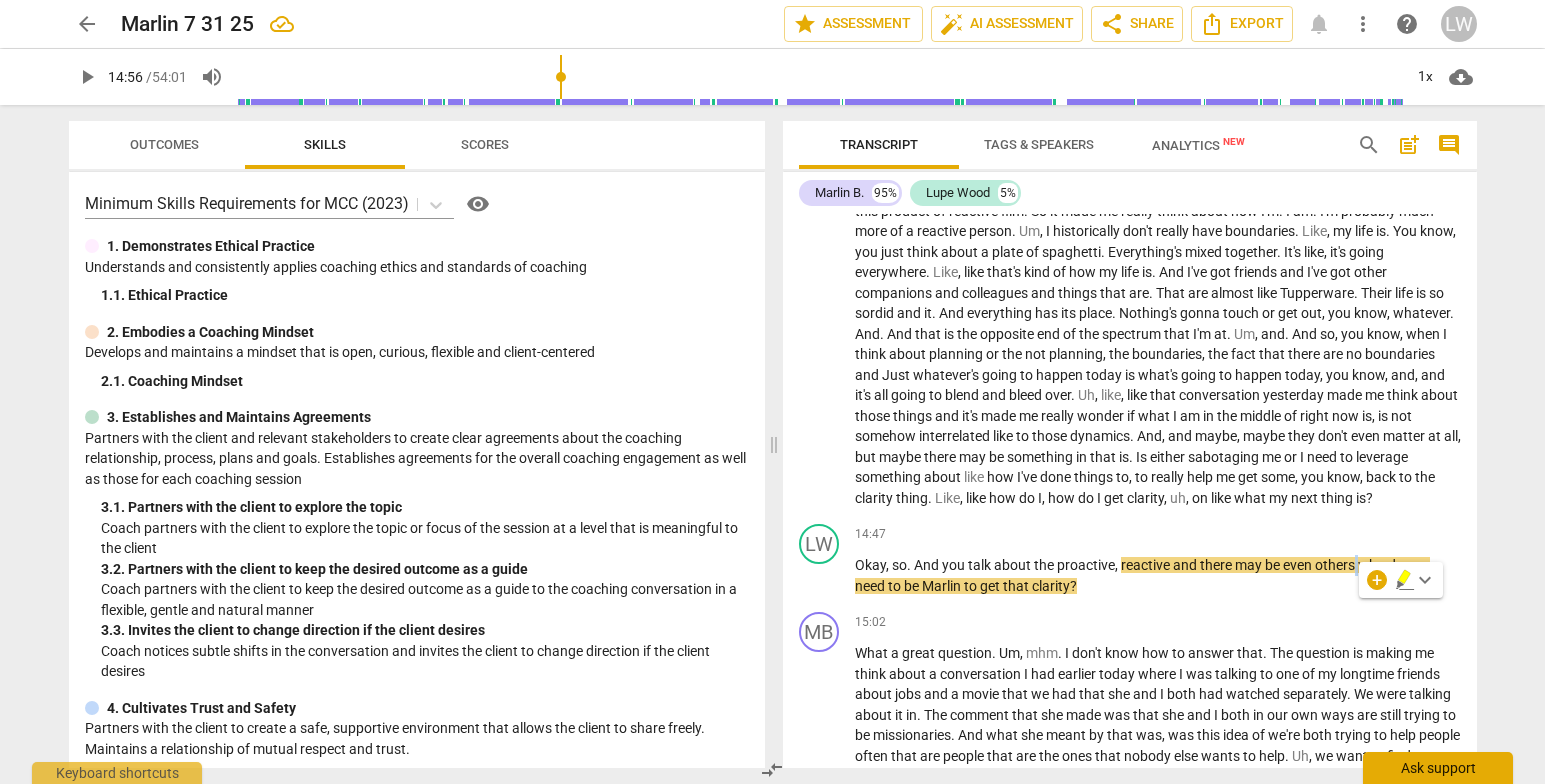 type 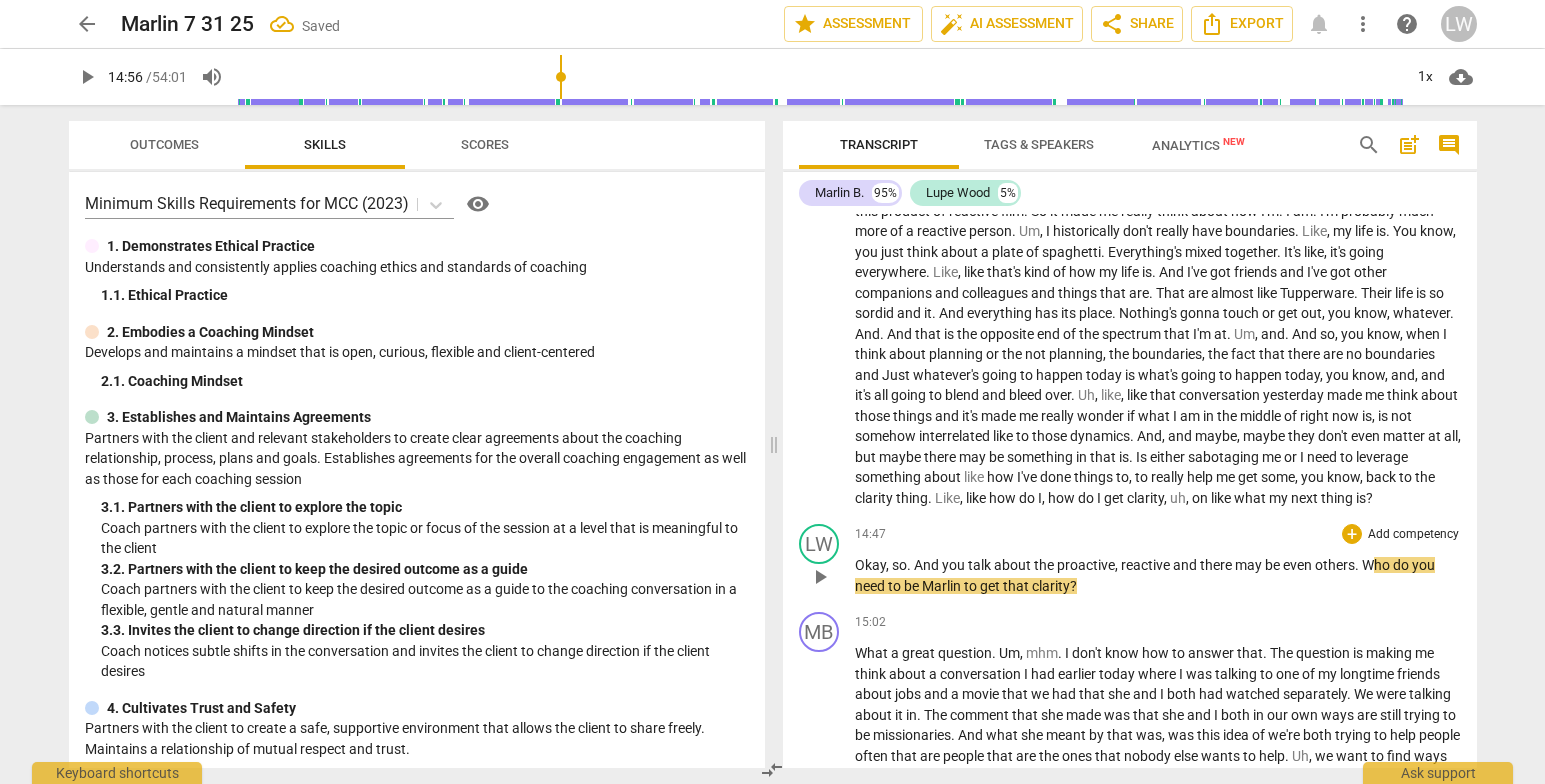 drag, startPoint x: 918, startPoint y: 625, endPoint x: 939, endPoint y: 641, distance: 26.400757 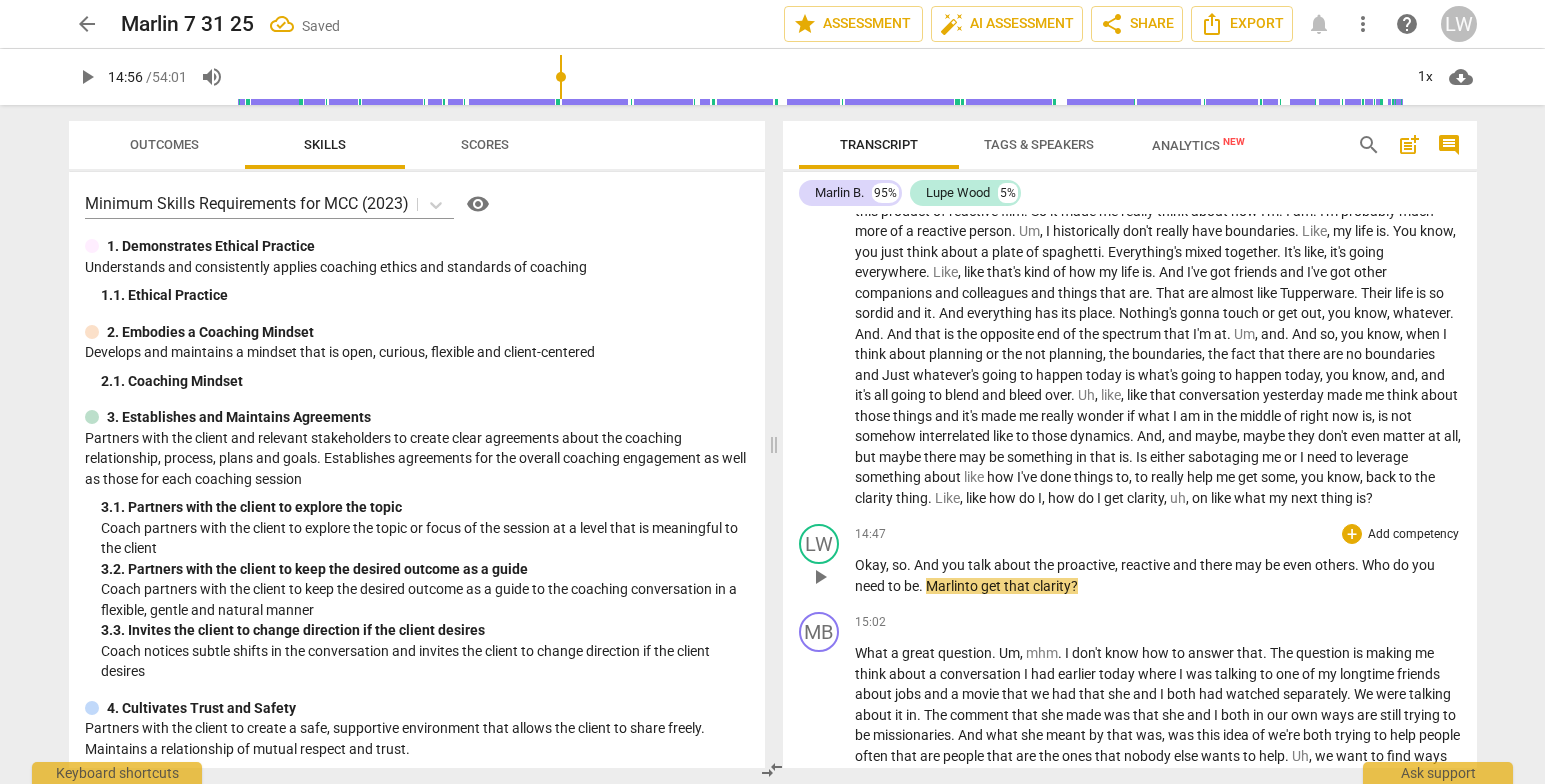 click on "Marlin" at bounding box center (945, 586) 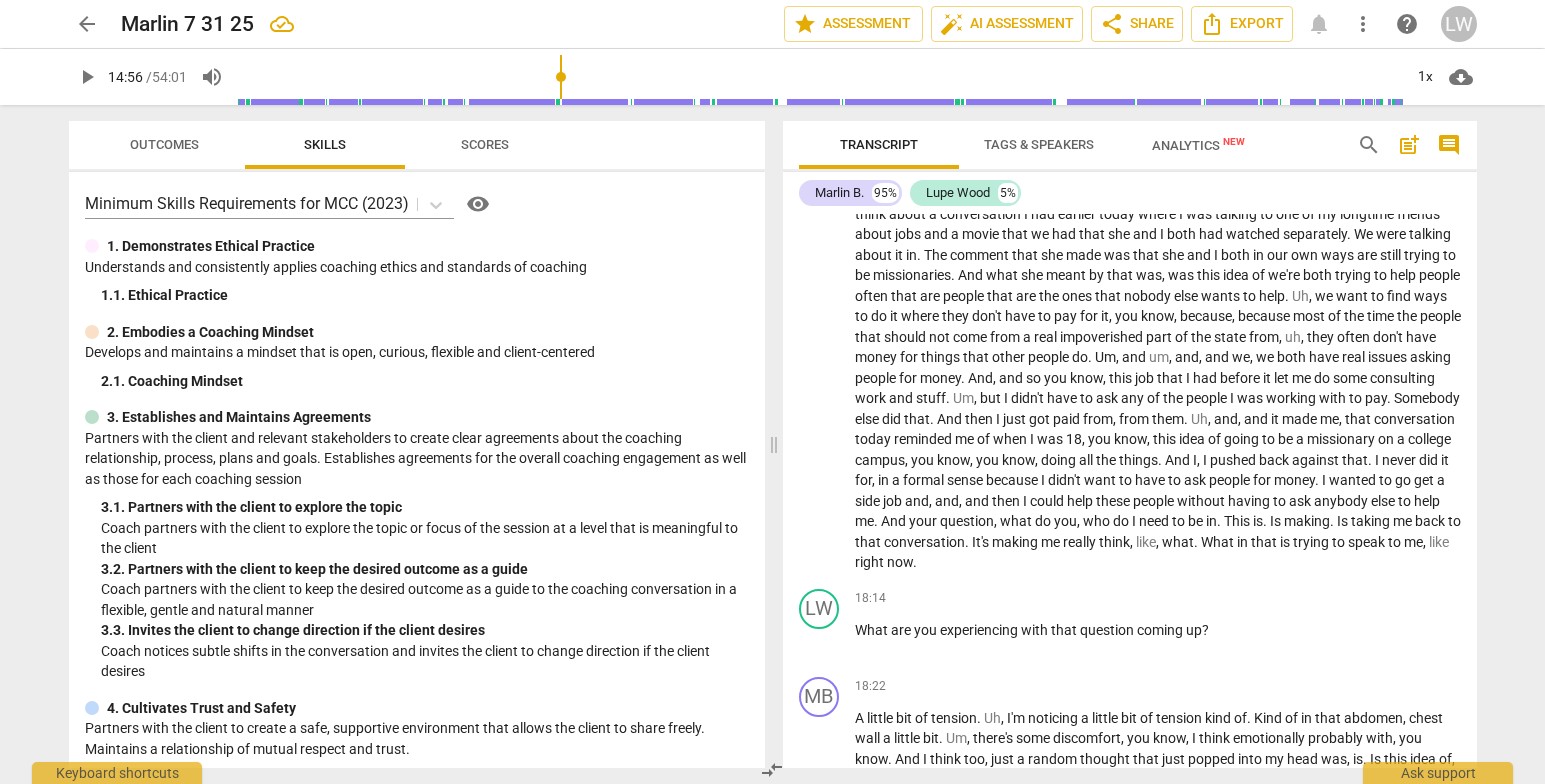 scroll, scrollTop: 3354, scrollLeft: 0, axis: vertical 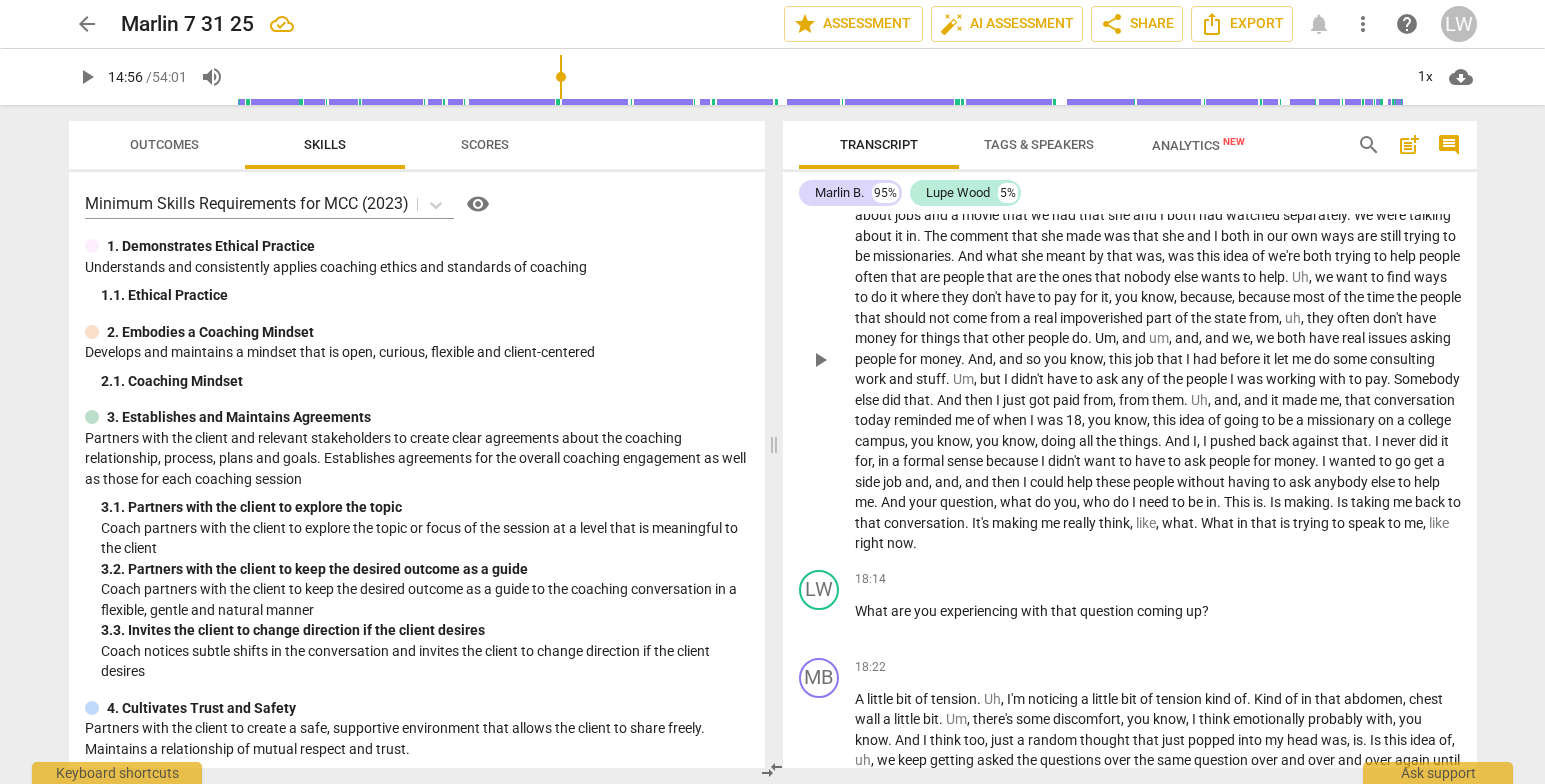 drag, startPoint x: 1477, startPoint y: 401, endPoint x: 1467, endPoint y: 409, distance: 12.806249 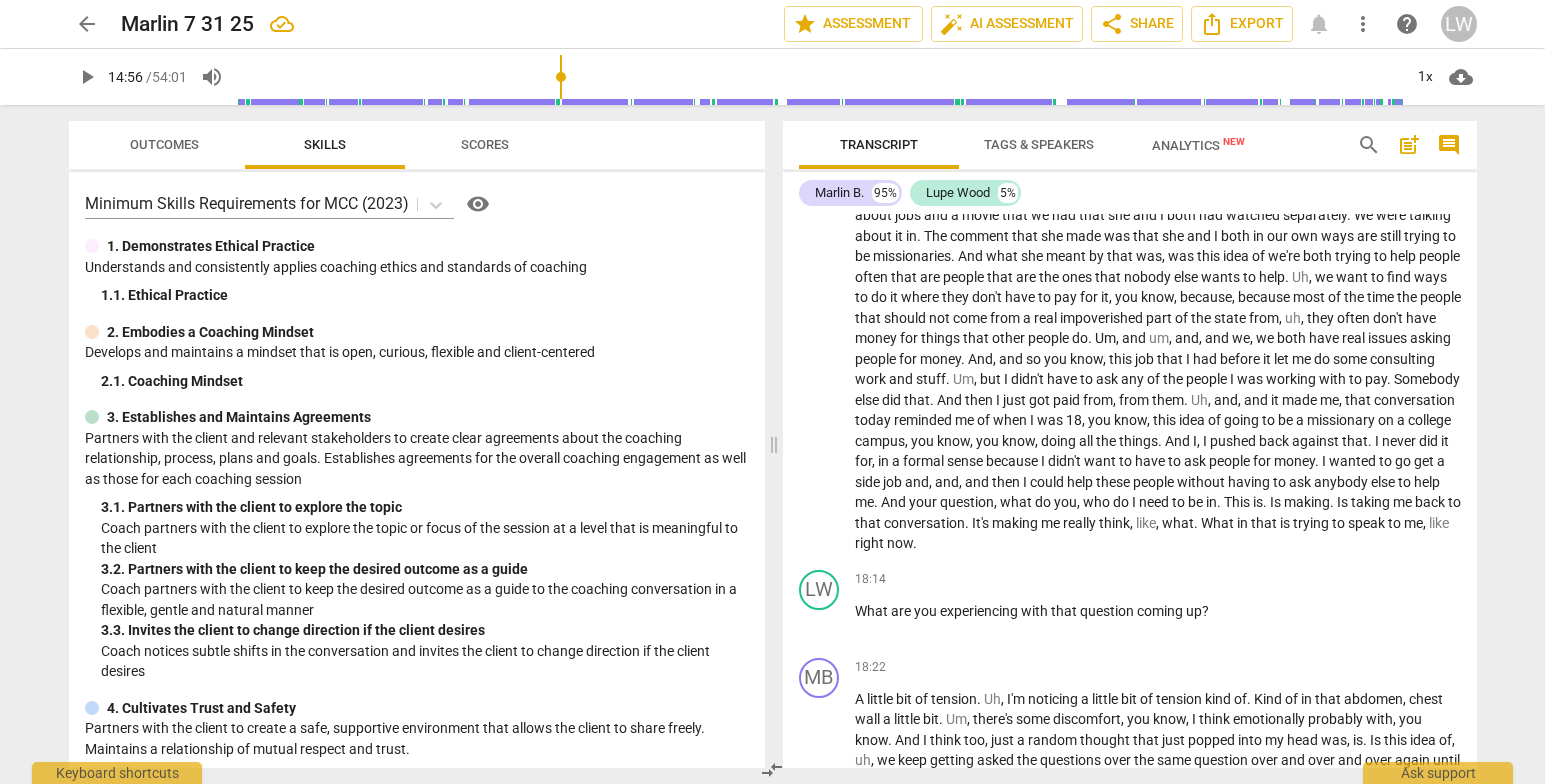 click on "MB play_arrow pause 00:00 + Add competency keyboard_arrow_right All   right . LW play_arrow pause 00:03 + Add competency keyboard_arrow_right So   [FIRST] ,   what   did   you   bring   to   coaching   today ? MB play_arrow pause 00:07 + Add competency keyboard_arrow_right Well ,   [FIRST] ,   I   feel   like   I'm   at   a   crossroads   with   my   uh ,   career .   And ,   and   so   I'd   like   for   us   to   really   talk   about   that   if   we   could   or   kind   of   really   work   through   that   if   we're   able   to   today . LW play_arrow pause 00:23 + Add competency keyboard_arrow_right Okay ,   good .   Um ,   so   when   you   say   a   career   crossroads ,   what's   generating   the   crossroads   about   it ? MB play_arrow pause 00:36 + Add competency keyboard_arrow_right Well ,   a   couple   of   things .   Like   my   full   time   job ,   um ,   ended   back   in   April .   Uh ,   so   I've   been   working   part   time   since   then ,   um ,   which   has   been   fine .   Like" at bounding box center [1130, 491] 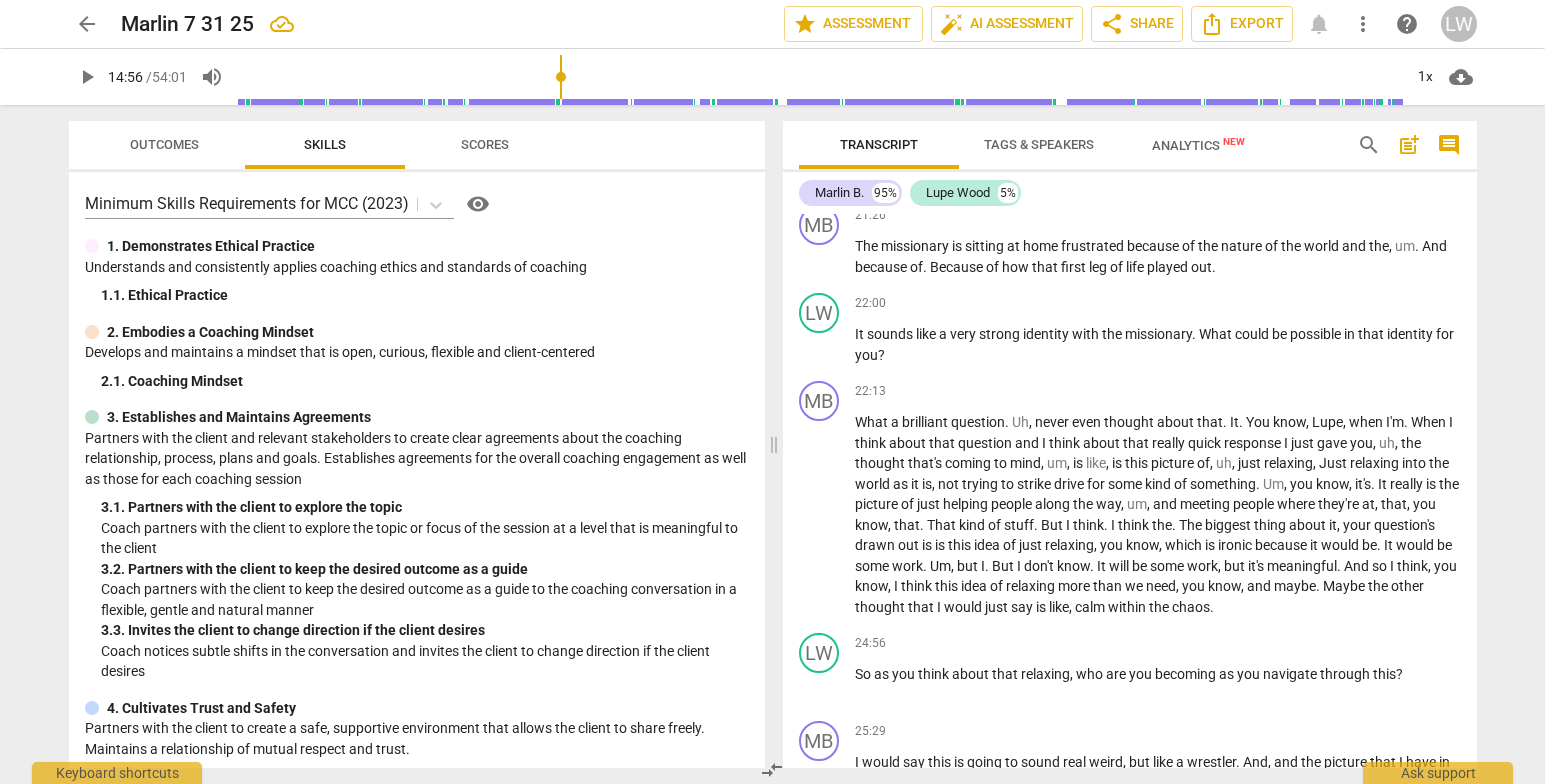 scroll, scrollTop: 4371, scrollLeft: 0, axis: vertical 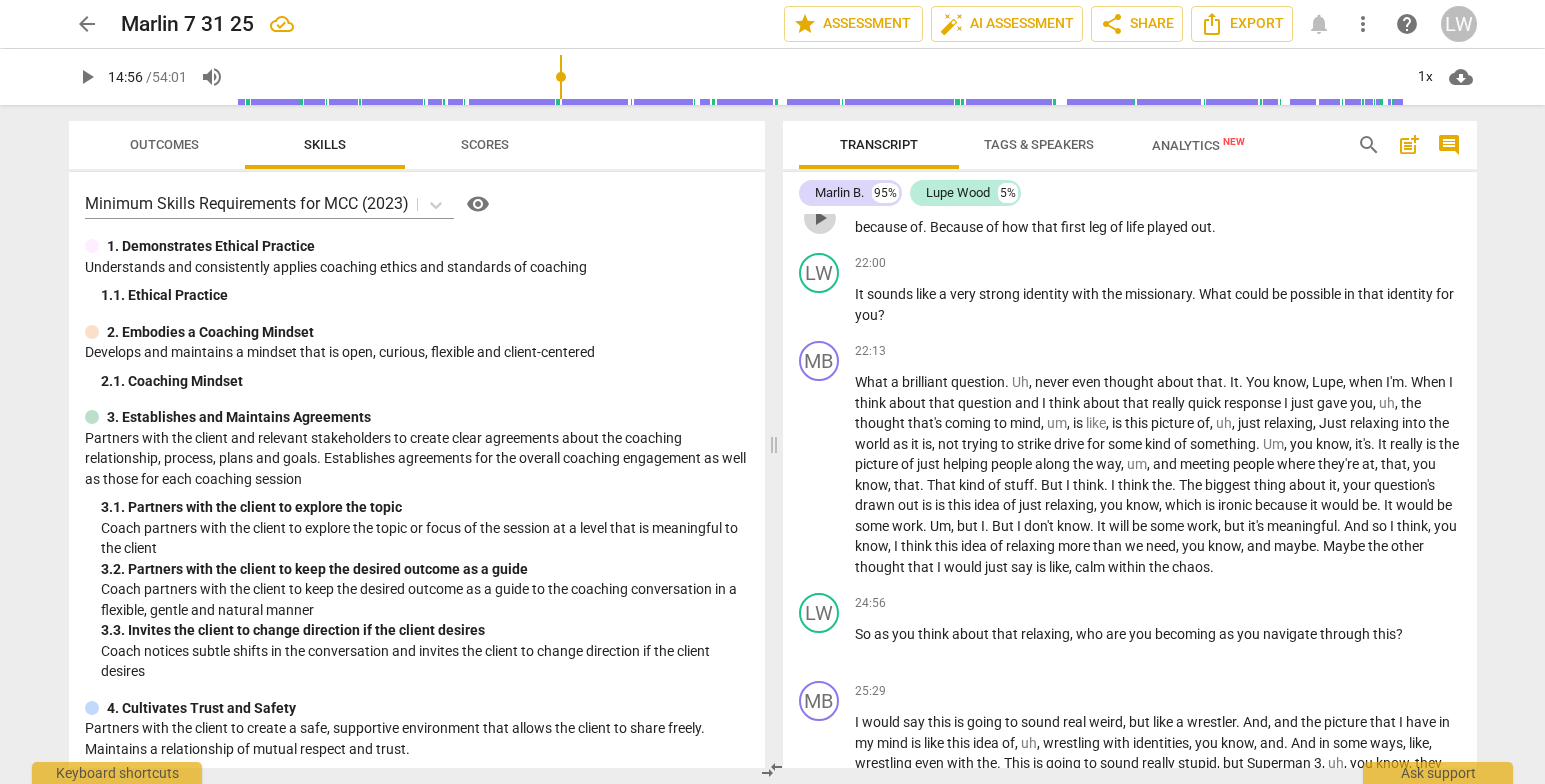 click on "play_arrow" at bounding box center (820, 218) 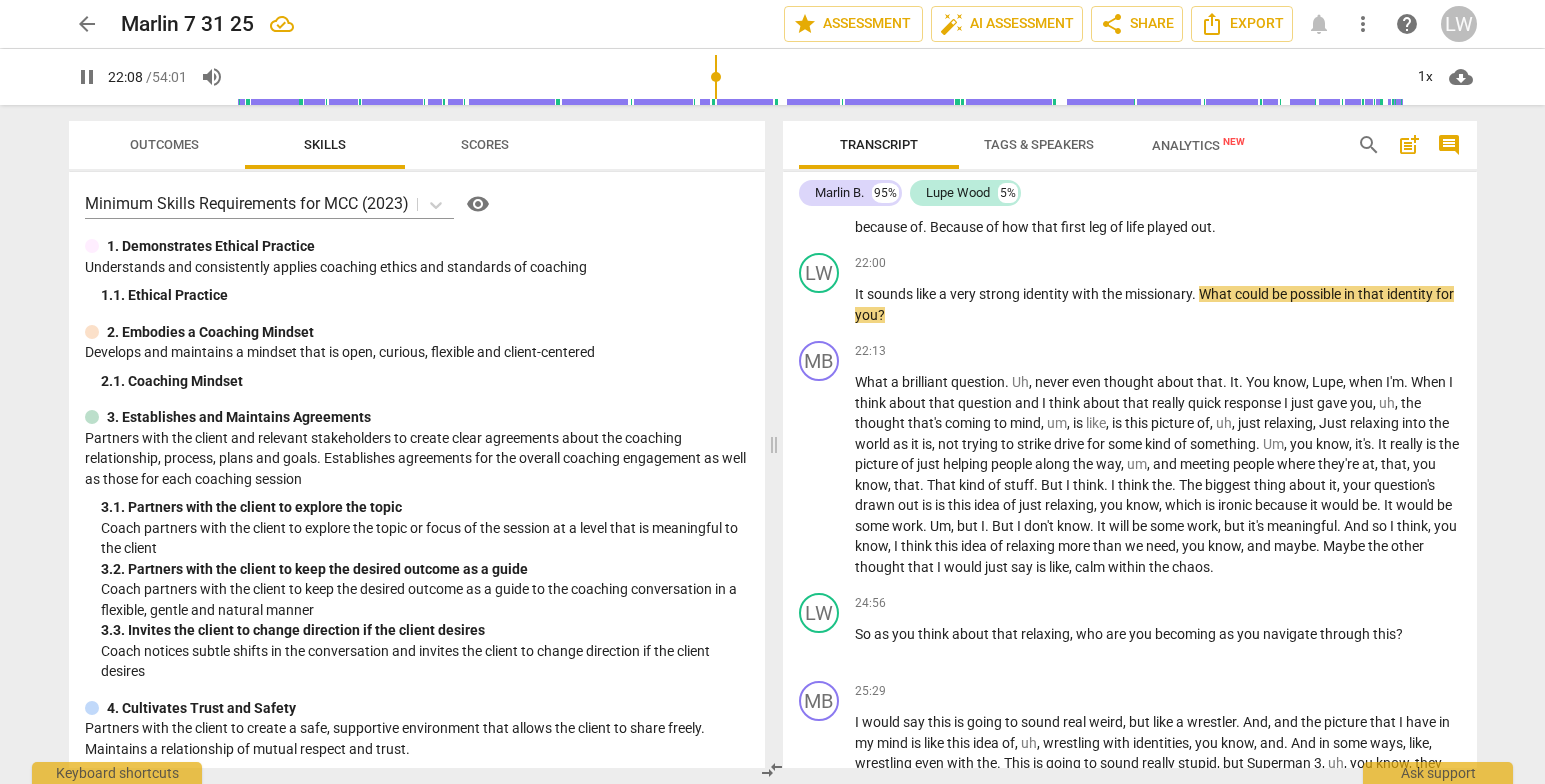 click on "MB play_arrow pause 00:00 + Add competency keyboard_arrow_right All   right . LW play_arrow pause 00:03 + Add competency keyboard_arrow_right So   [FIRST] ,   what   did   you   bring   to   coaching   today ? MB play_arrow pause 00:07 + Add competency keyboard_arrow_right Well ,   [FIRST] ,   I   feel   like   I'm   at   a   crossroads   with   my   uh ,   career .   And ,   and   so   I'd   like   for   us   to   really   talk   about   that   if   we   could   or   kind   of   really   work   through   that   if   we're   able   to   today . LW play_arrow pause 00:23 + Add competency keyboard_arrow_right Okay ,   good .   Um ,   so   when   you   say   a   career   crossroads ,   what's   generating   the   crossroads   about   it ? MB play_arrow pause 00:36 + Add competency keyboard_arrow_right Well ,   a   couple   of   things .   Like   my   full   time   job ,   um ,   ended   back   in   April .   Uh ,   so   I've   been   working   part   time   since   then ,   um ,   which   has   been   fine .   Like" at bounding box center [1130, 491] 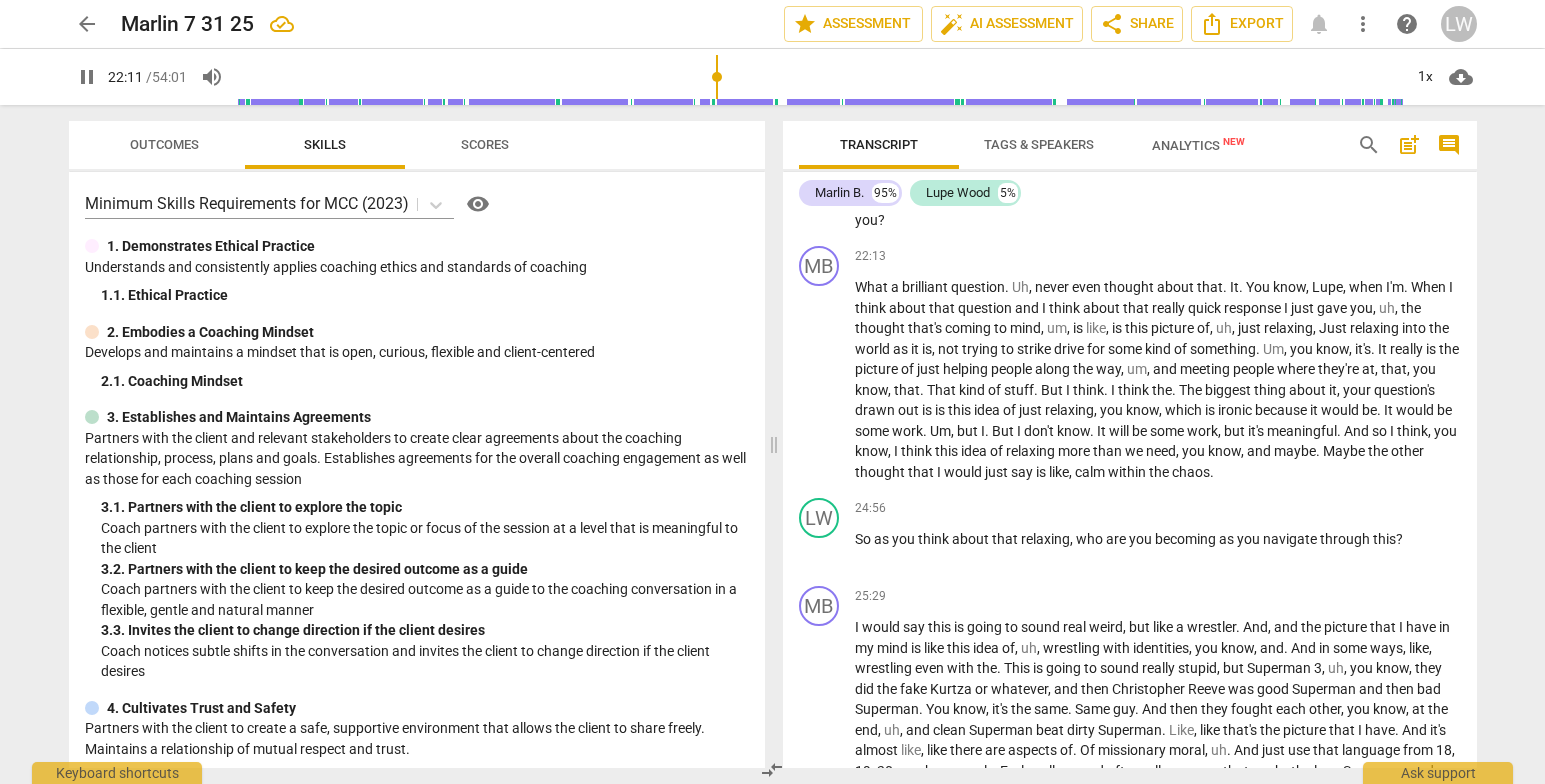 scroll, scrollTop: 4486, scrollLeft: 0, axis: vertical 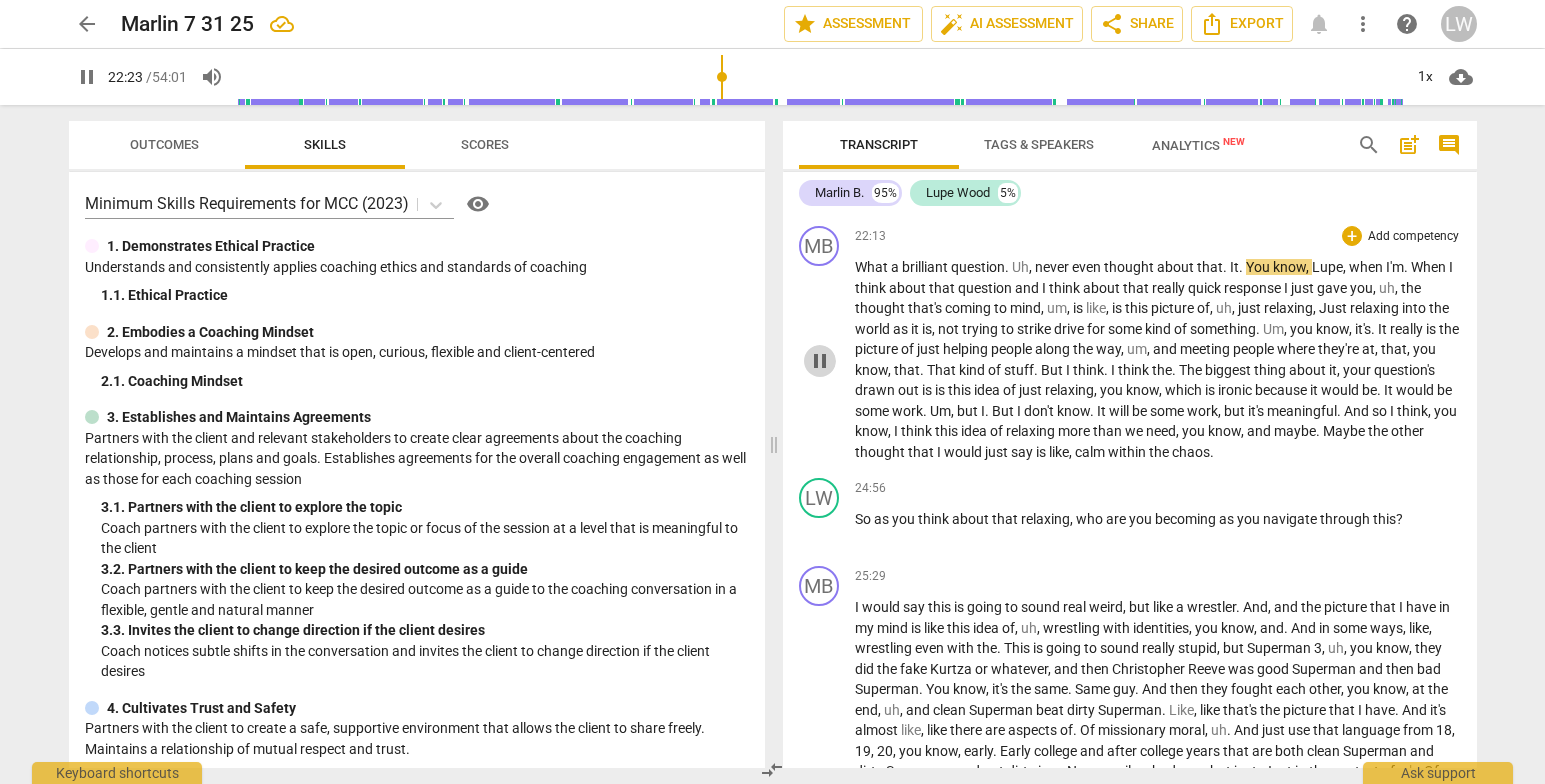 drag, startPoint x: 826, startPoint y: 391, endPoint x: 811, endPoint y: 398, distance: 16.552946 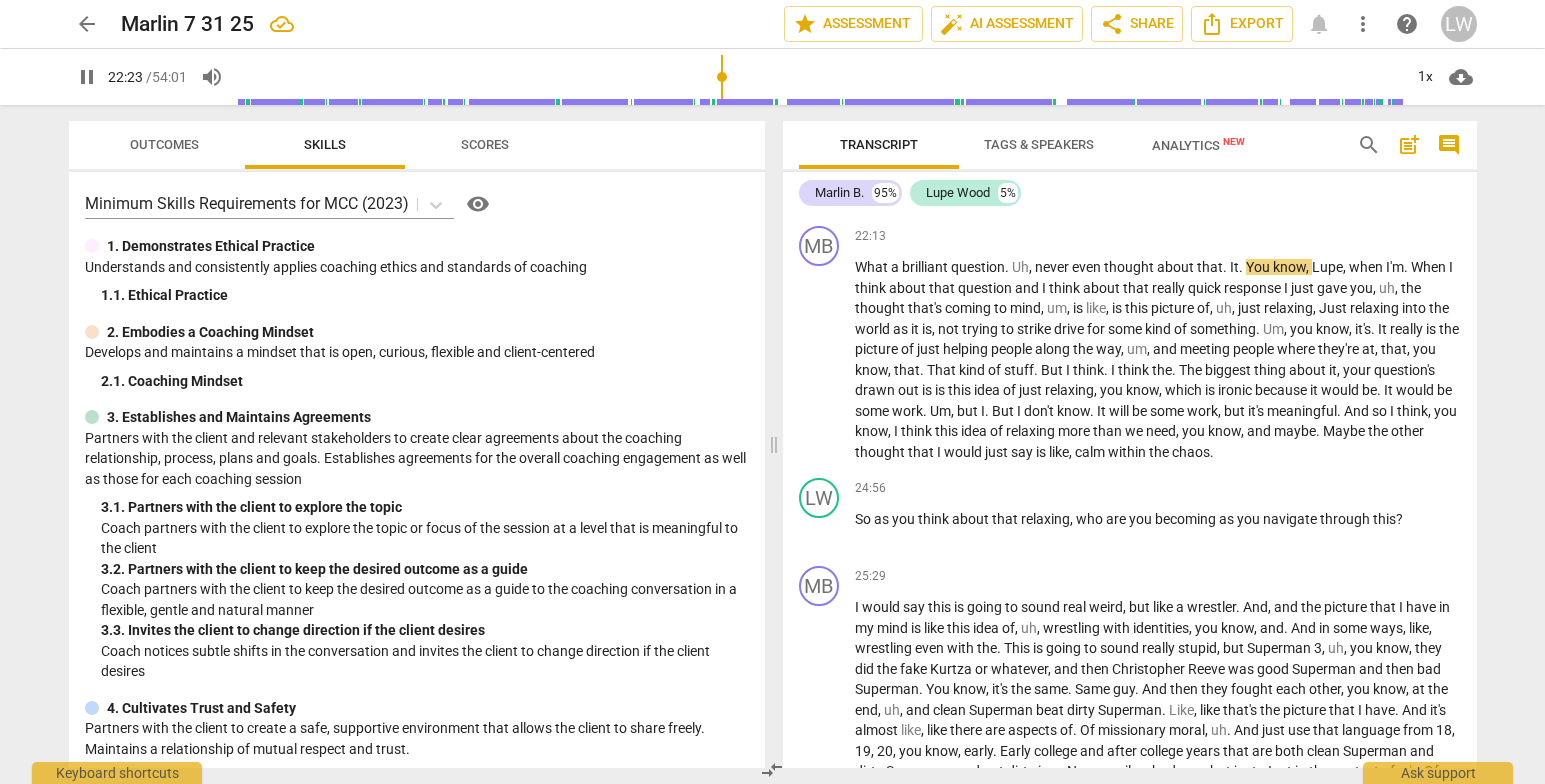 type on "1344" 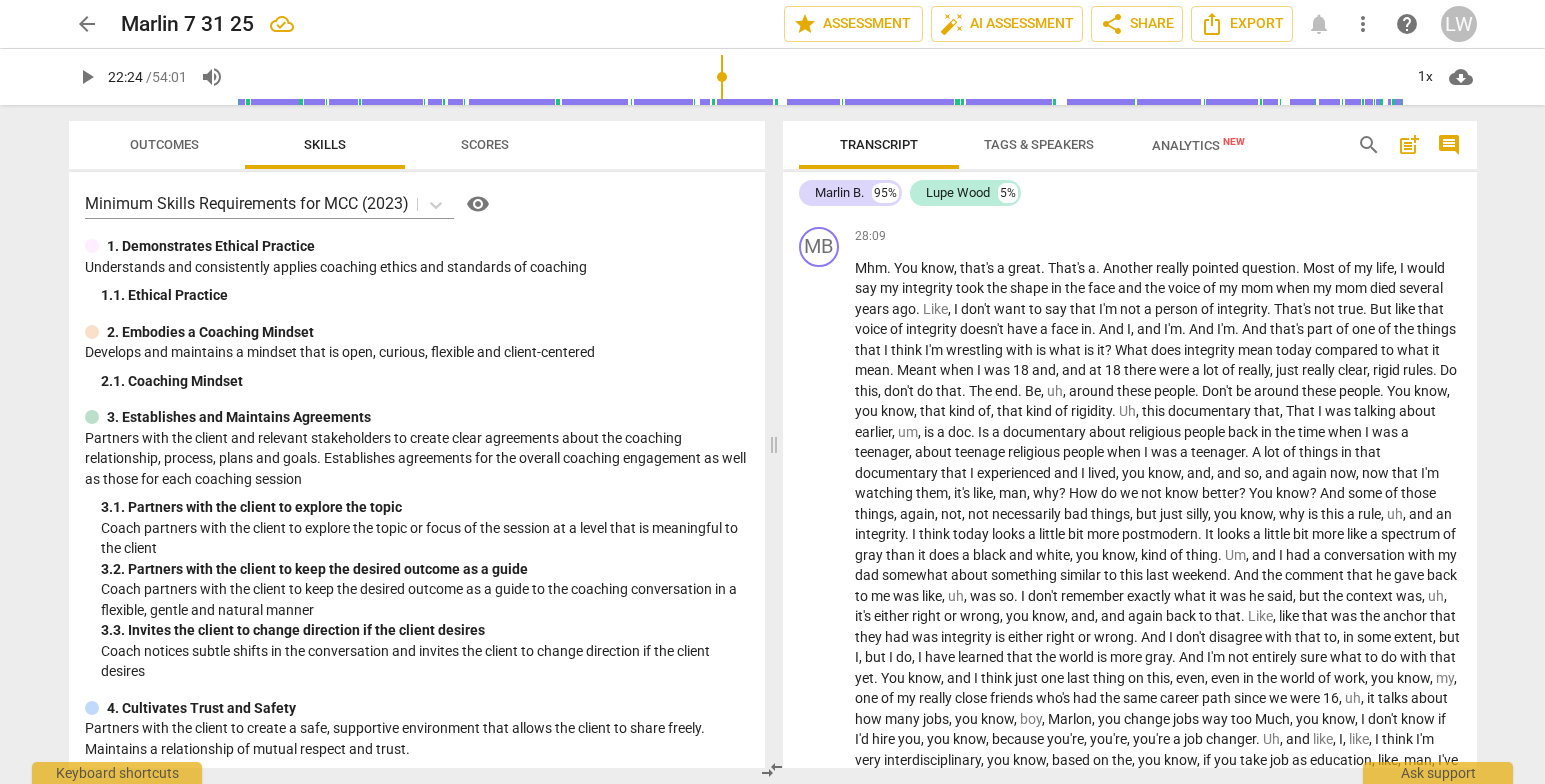 scroll, scrollTop: 5367, scrollLeft: 0, axis: vertical 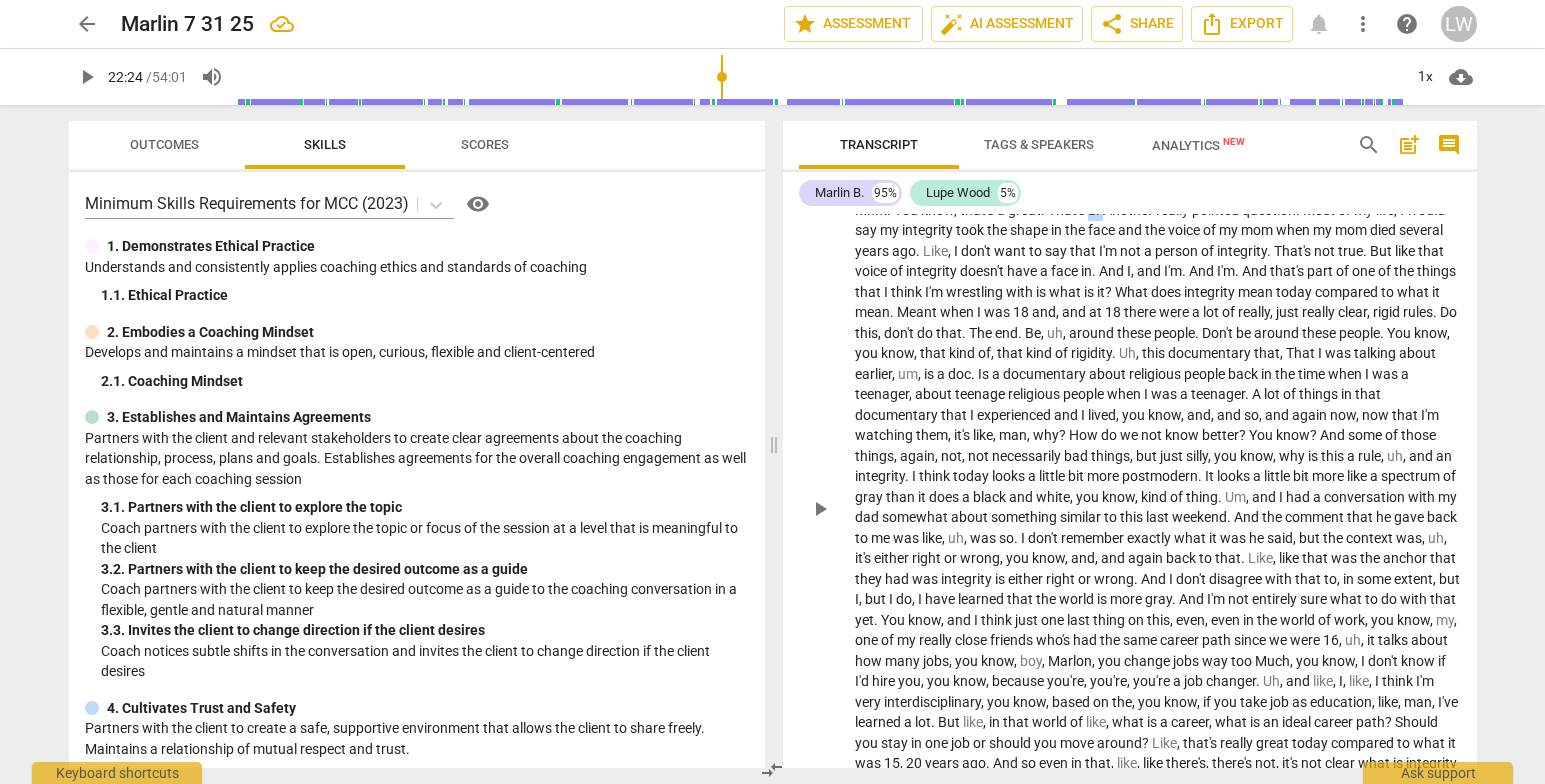 drag, startPoint x: 1102, startPoint y: 271, endPoint x: 1091, endPoint y: 279, distance: 13.601471 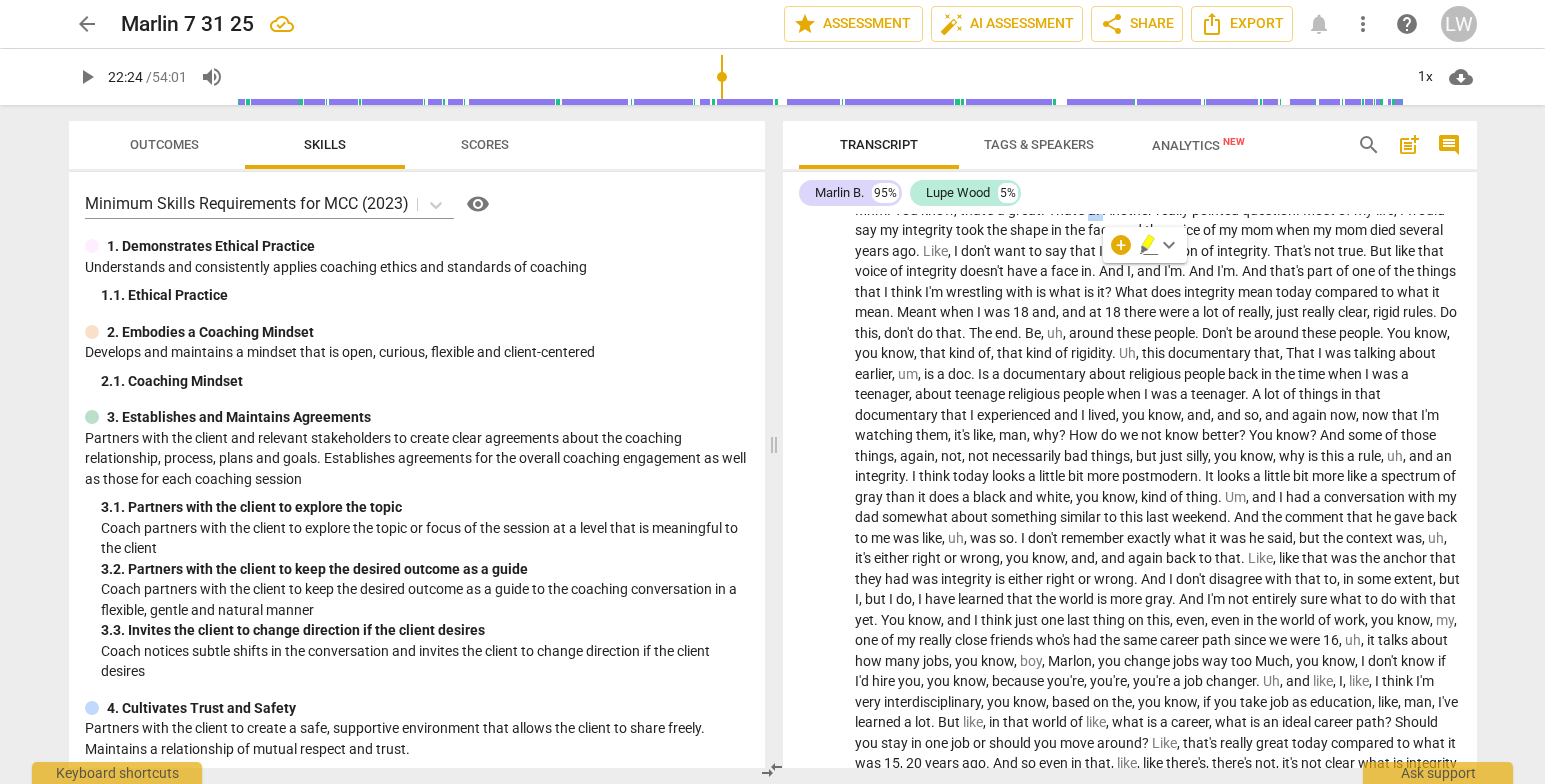 type 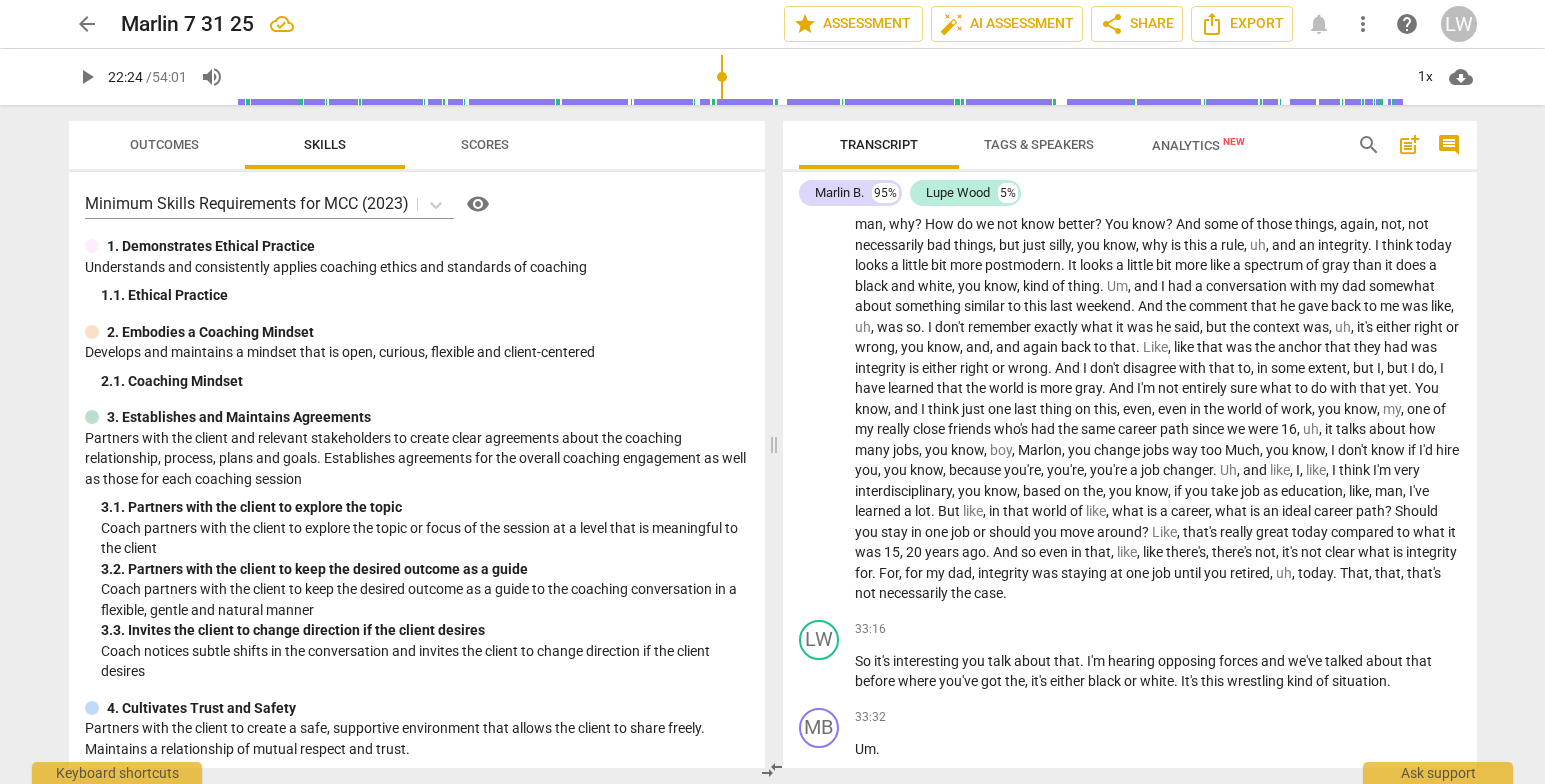 scroll, scrollTop: 5770, scrollLeft: 0, axis: vertical 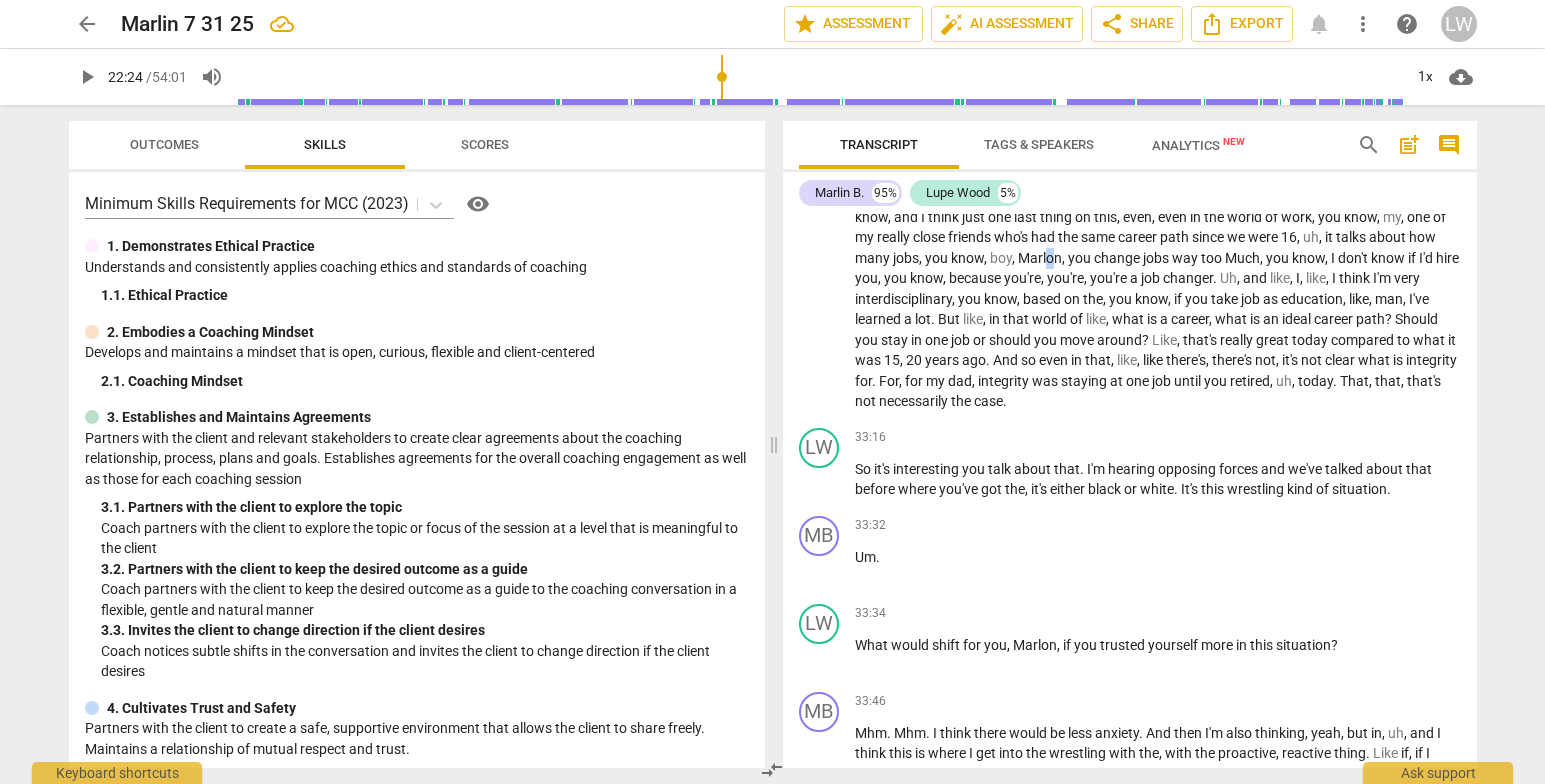 click on "Marlon" at bounding box center [1040, 258] 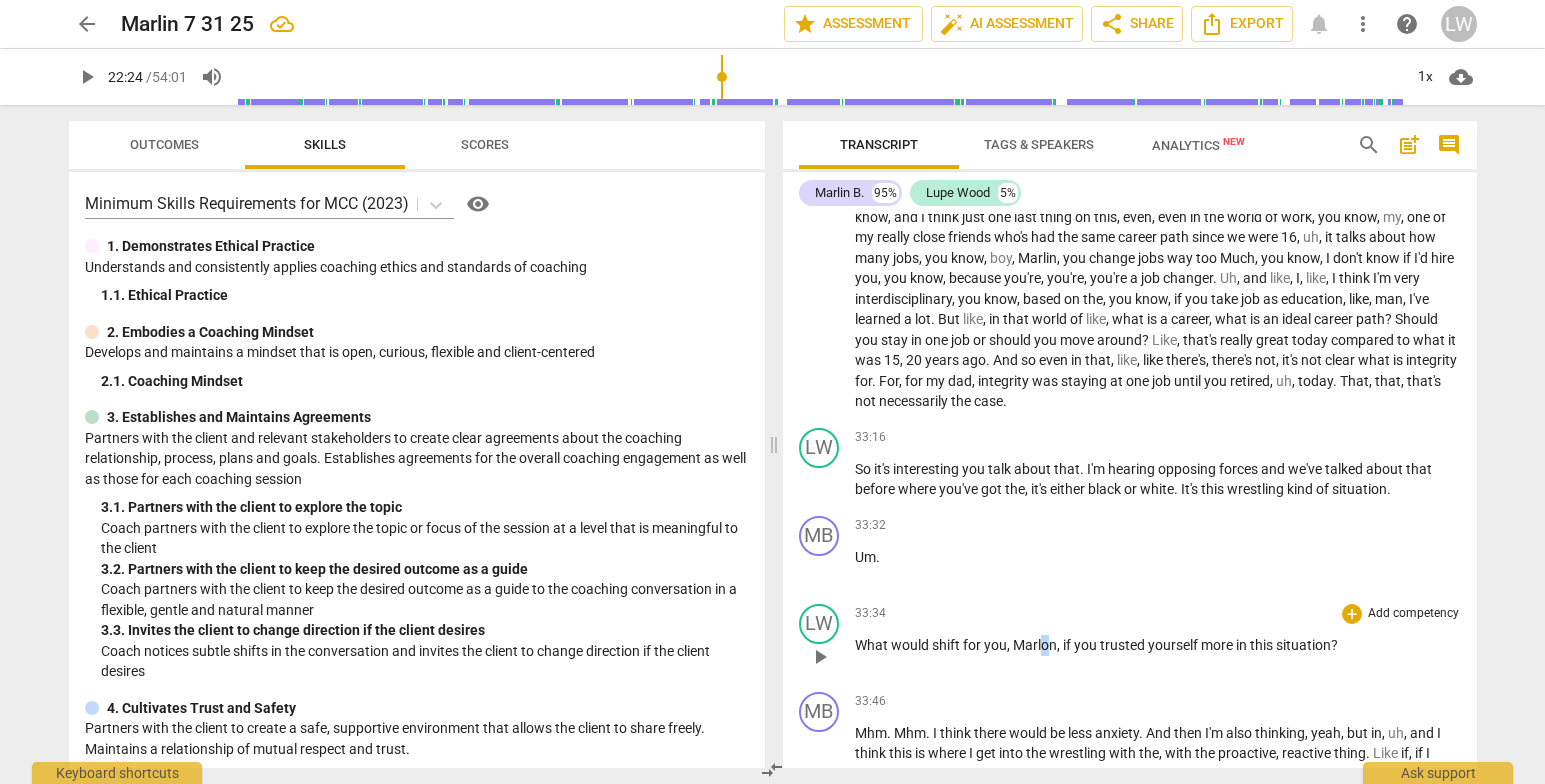click on "Marlon" at bounding box center [1035, 645] 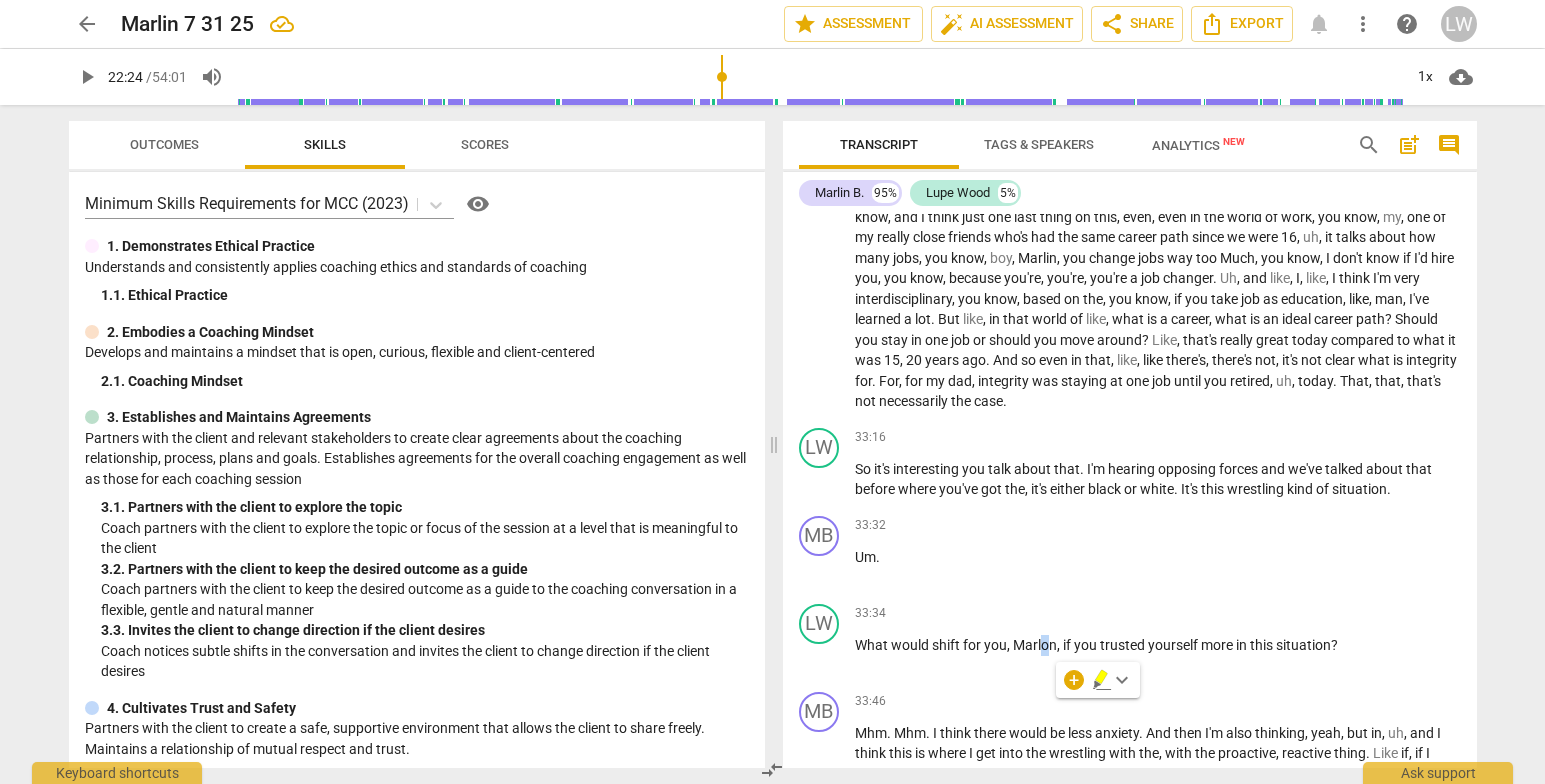type 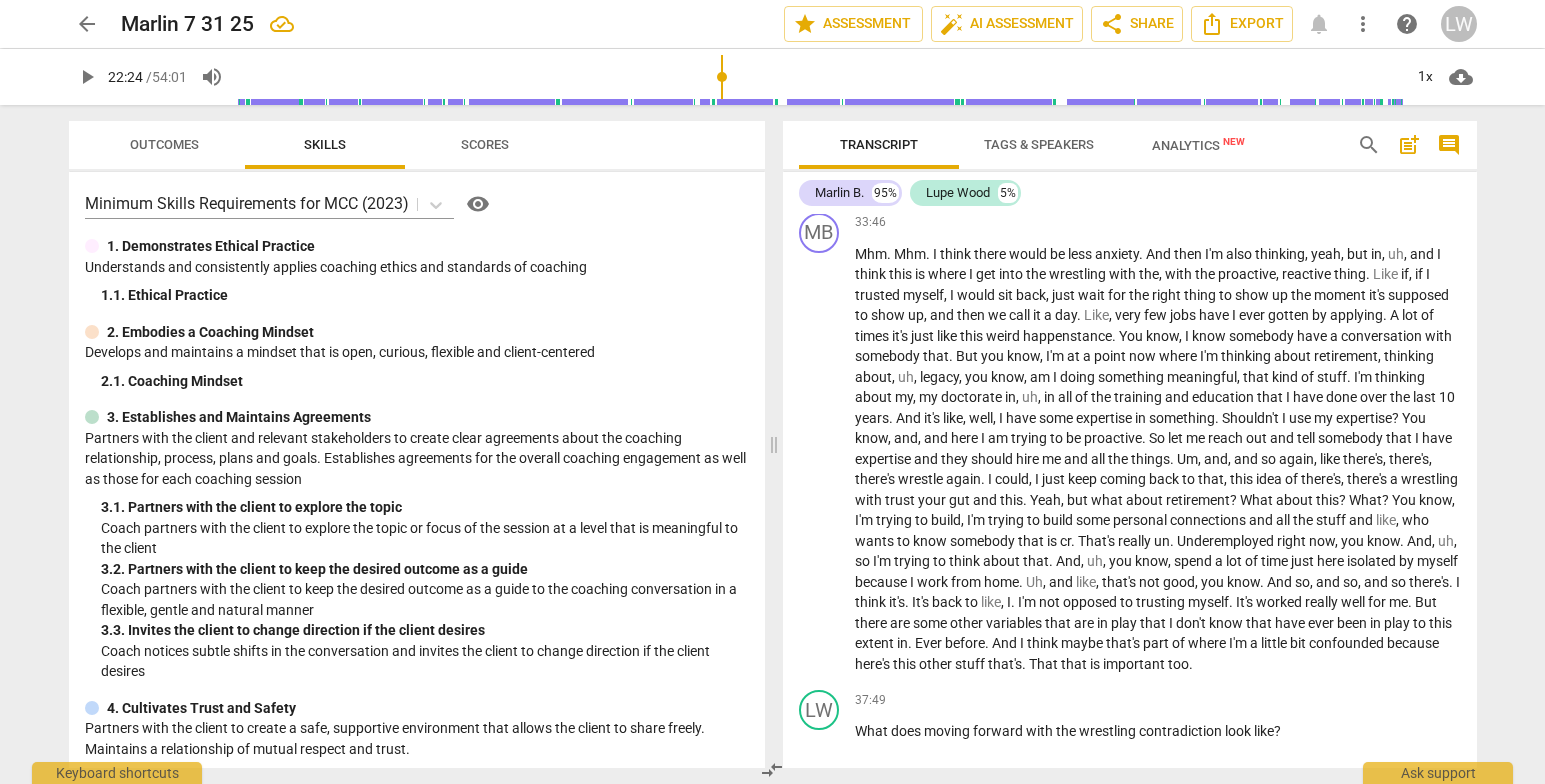 scroll, scrollTop: 6307, scrollLeft: 0, axis: vertical 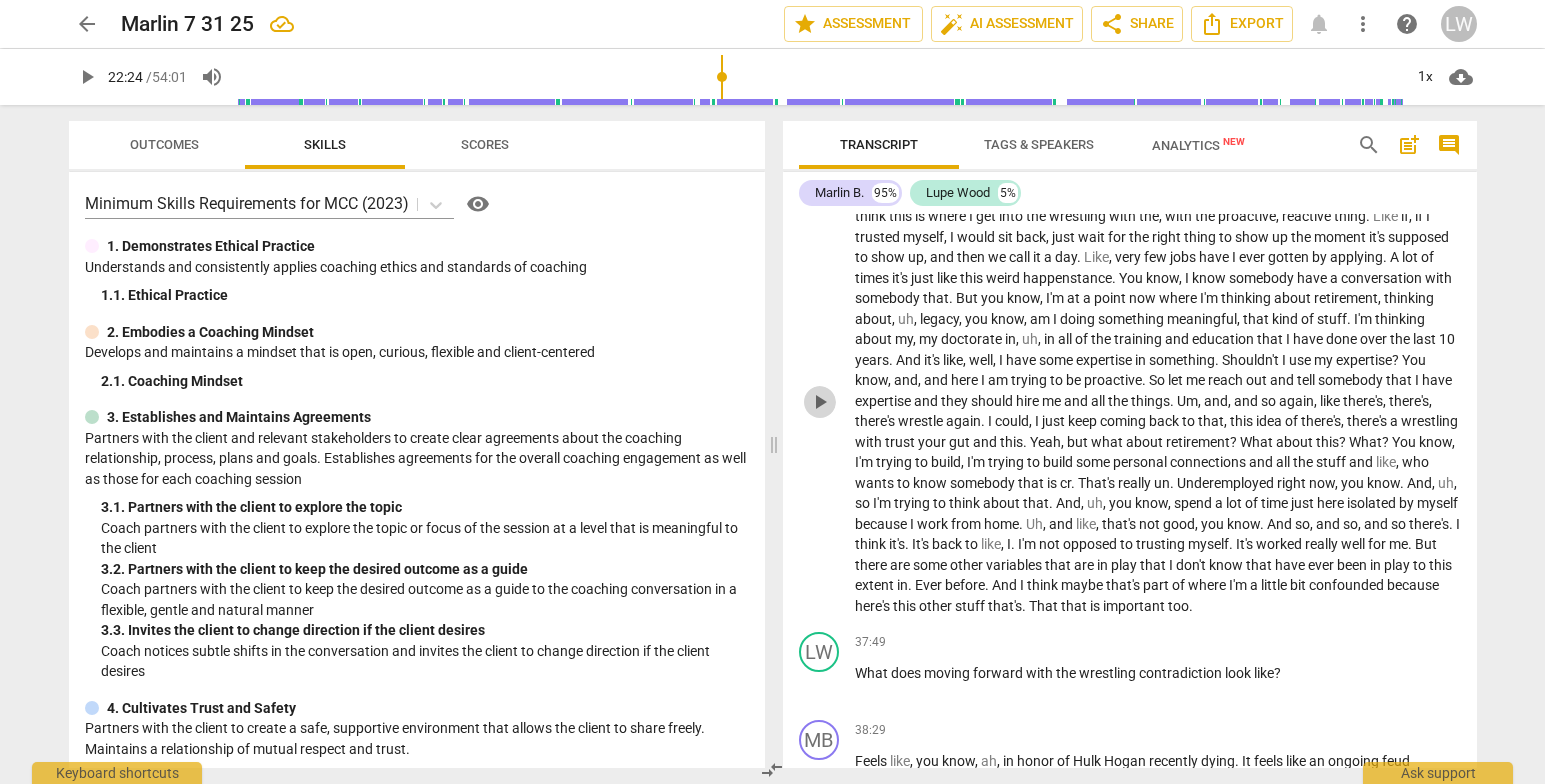 click on "play_arrow" at bounding box center (820, 402) 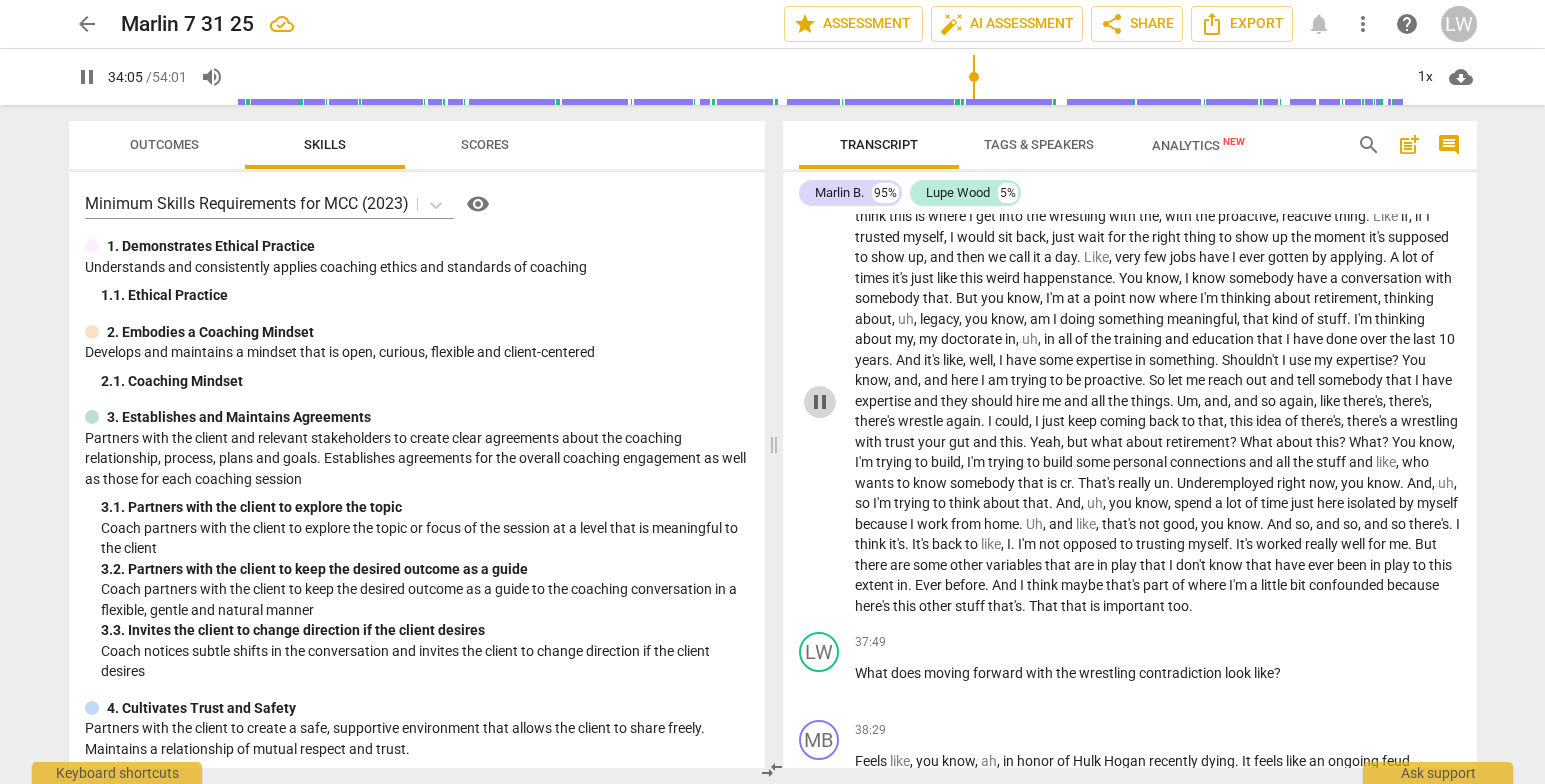 click on "pause" at bounding box center [820, 402] 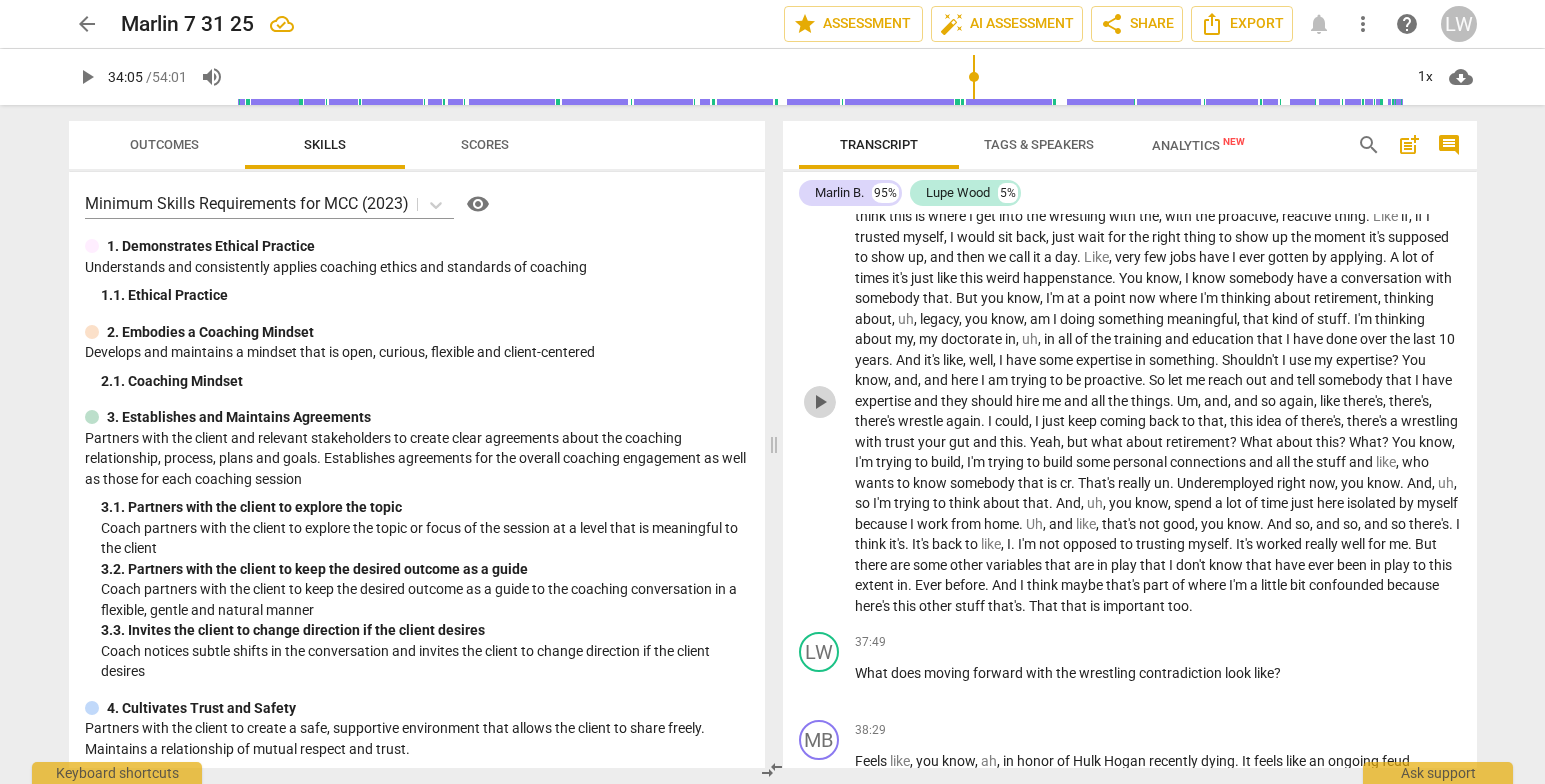 click on "play_arrow" at bounding box center (820, 402) 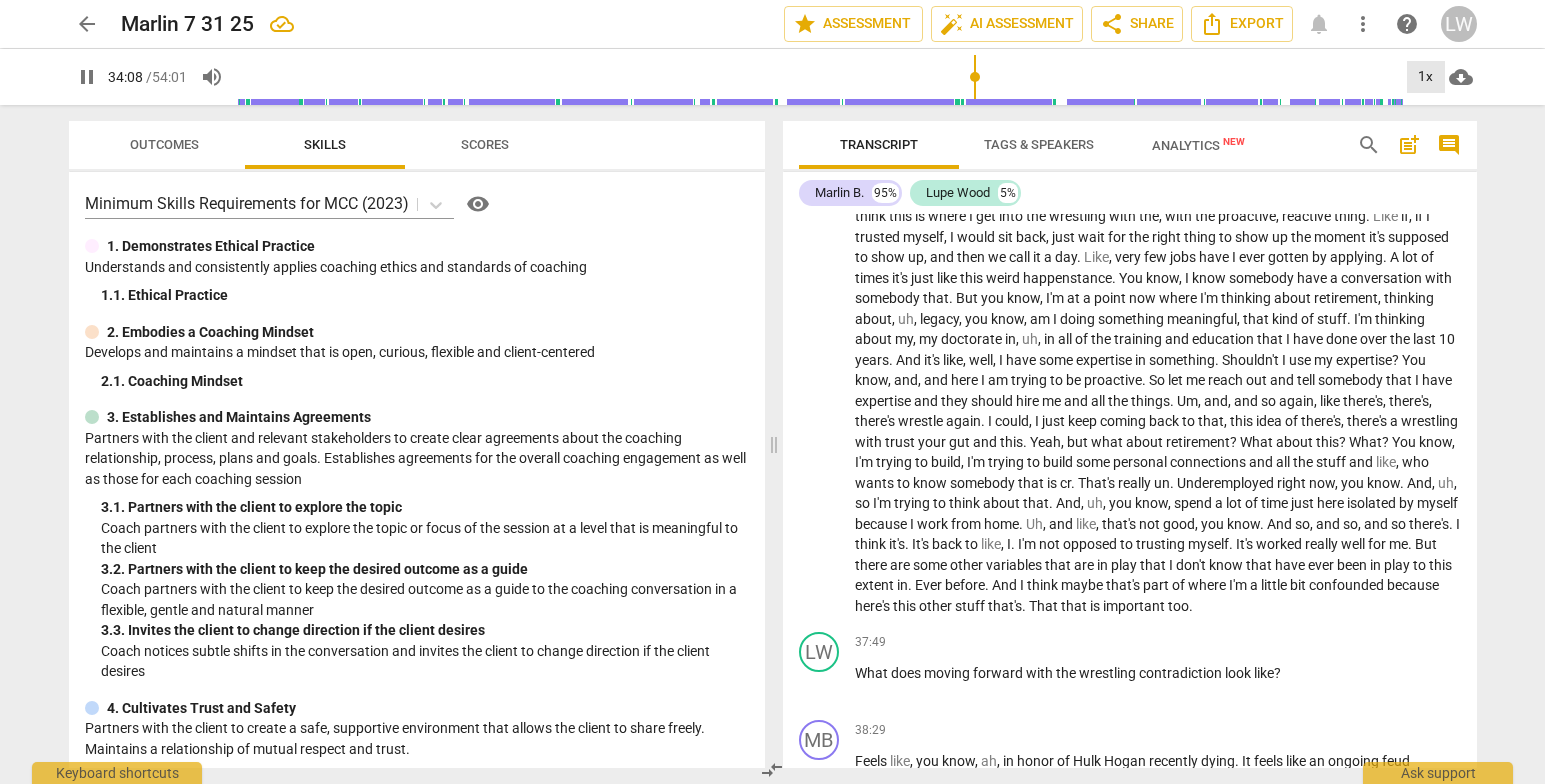 click on "1x" at bounding box center (1426, 77) 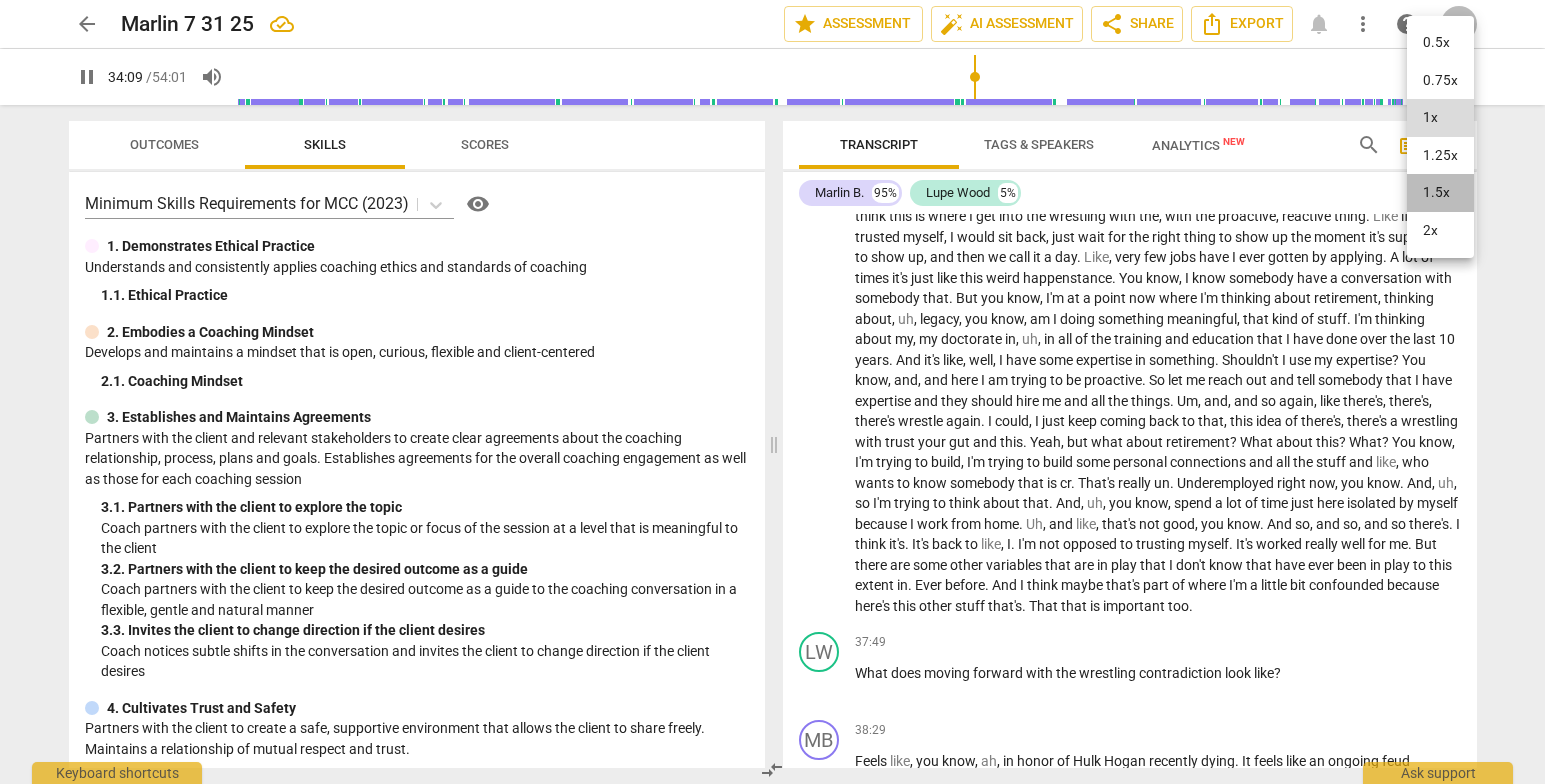 drag, startPoint x: 1448, startPoint y: 190, endPoint x: 1425, endPoint y: 190, distance: 23 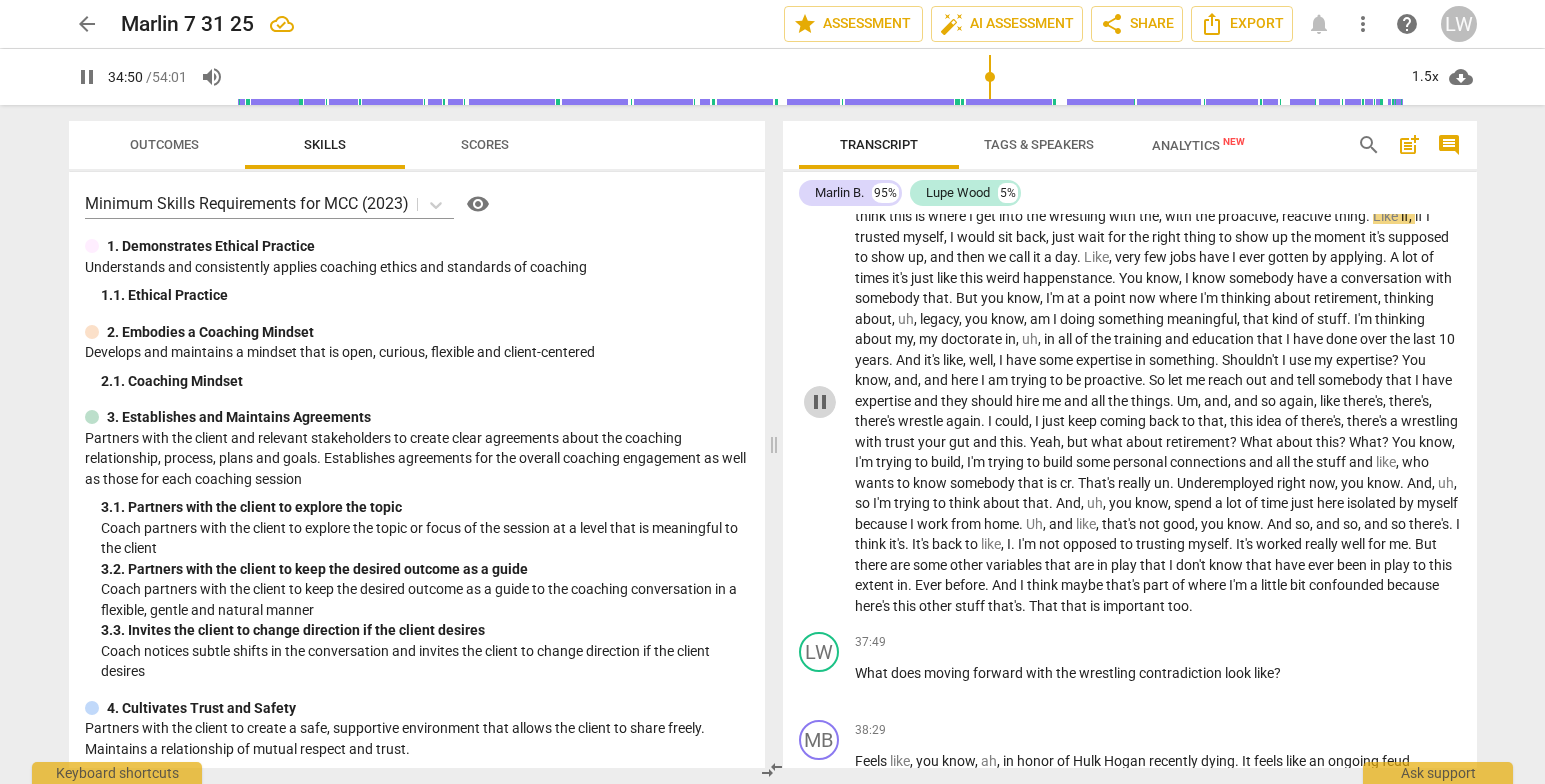 click on "pause" at bounding box center [820, 402] 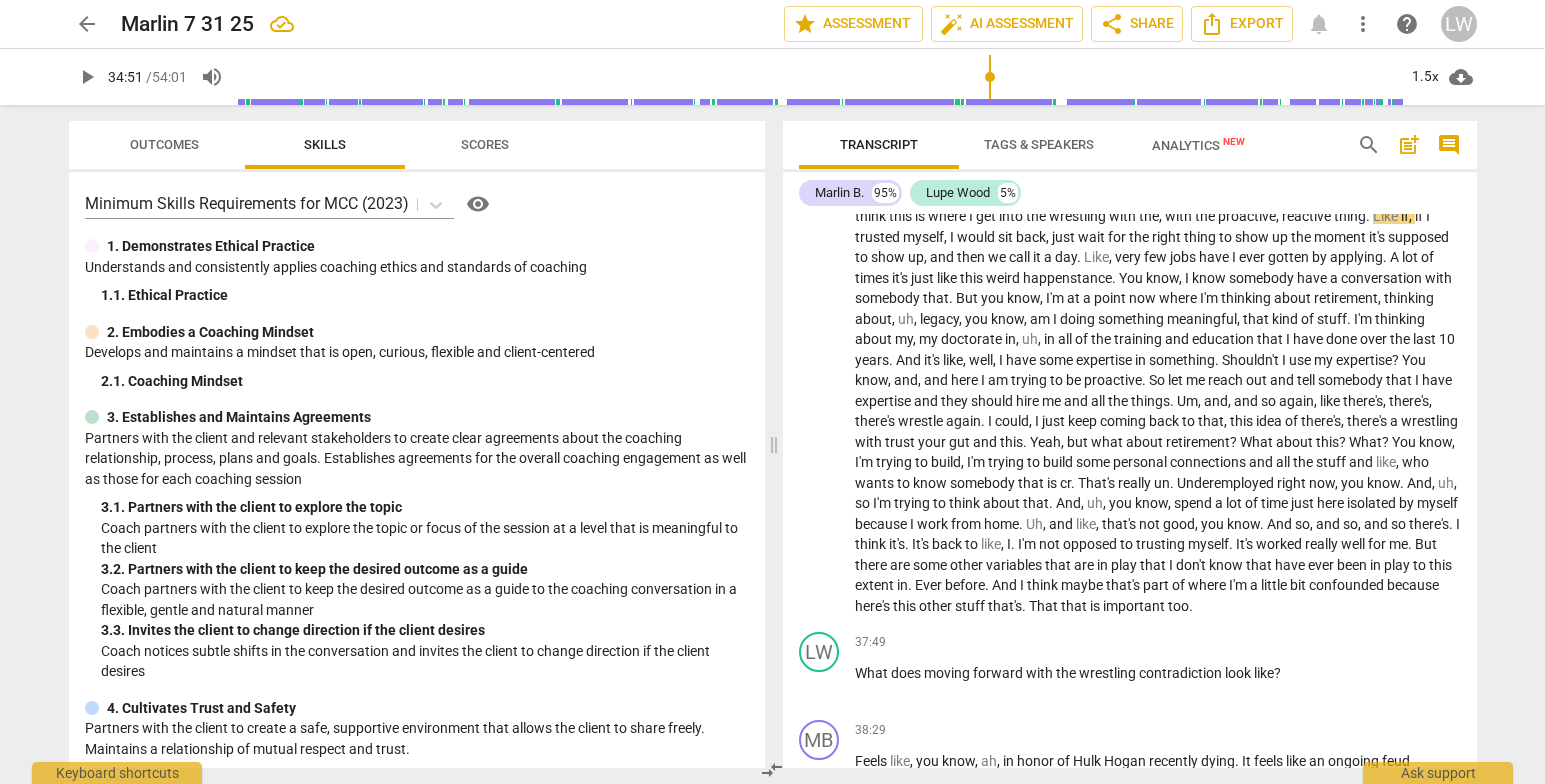 drag, startPoint x: 1477, startPoint y: 554, endPoint x: 1477, endPoint y: 583, distance: 29 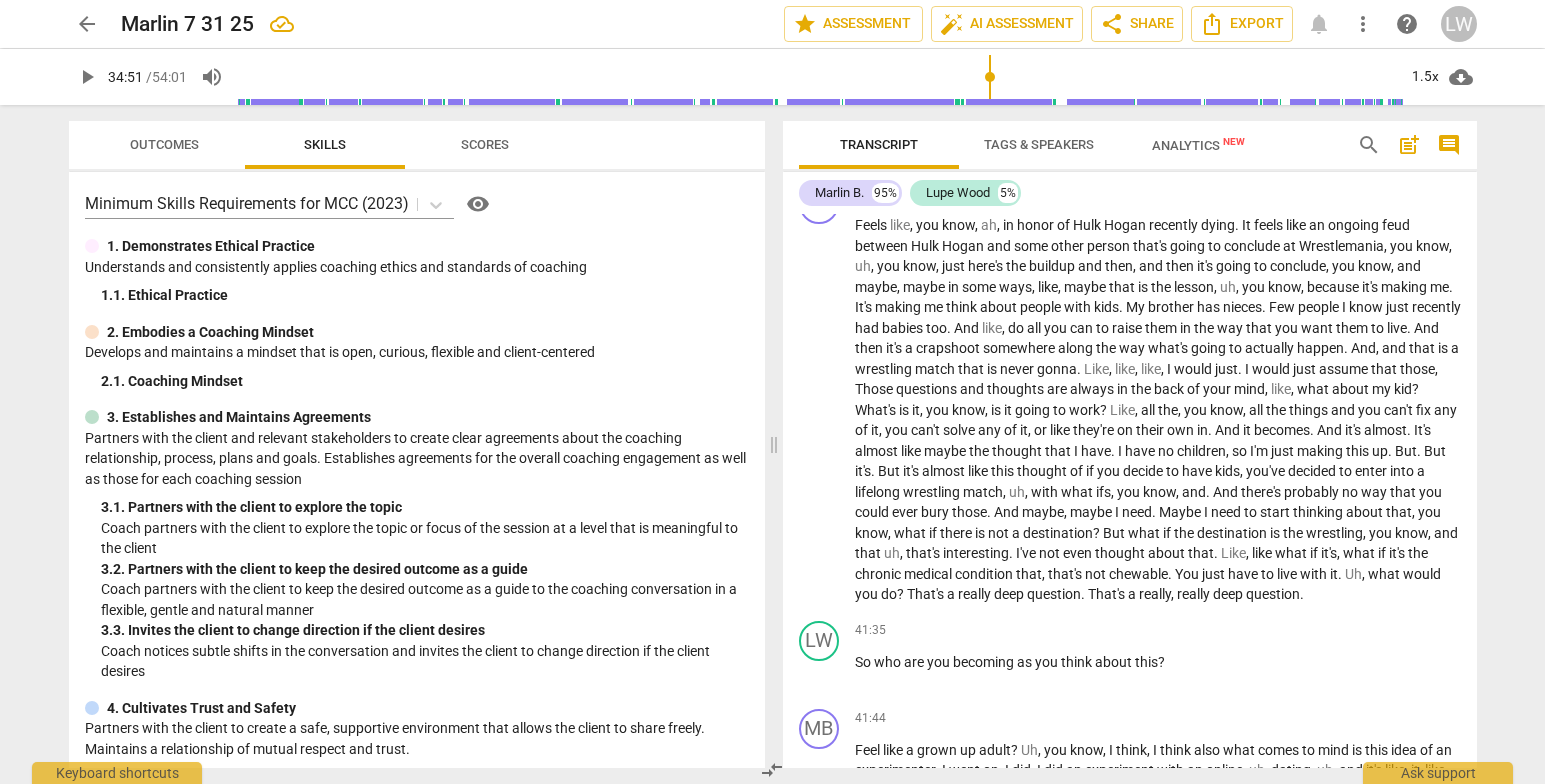 scroll, scrollTop: 6862, scrollLeft: 0, axis: vertical 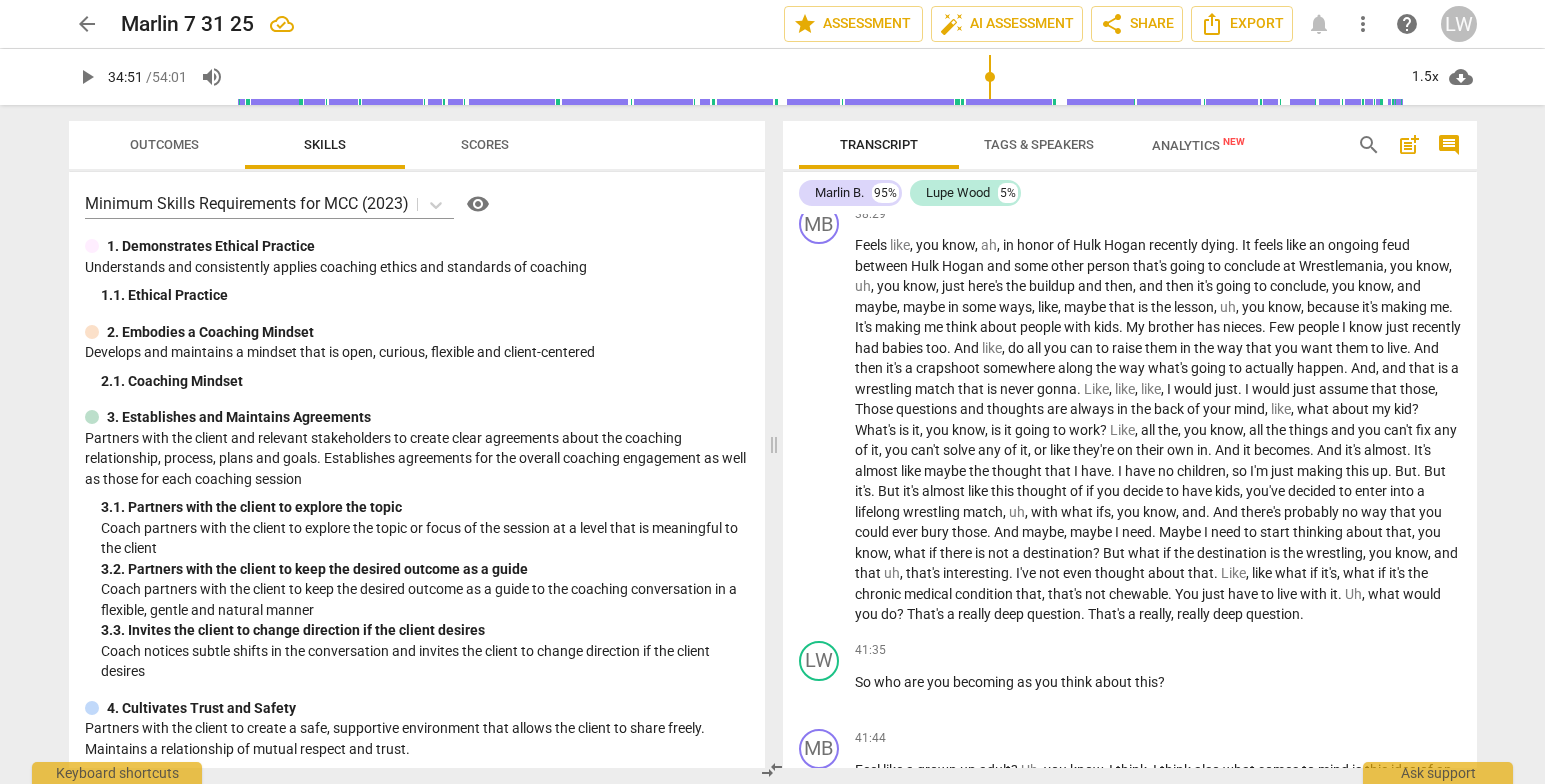click on "Transcript Tags & Speakers Analytics   New search post_add comment [FIRST] B. 95% [FIRST] [LAST] 5% MB play_arrow pause 00:00 + Add competency keyboard_arrow_right All   right . LW play_arrow pause 00:03 + Add competency keyboard_arrow_right So   [FIRST] ,   what   did   you   bring   to   coaching   today ? MB play_arrow pause 00:07 + Add competency keyboard_arrow_right Well ,   [FIRST] ,   I   feel   like   I'm   at   a   crossroads   with   my   uh ,   career .   And ,   and   so   I'd   like   for   us   to   really   talk   about   that   if   we   could   or   kind   of   really   work   through   that   if   we're   able   to   today . LW play_arrow pause 00:23 + Add competency keyboard_arrow_right Okay ,   good .   Um ,   so   when   you   say   a   career   crossroads ,   what's   generating   the   crossroads   about   it ? MB play_arrow pause 00:36 + Add competency keyboard_arrow_right Well ,   a   couple   of   things .   Like   my   full   time   job ,   um ,   ended   back   in   April .   Uh ,   so" at bounding box center (1134, 444) 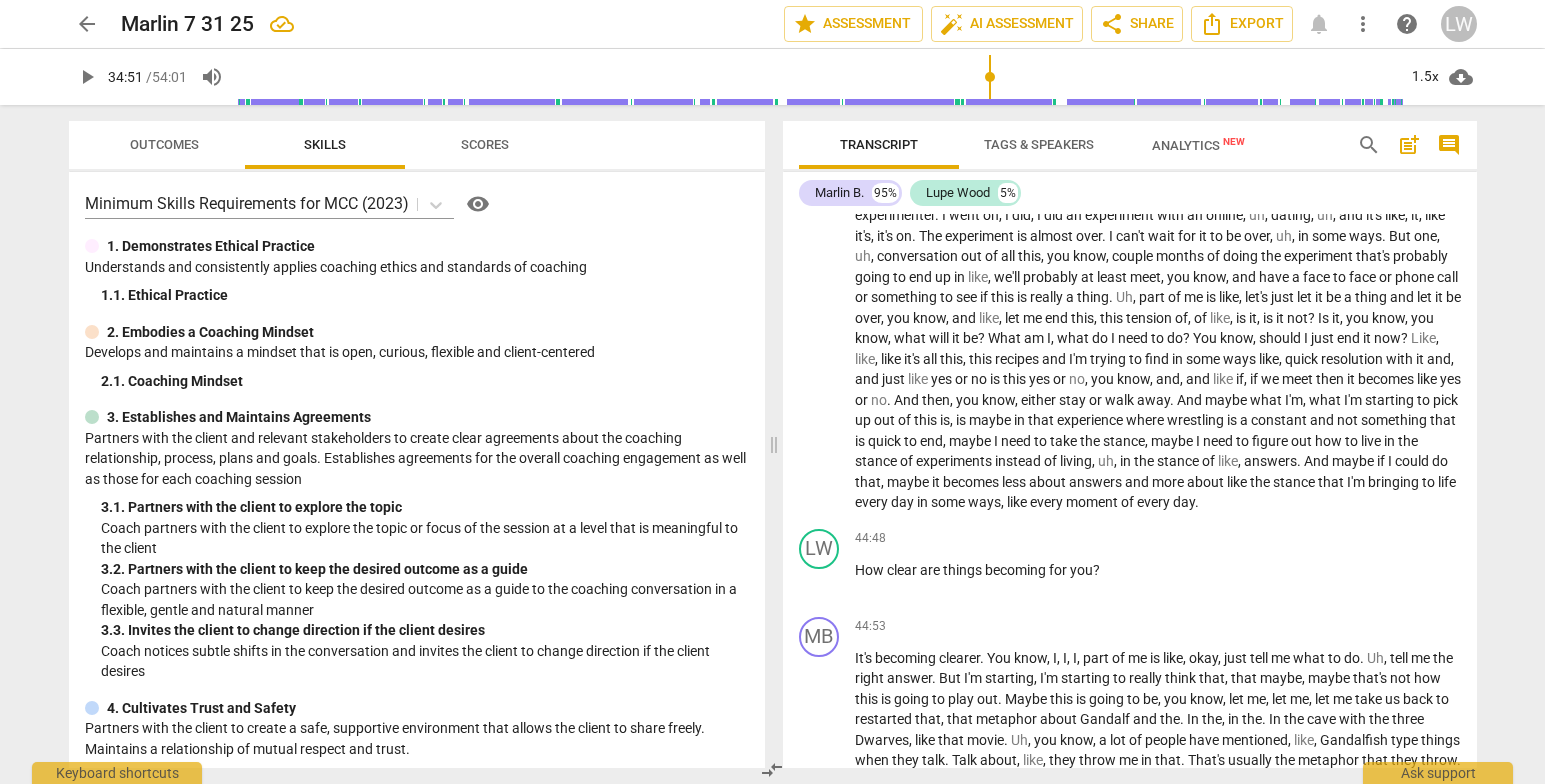 scroll, scrollTop: 7456, scrollLeft: 0, axis: vertical 